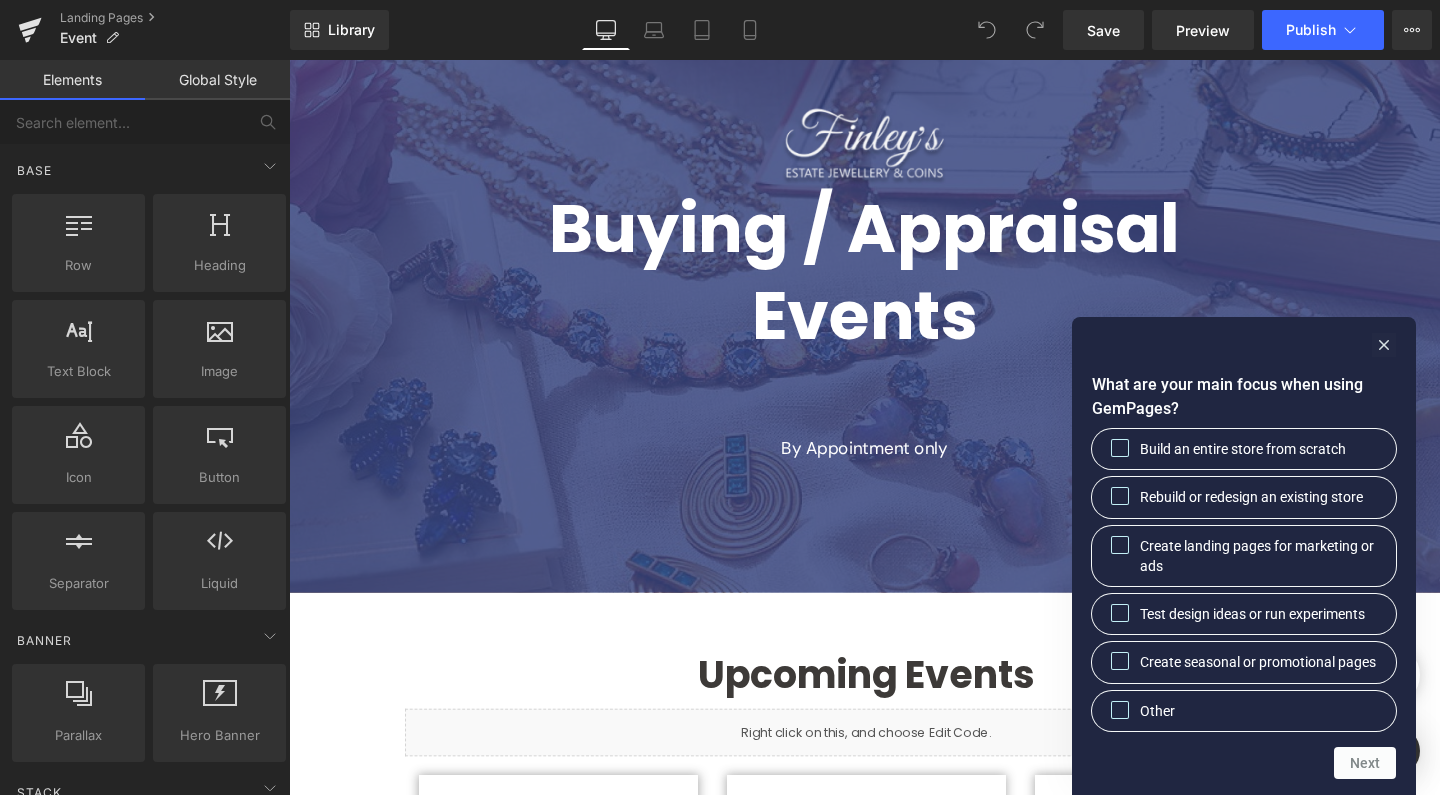 scroll, scrollTop: 0, scrollLeft: 0, axis: both 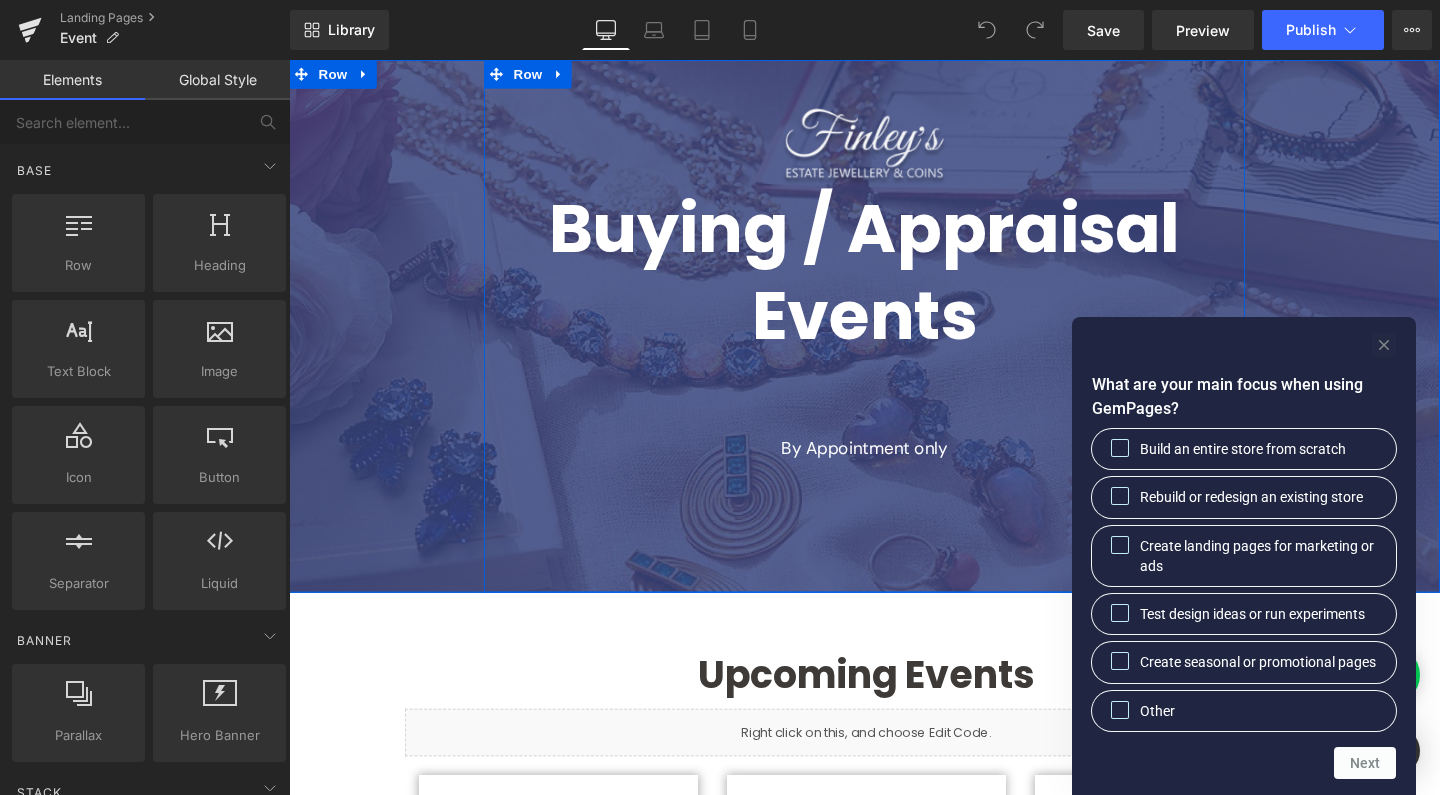 click 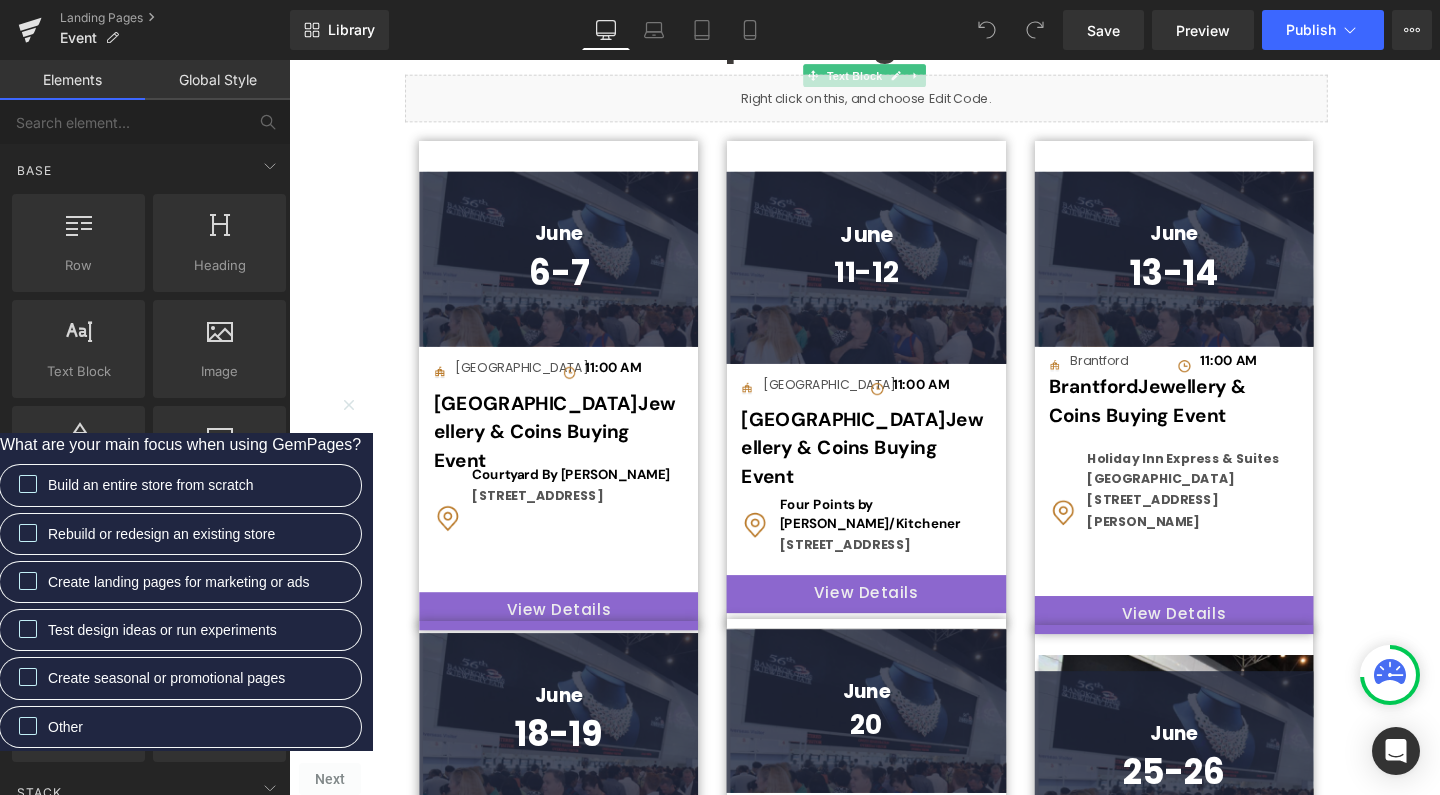scroll, scrollTop: 668, scrollLeft: 0, axis: vertical 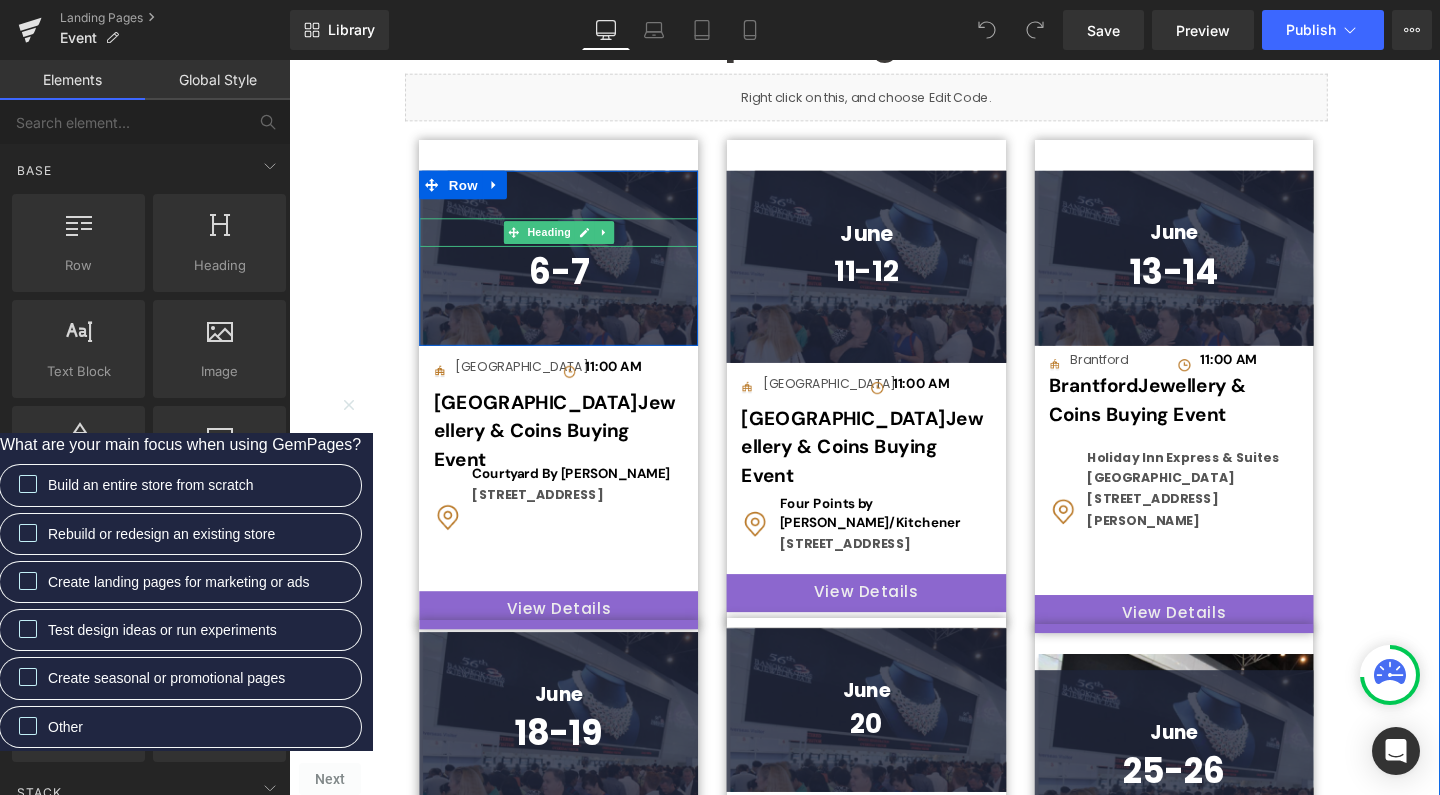 click at bounding box center (620, 241) 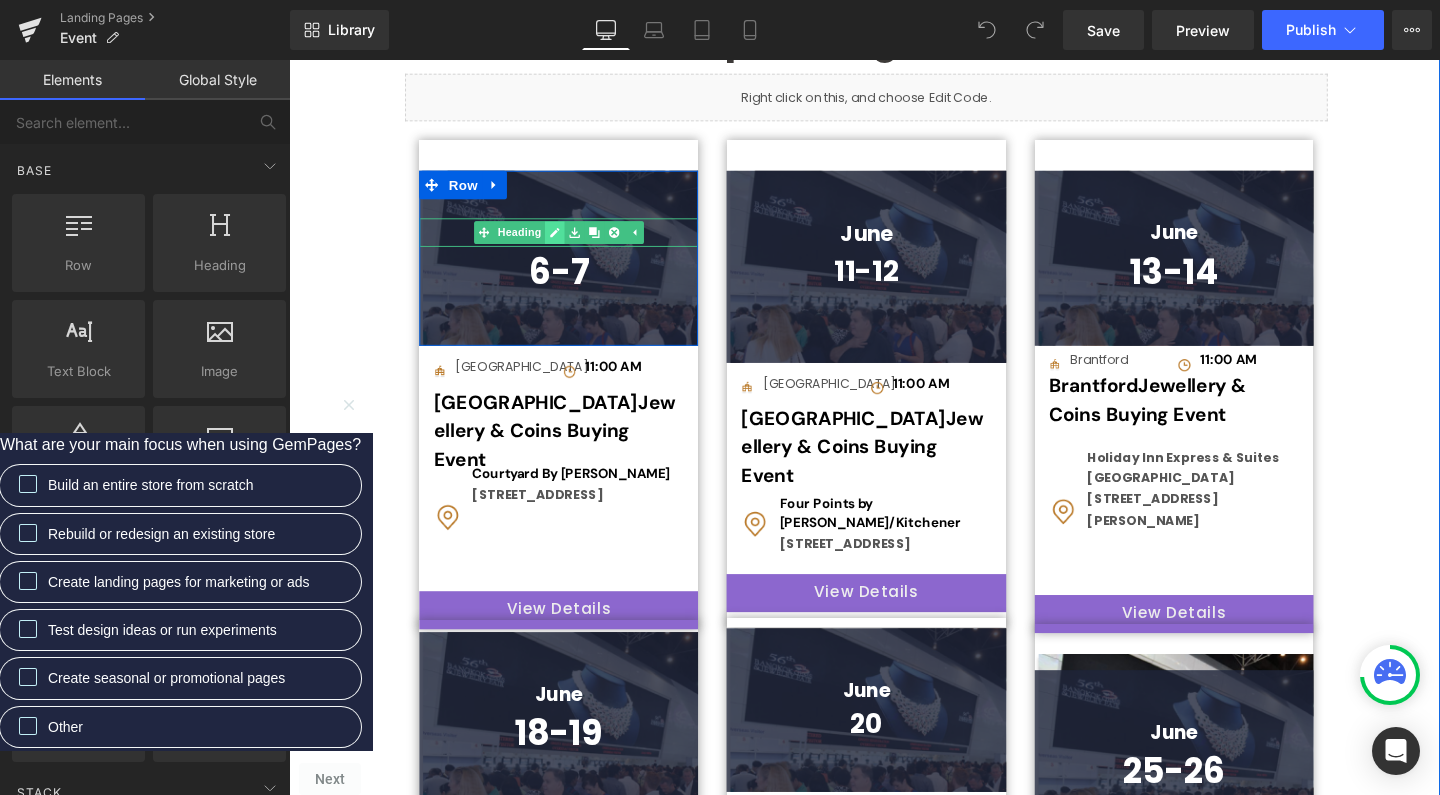 click at bounding box center (568, 241) 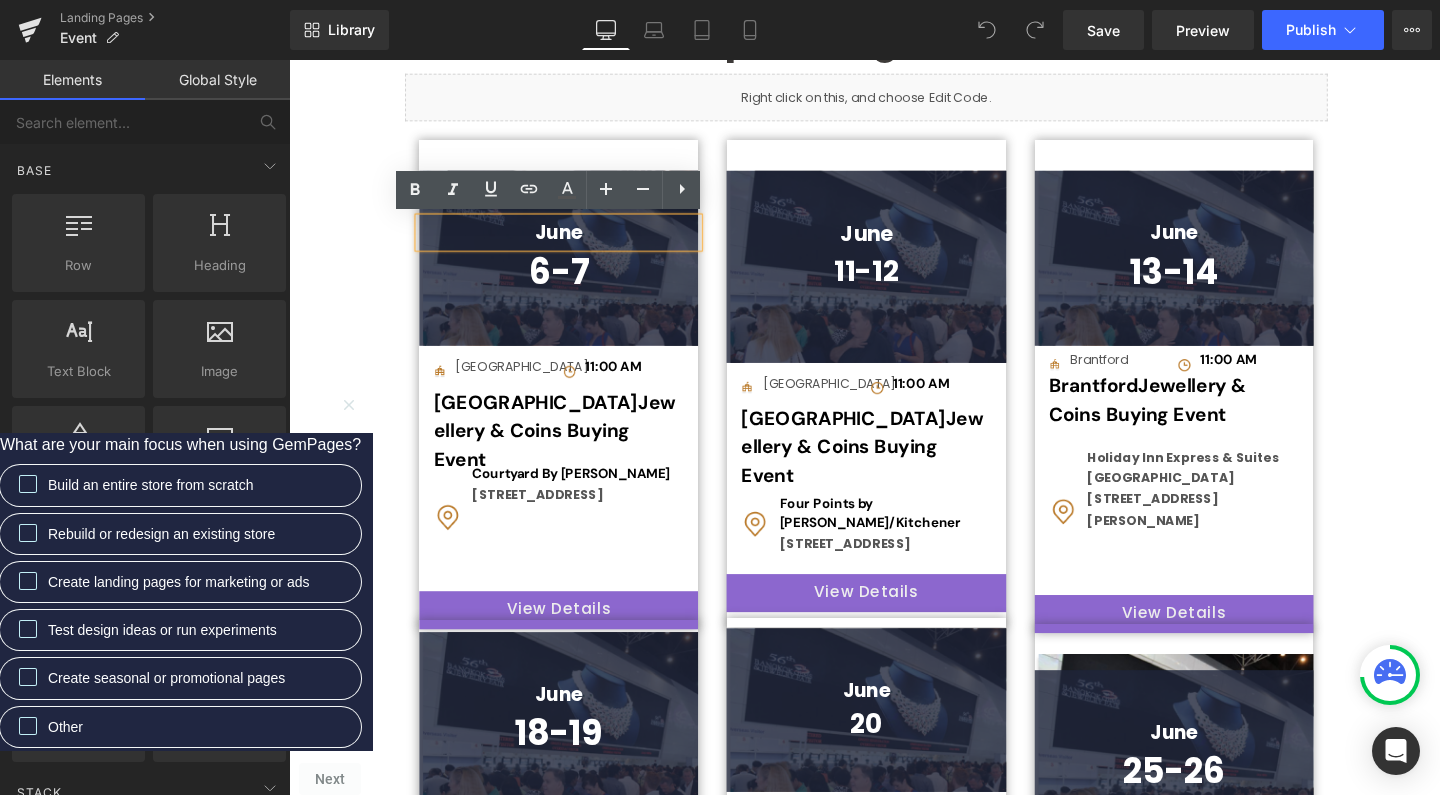 click on "June" at bounding box center [572, 241] 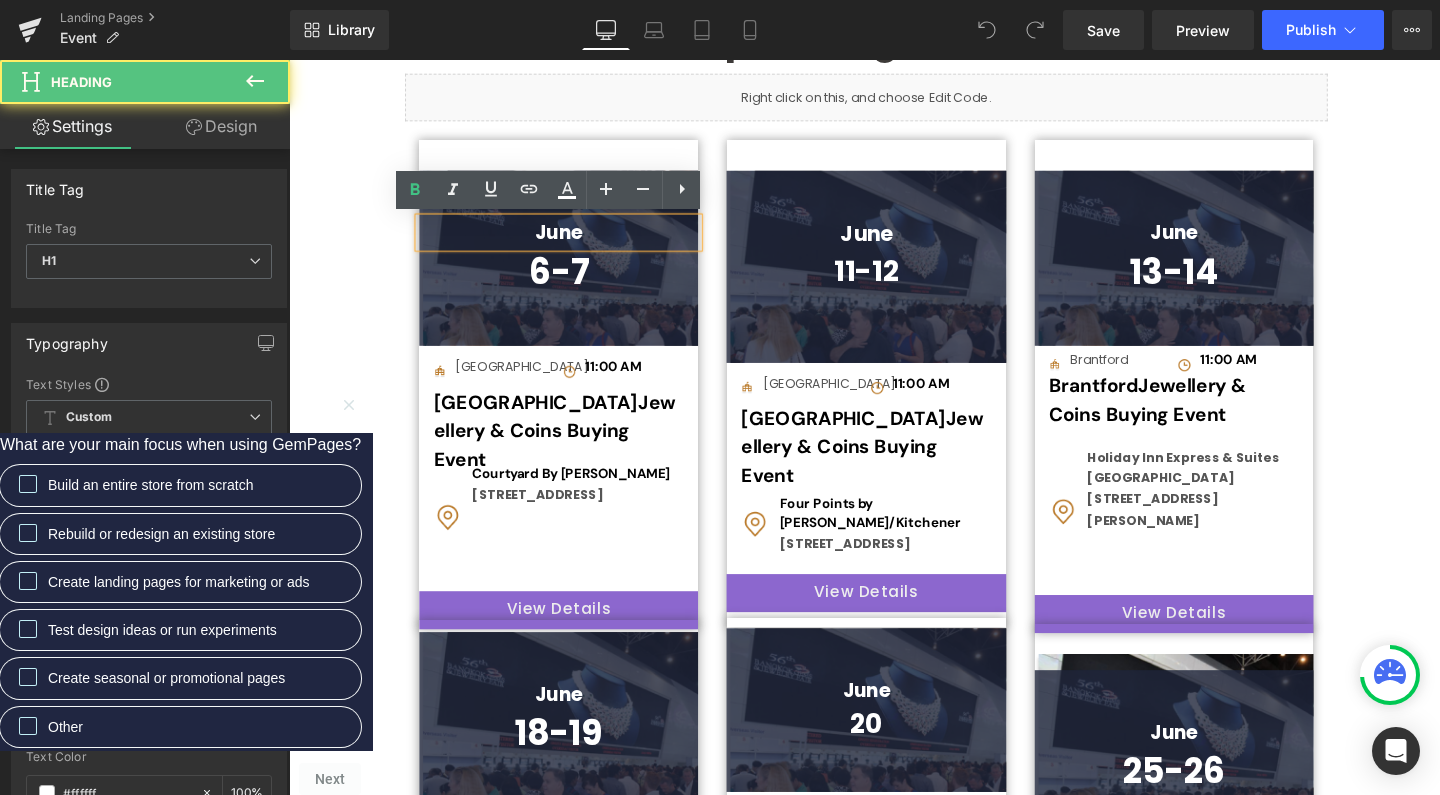 type 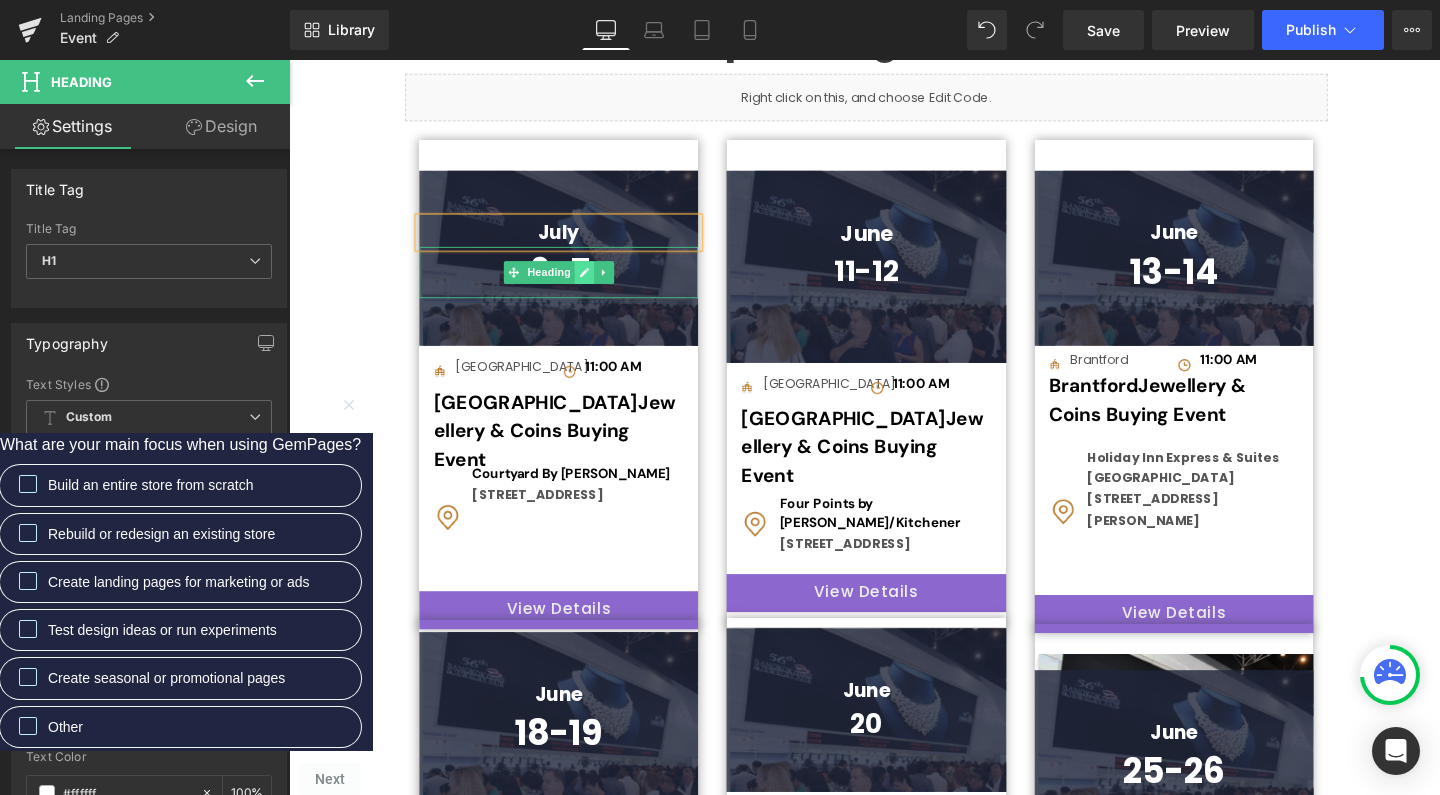 click 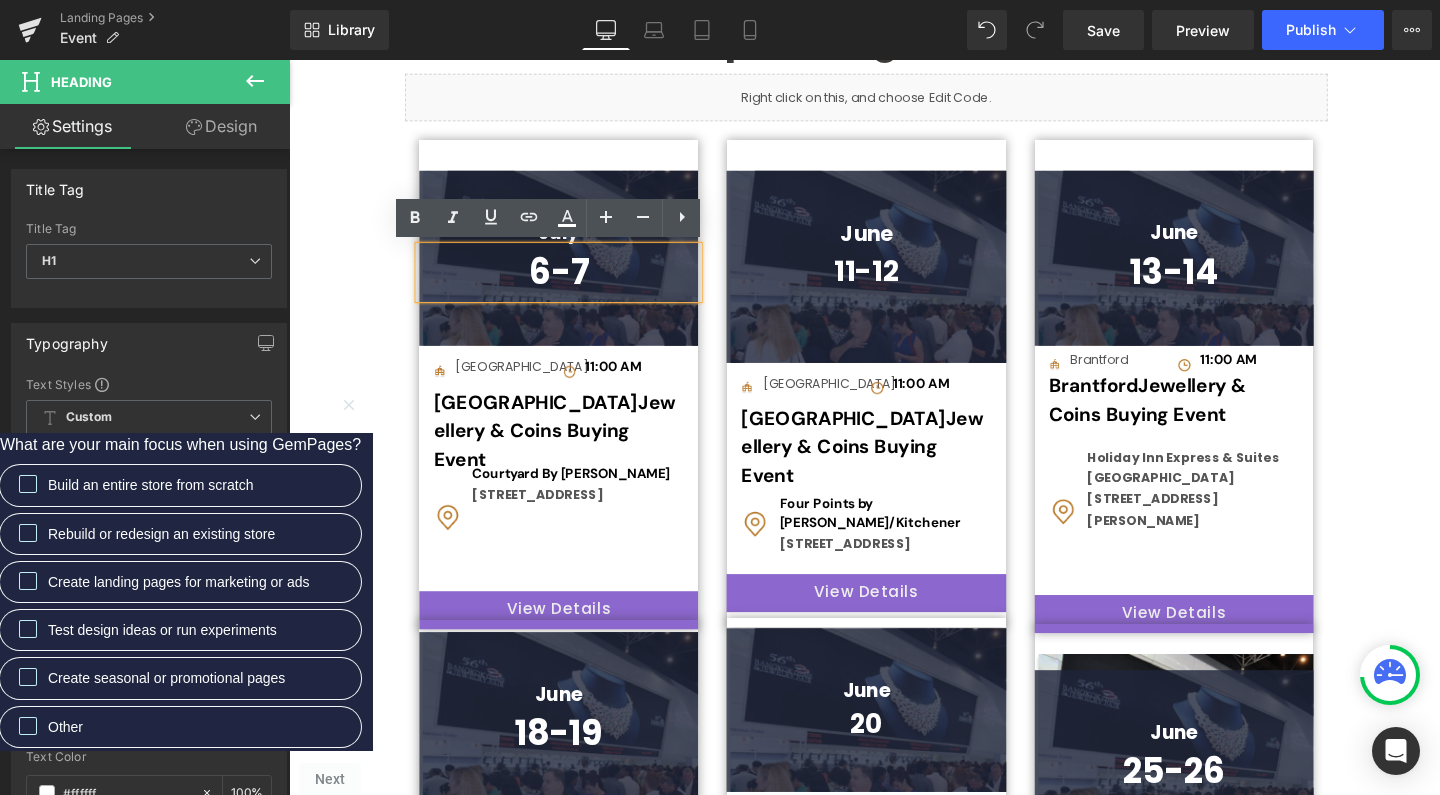 click on "6-7" at bounding box center (572, 283) 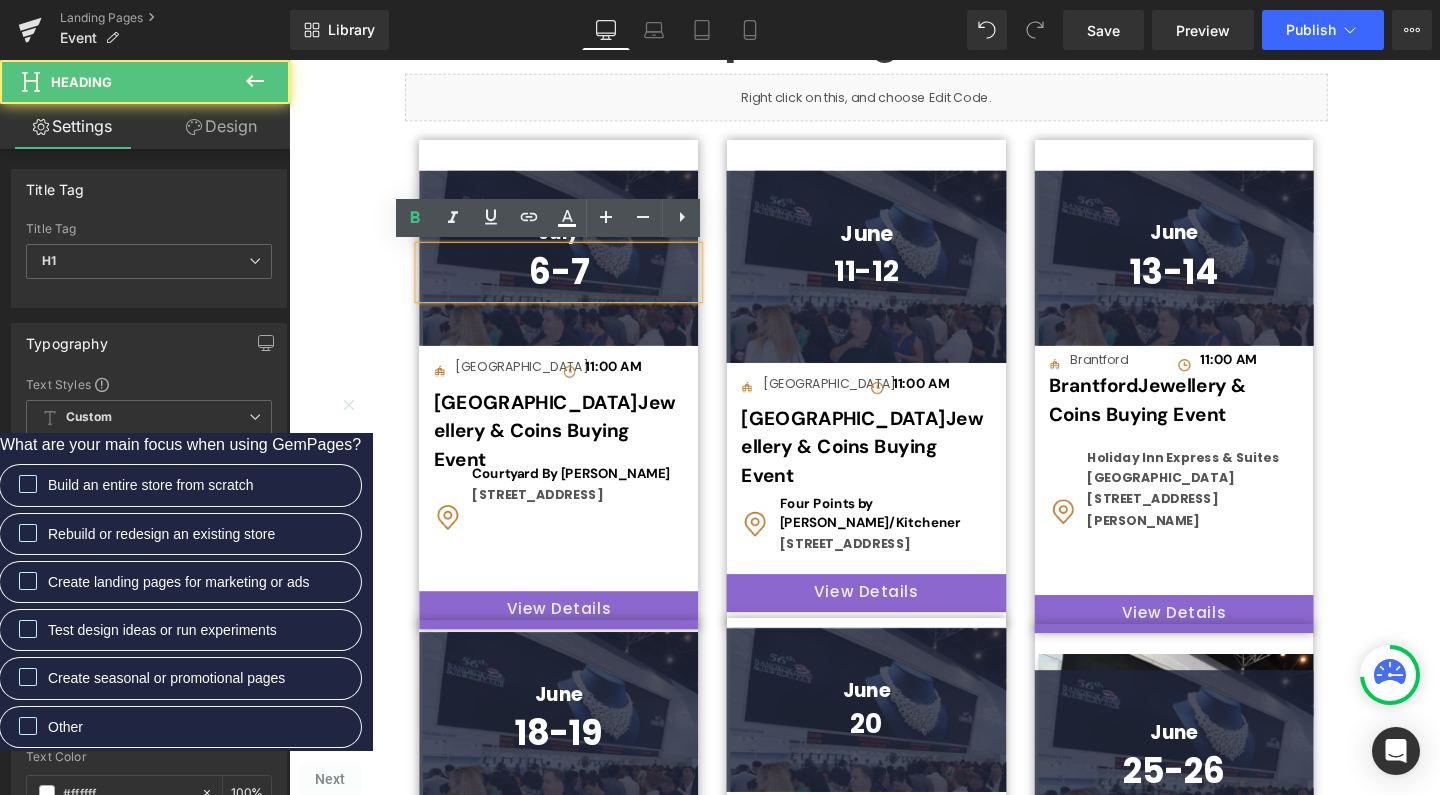 type 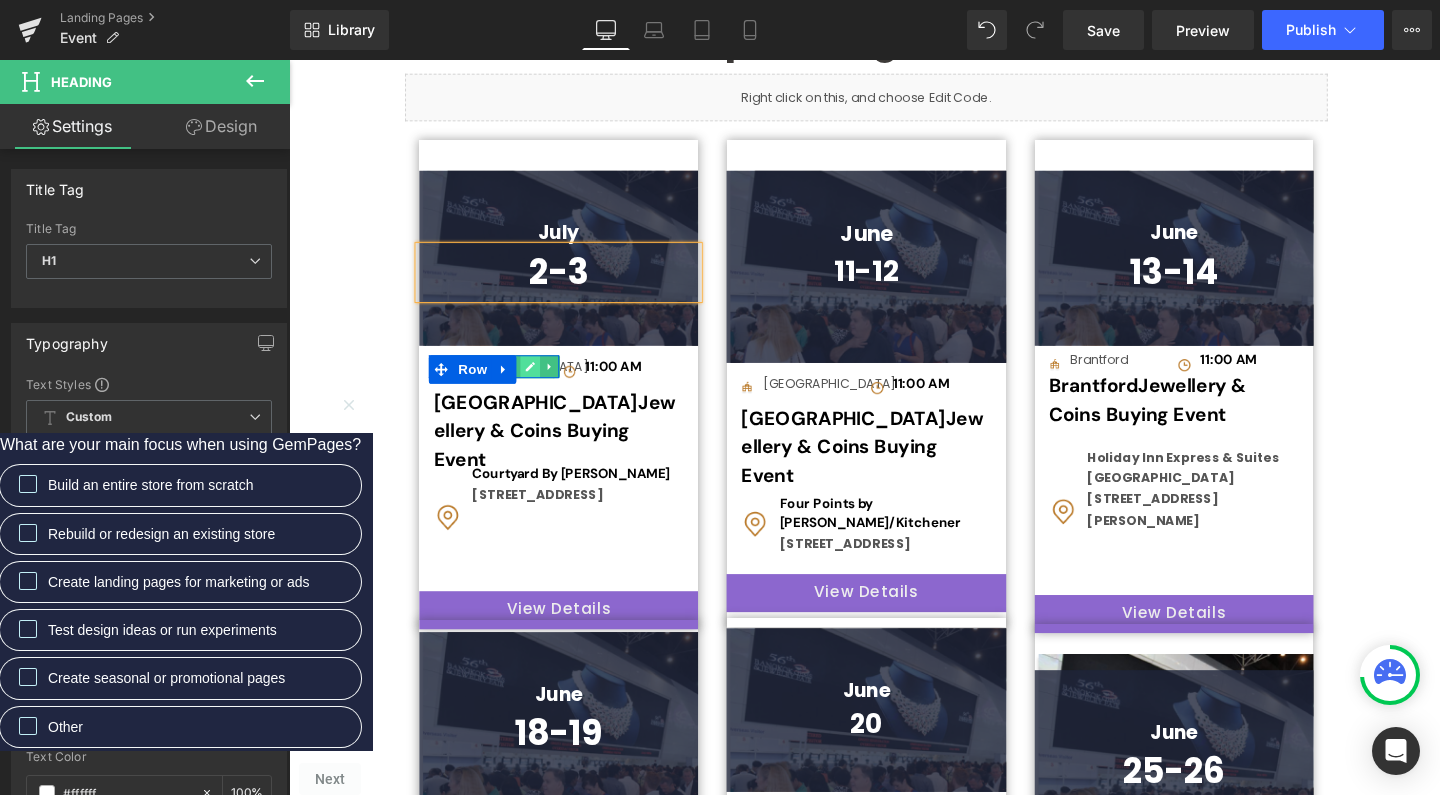 click 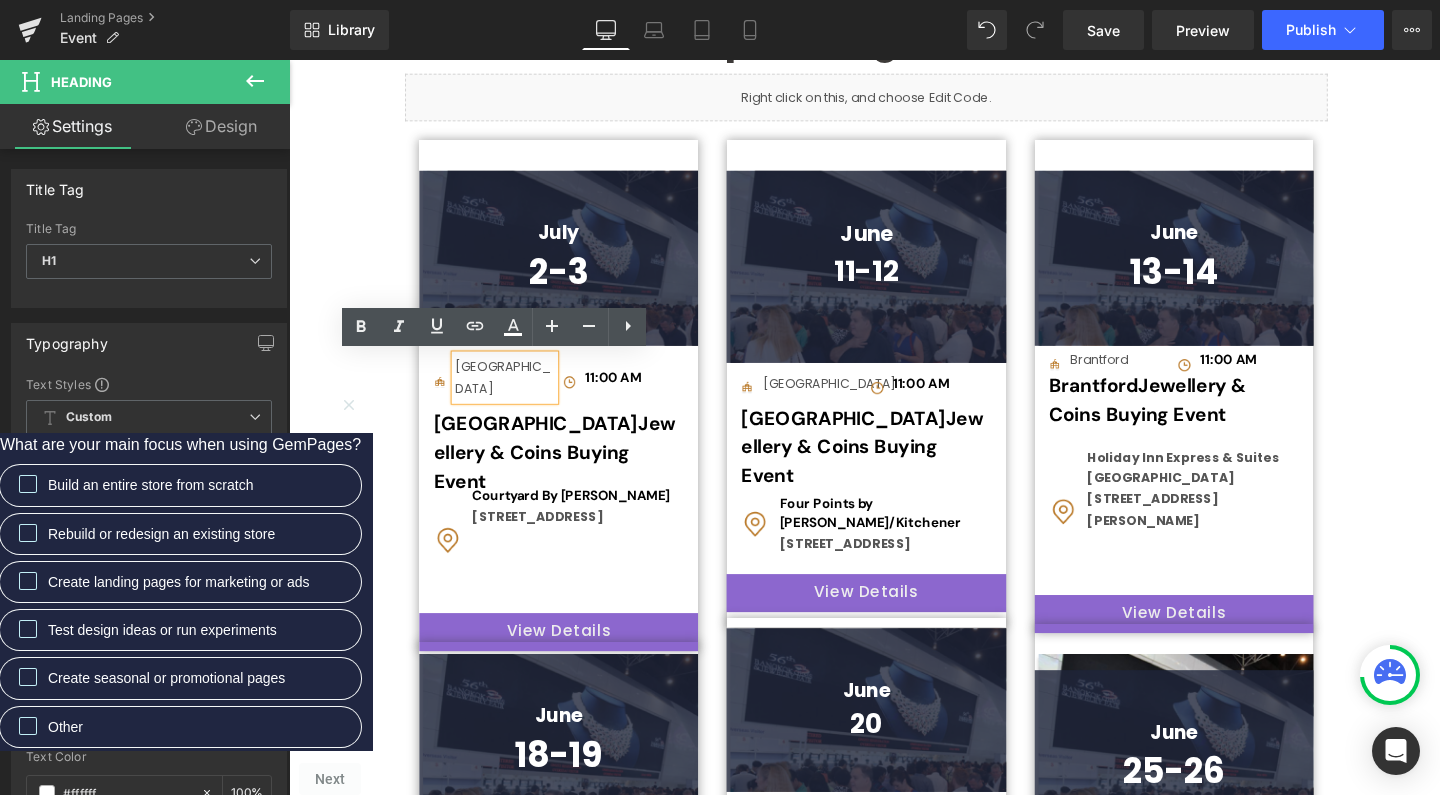 click at bounding box center (508, 385) 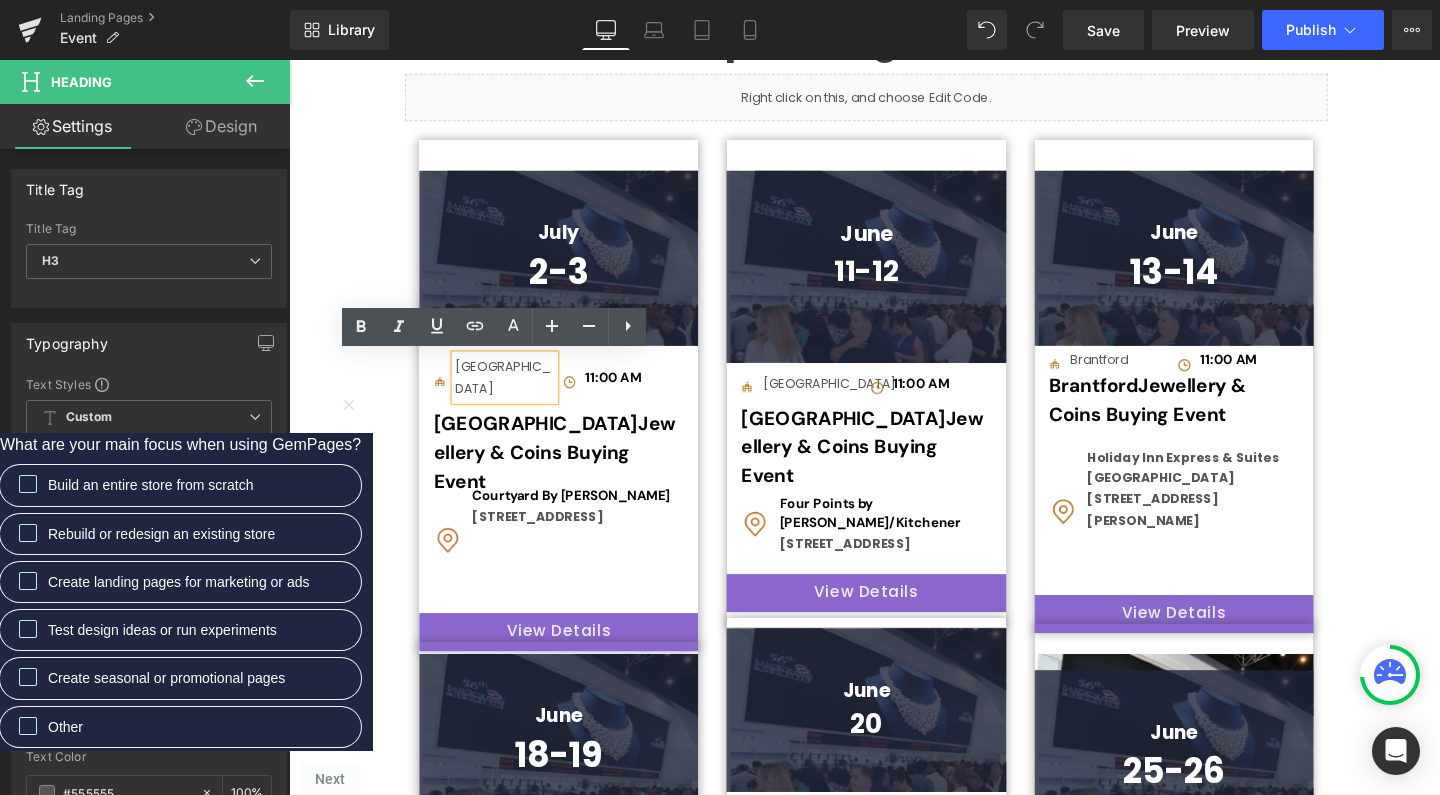 click on "[GEOGRAPHIC_DATA]" at bounding box center (516, 393) 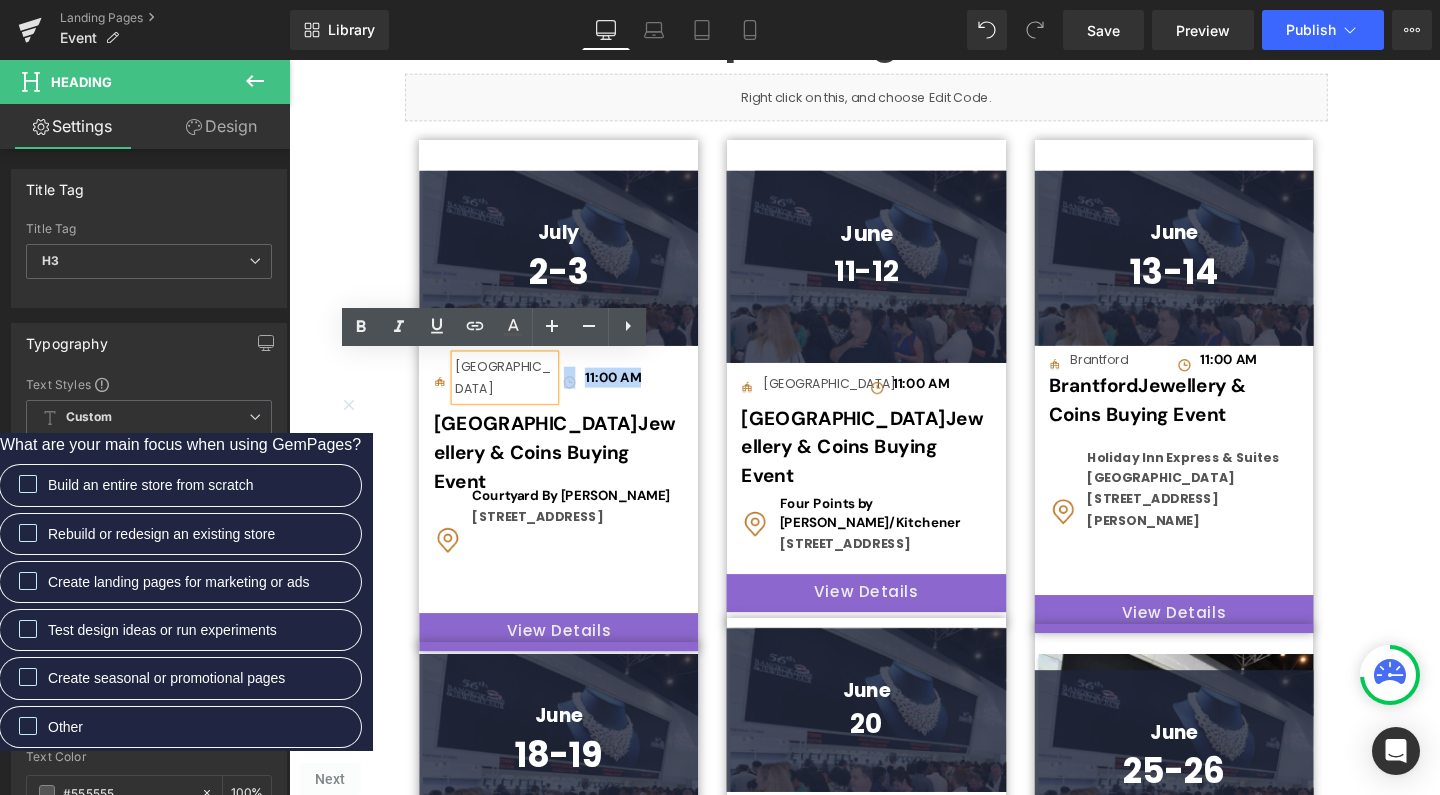 drag, startPoint x: 514, startPoint y: 376, endPoint x: 468, endPoint y: 380, distance: 46.173584 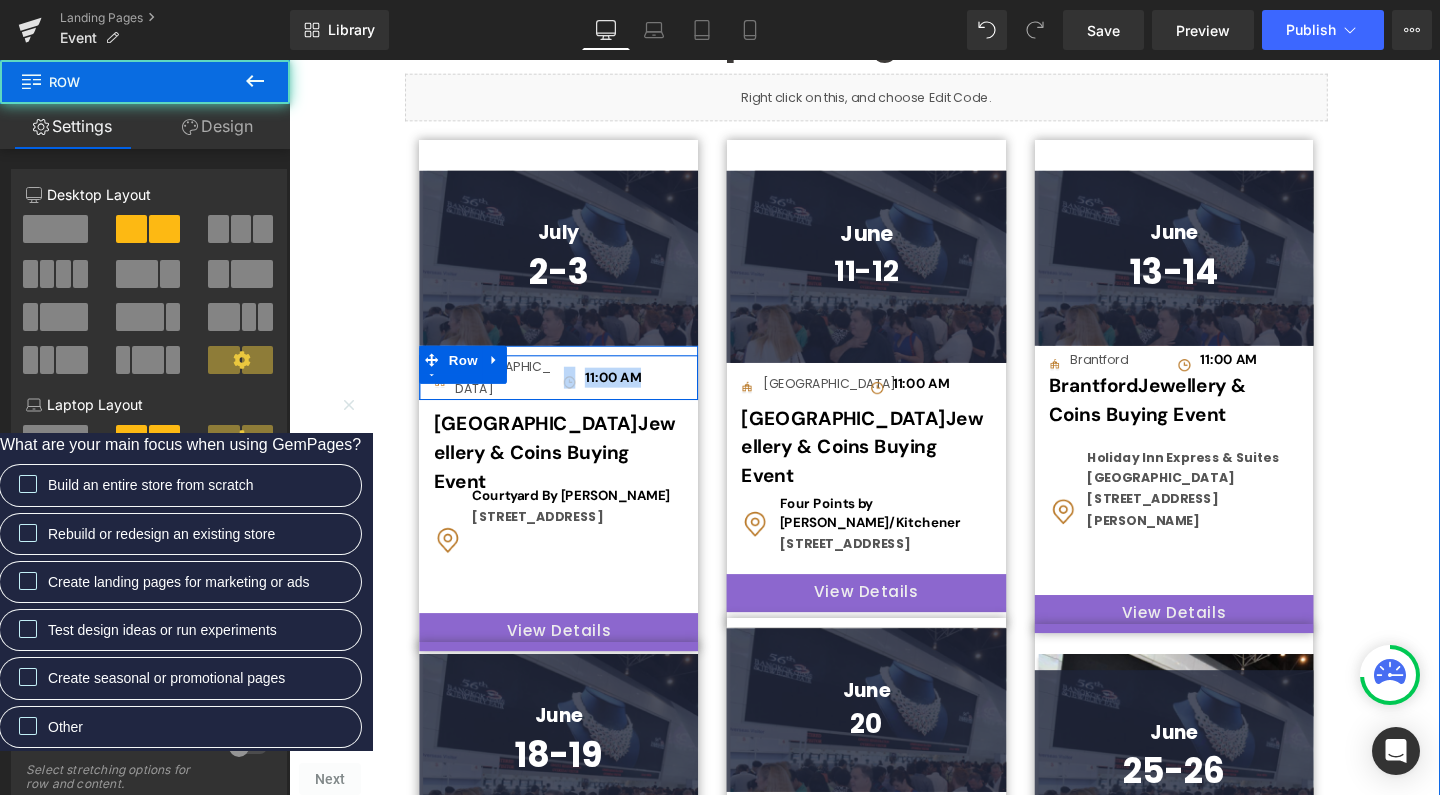click on "Image         Toronto Heading         Row         Image         11:00 AM Heading         Row         Row" at bounding box center (572, 393) 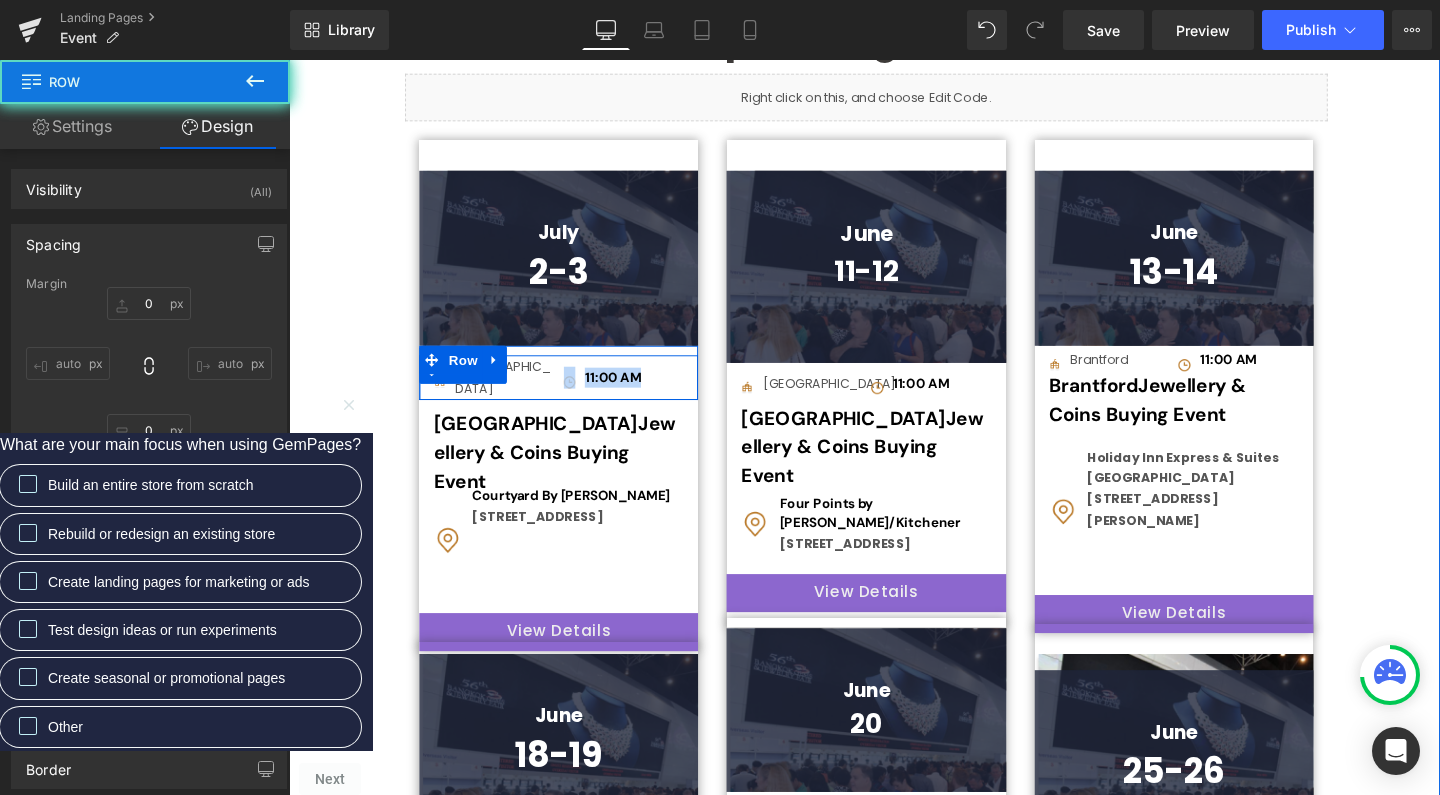 click 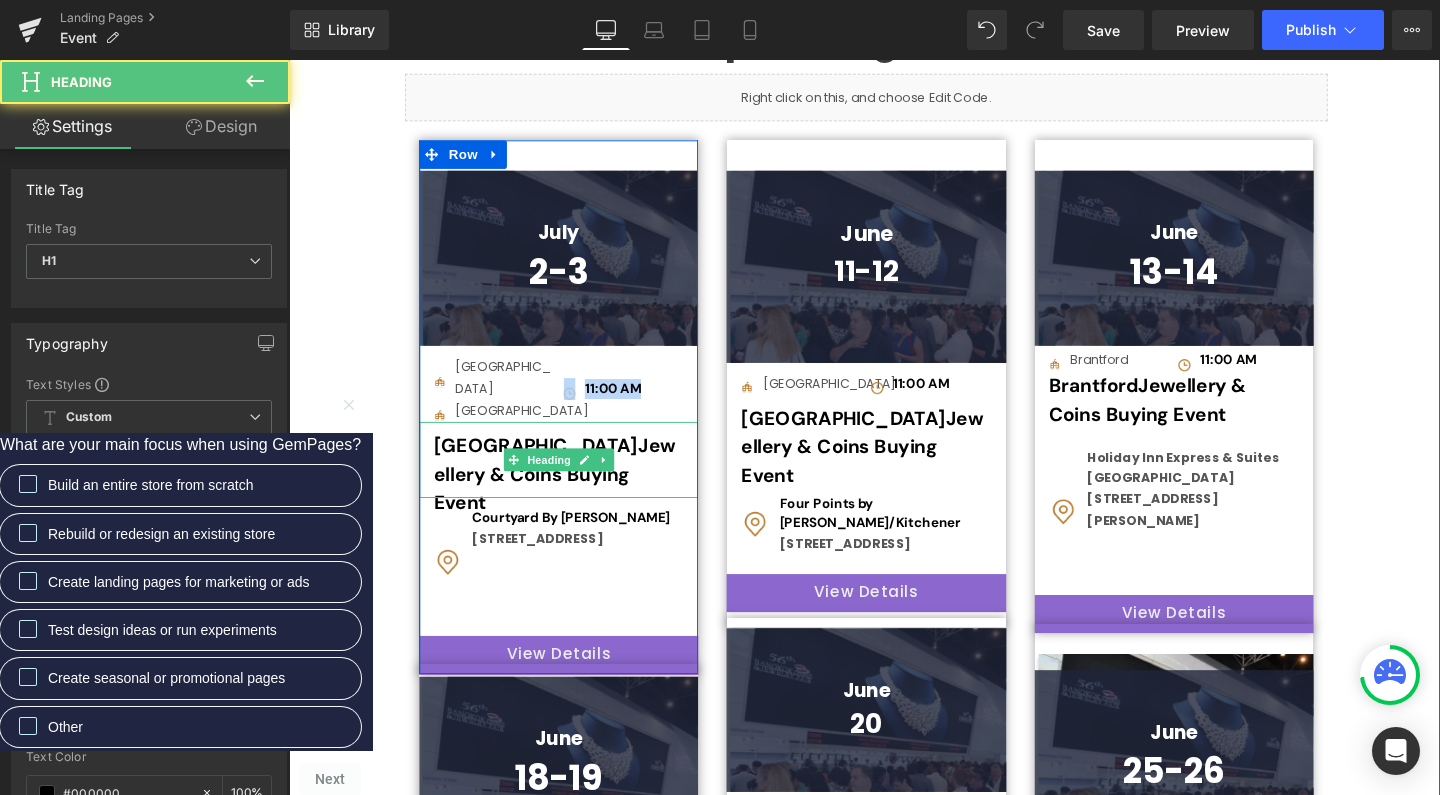 click on "Toronto  Jewellery & Coins Buying Event" at bounding box center [572, 485] 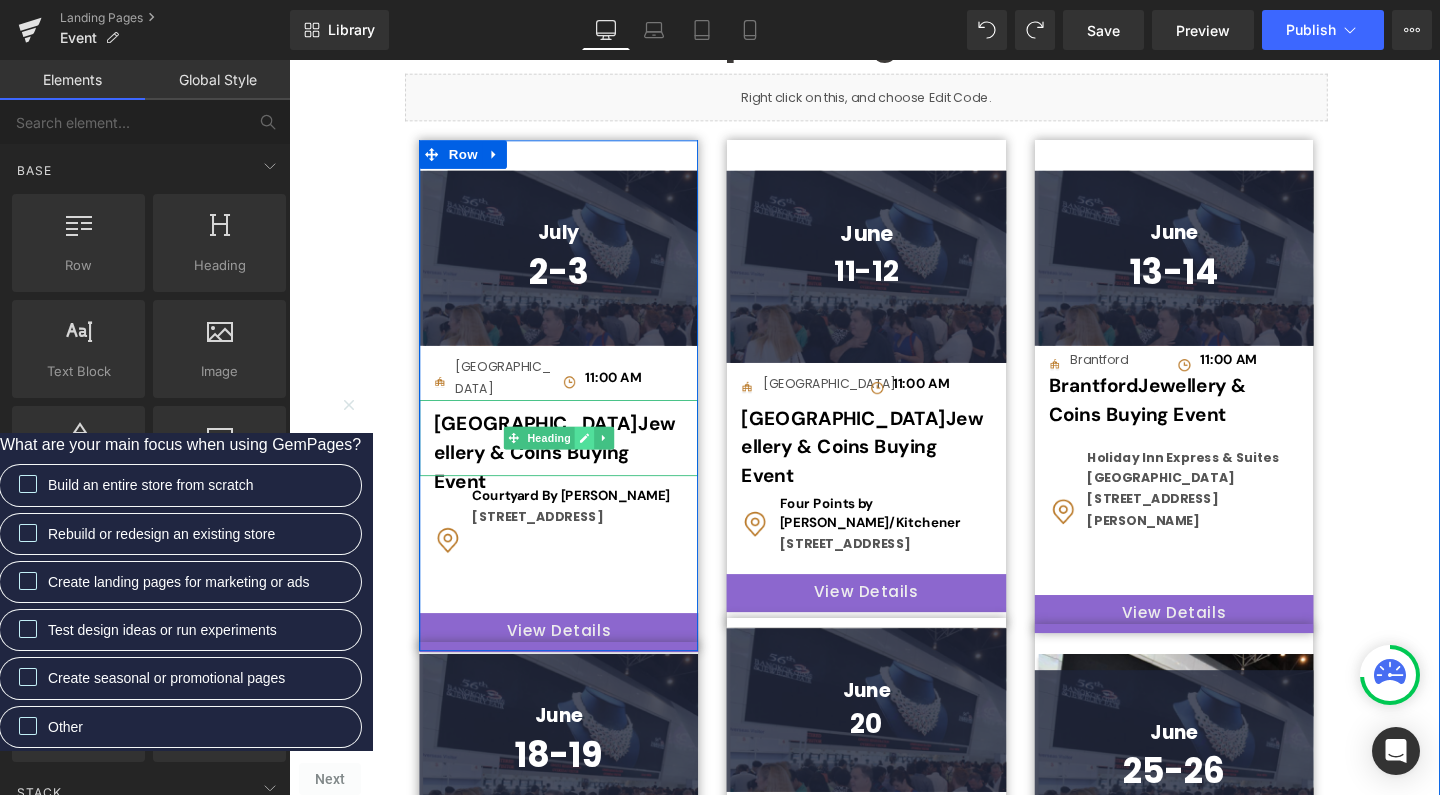 click 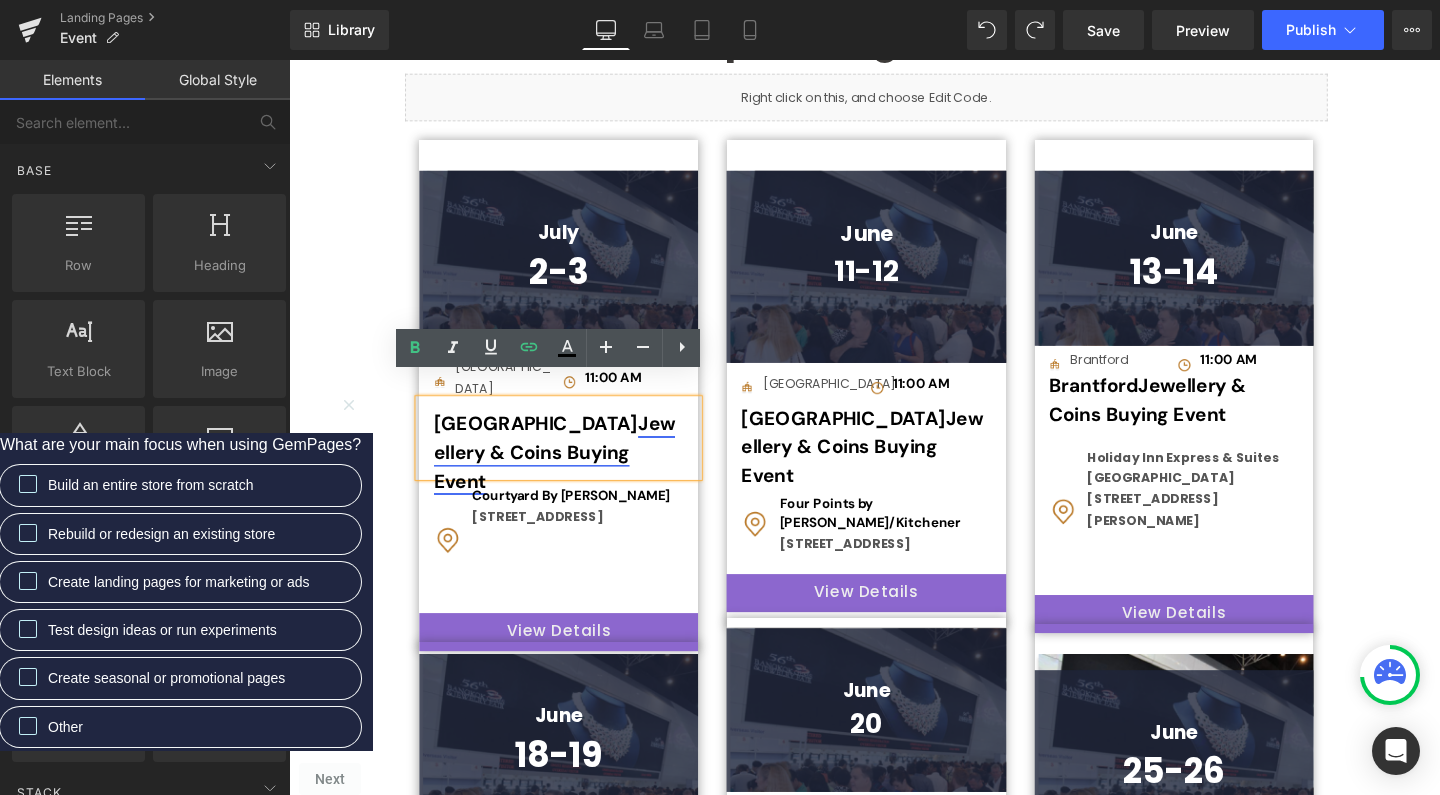 click on "Jewellery & Coins Buying Event" at bounding box center [568, 472] 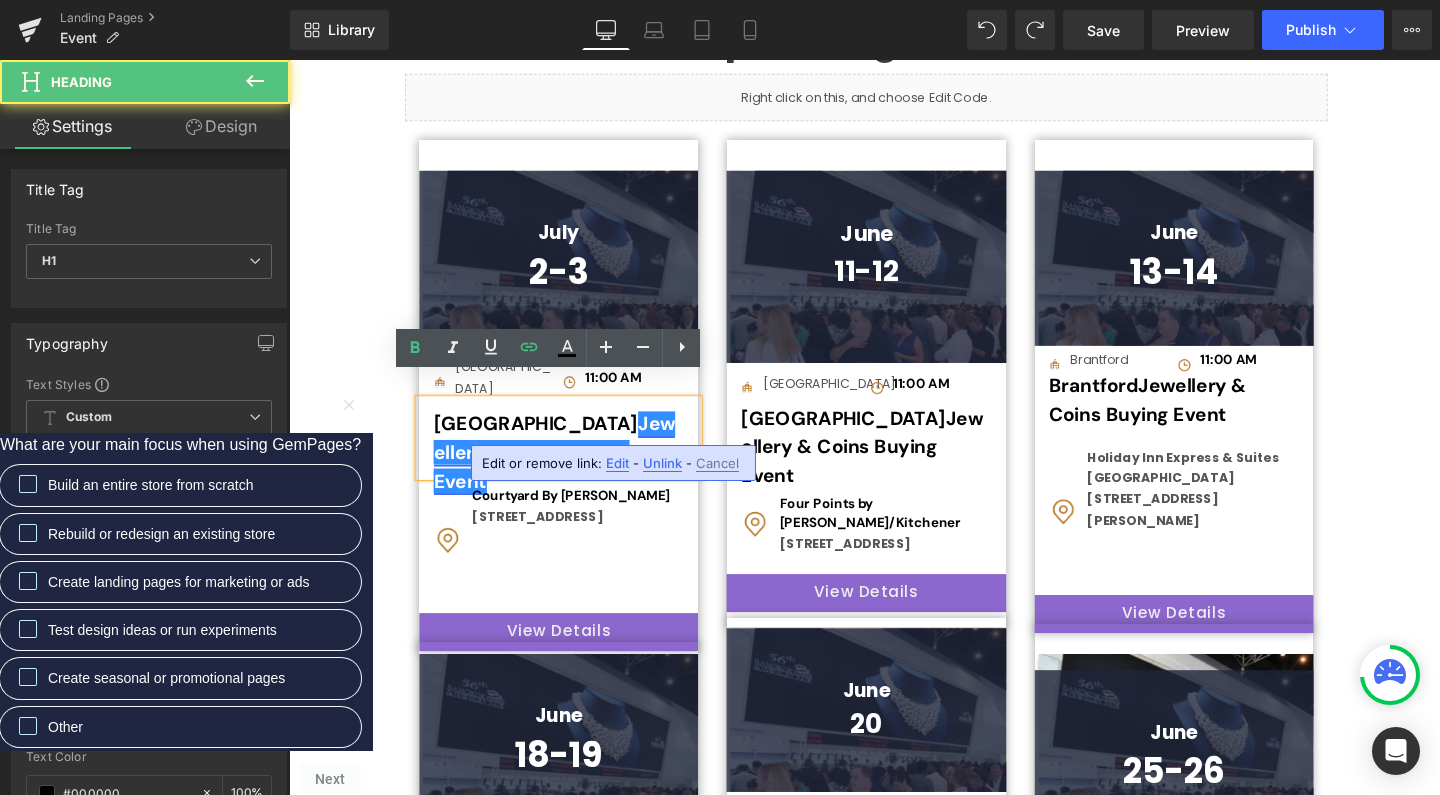 type 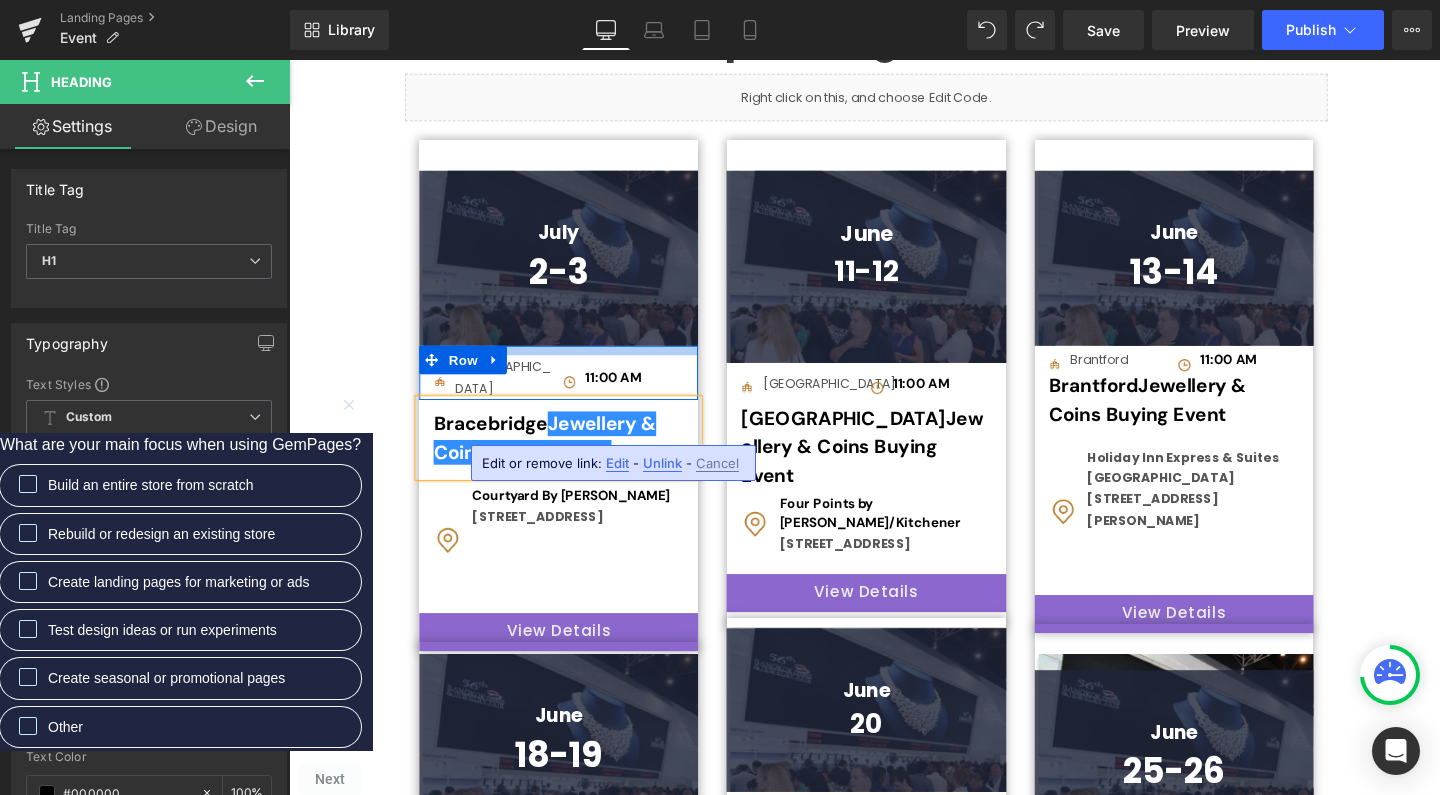 click at bounding box center [572, 365] 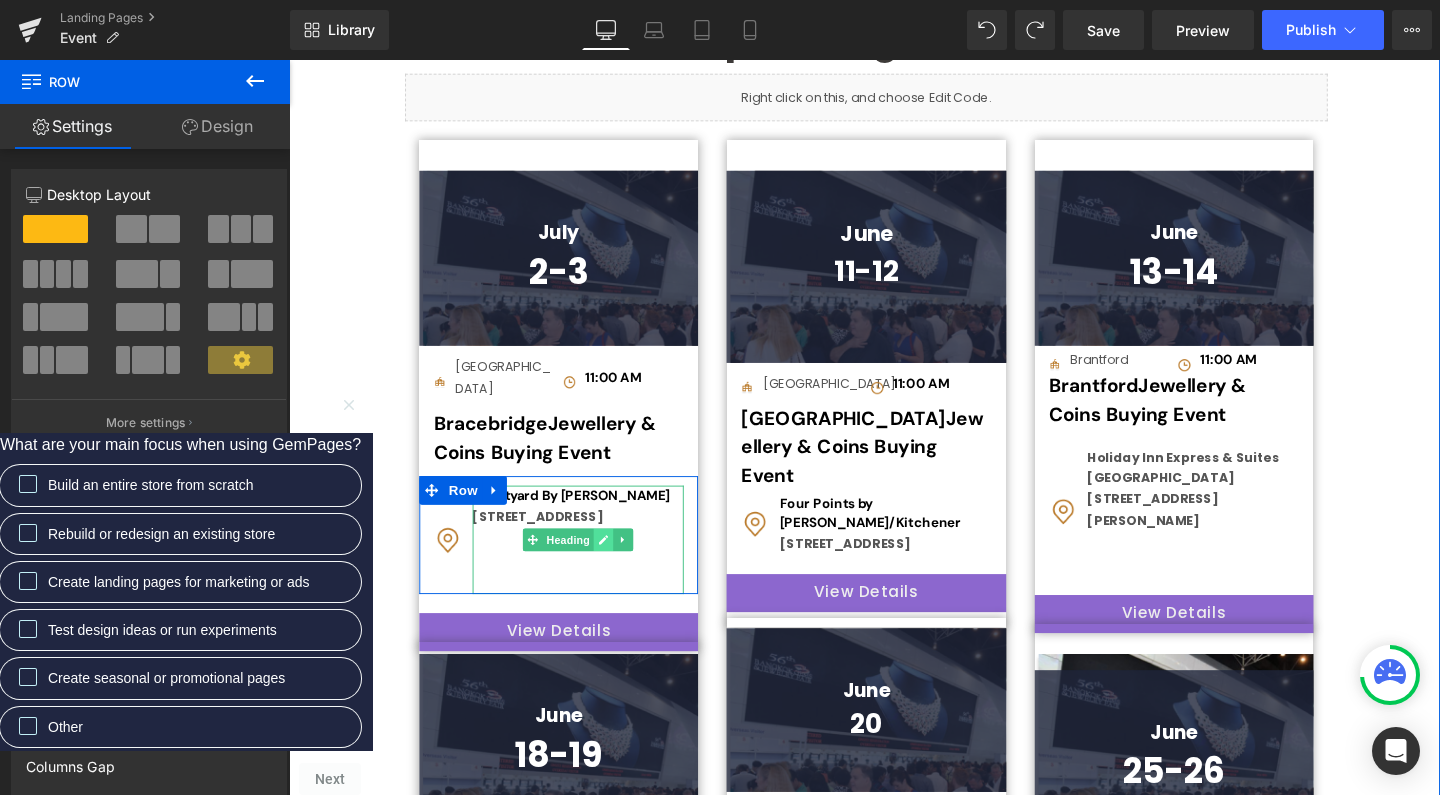 click 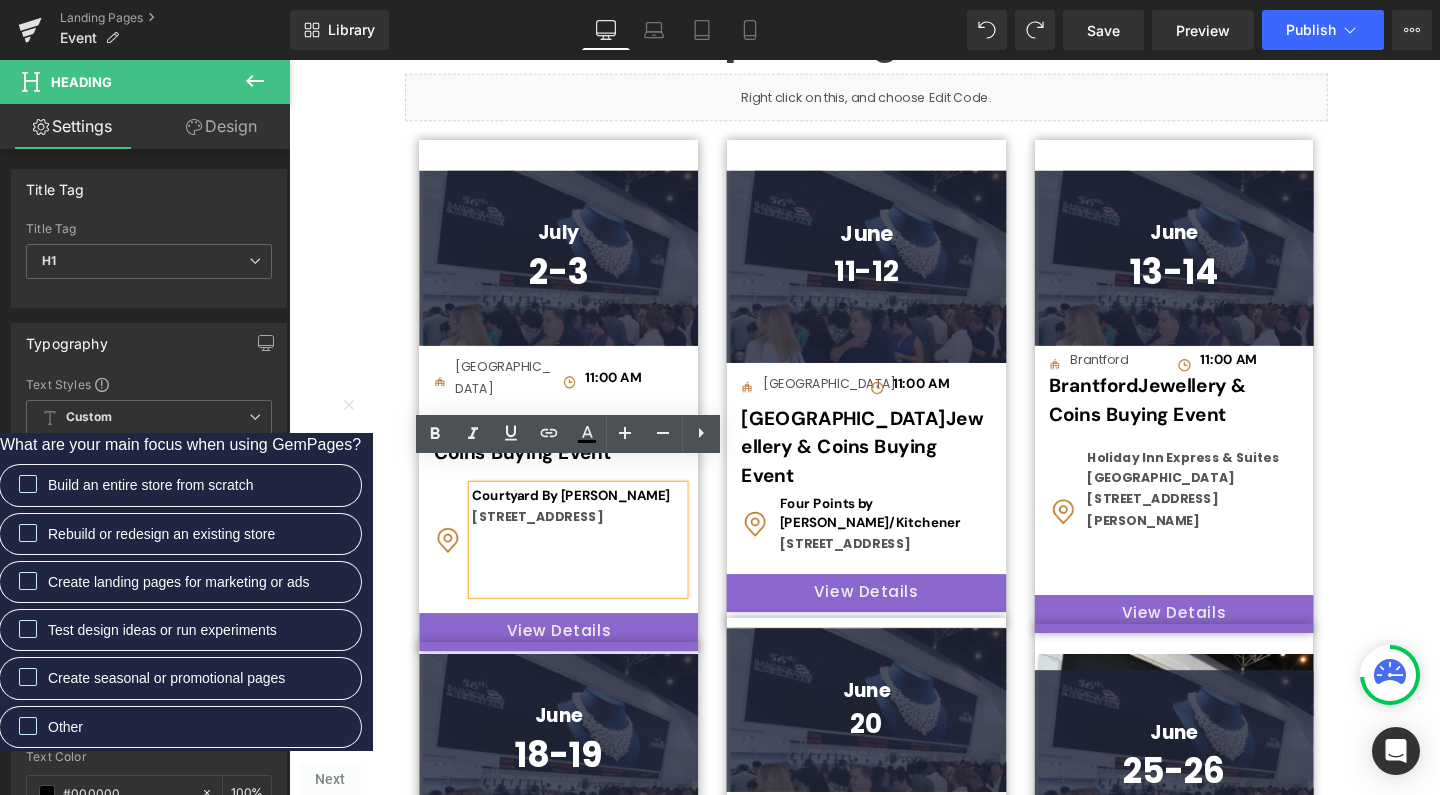drag, startPoint x: 698, startPoint y: 515, endPoint x: 477, endPoint y: 491, distance: 222.29935 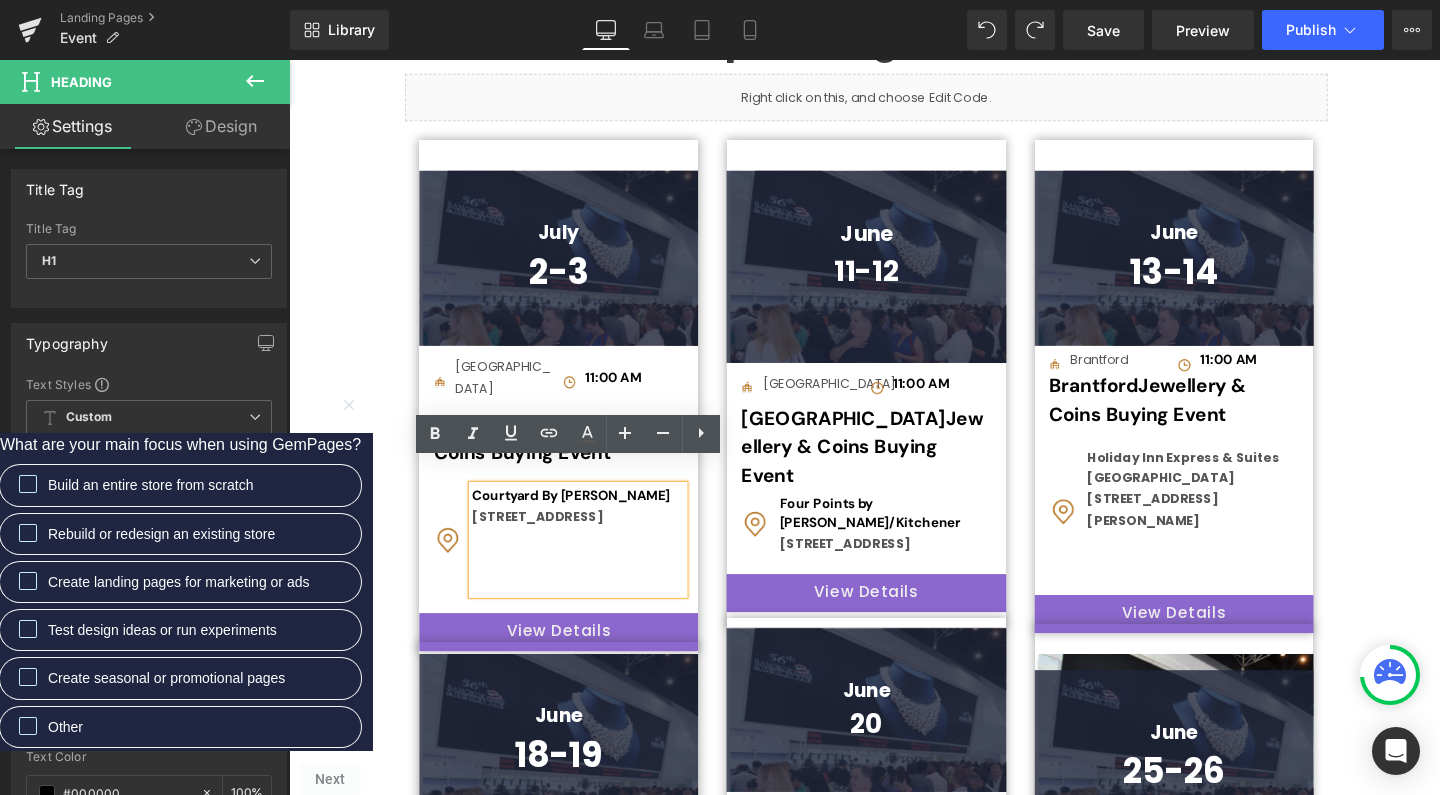 type 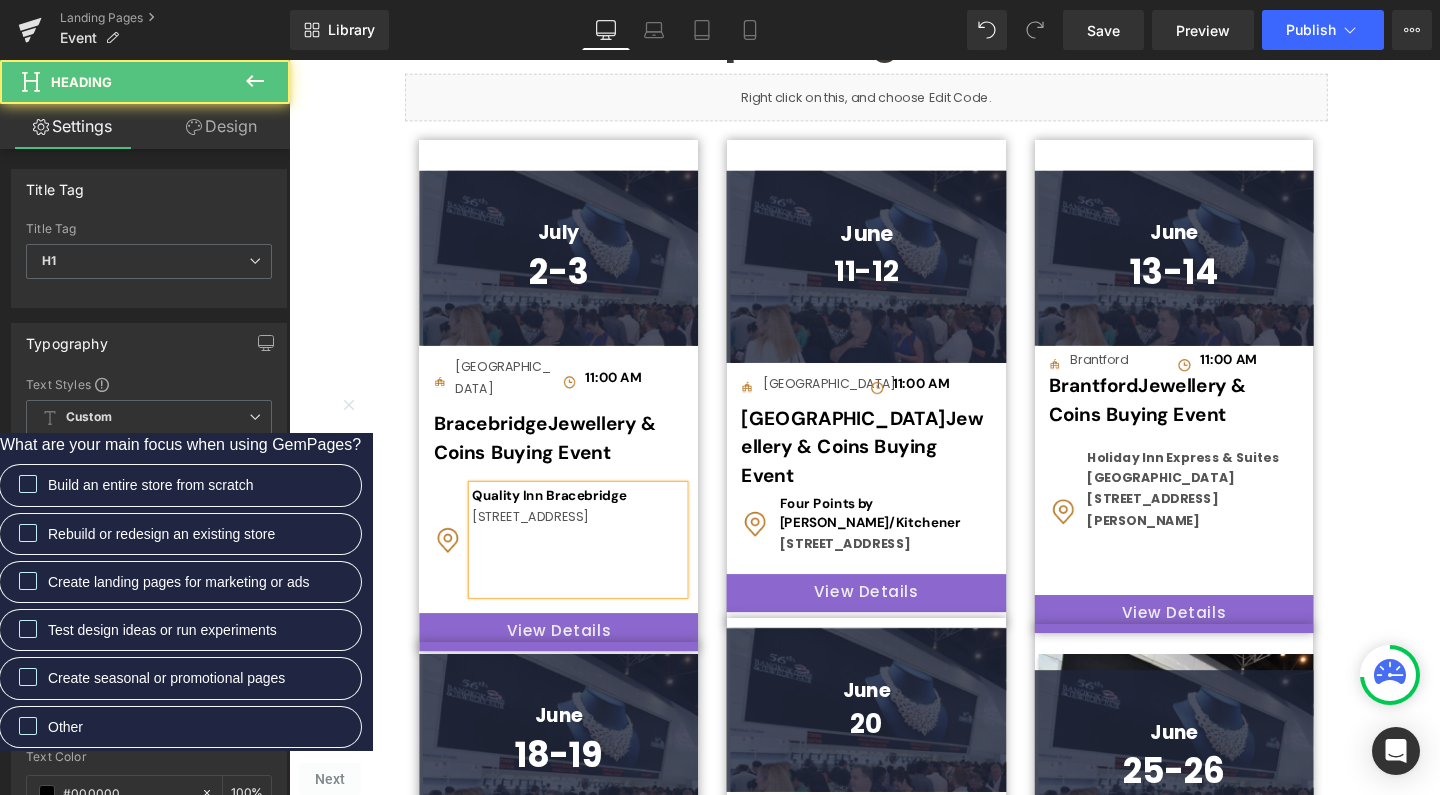 drag, startPoint x: 477, startPoint y: 514, endPoint x: 628, endPoint y: 530, distance: 151.84532 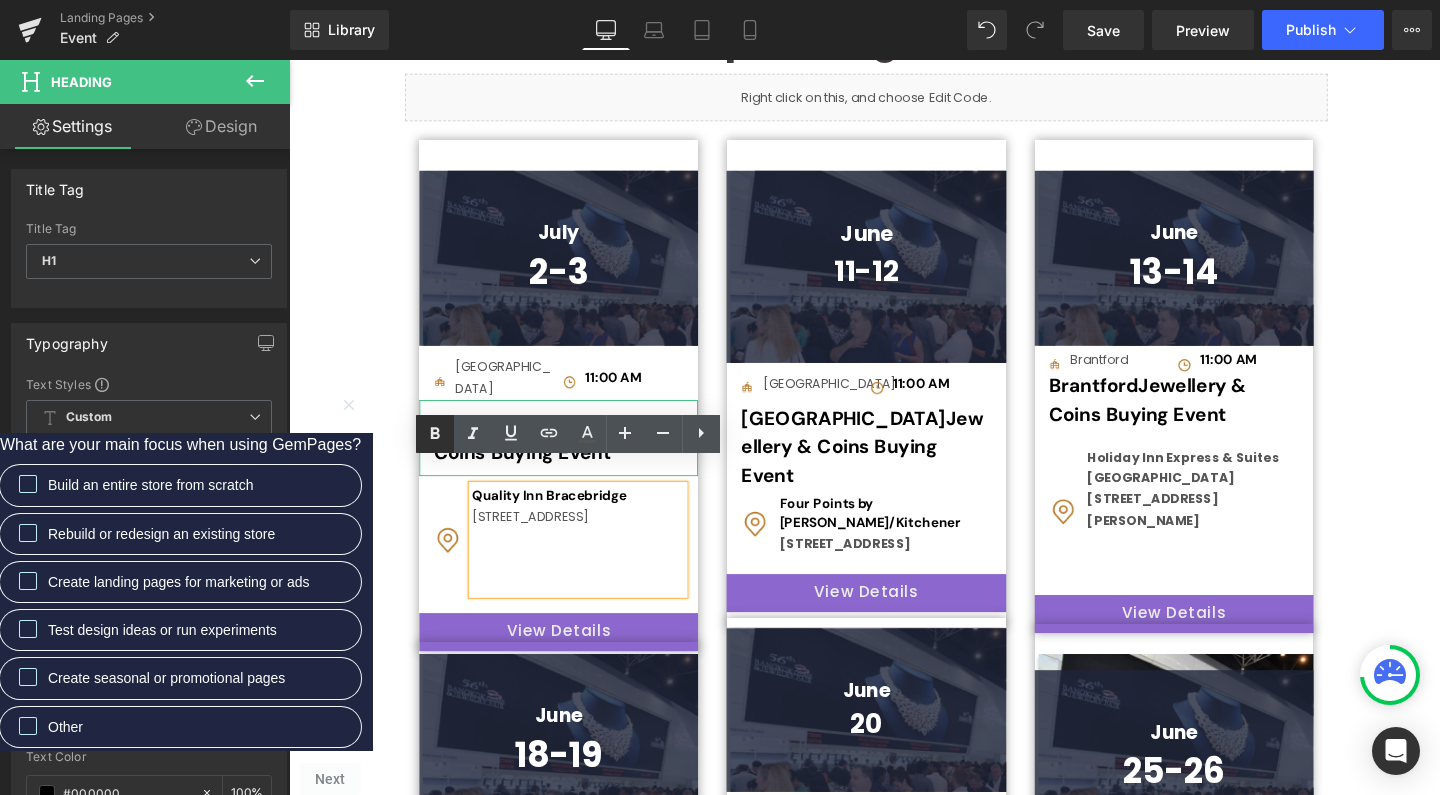 click 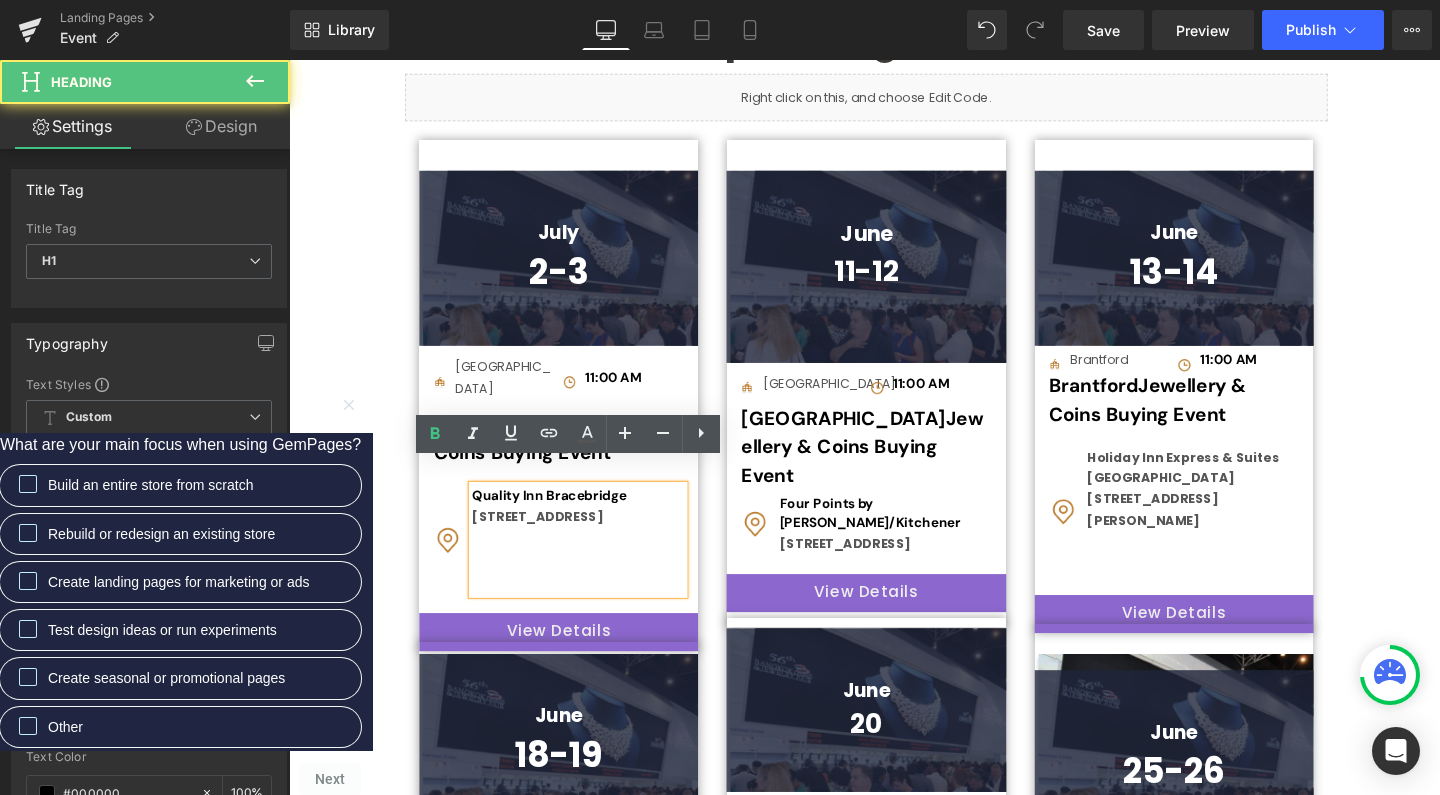 click at bounding box center (593, 586) 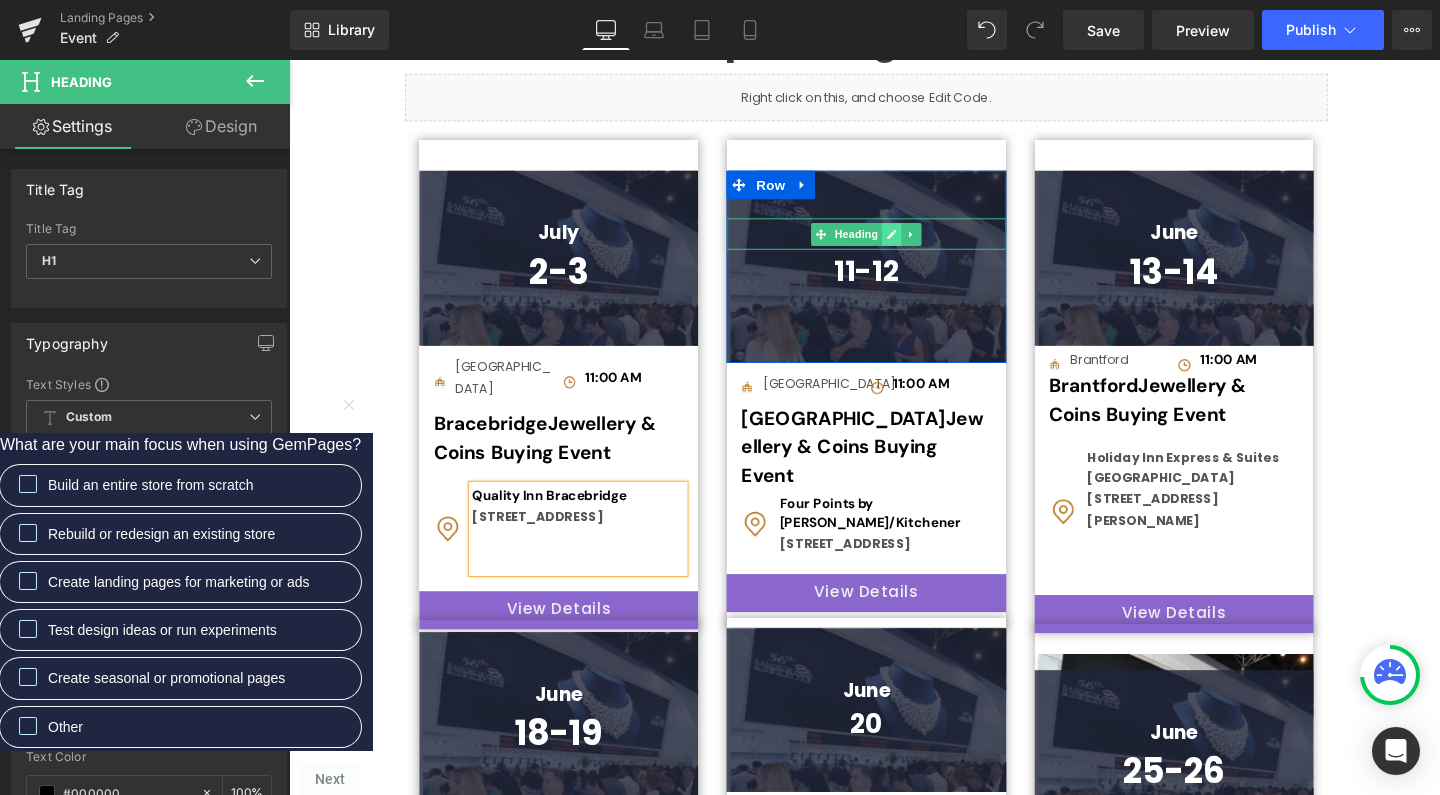 click 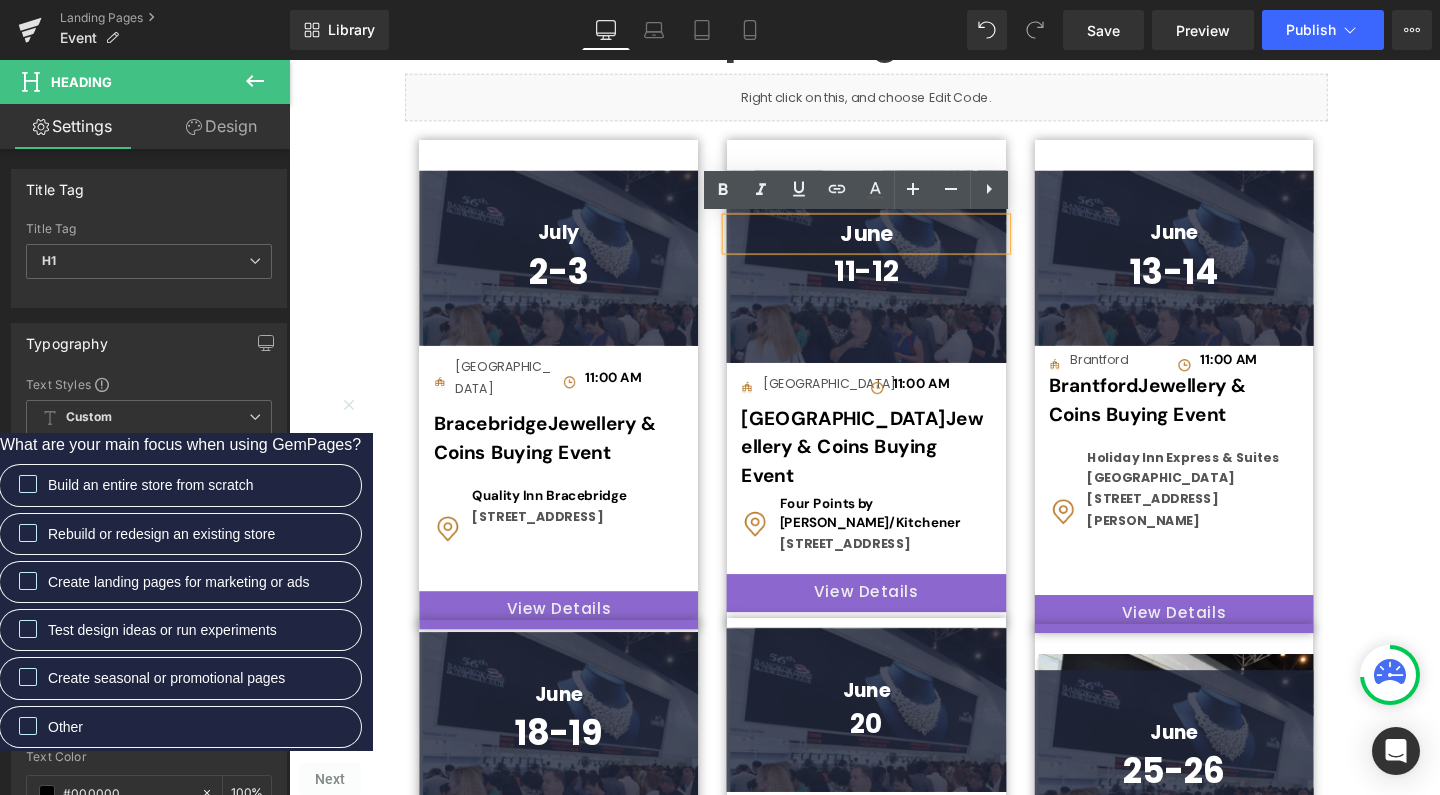 click on "June" at bounding box center [895, 242] 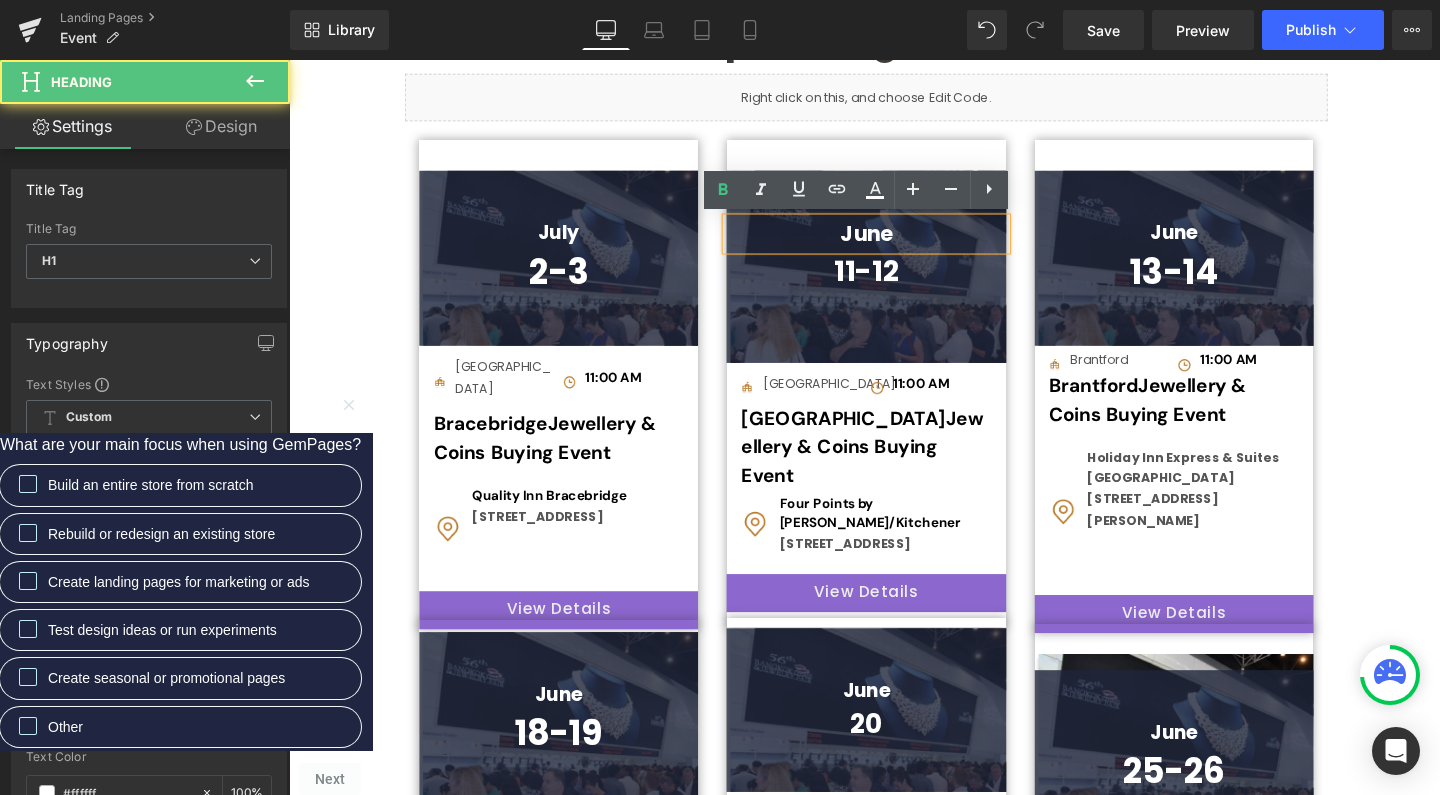 type 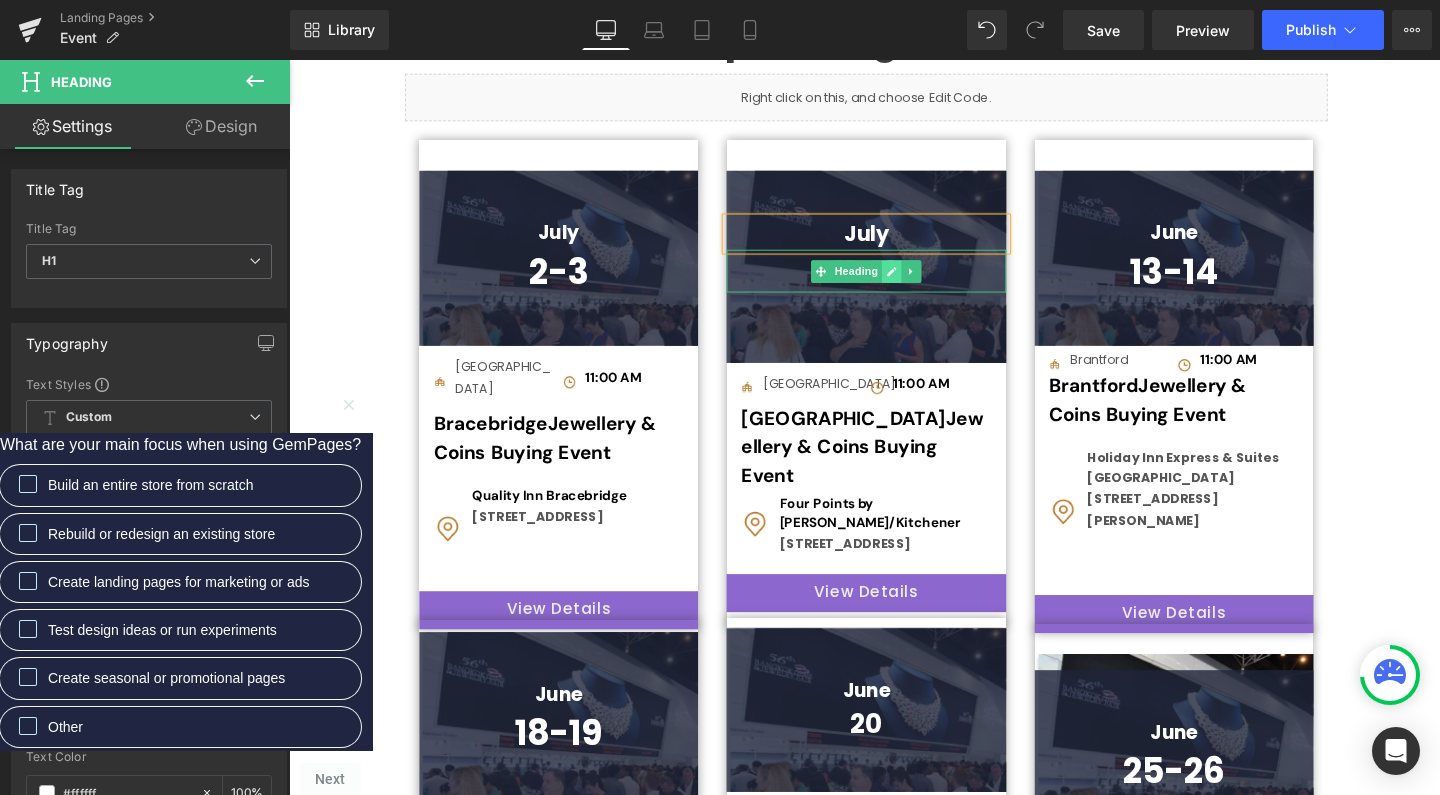 click 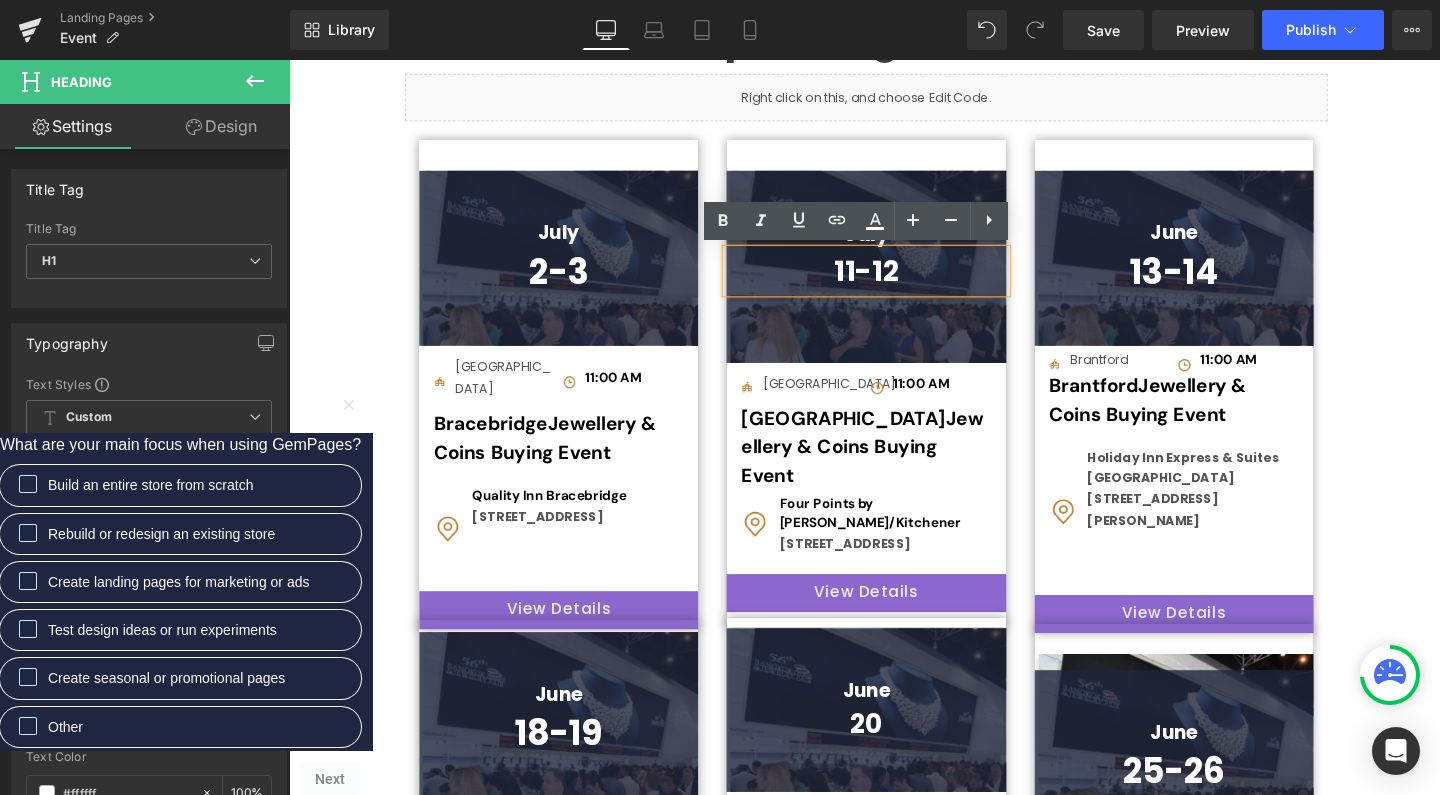 click on "11-12" at bounding box center [895, 281] 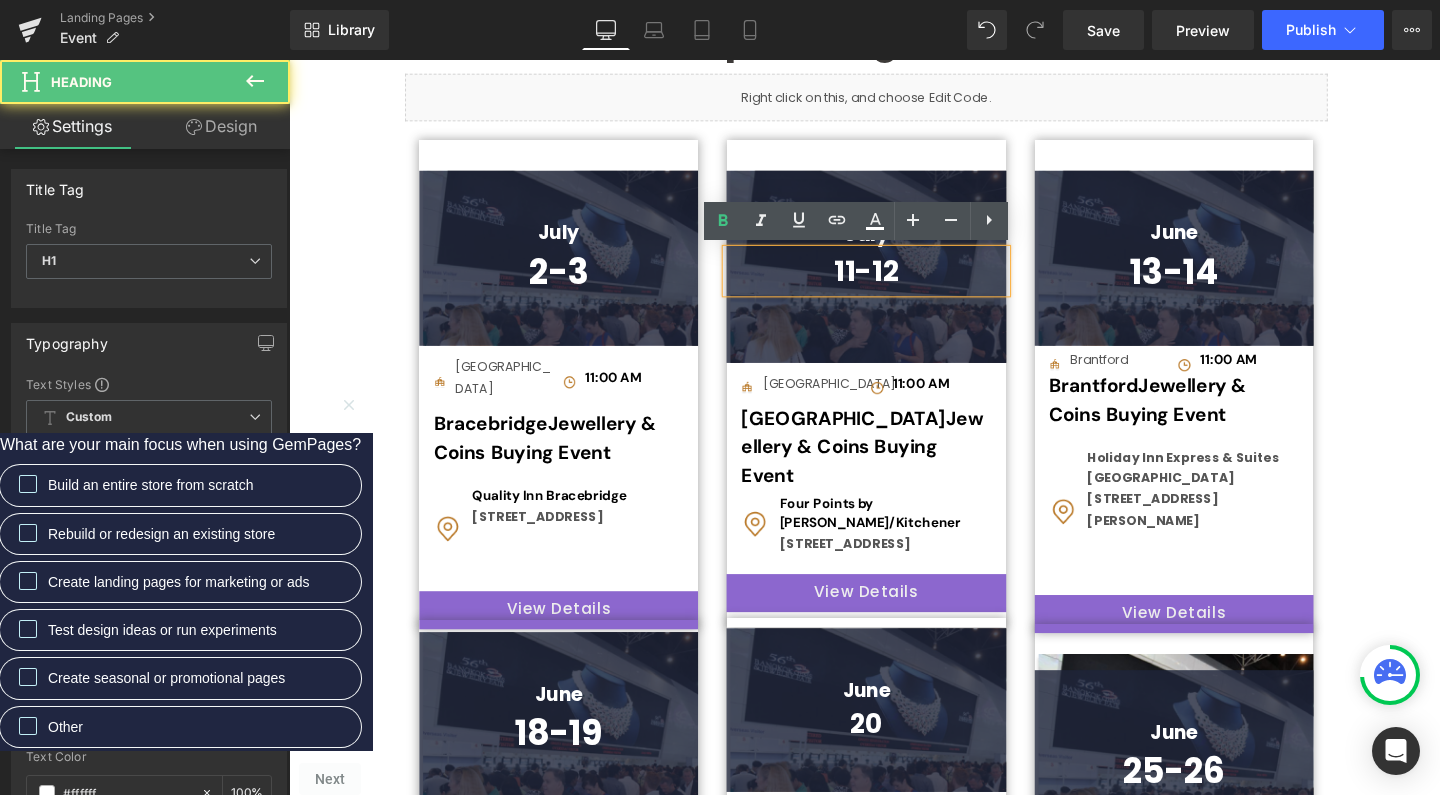 type 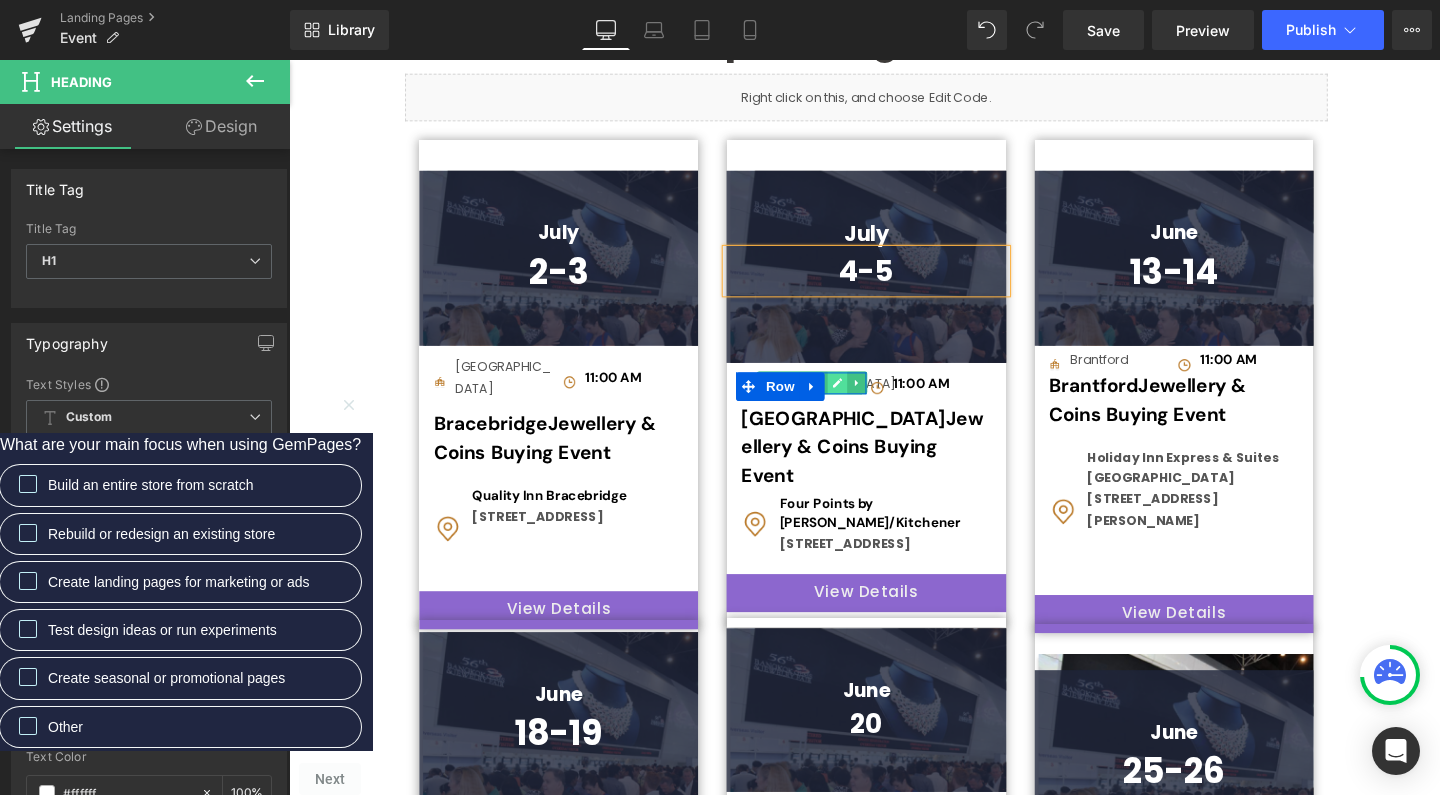 click 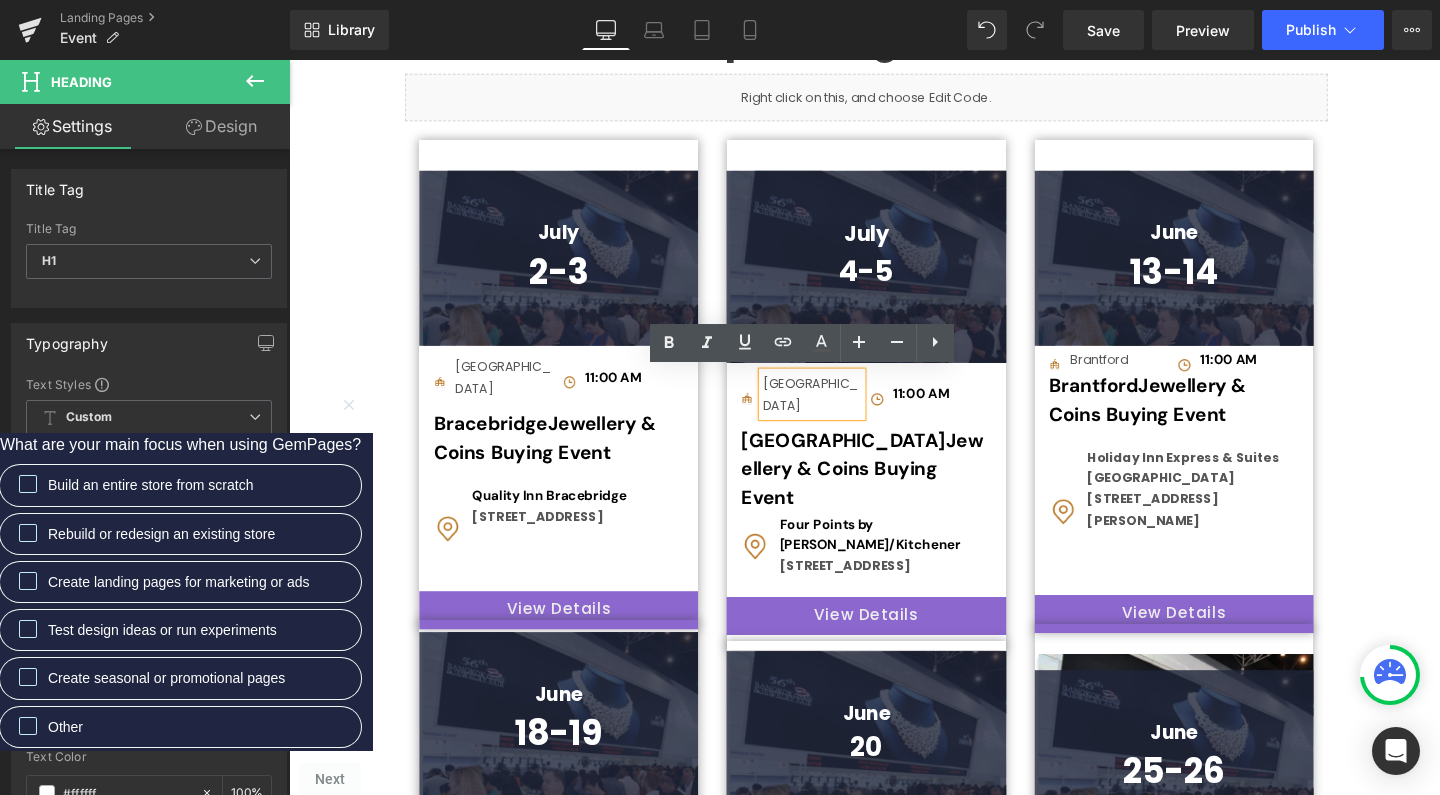 click on "[GEOGRAPHIC_DATA]" at bounding box center (839, 411) 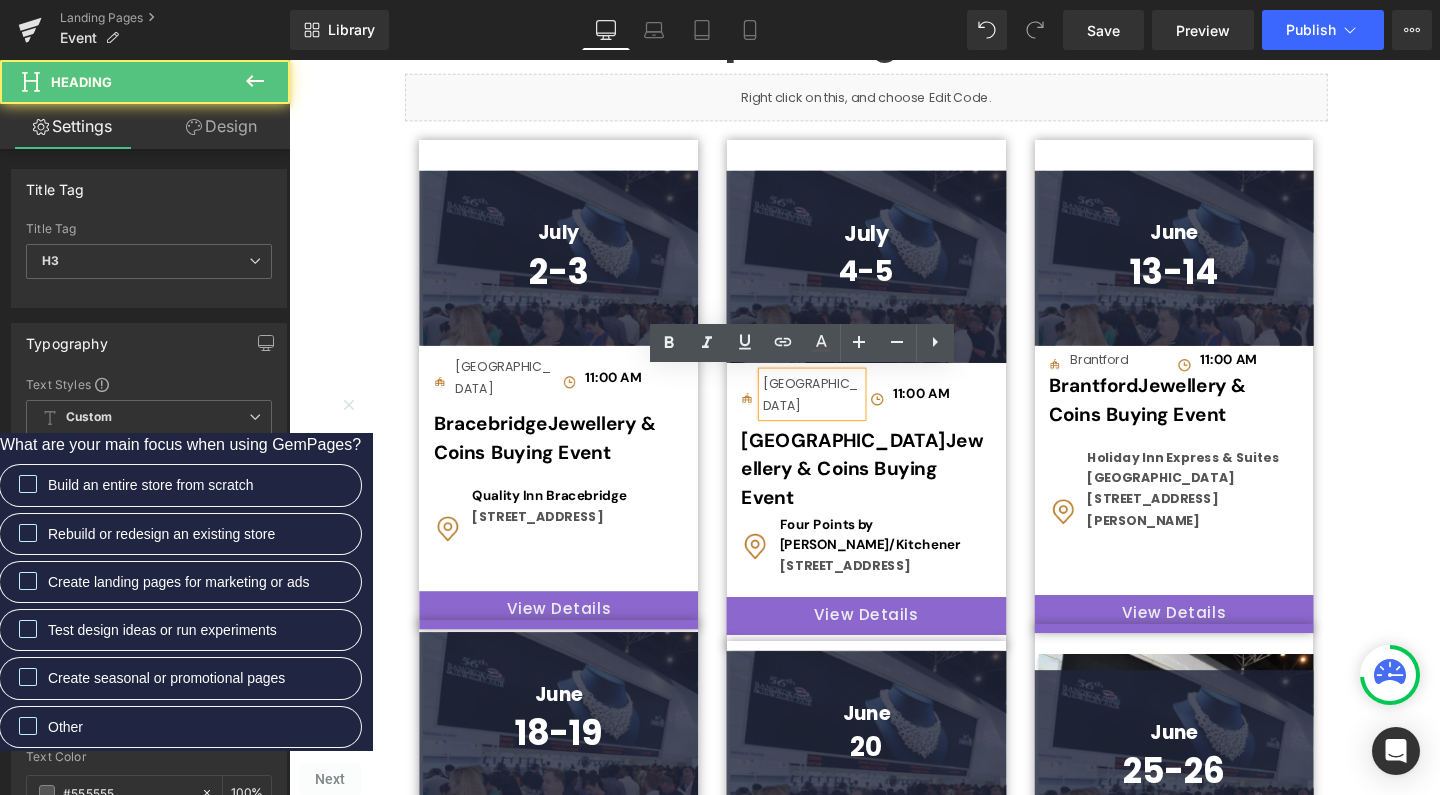type 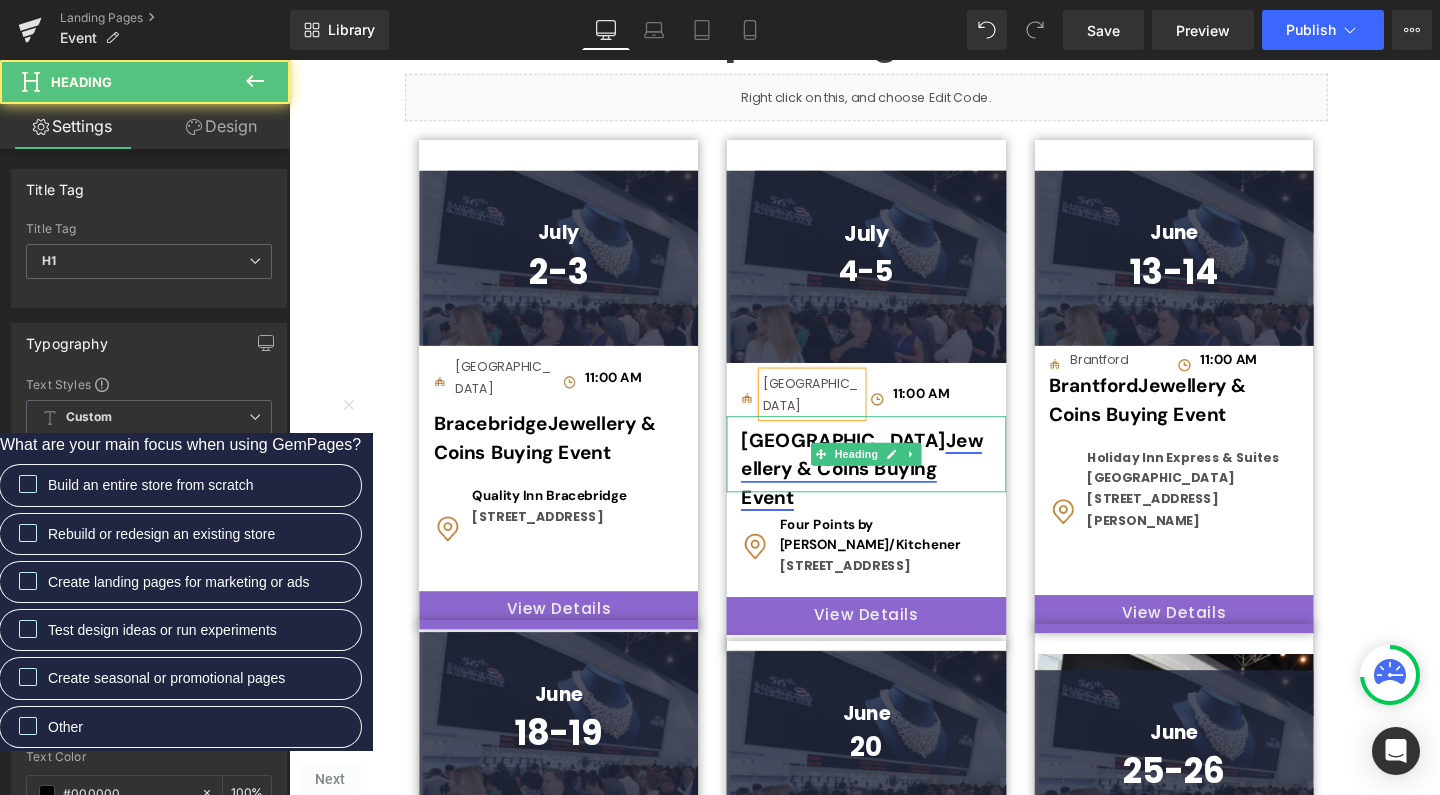 click on "Jewellery & Coins Buying Event" at bounding box center (891, 489) 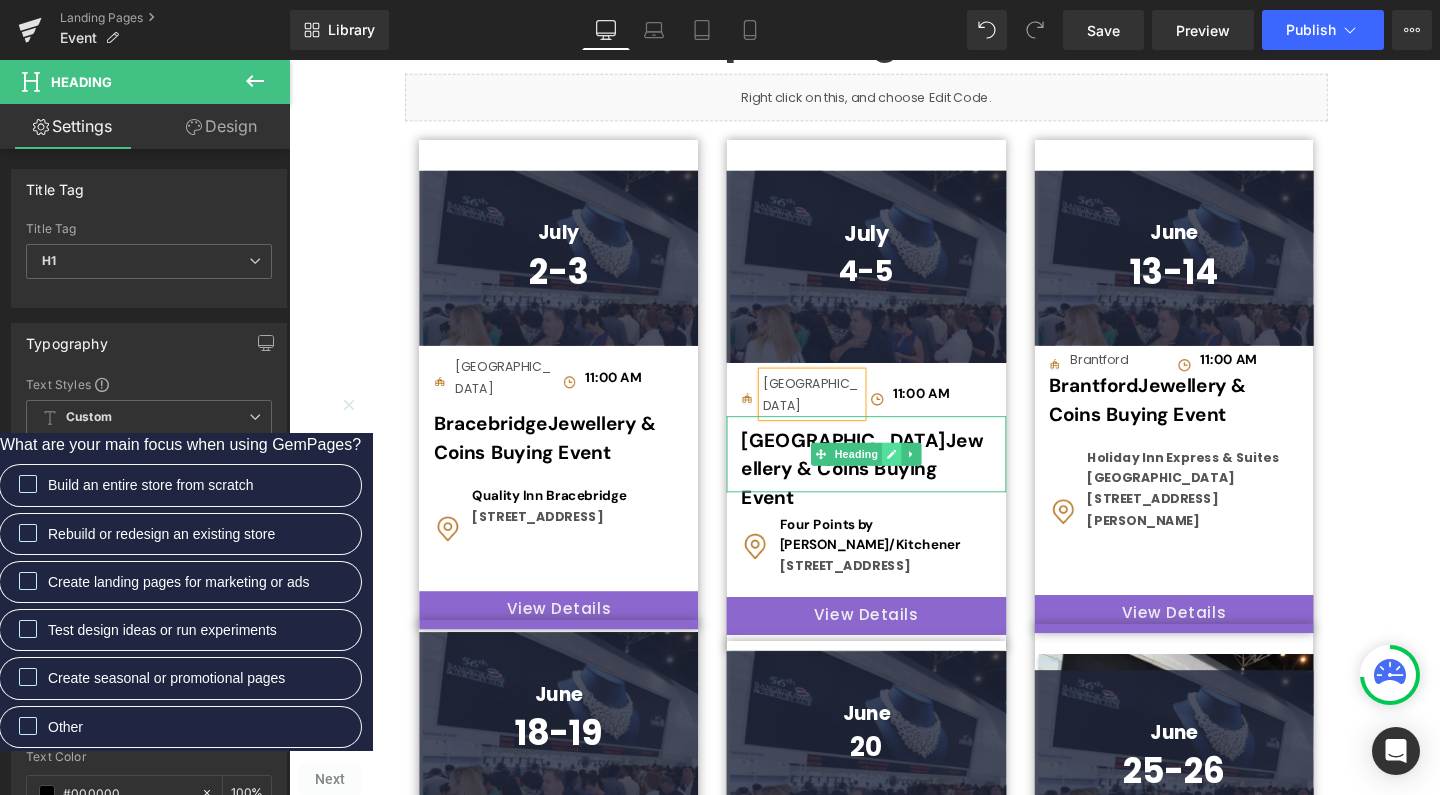 click at bounding box center [923, 474] 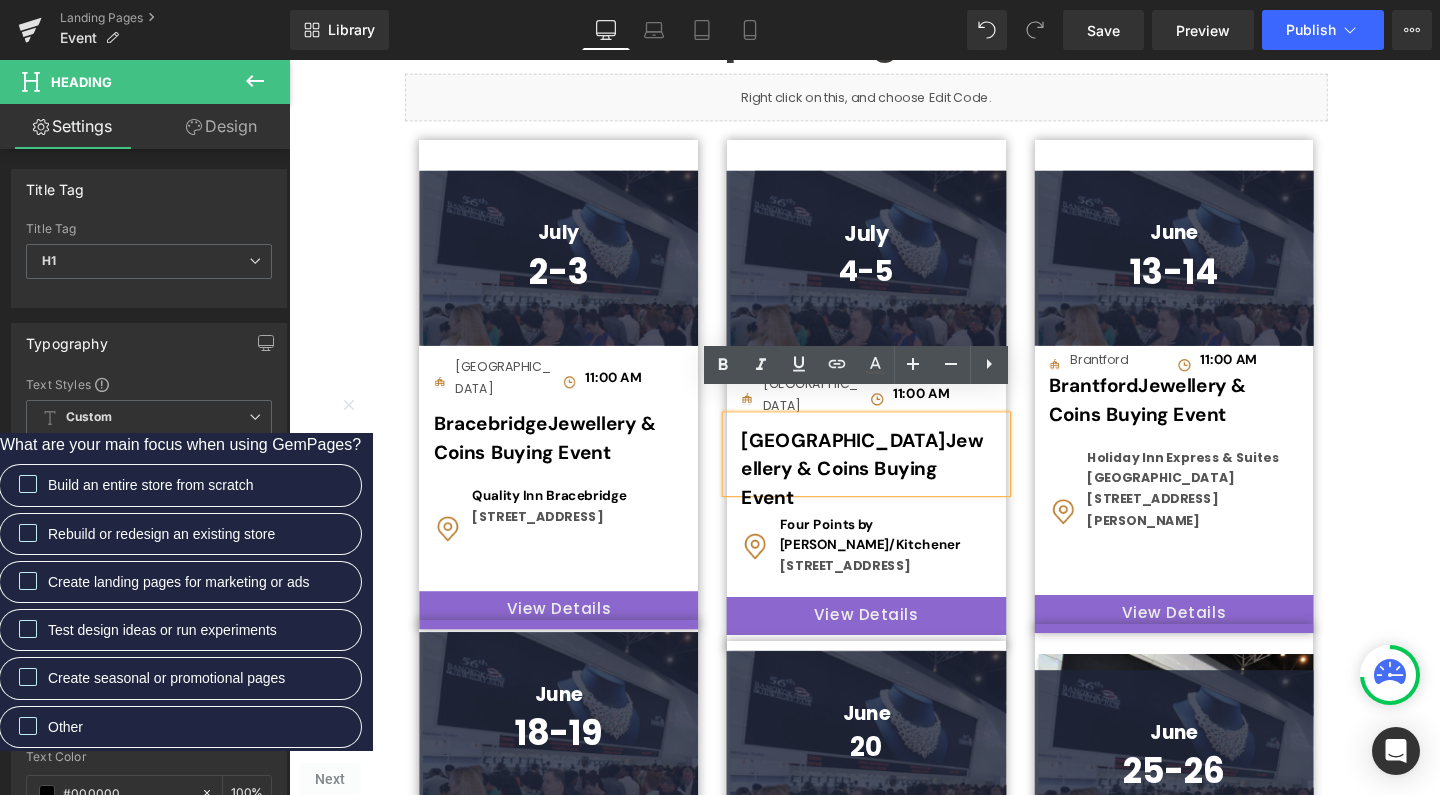 click on "Cambridge  Jewellery & Coins Buying Event" at bounding box center [895, 479] 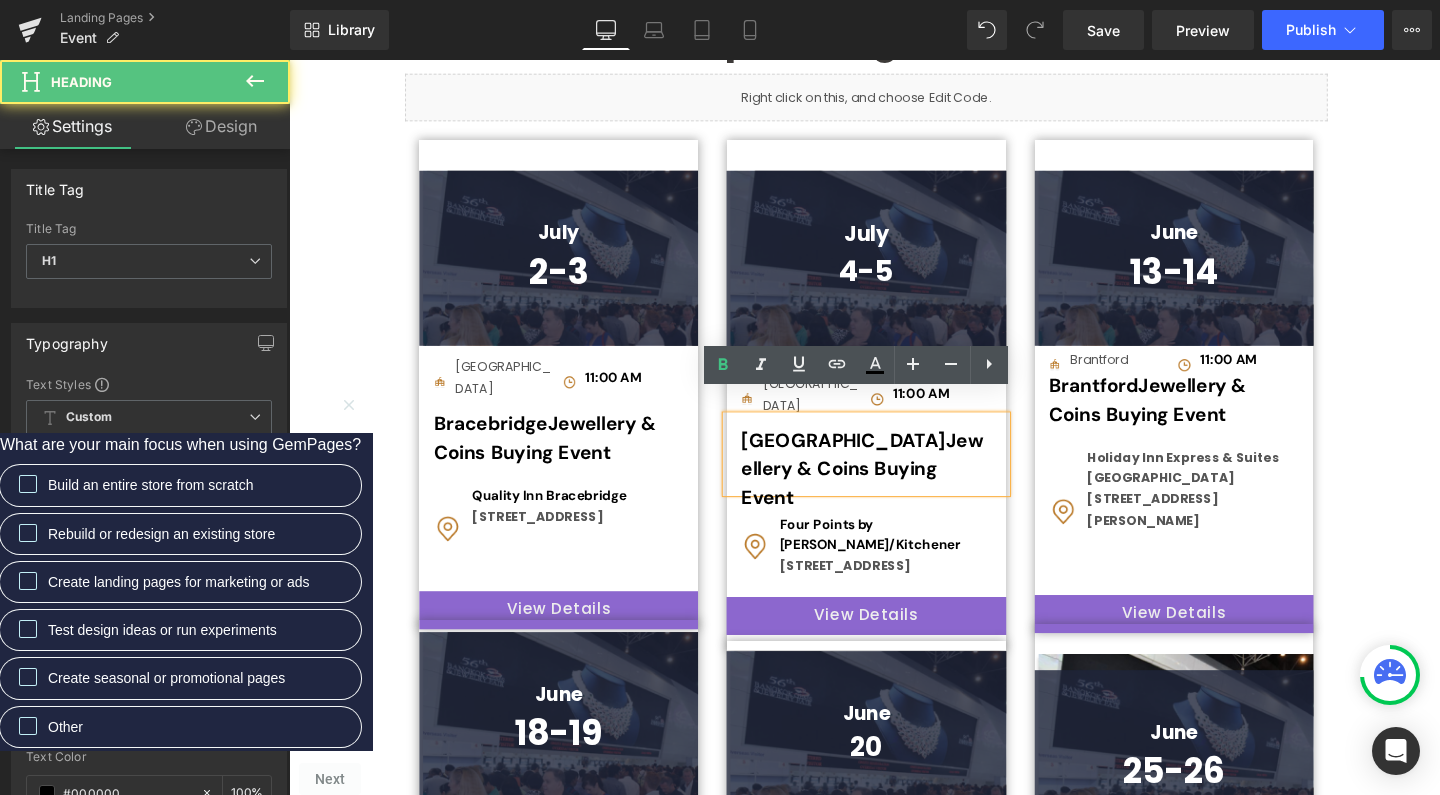 type 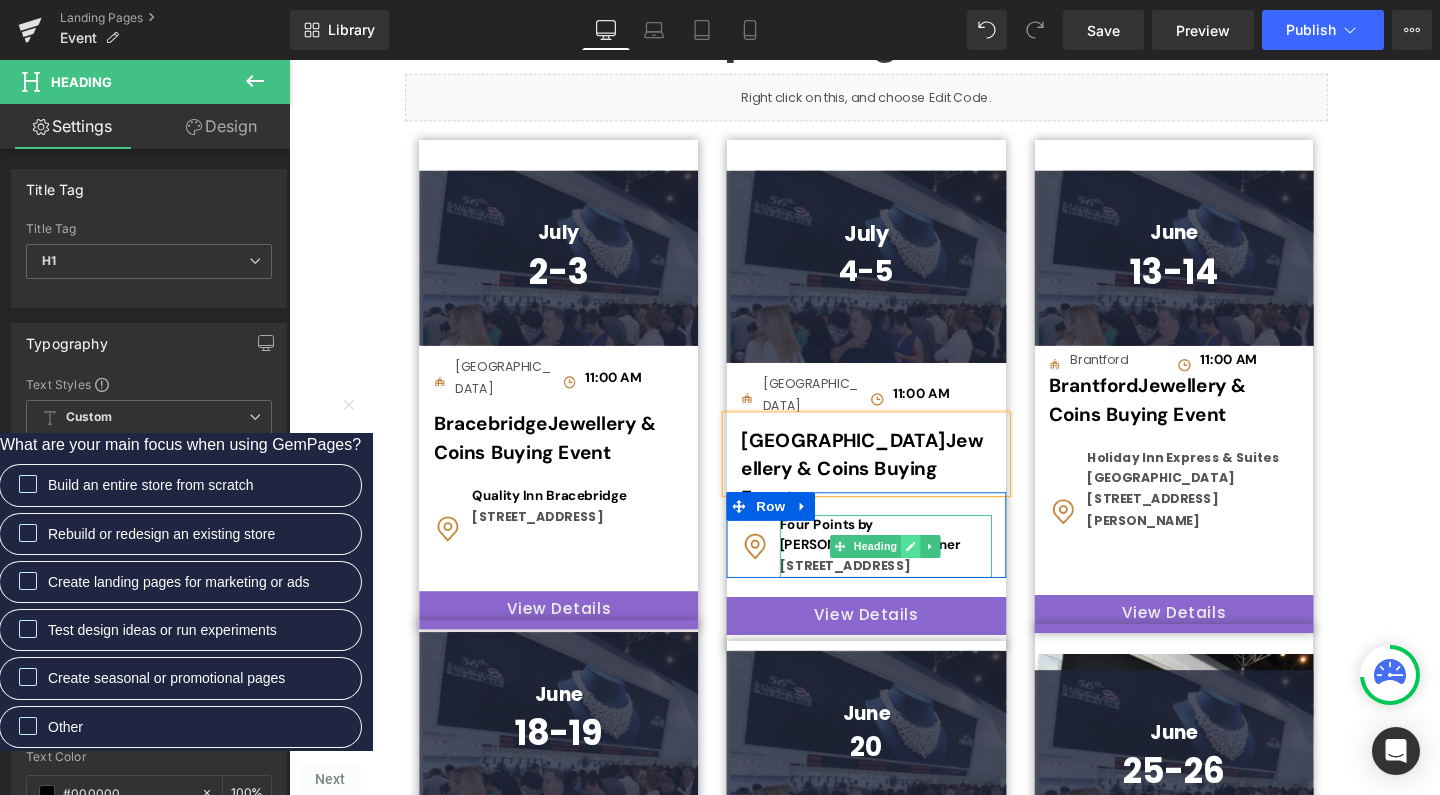 click 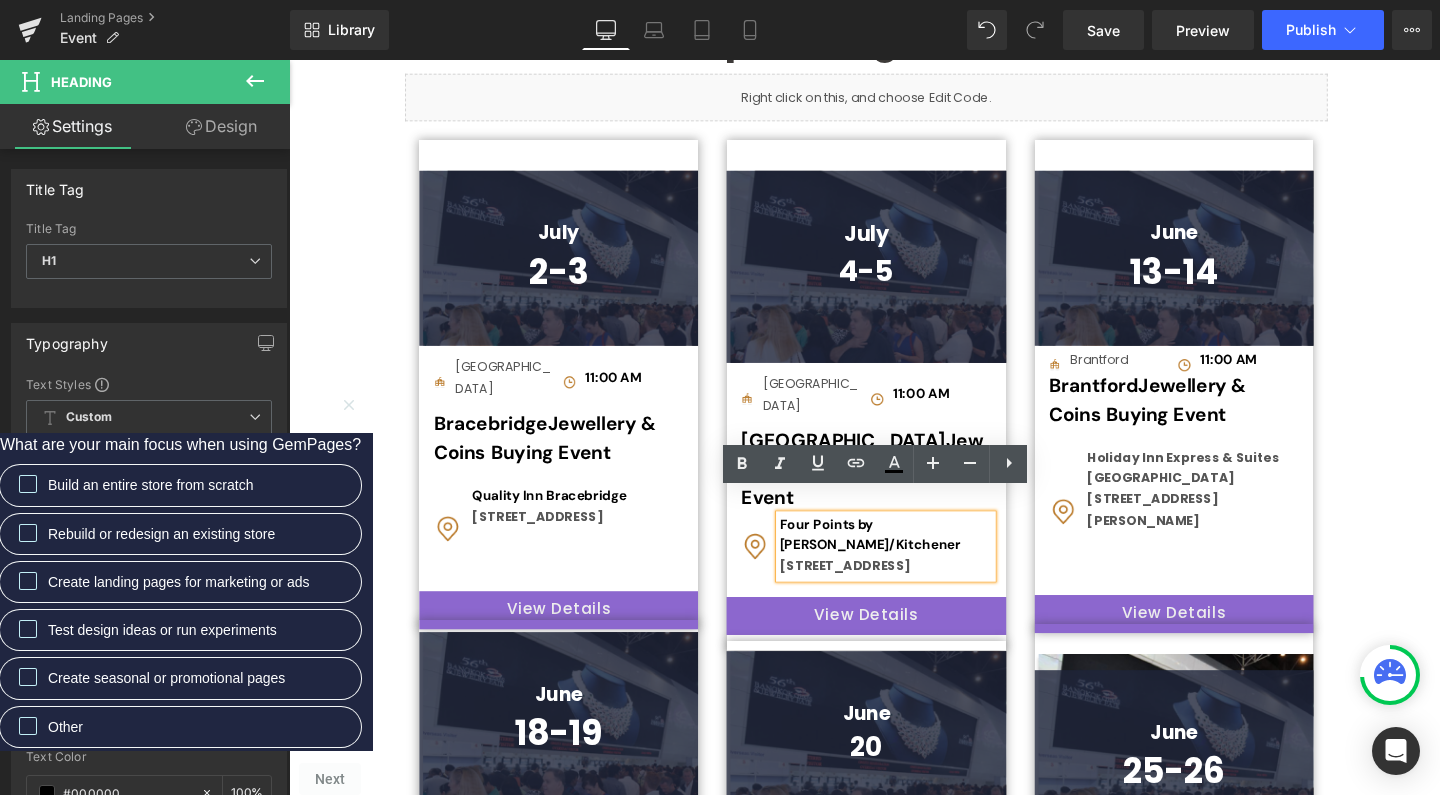 drag, startPoint x: 889, startPoint y: 593, endPoint x: 800, endPoint y: 529, distance: 109.62208 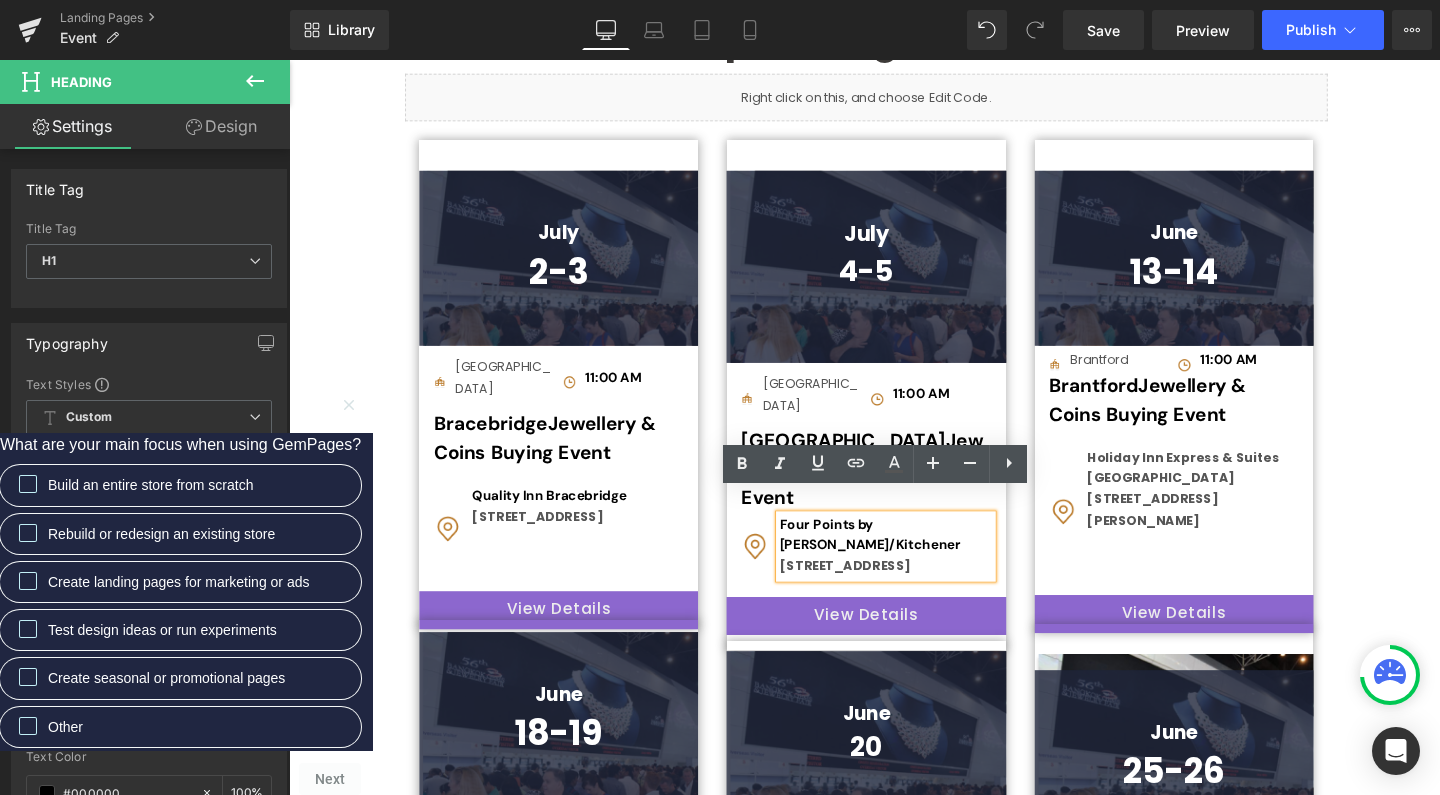 type 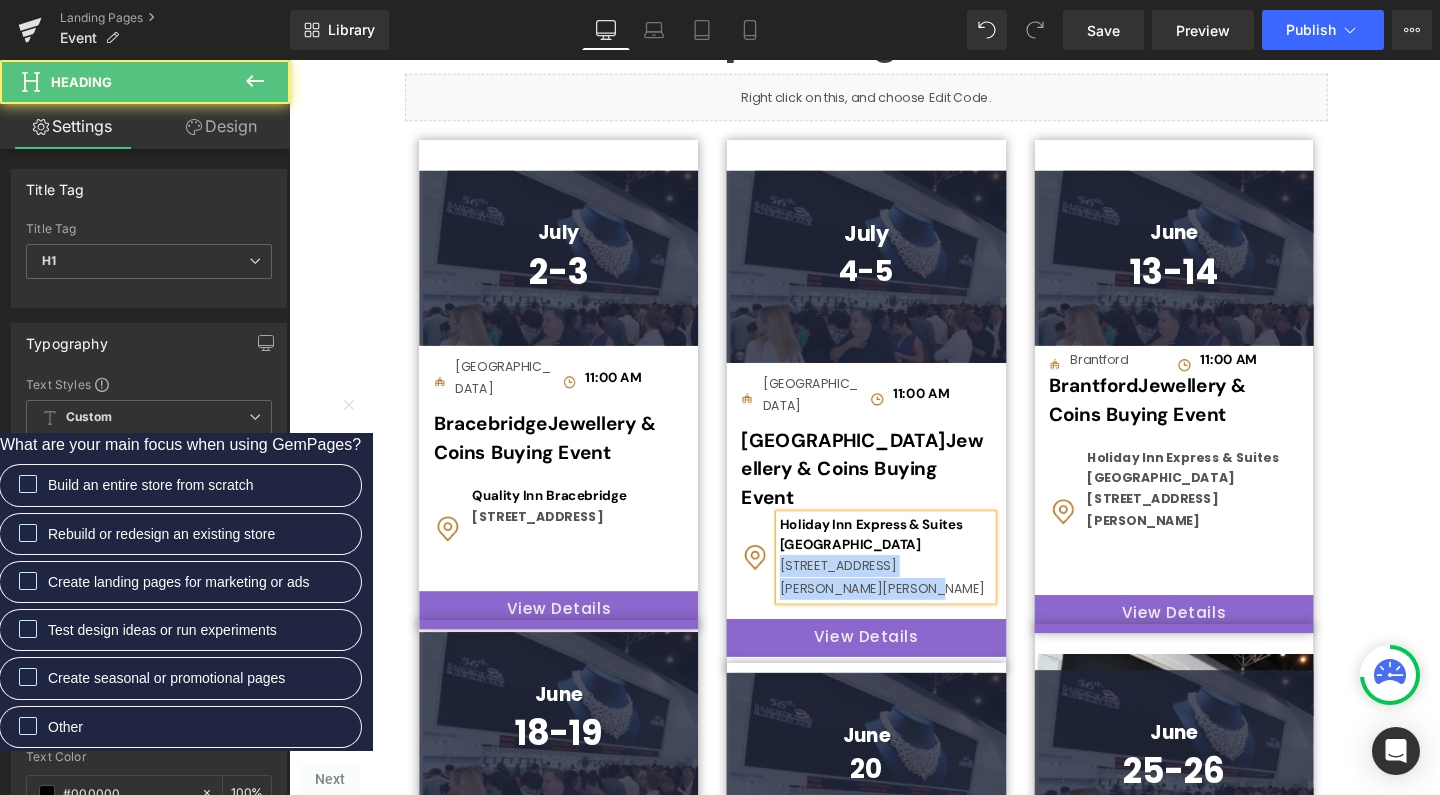 drag, startPoint x: 802, startPoint y: 565, endPoint x: 946, endPoint y: 591, distance: 146.3284 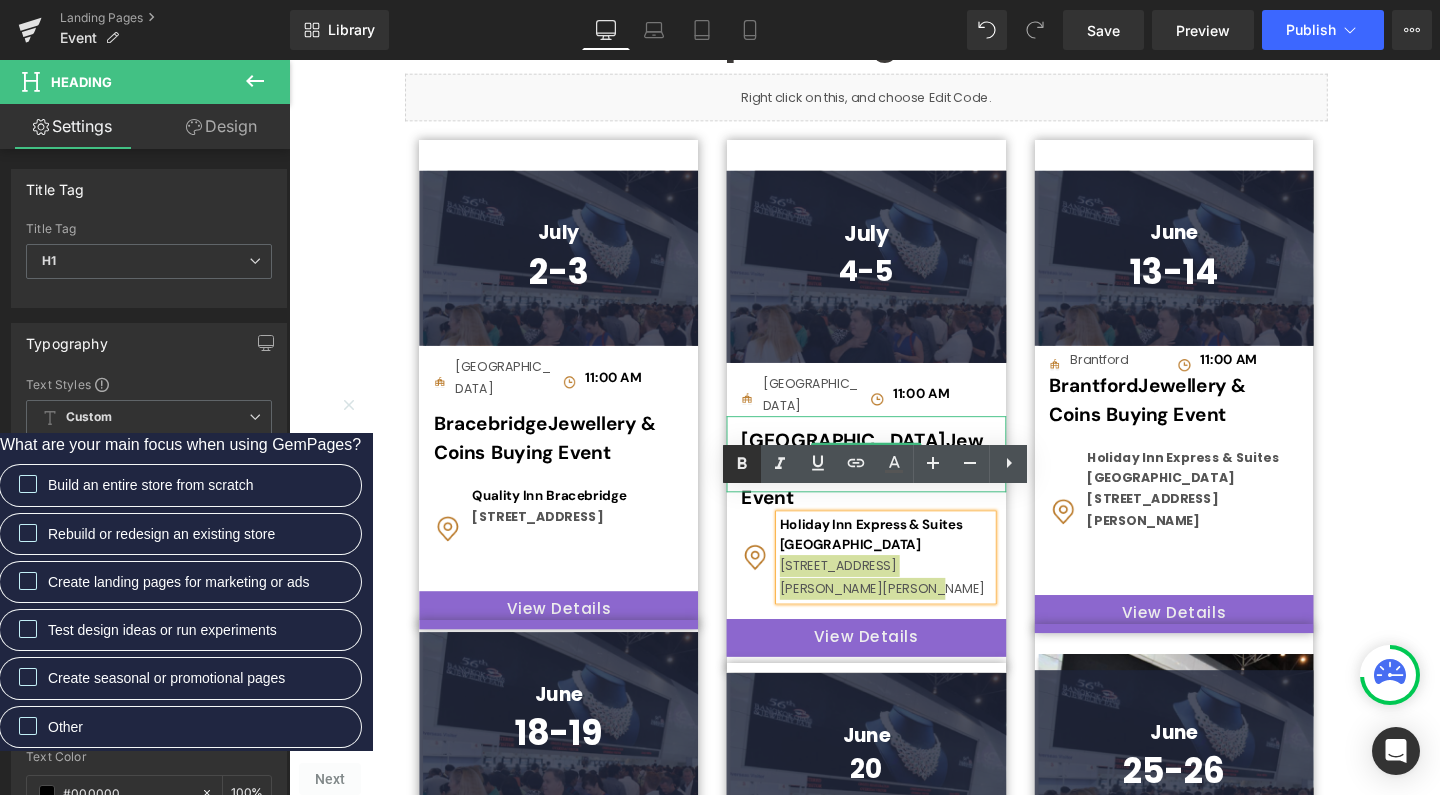 click 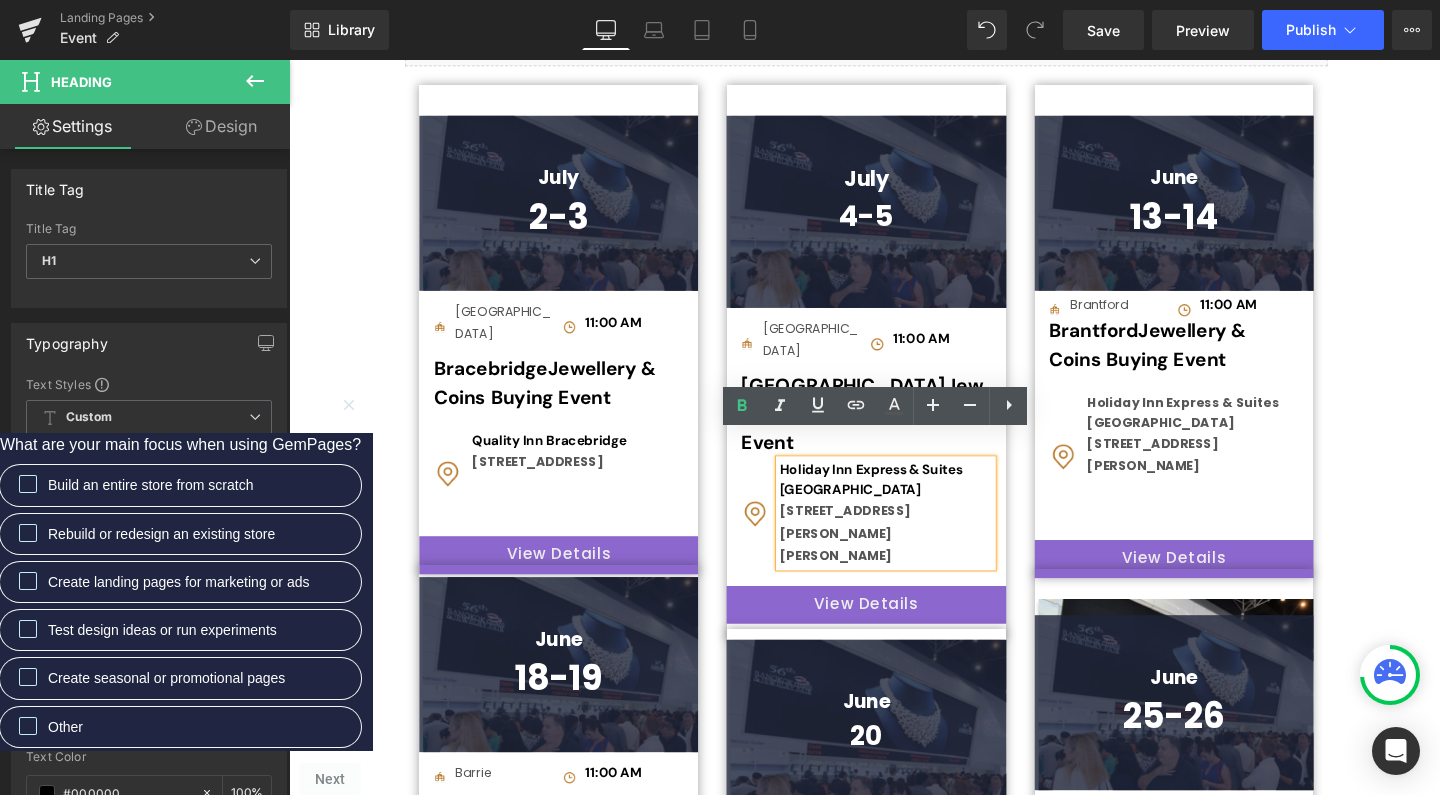 scroll, scrollTop: 729, scrollLeft: 0, axis: vertical 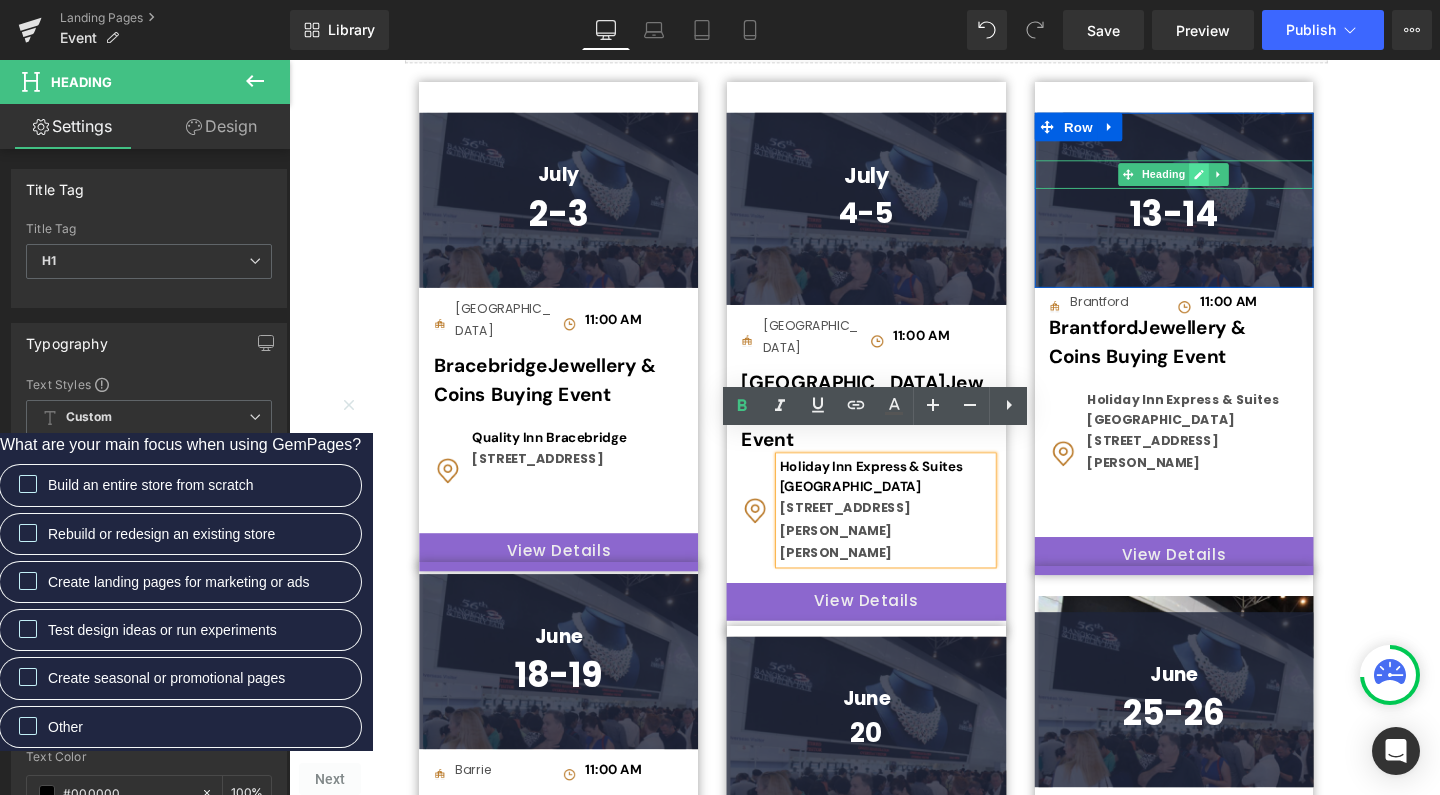 click 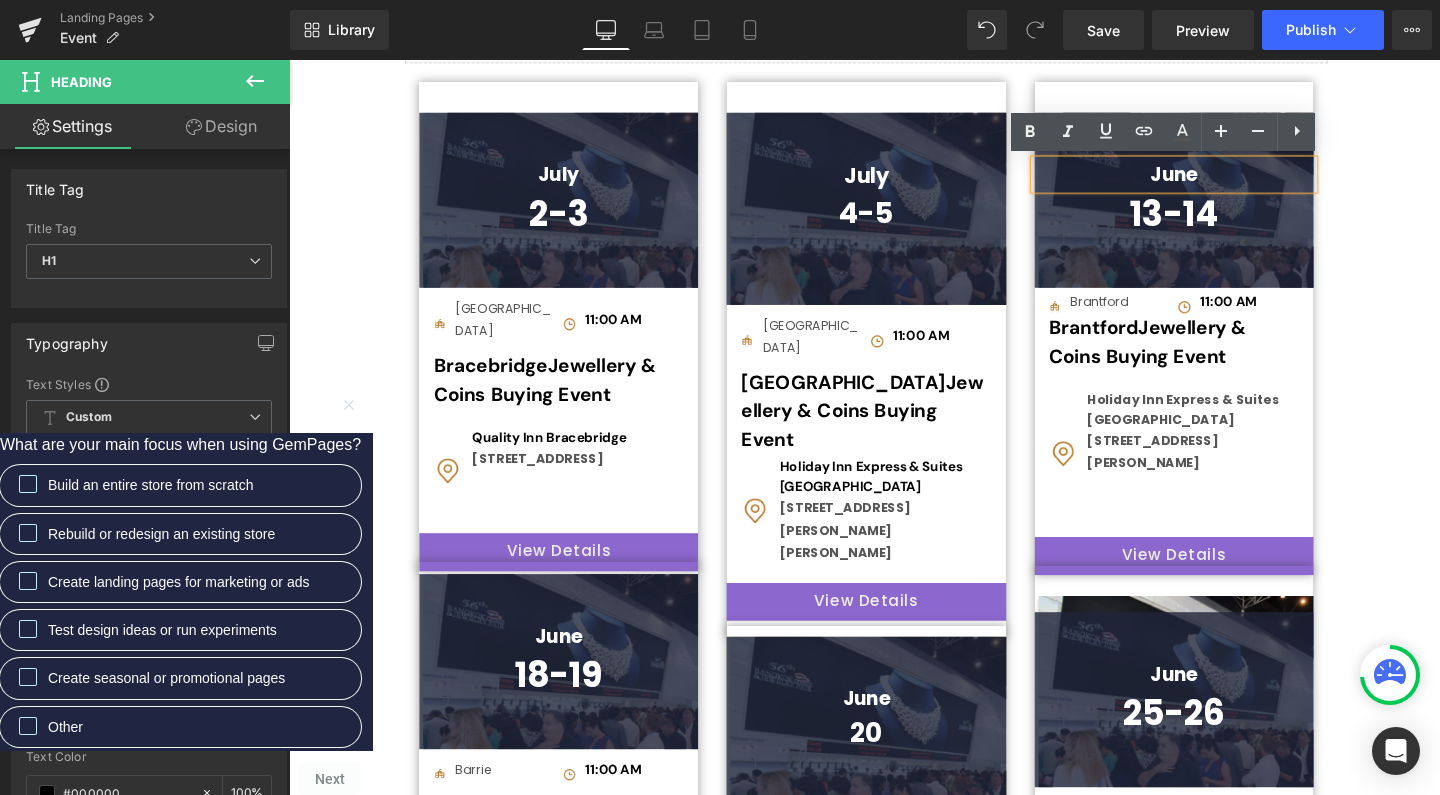 click on "June" at bounding box center (1219, 180) 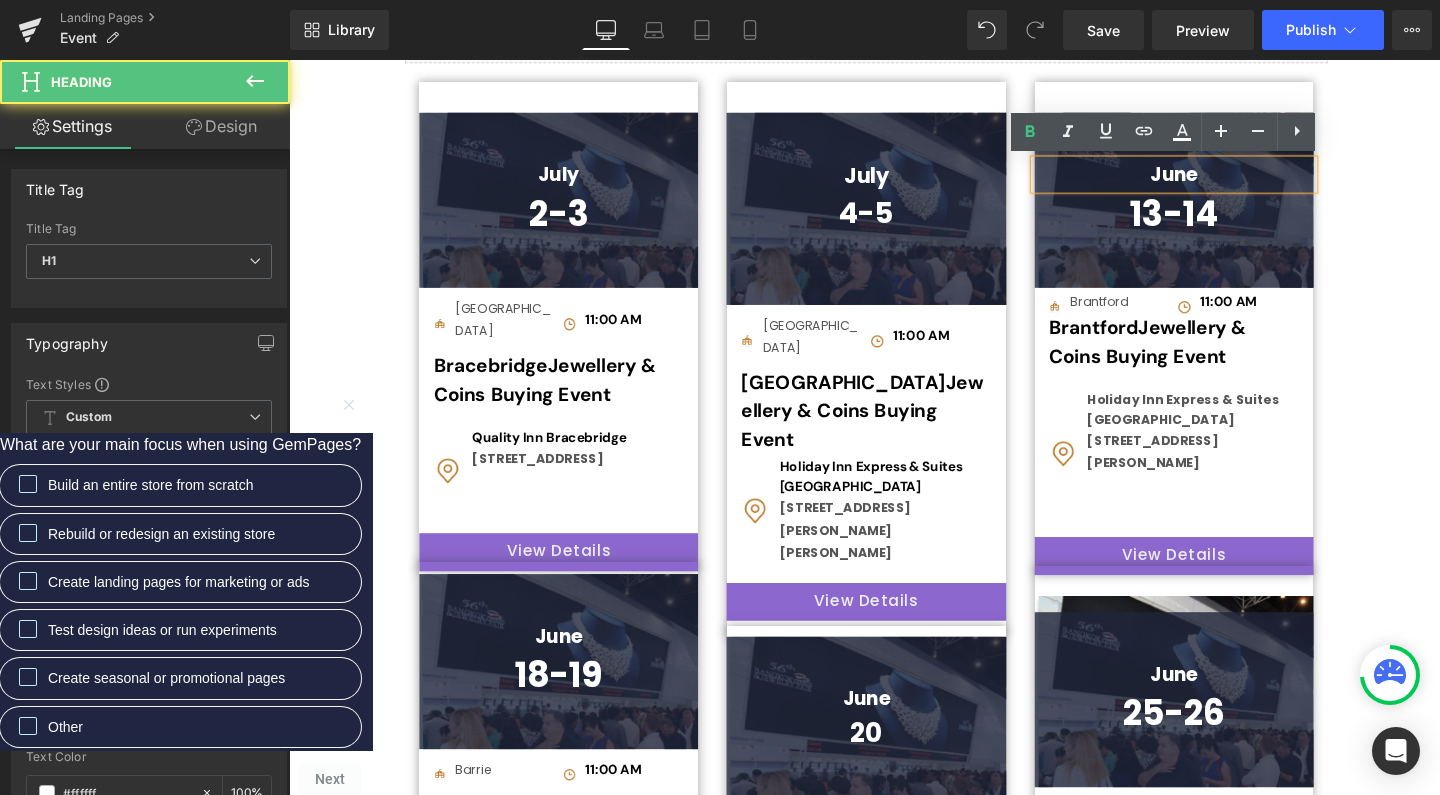 type 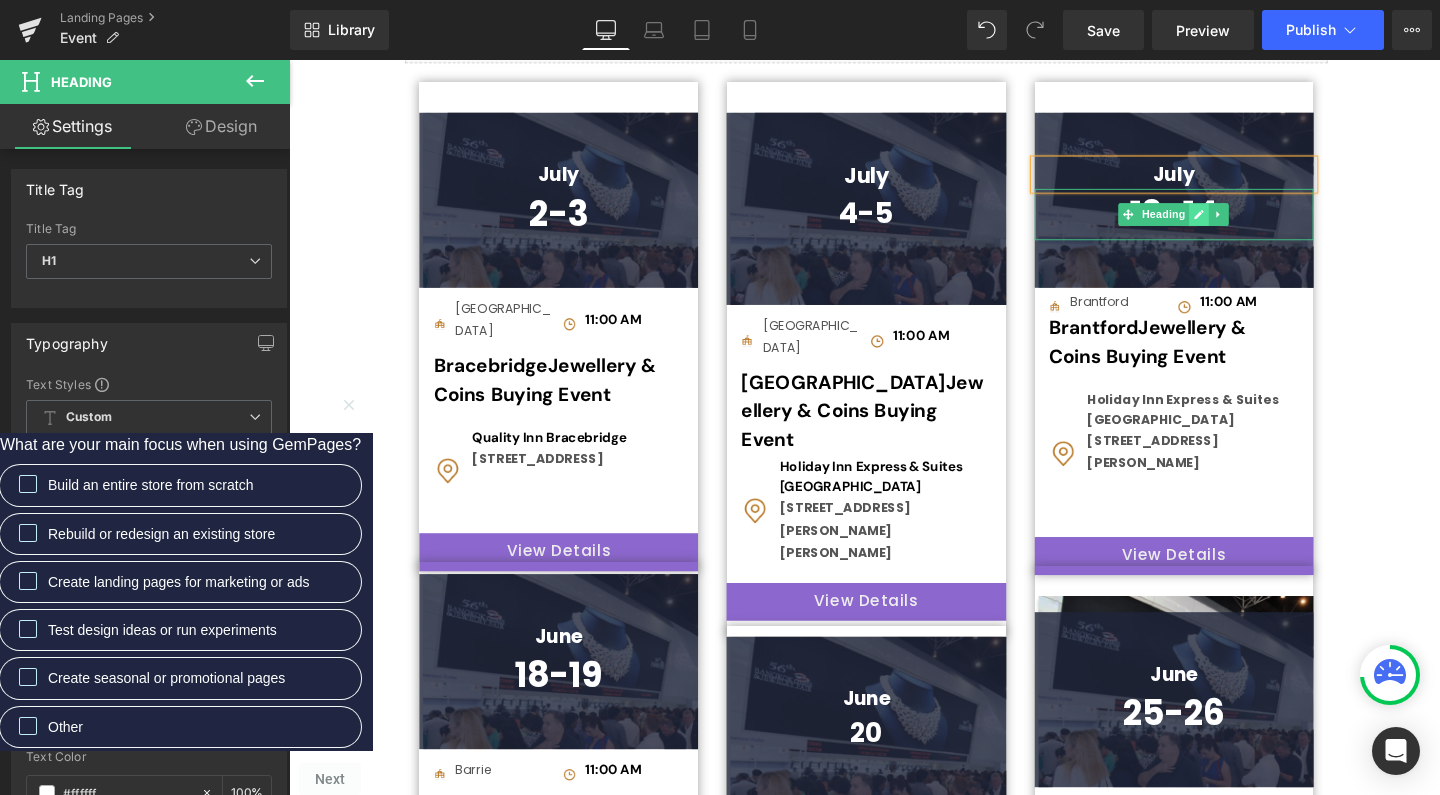 click 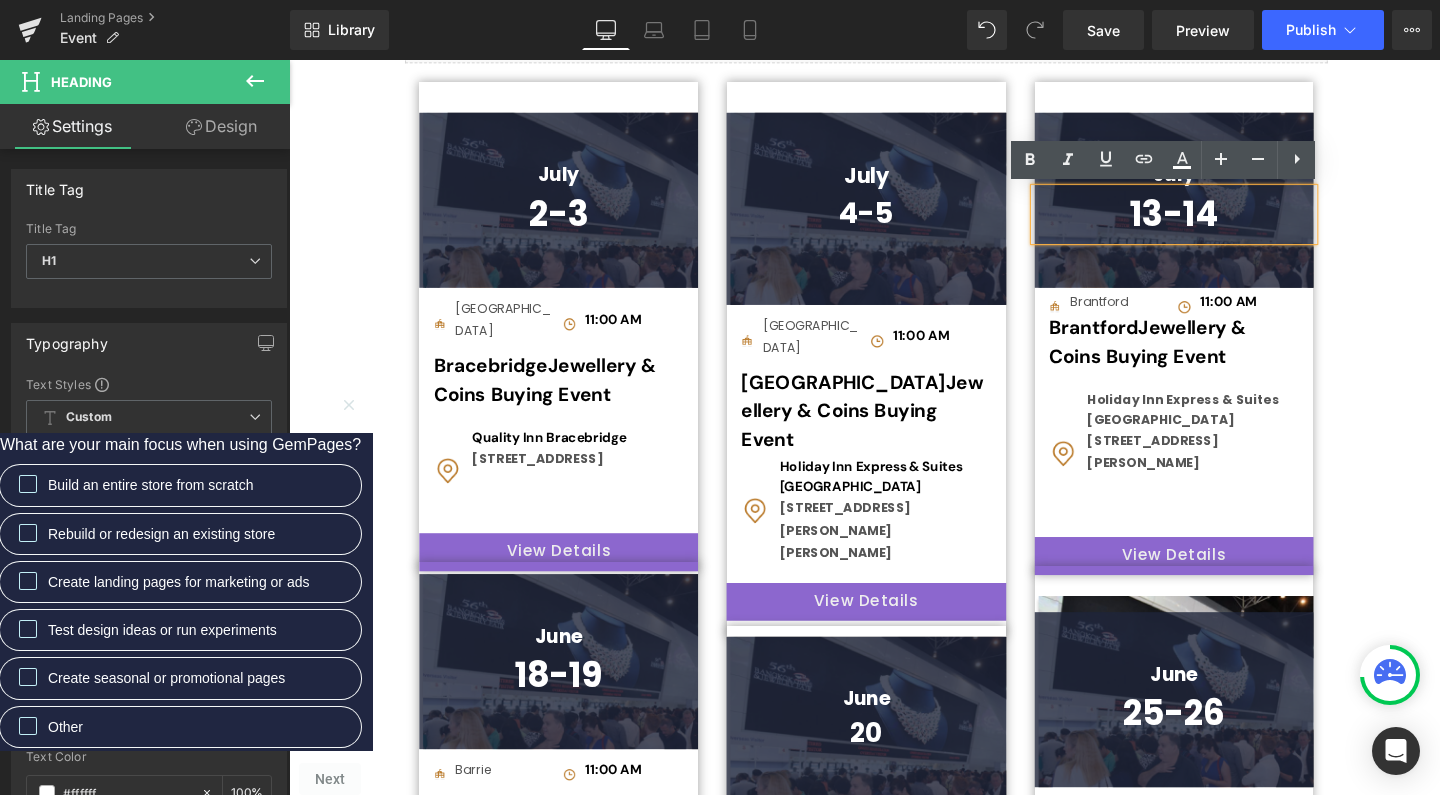 click on "13-14" at bounding box center [1219, 222] 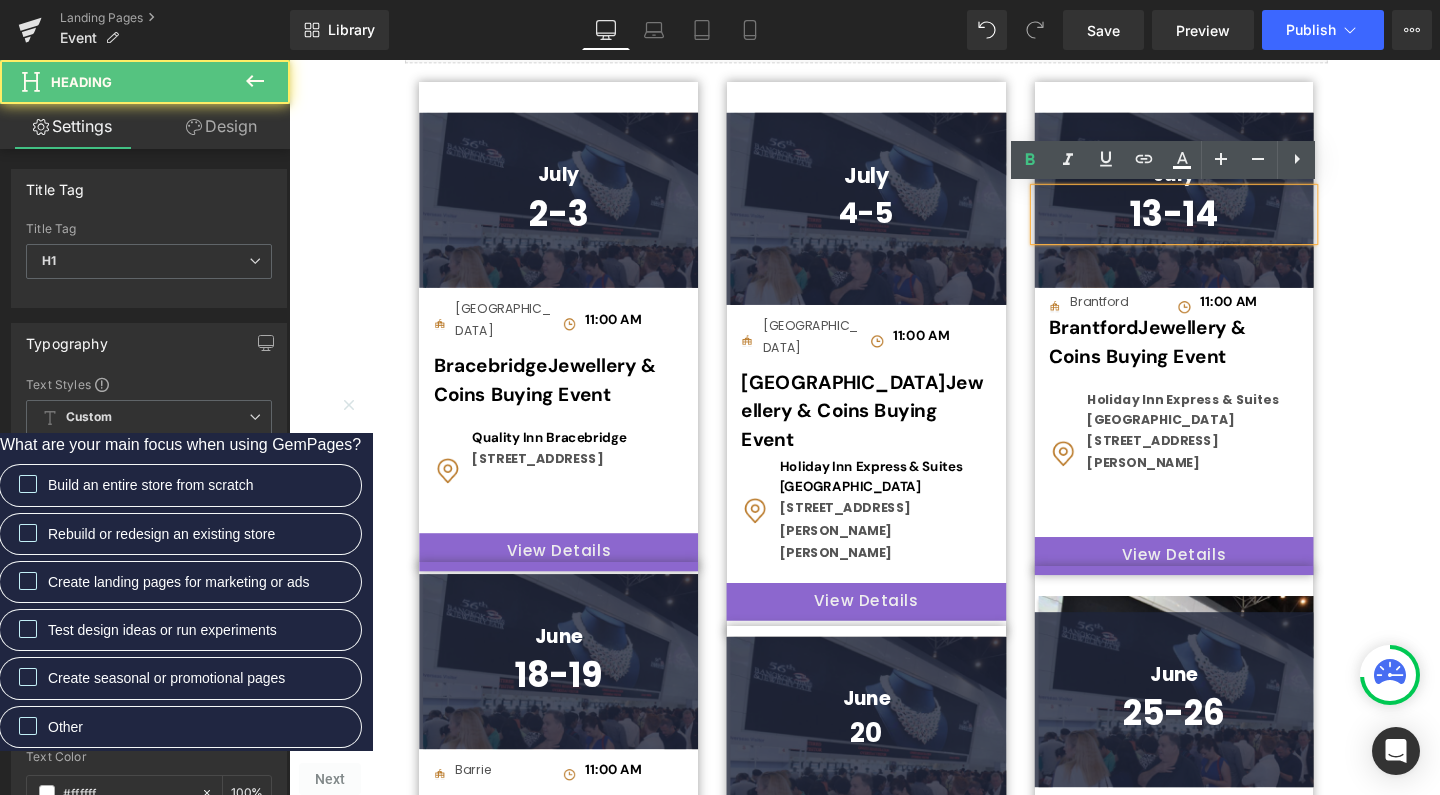 type 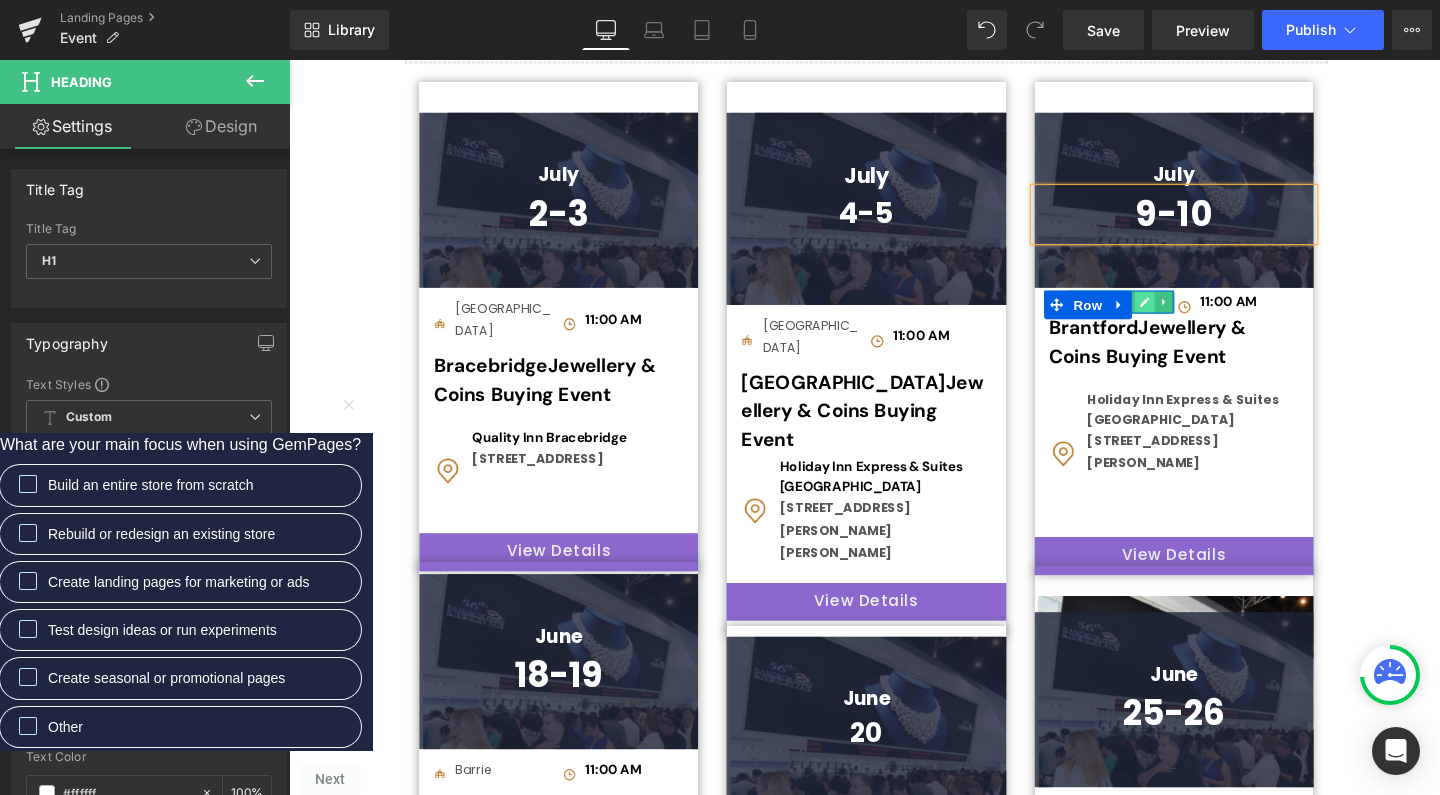 click 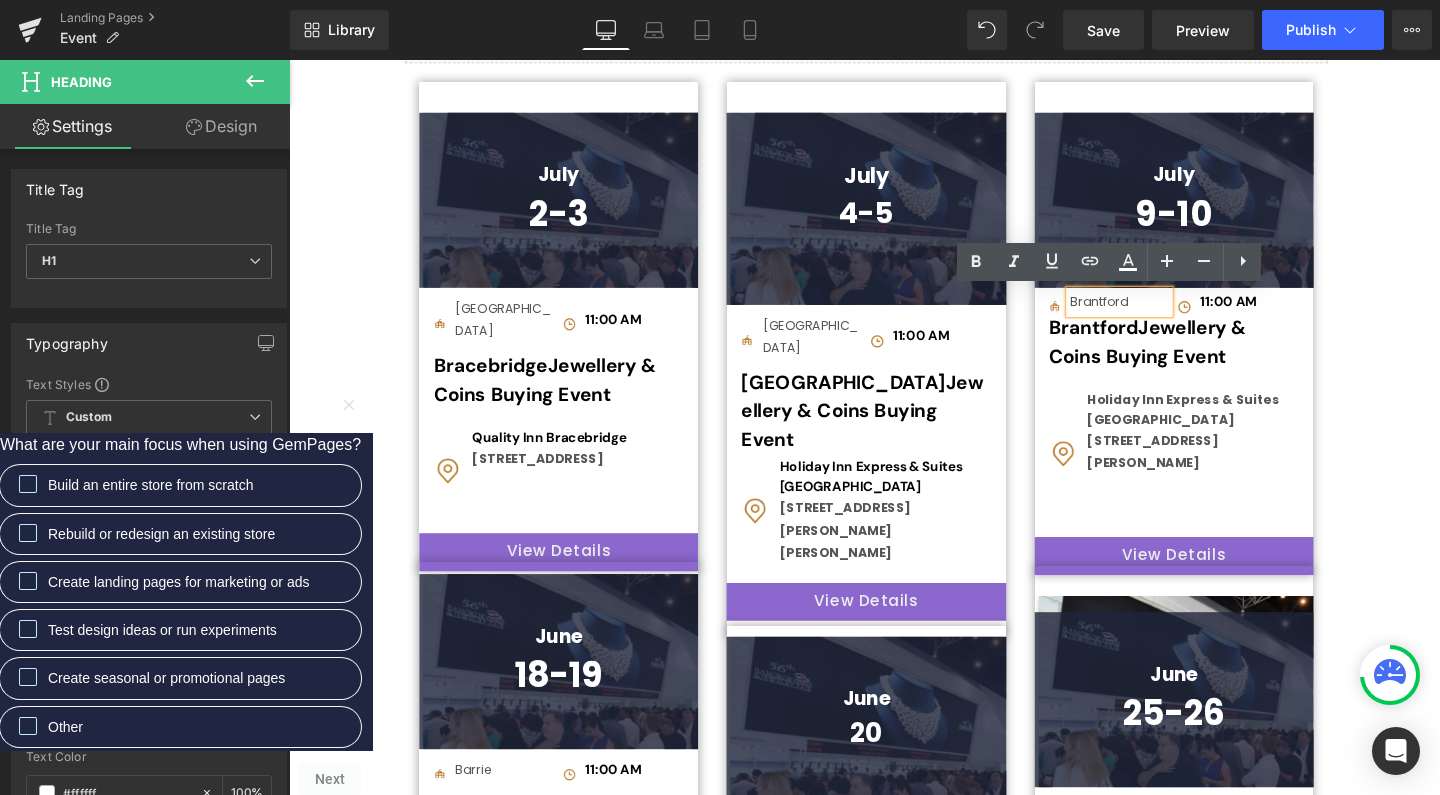 click on "Brantford" at bounding box center (1162, 313) 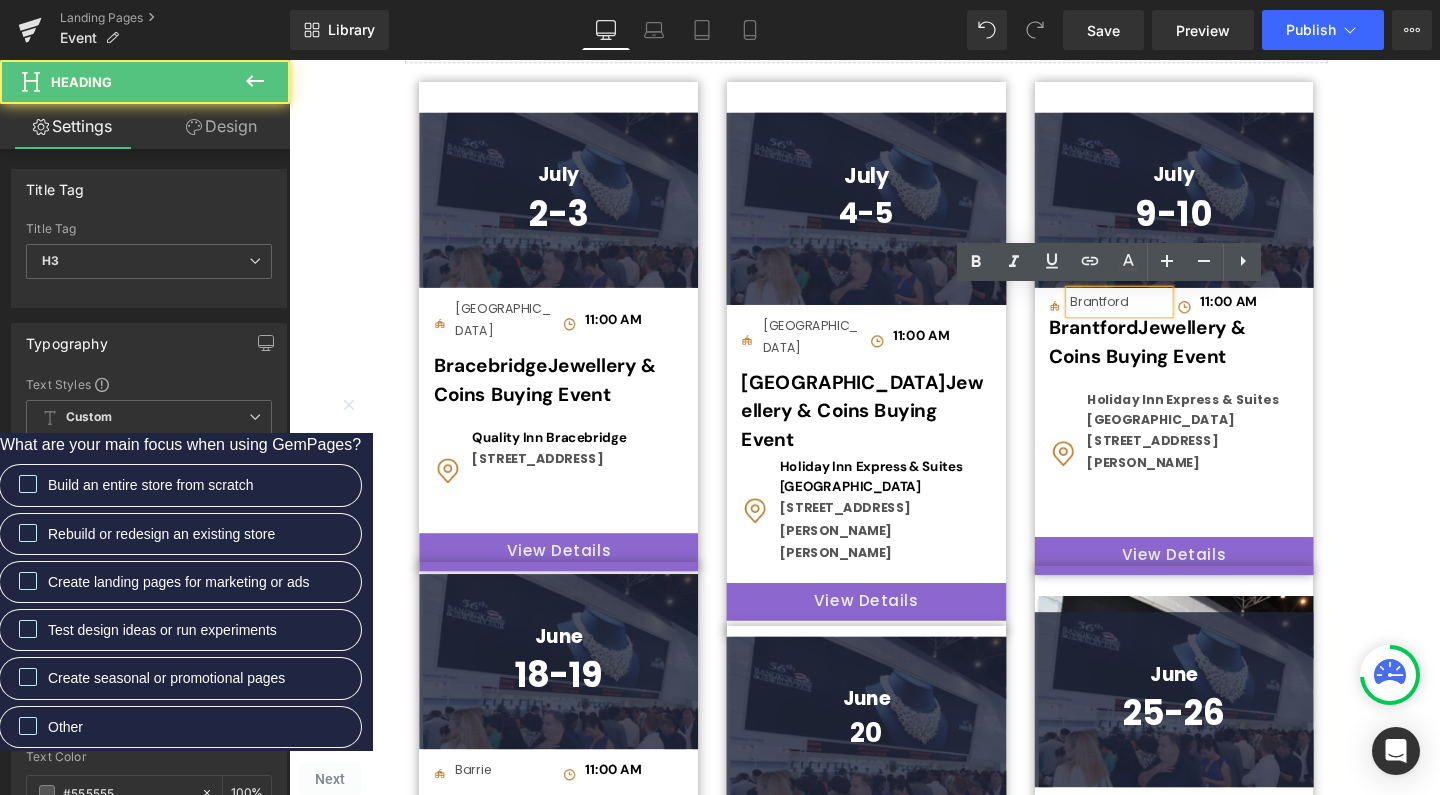 click on "Brantford" at bounding box center [1162, 313] 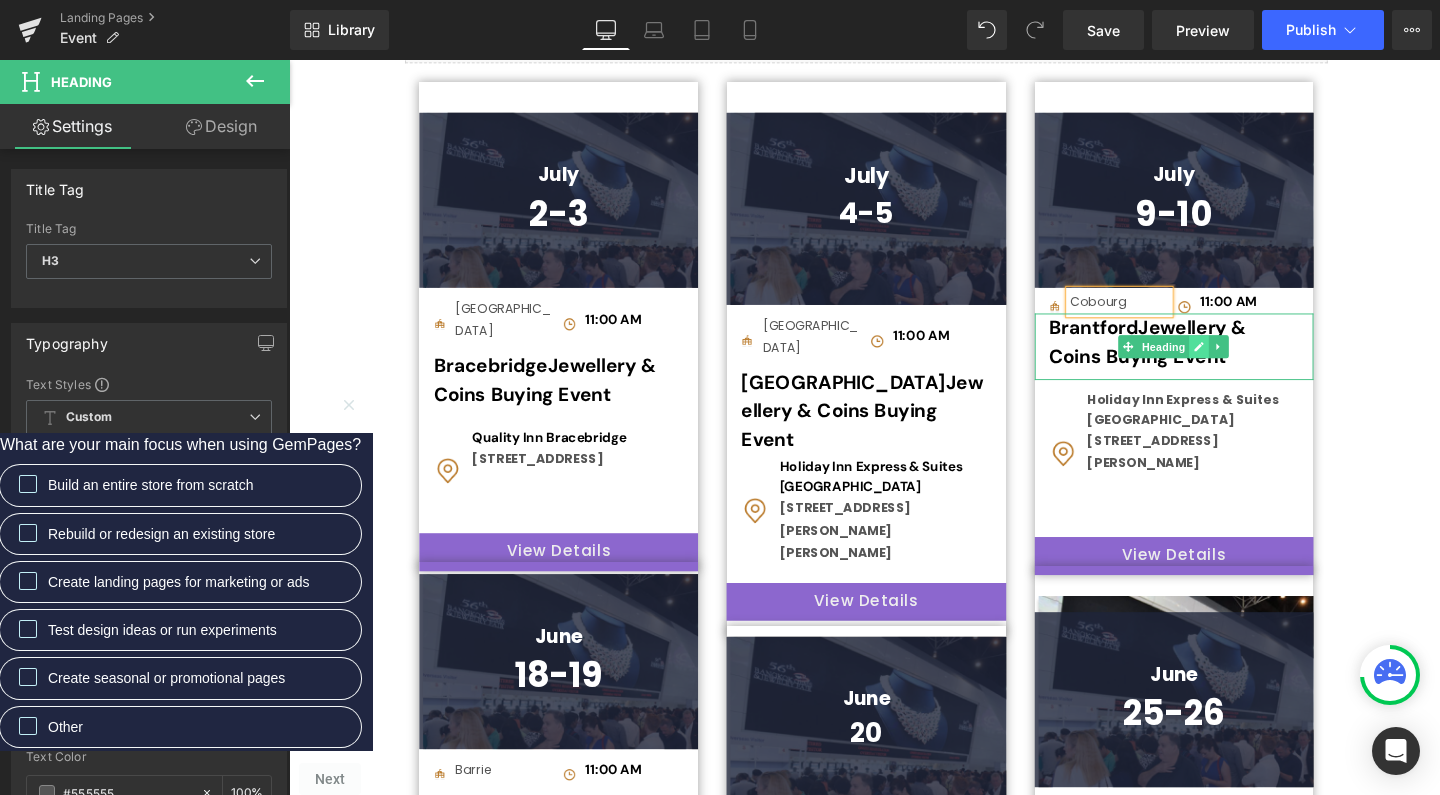 click at bounding box center (1246, 361) 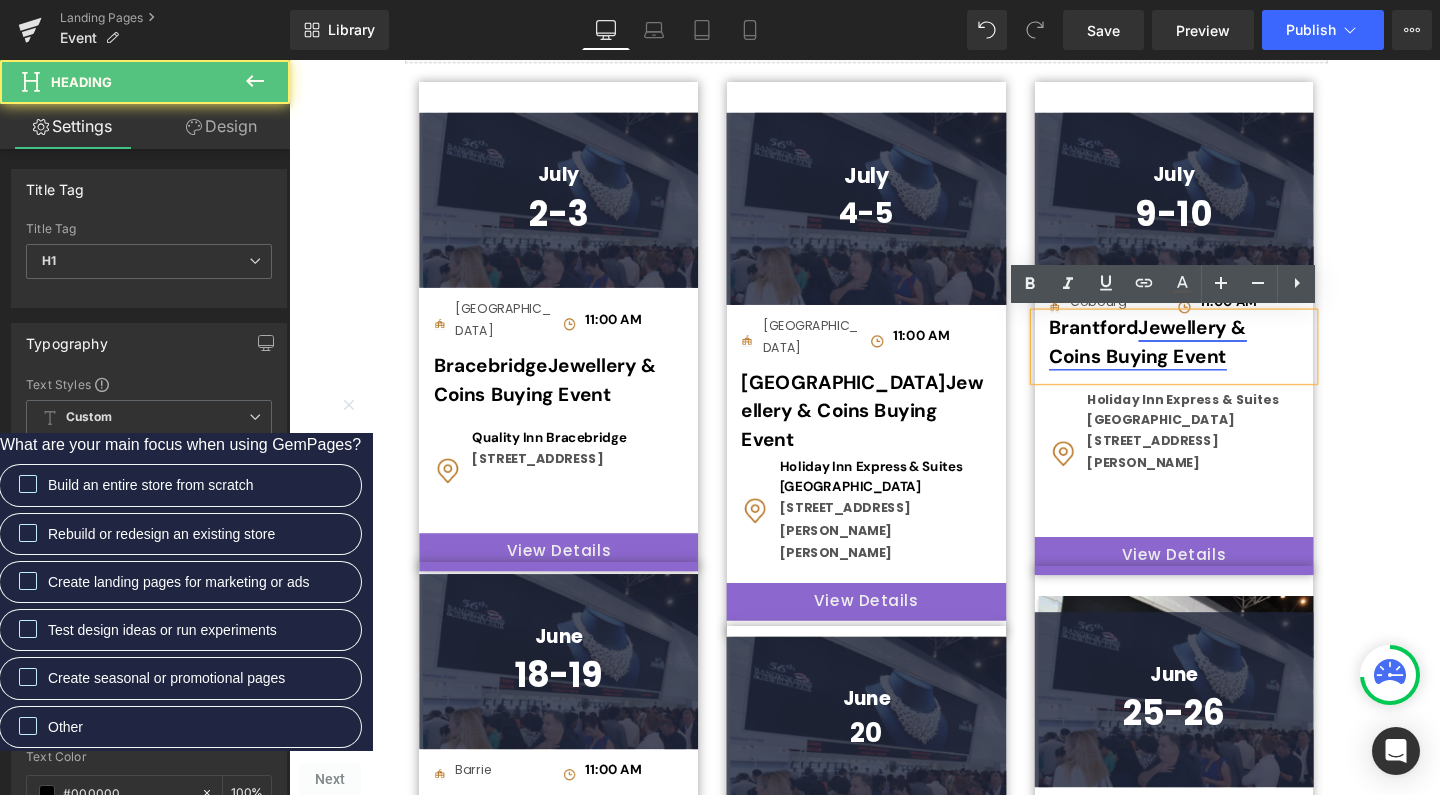 click on "Jewellery & Coins Buying Event" at bounding box center (1192, 356) 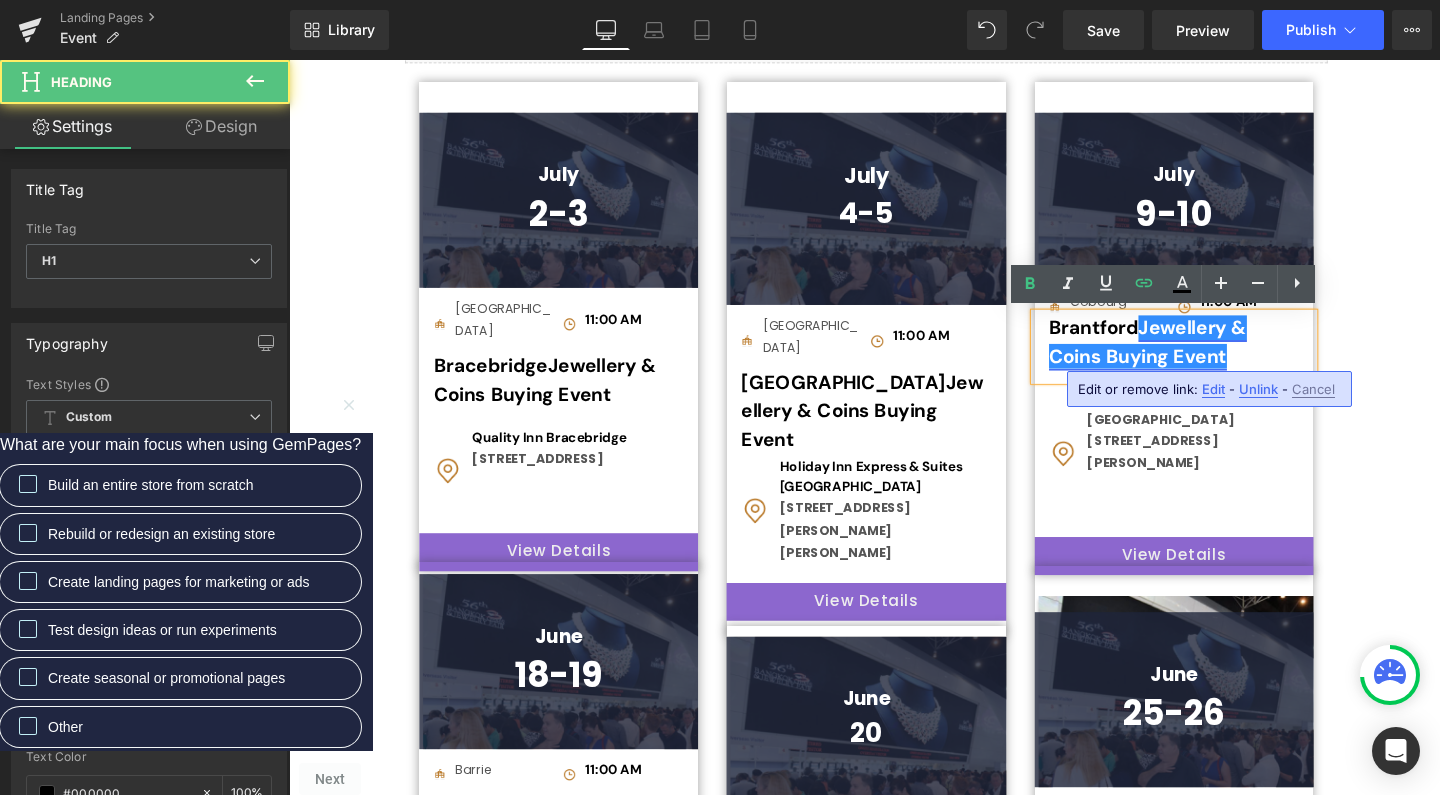 type 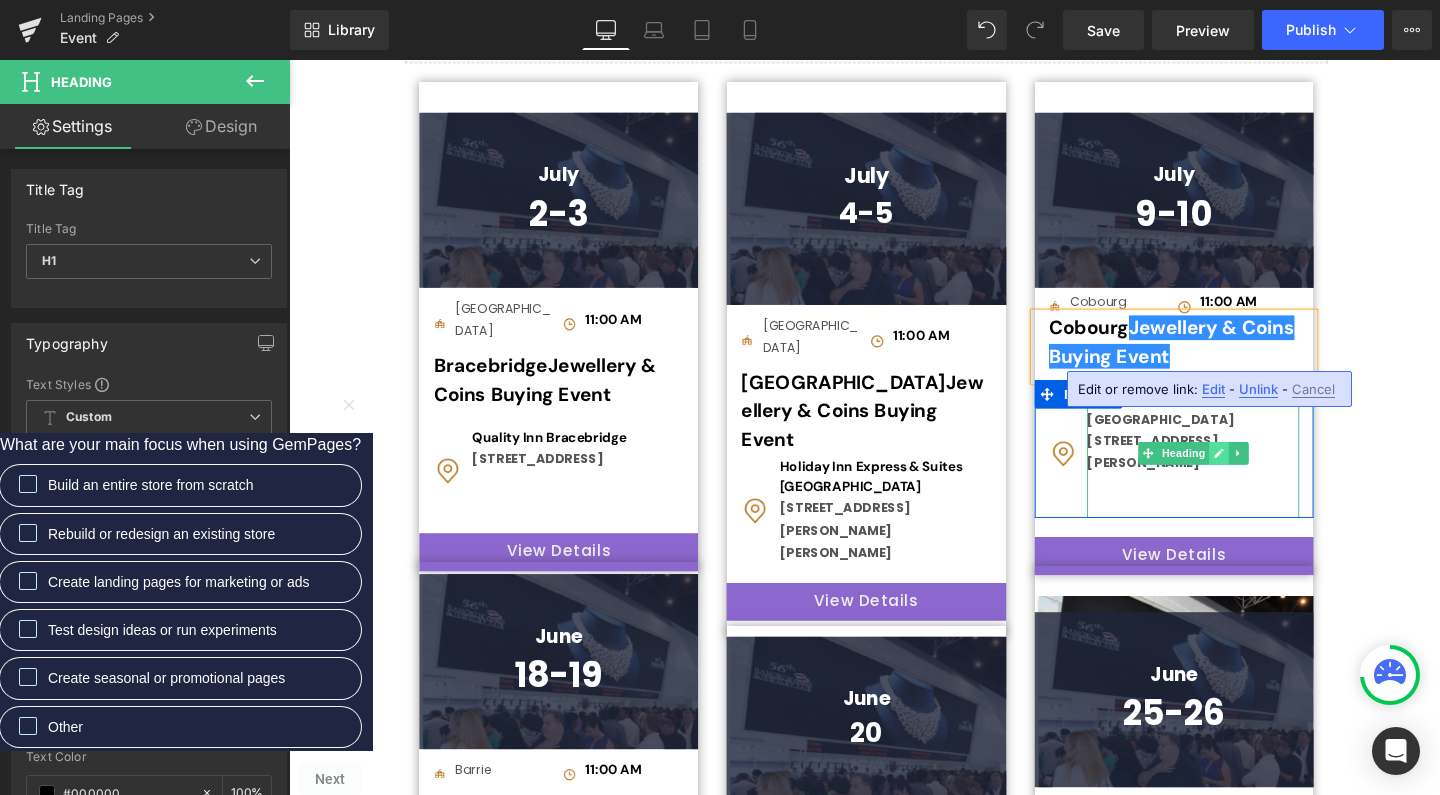click 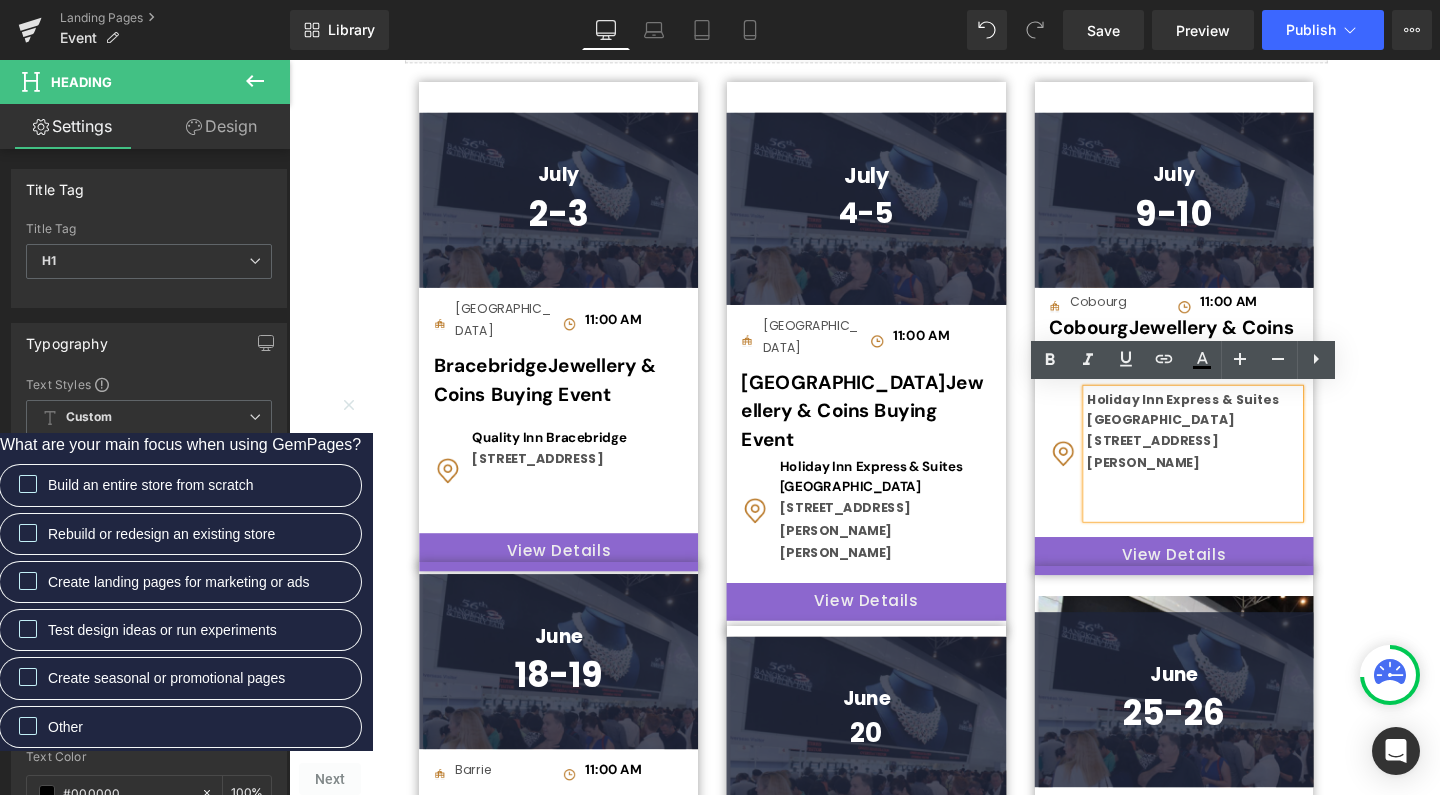 drag, startPoint x: 1285, startPoint y: 479, endPoint x: 1119, endPoint y: 420, distance: 176.17322 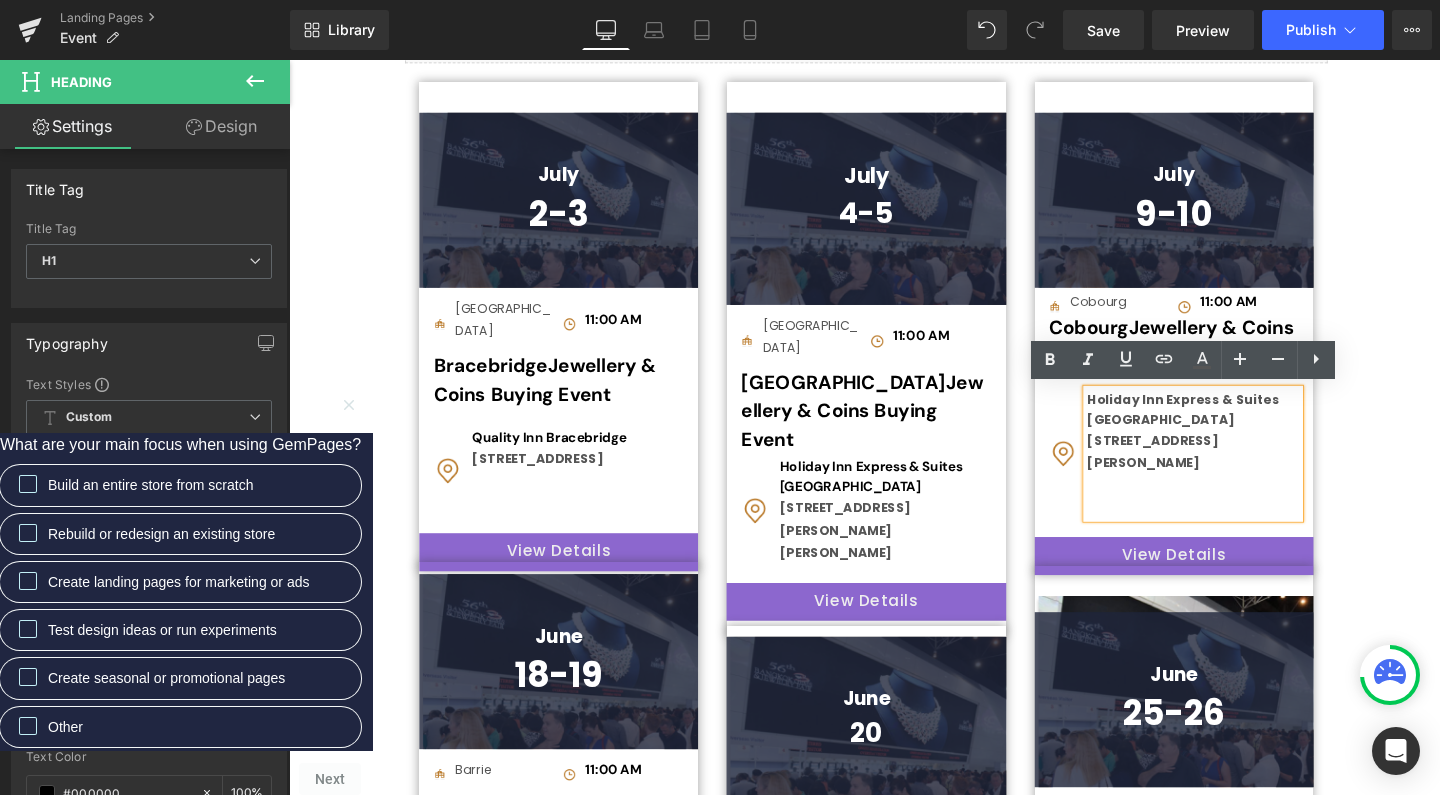 type 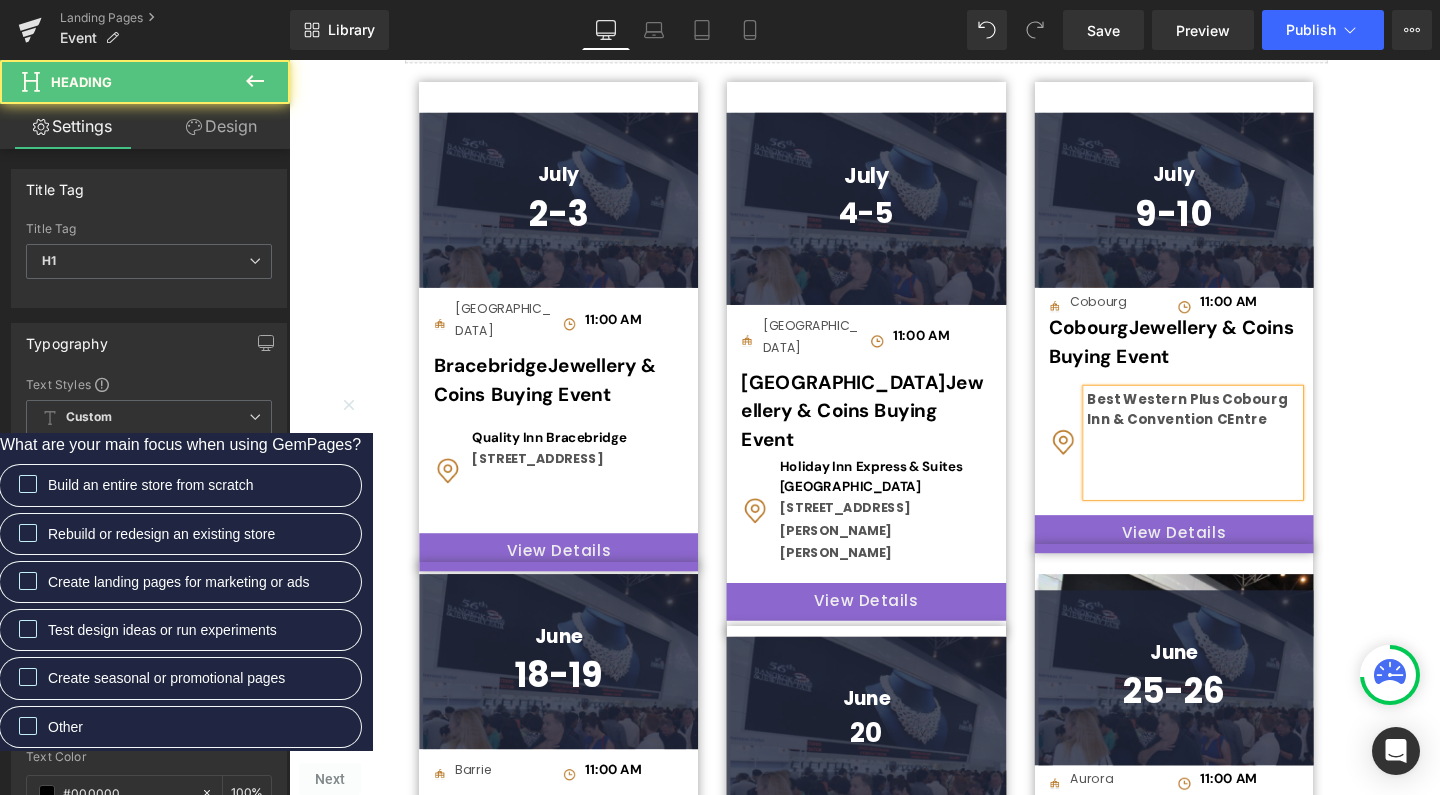 click on "Best Western Plus Cobourg Inn & Convention CEntre" at bounding box center (1233, 426) 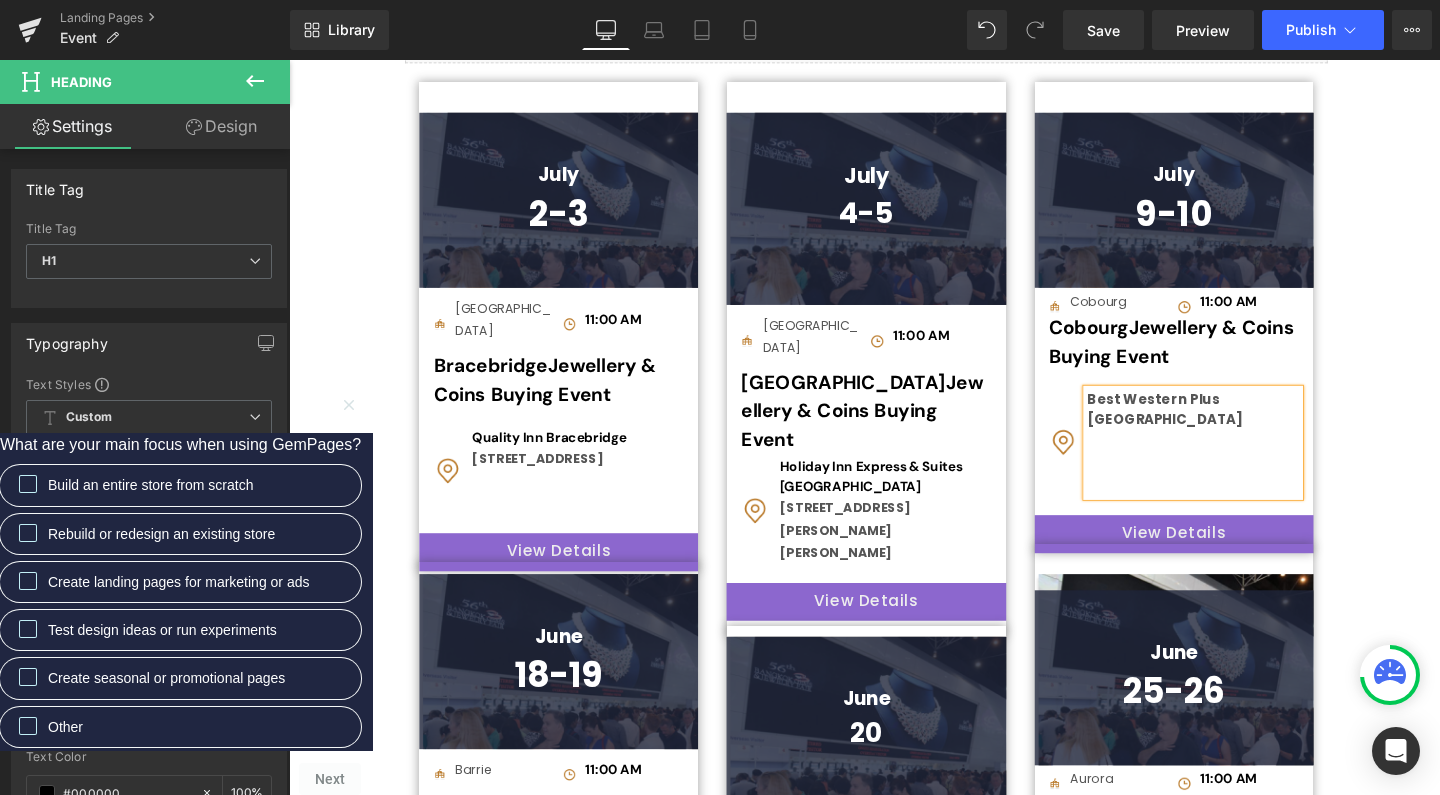 click on "Best Western Plus [GEOGRAPHIC_DATA]" at bounding box center [1239, 427] 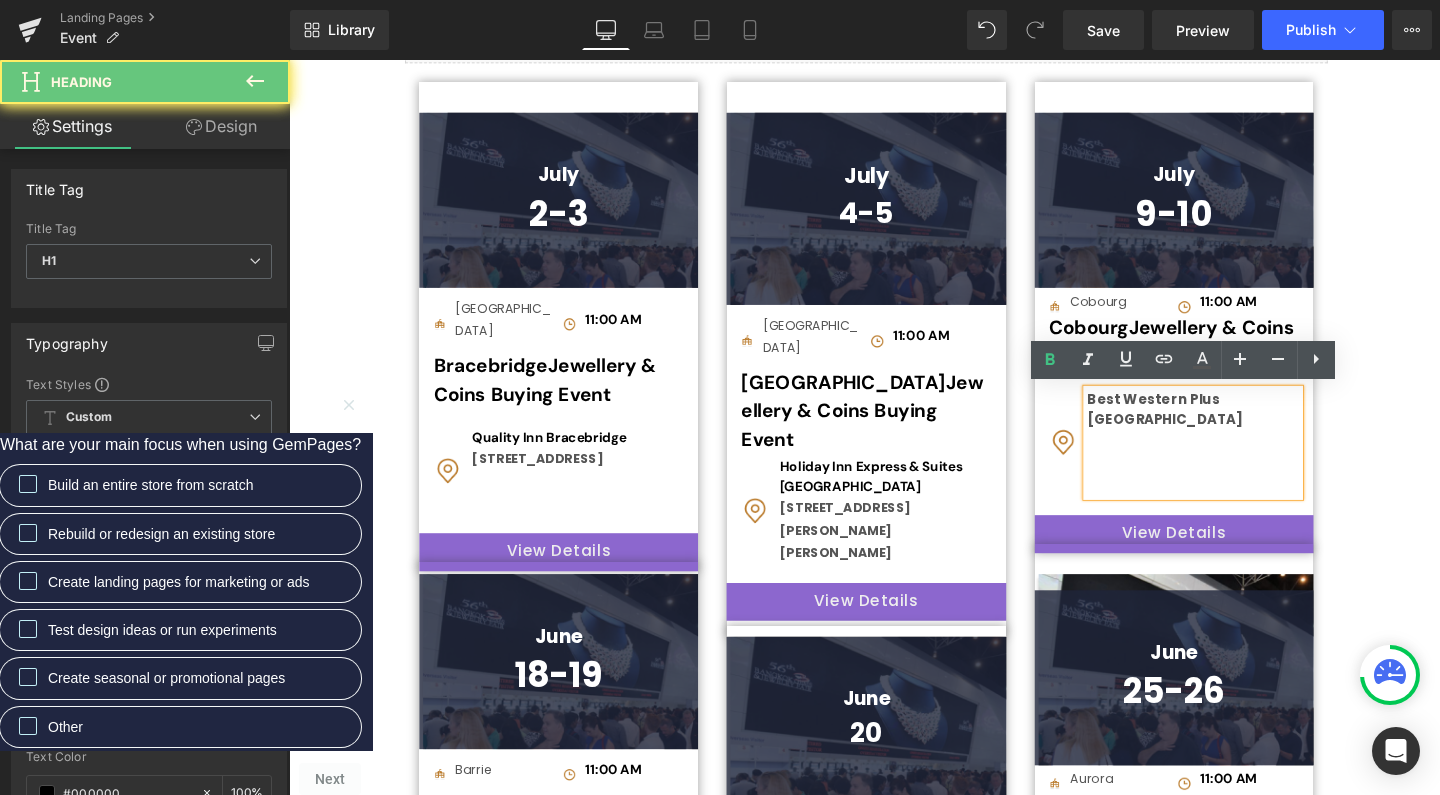 click at bounding box center (1239, 459) 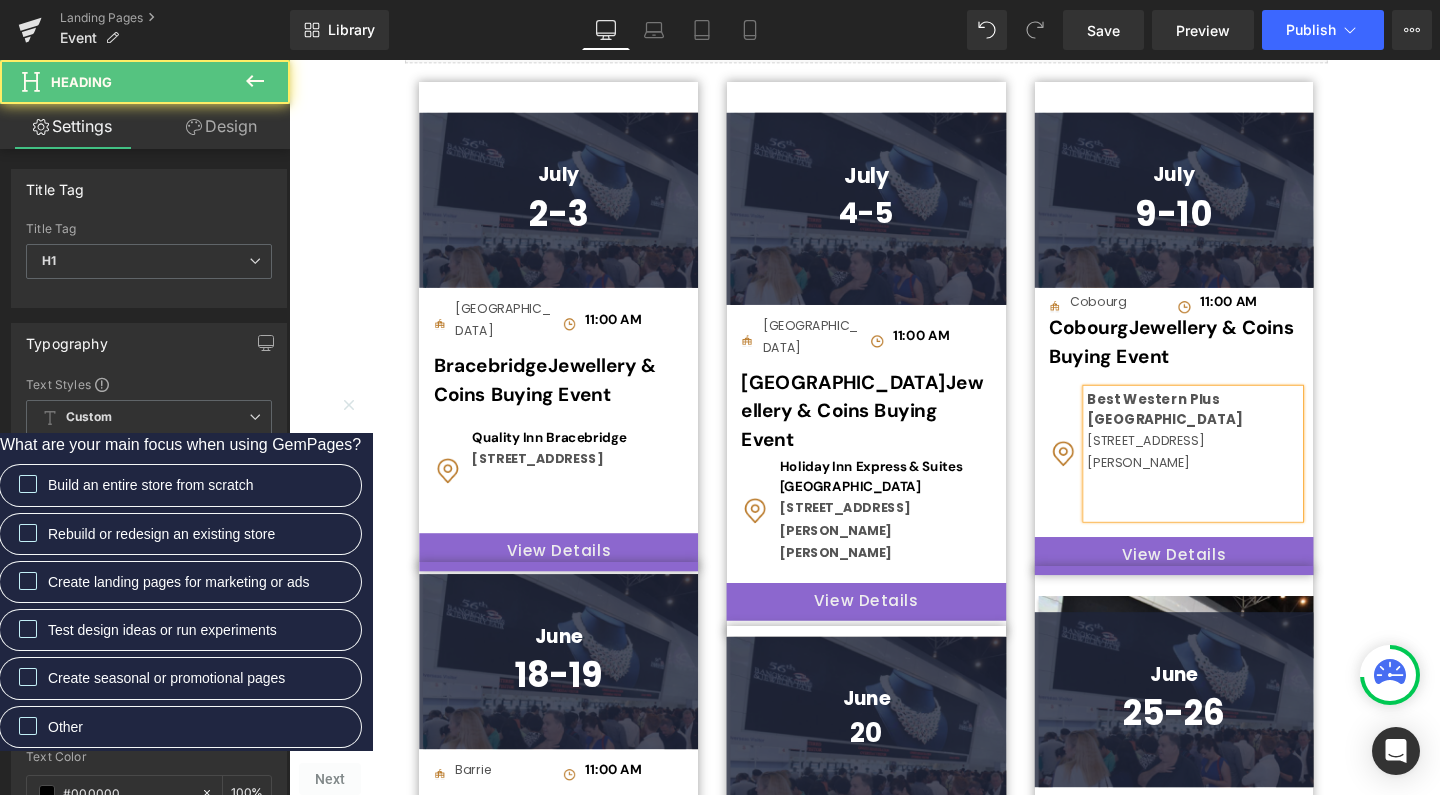 drag, startPoint x: 1125, startPoint y: 458, endPoint x: 1196, endPoint y: 476, distance: 73.24616 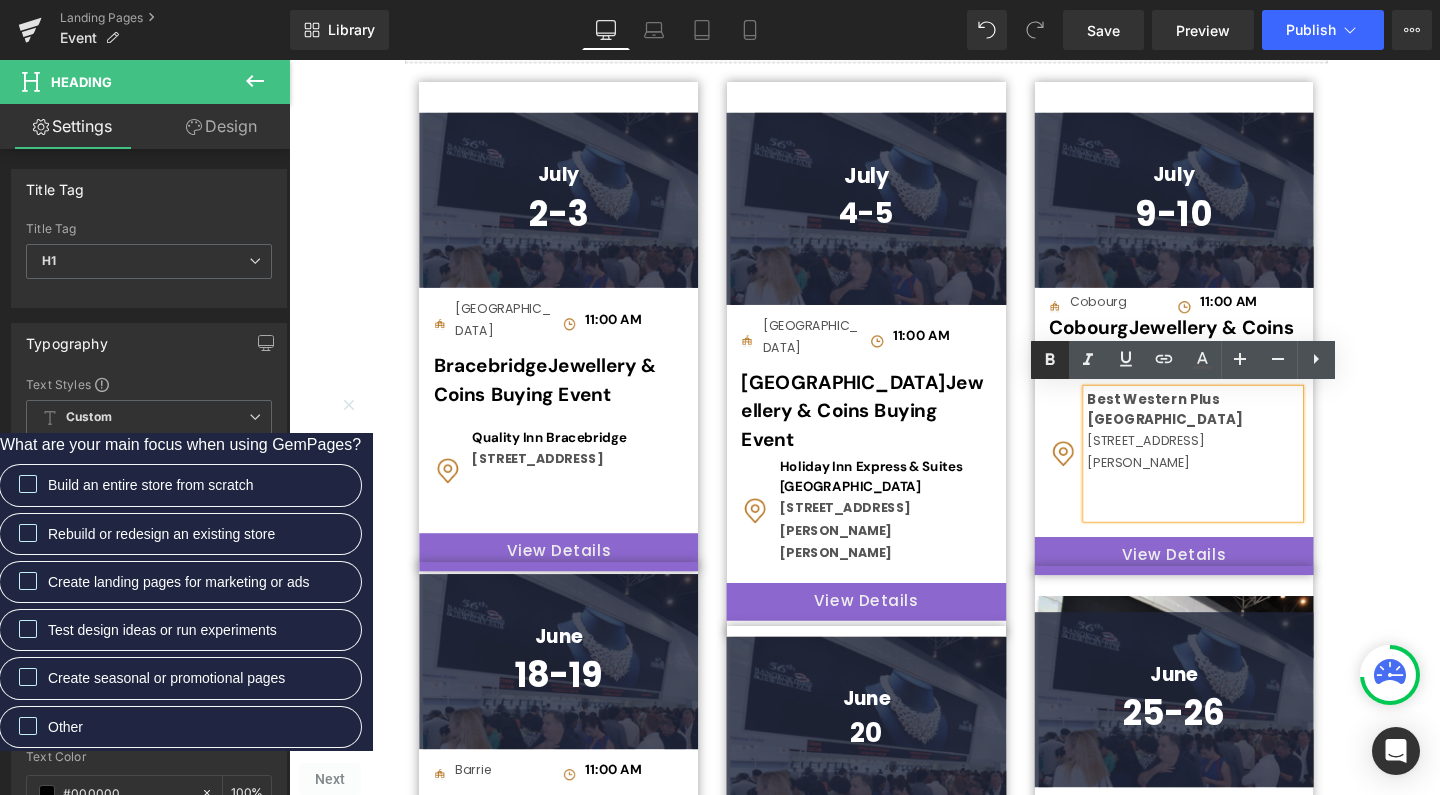 click 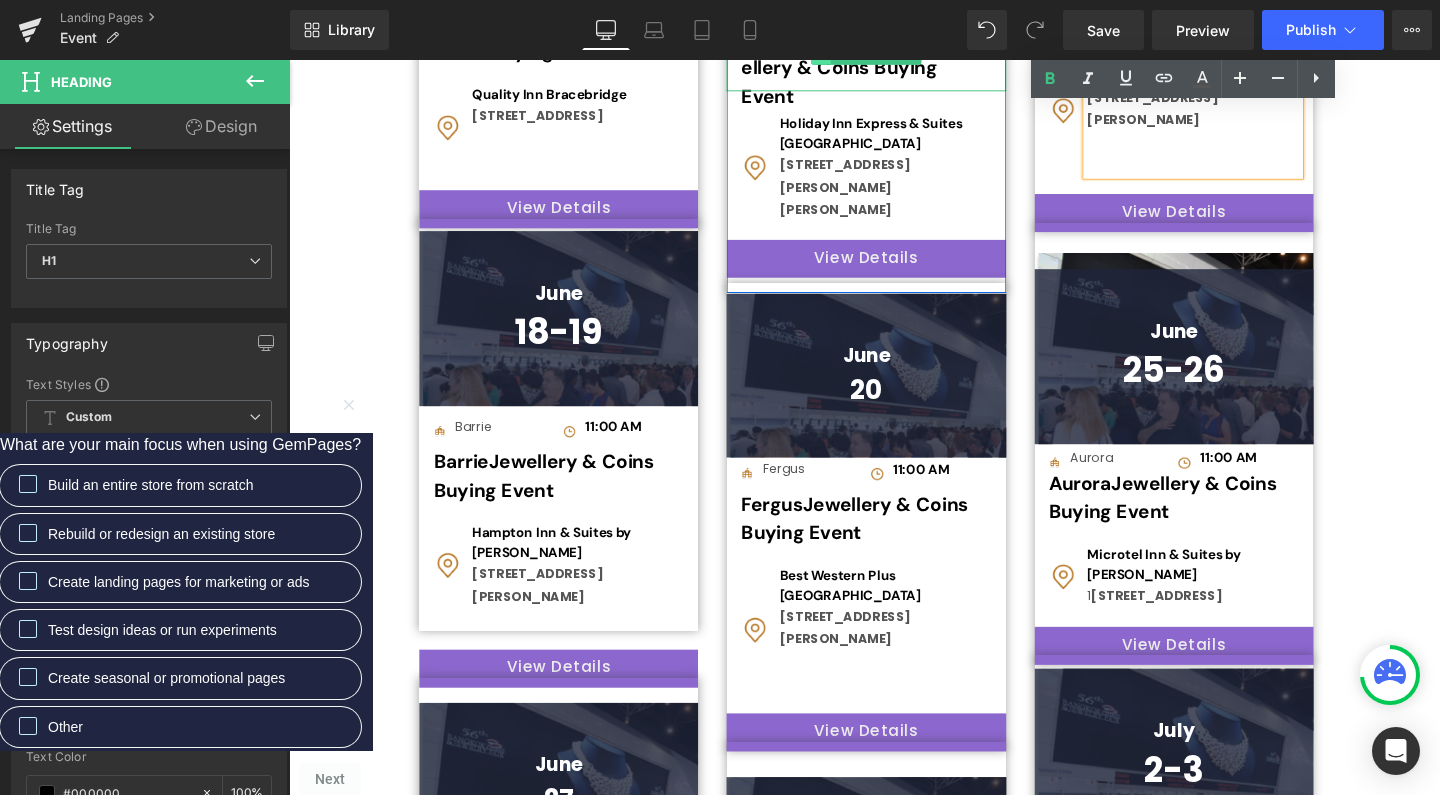 scroll, scrollTop: 1114, scrollLeft: 0, axis: vertical 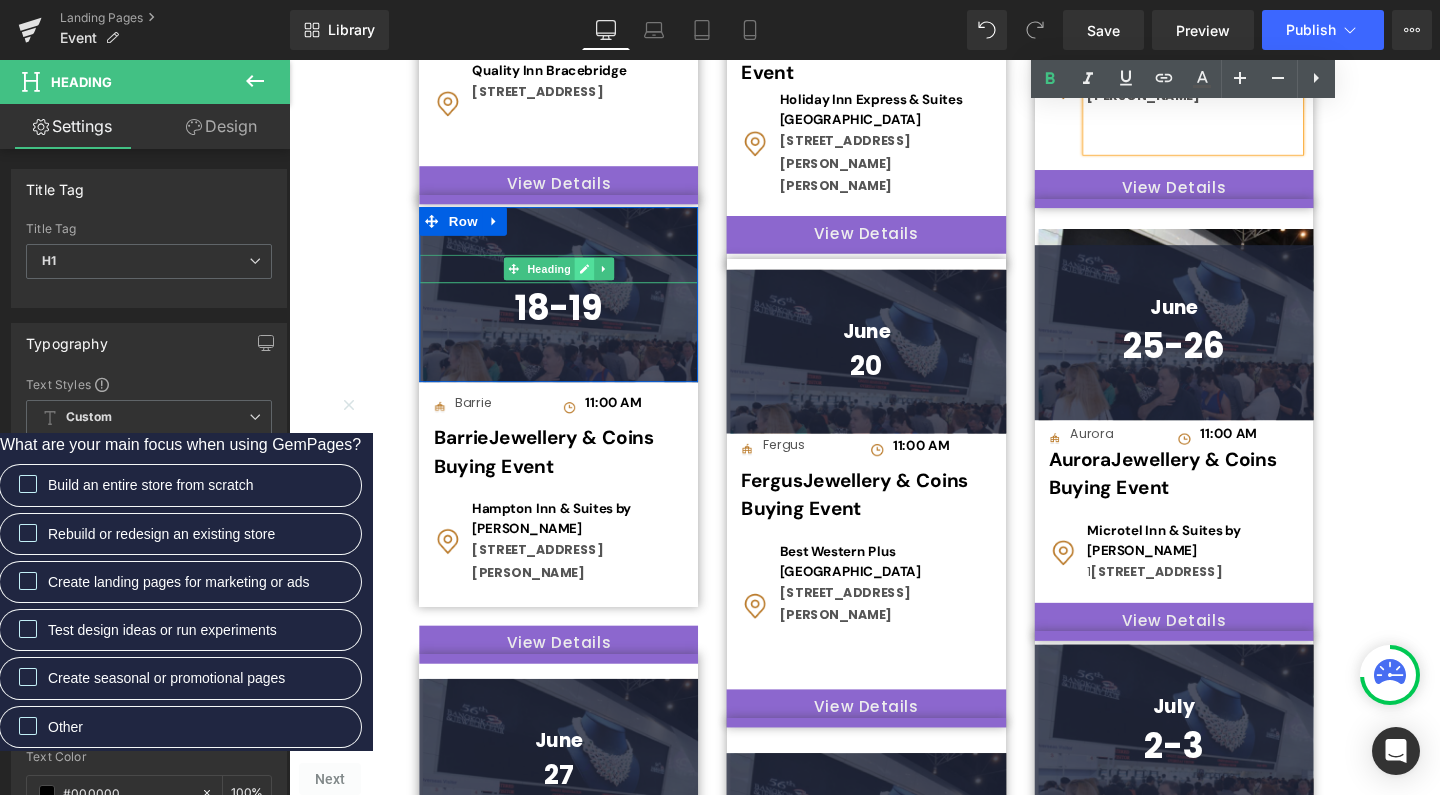 click 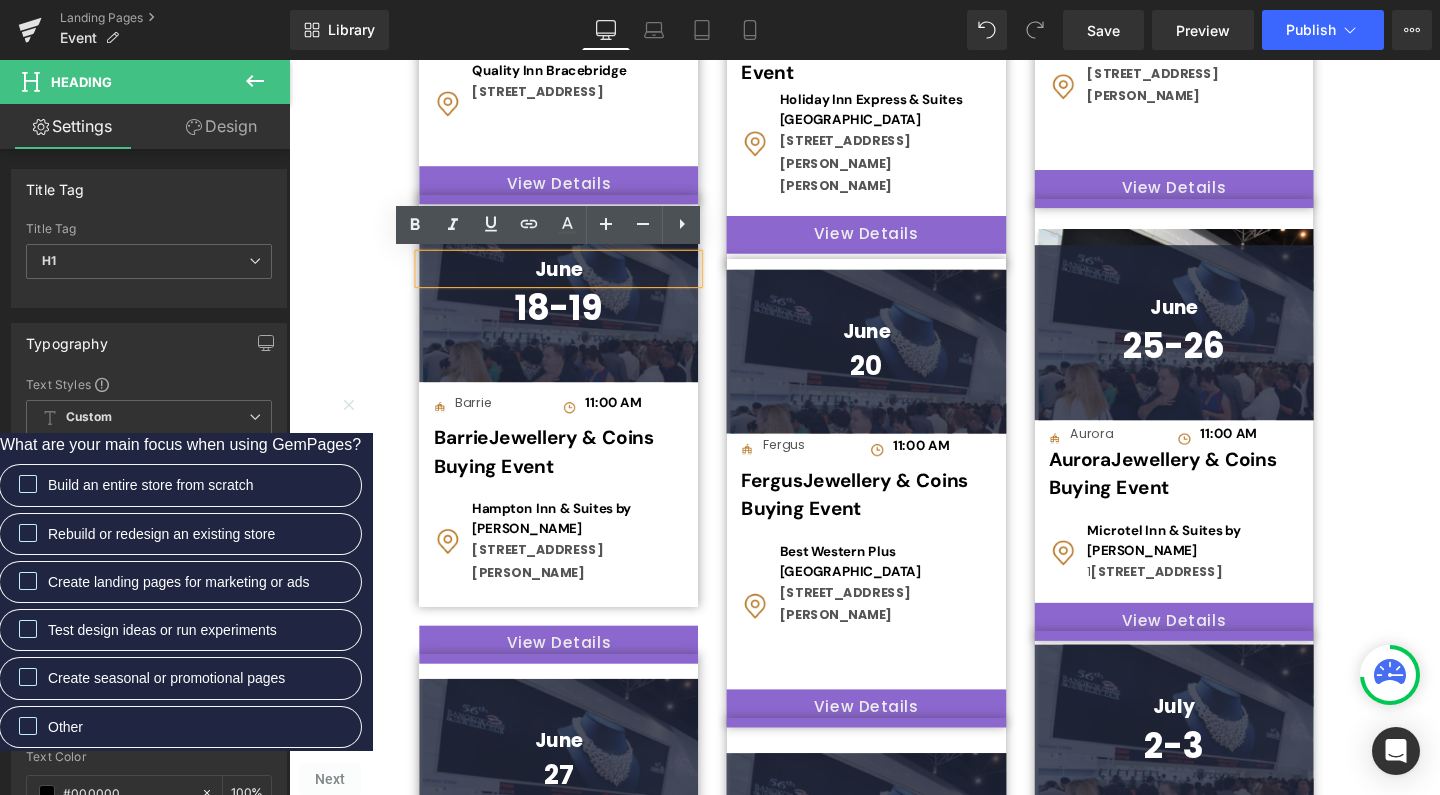 click on "June" at bounding box center [572, 280] 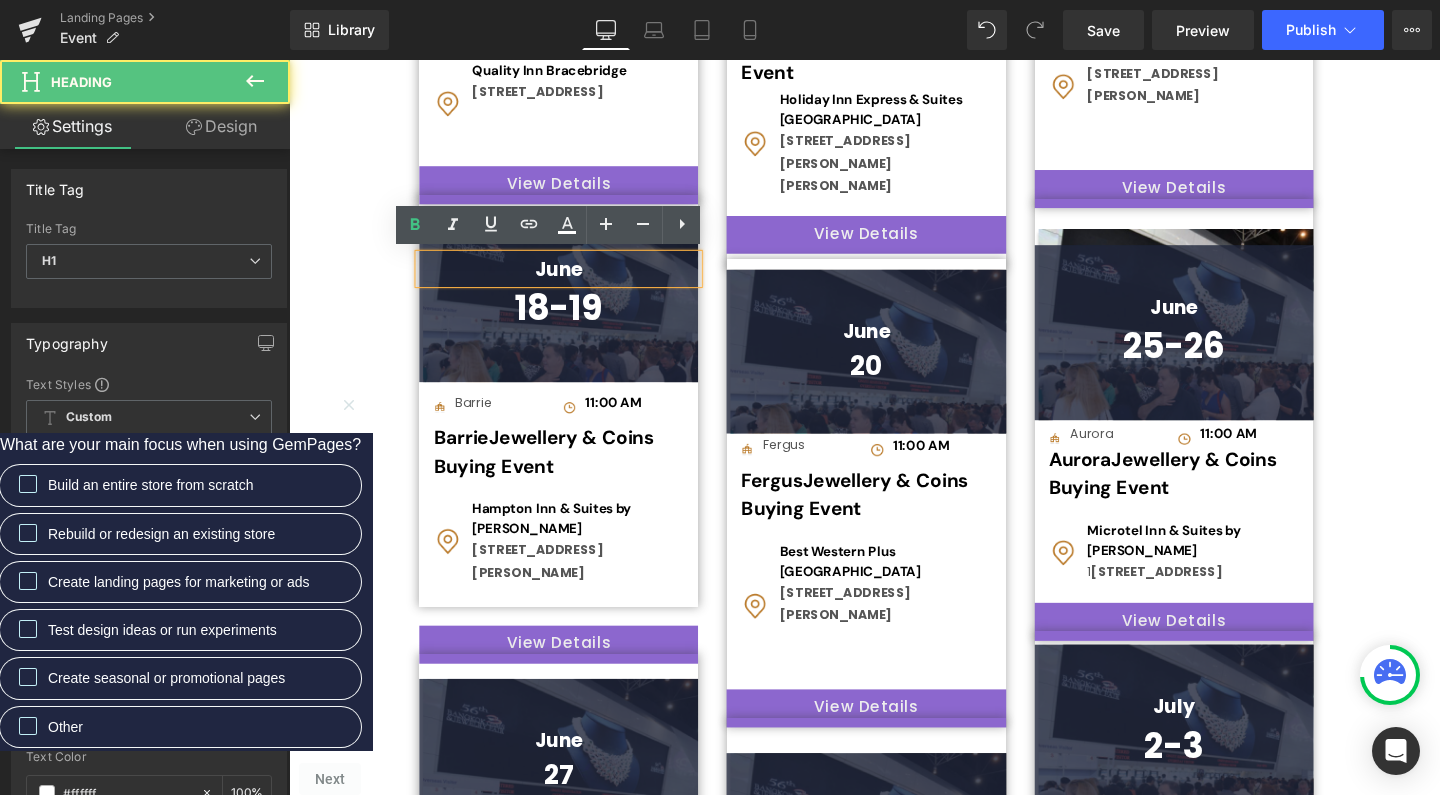 type 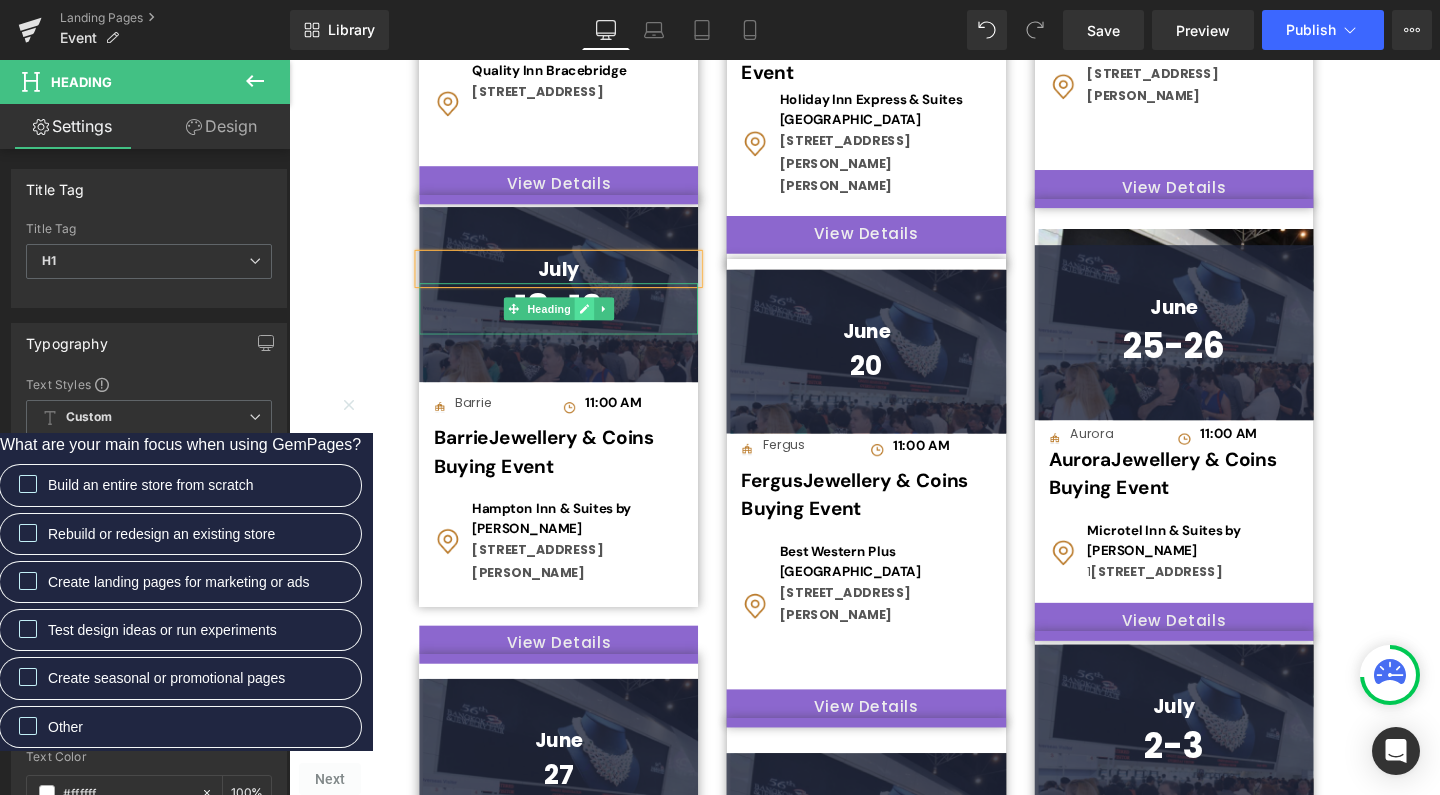 click at bounding box center [599, 322] 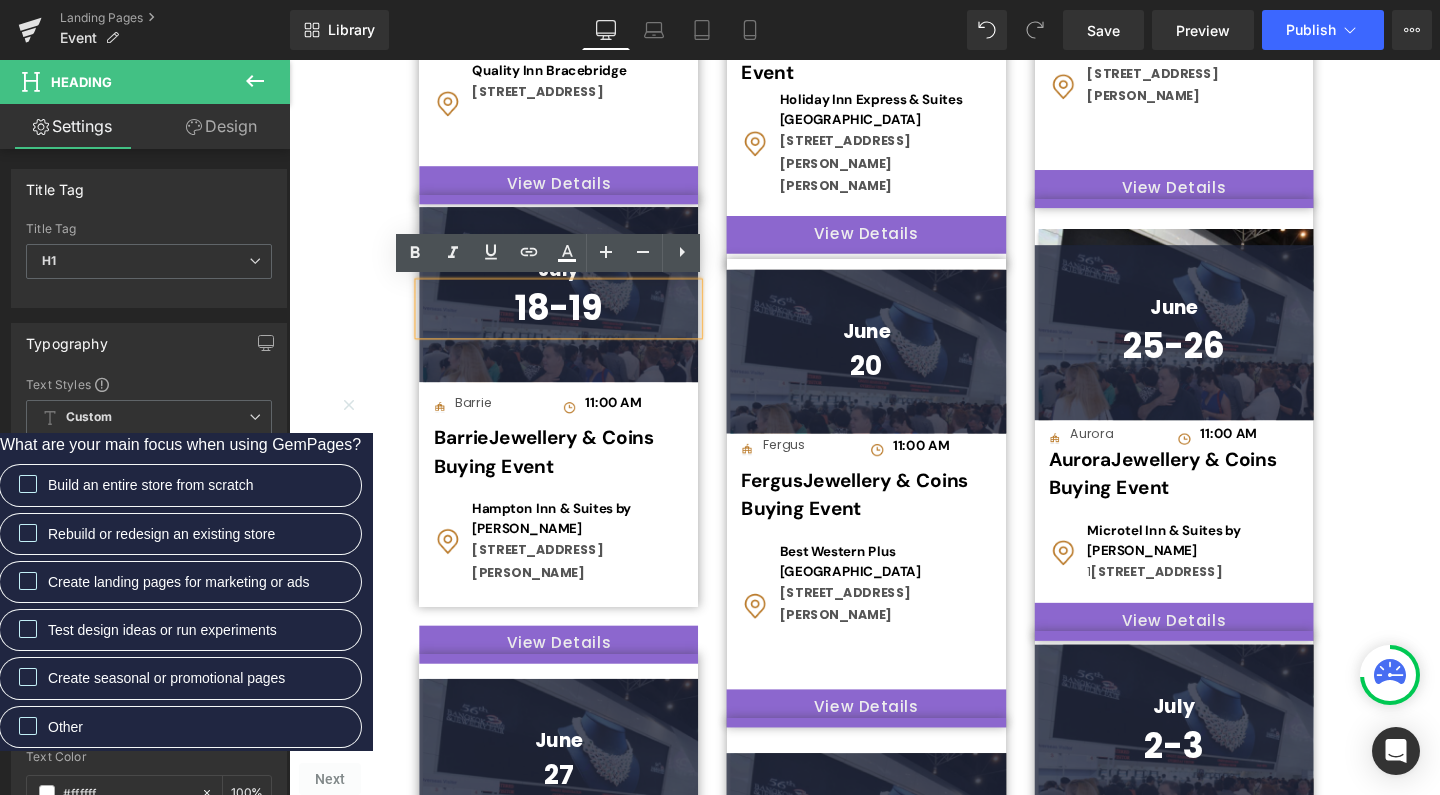click on "18-19" at bounding box center (572, 322) 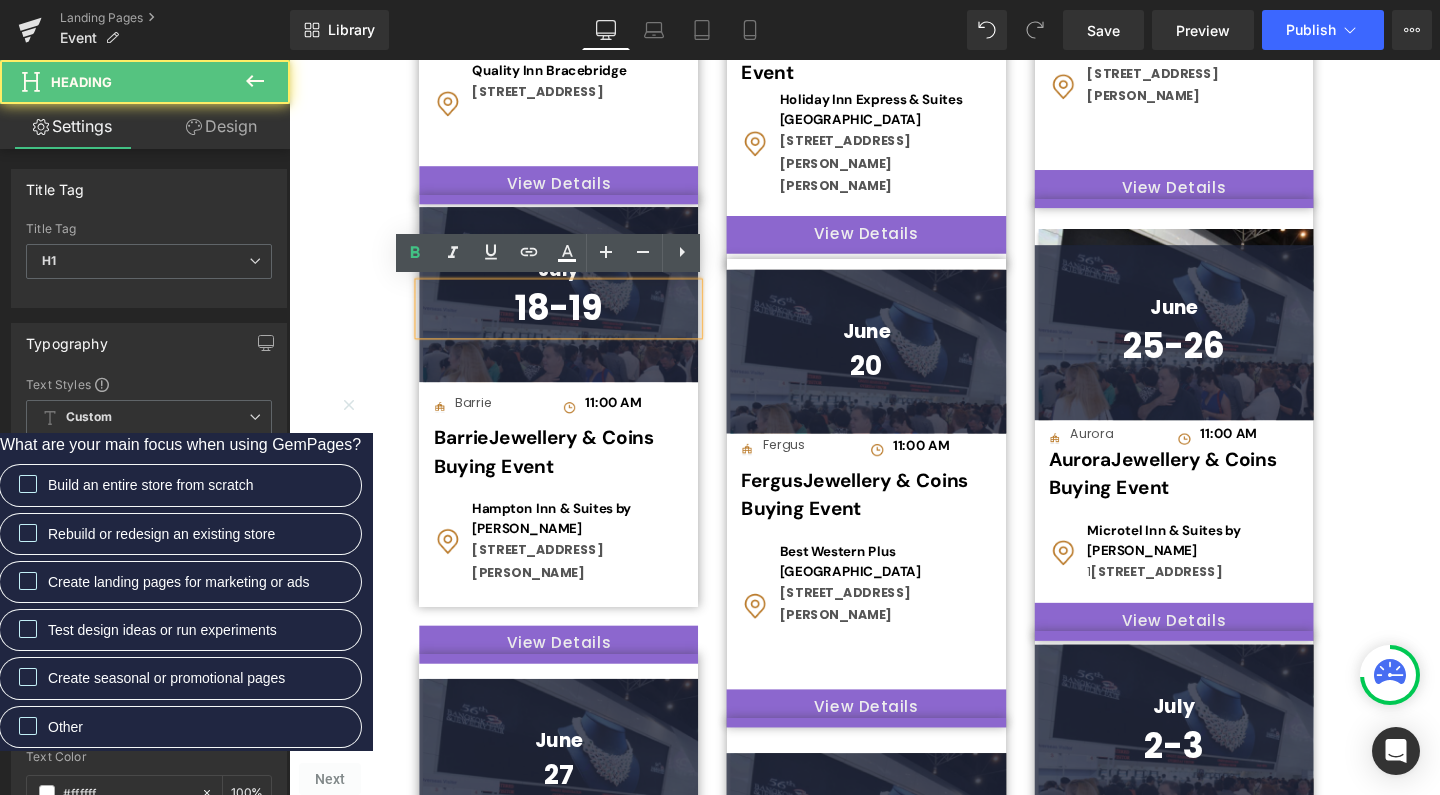 type 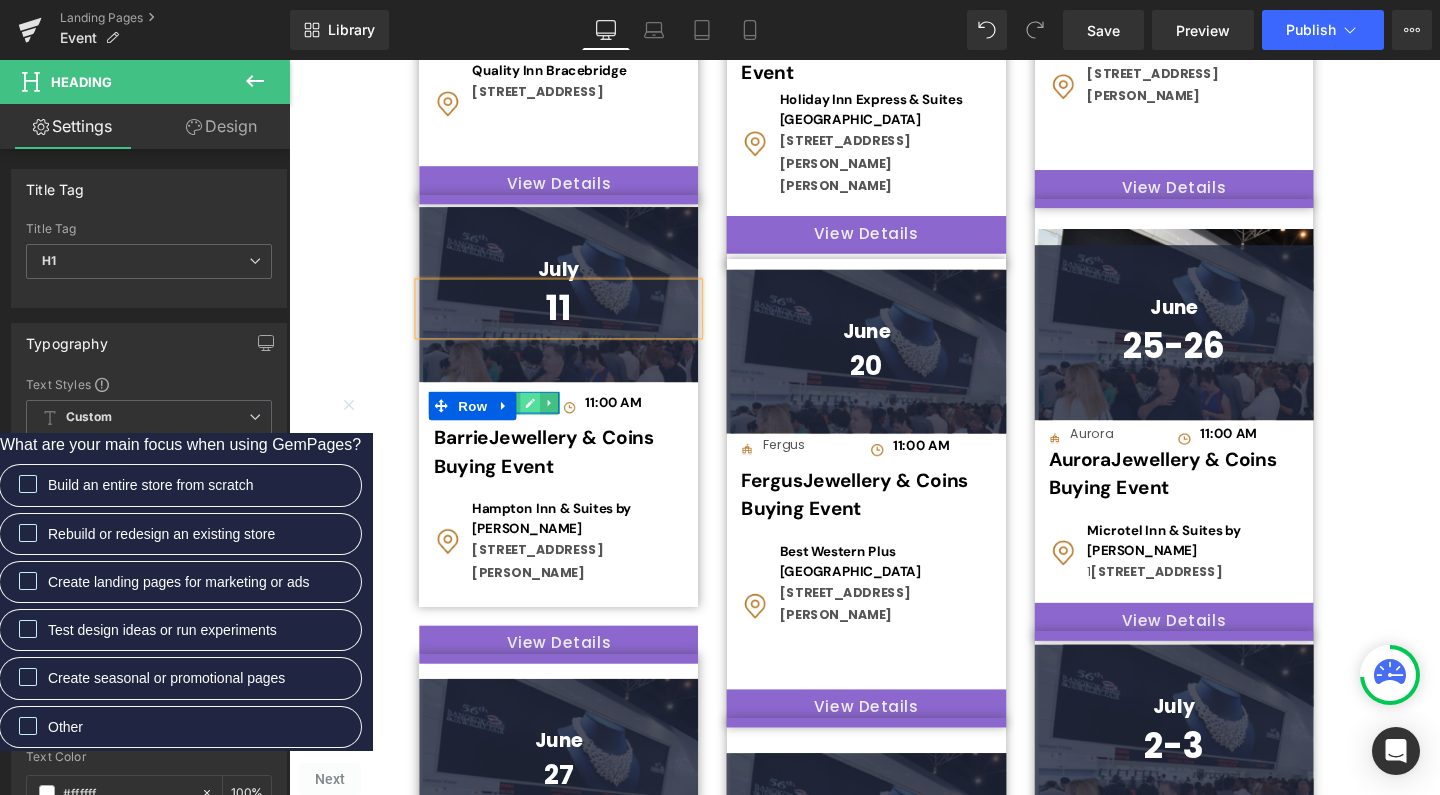 click 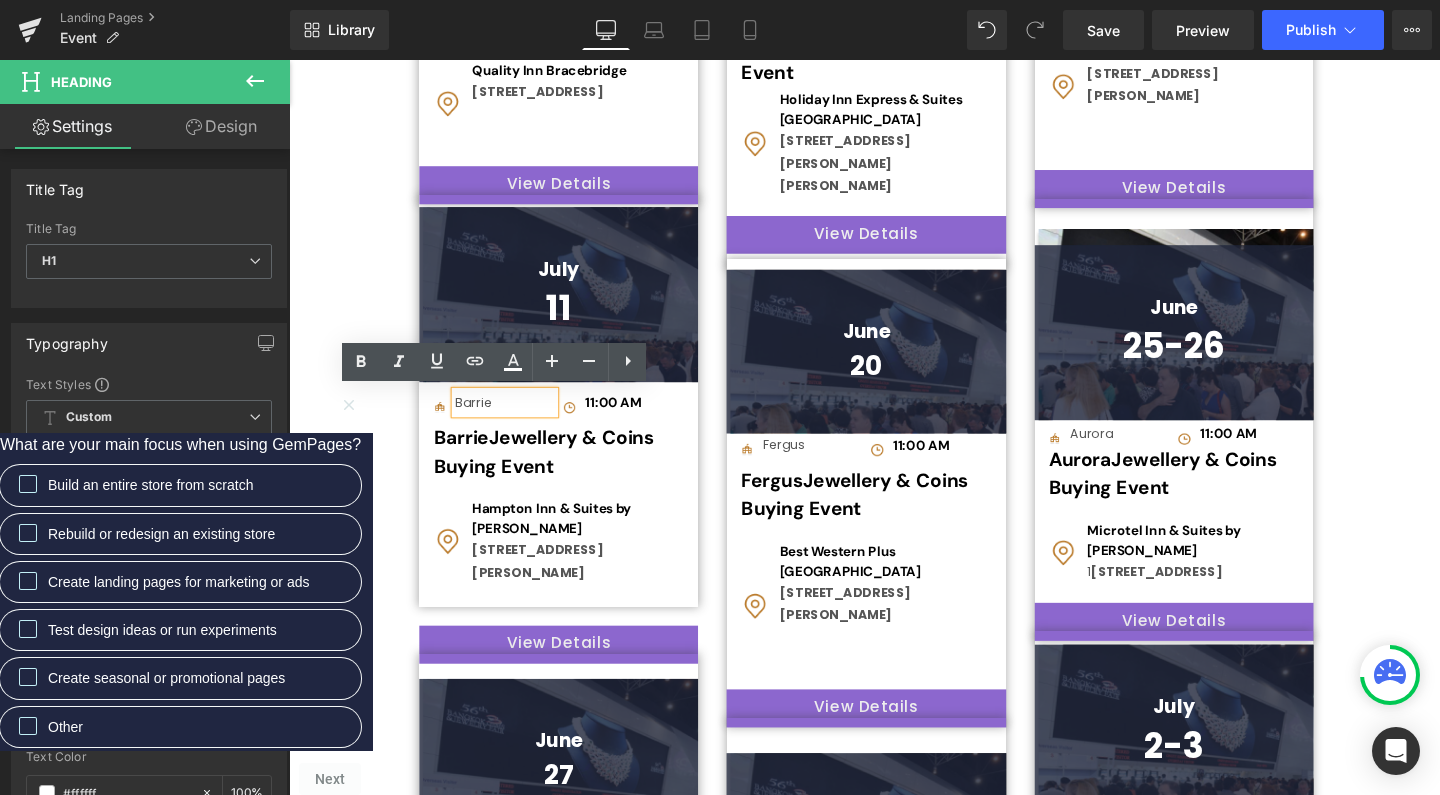 click on "Barrie" at bounding box center (516, 420) 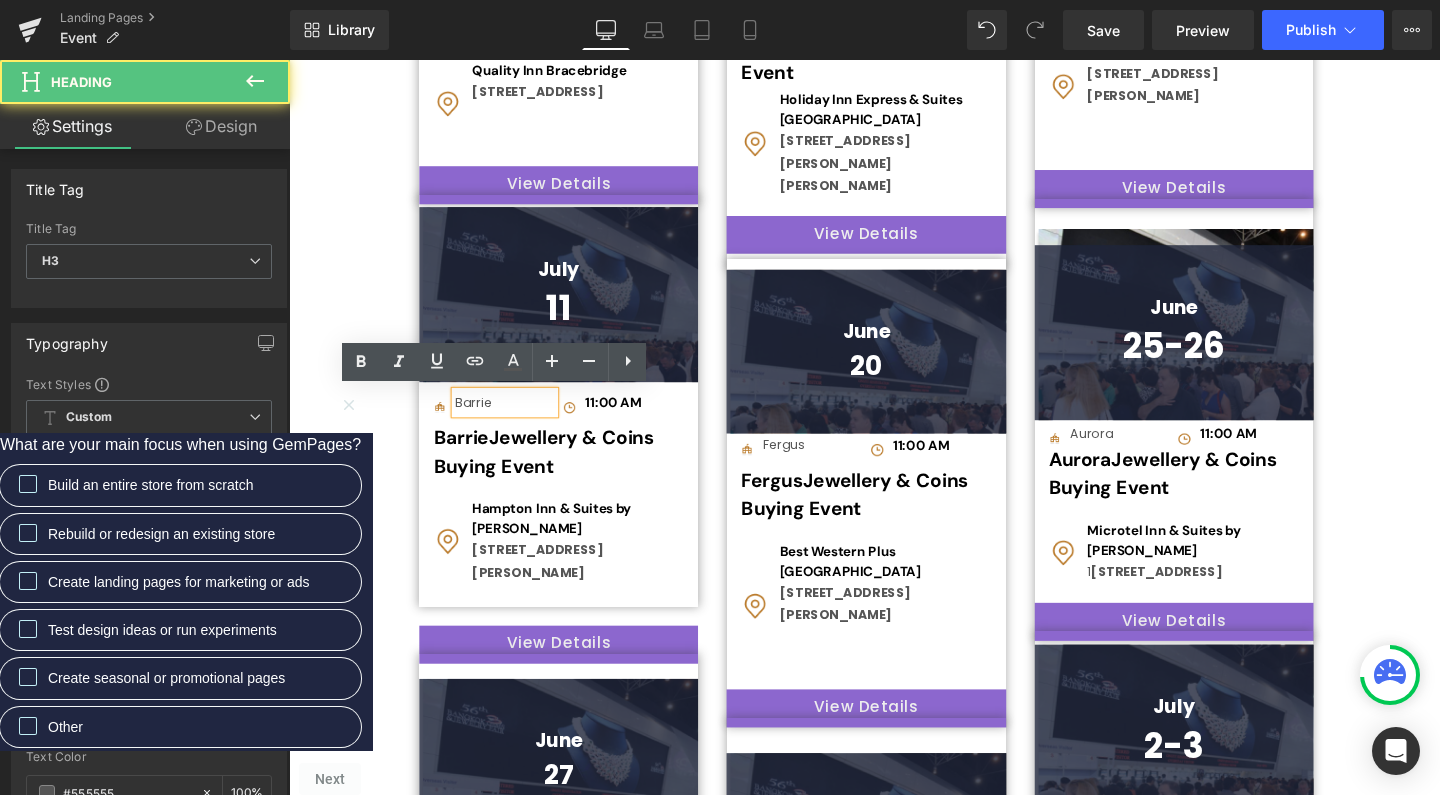 type 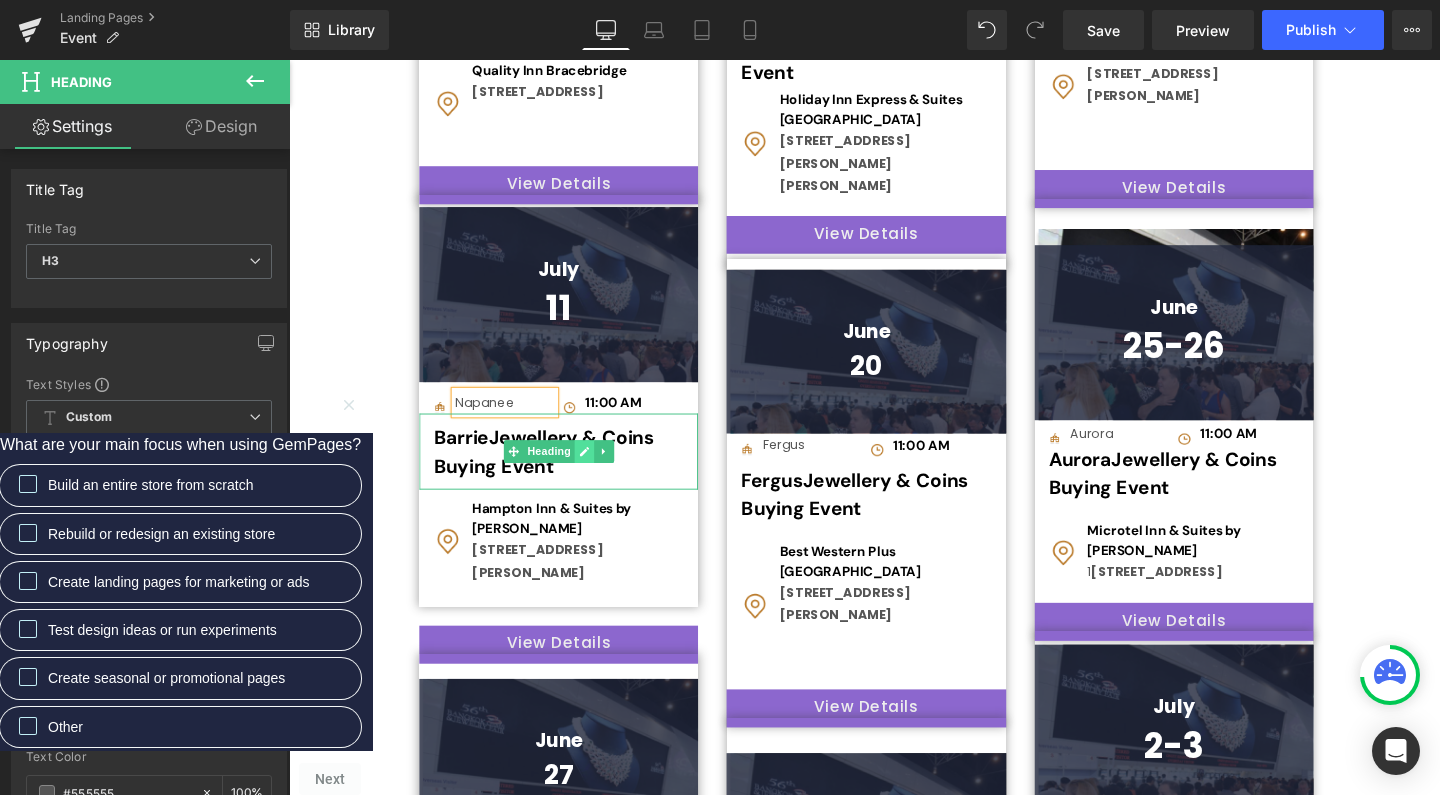 click 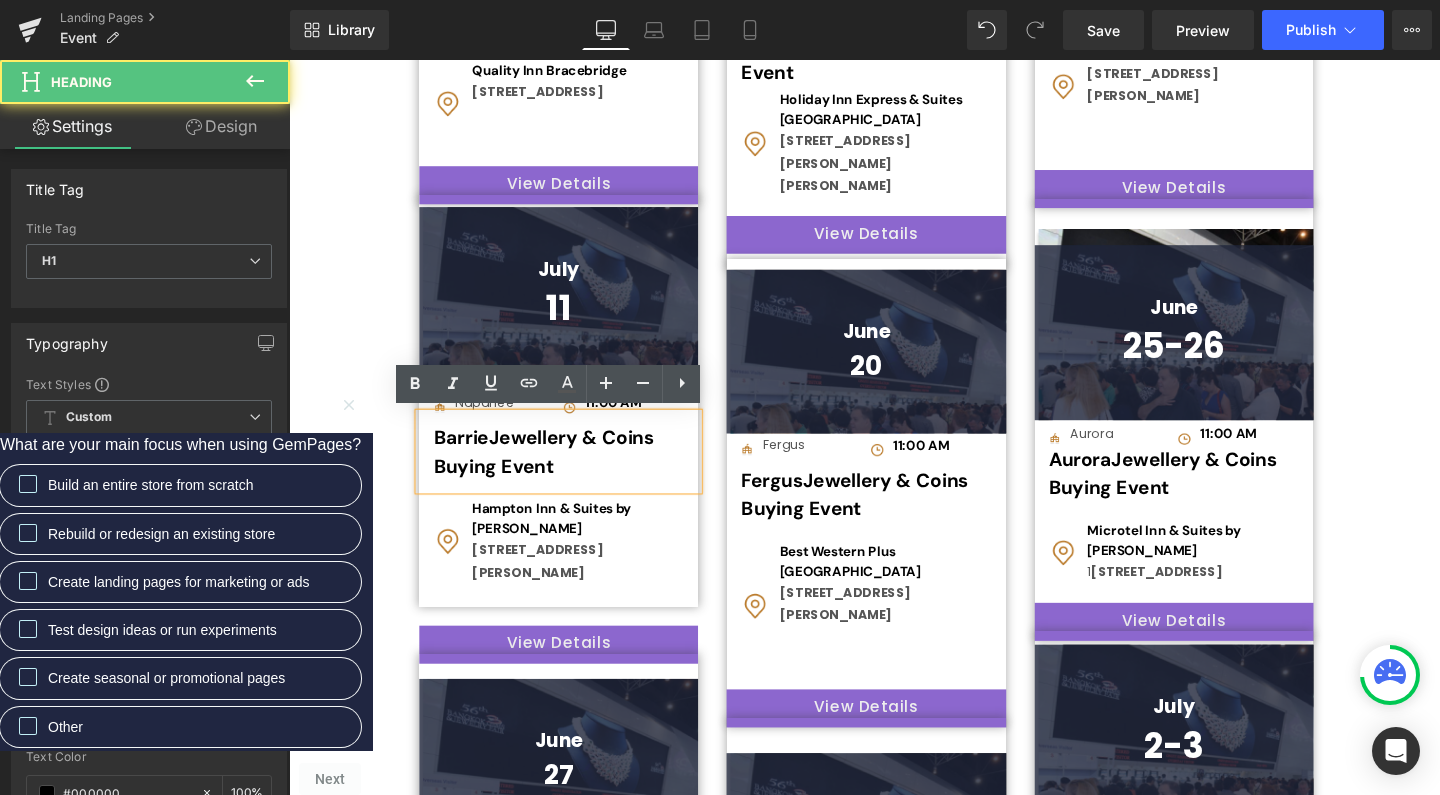 click on "Barrie  Jewellery & Coins Buying Event" at bounding box center (572, 477) 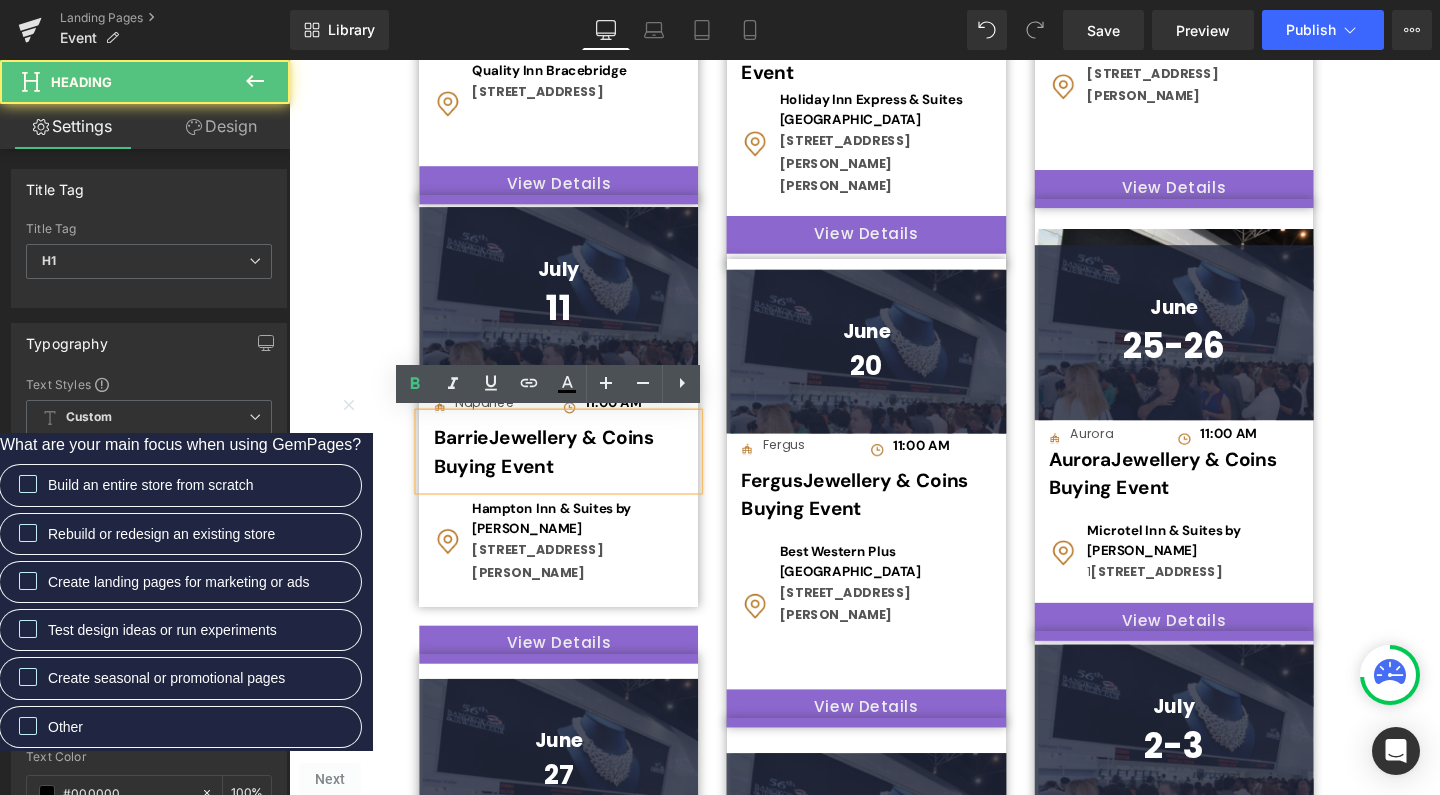 type 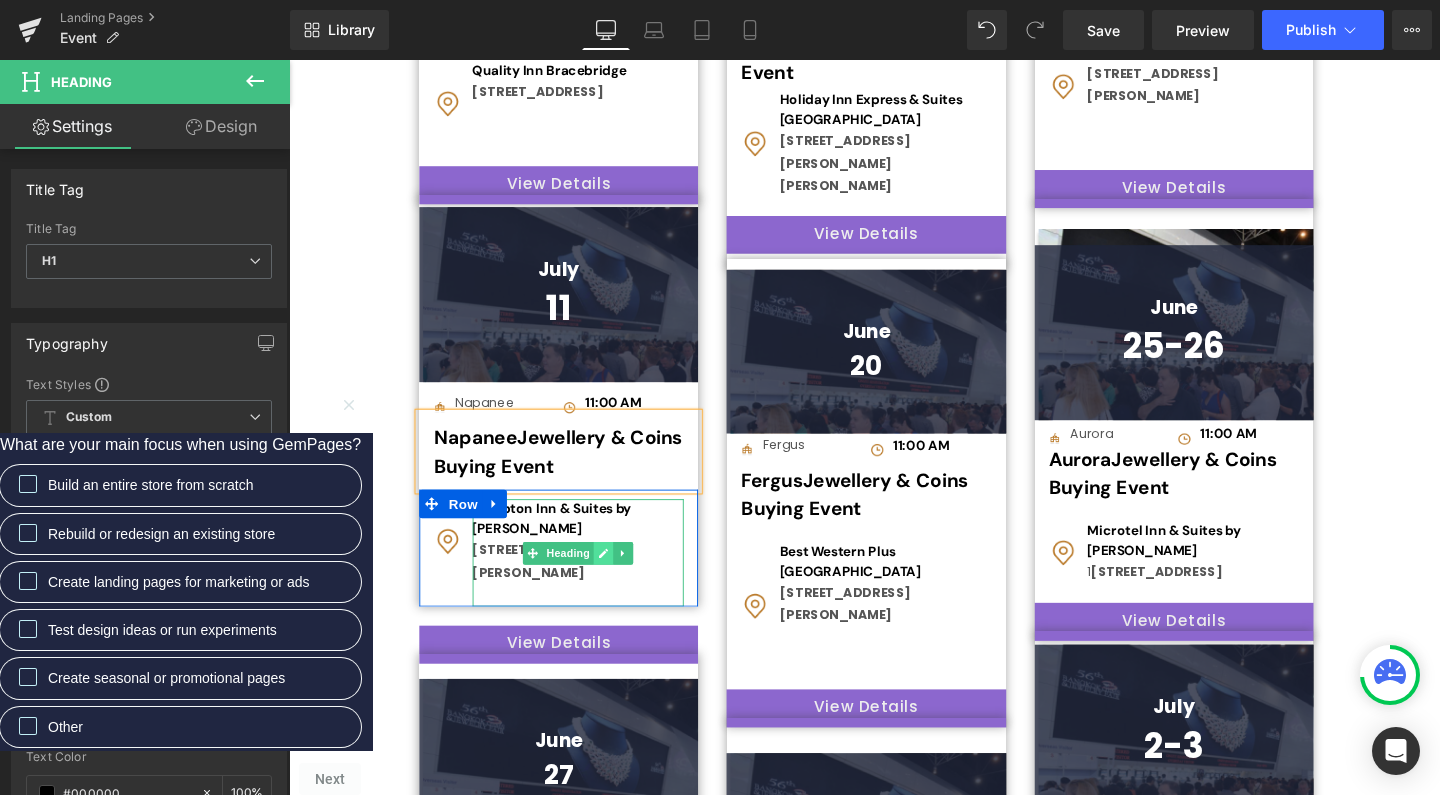 click 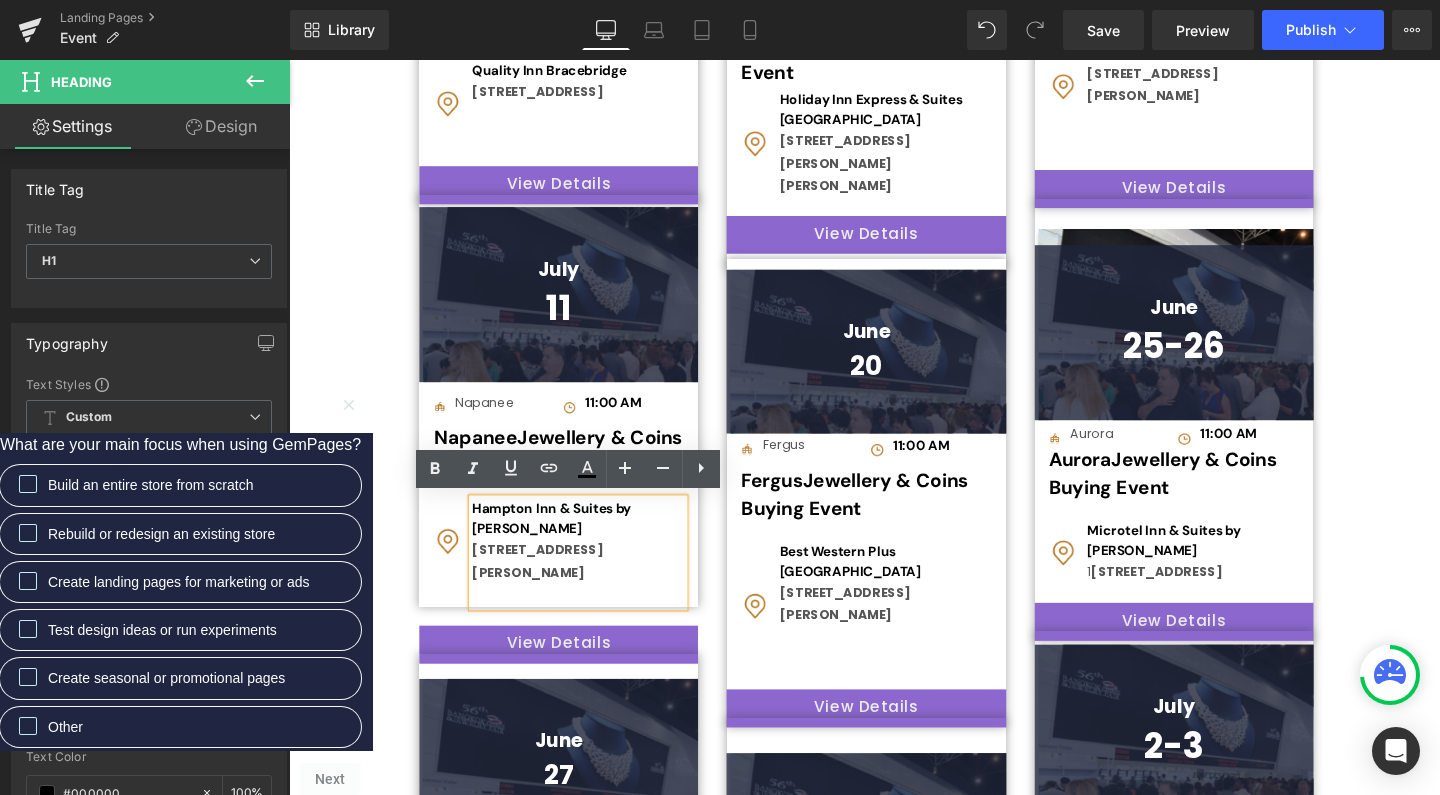 drag, startPoint x: 682, startPoint y: 570, endPoint x: 475, endPoint y: 530, distance: 210.82932 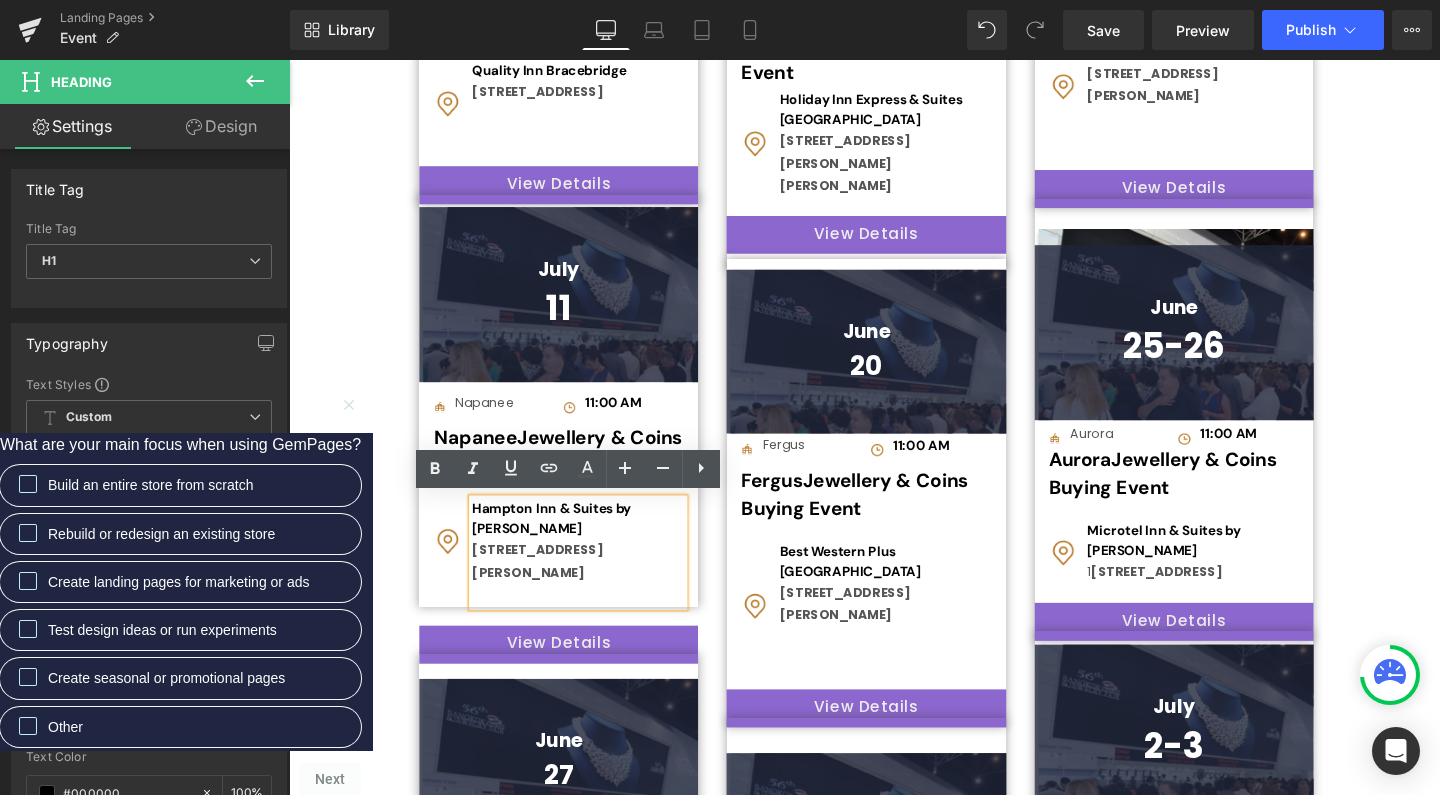 type 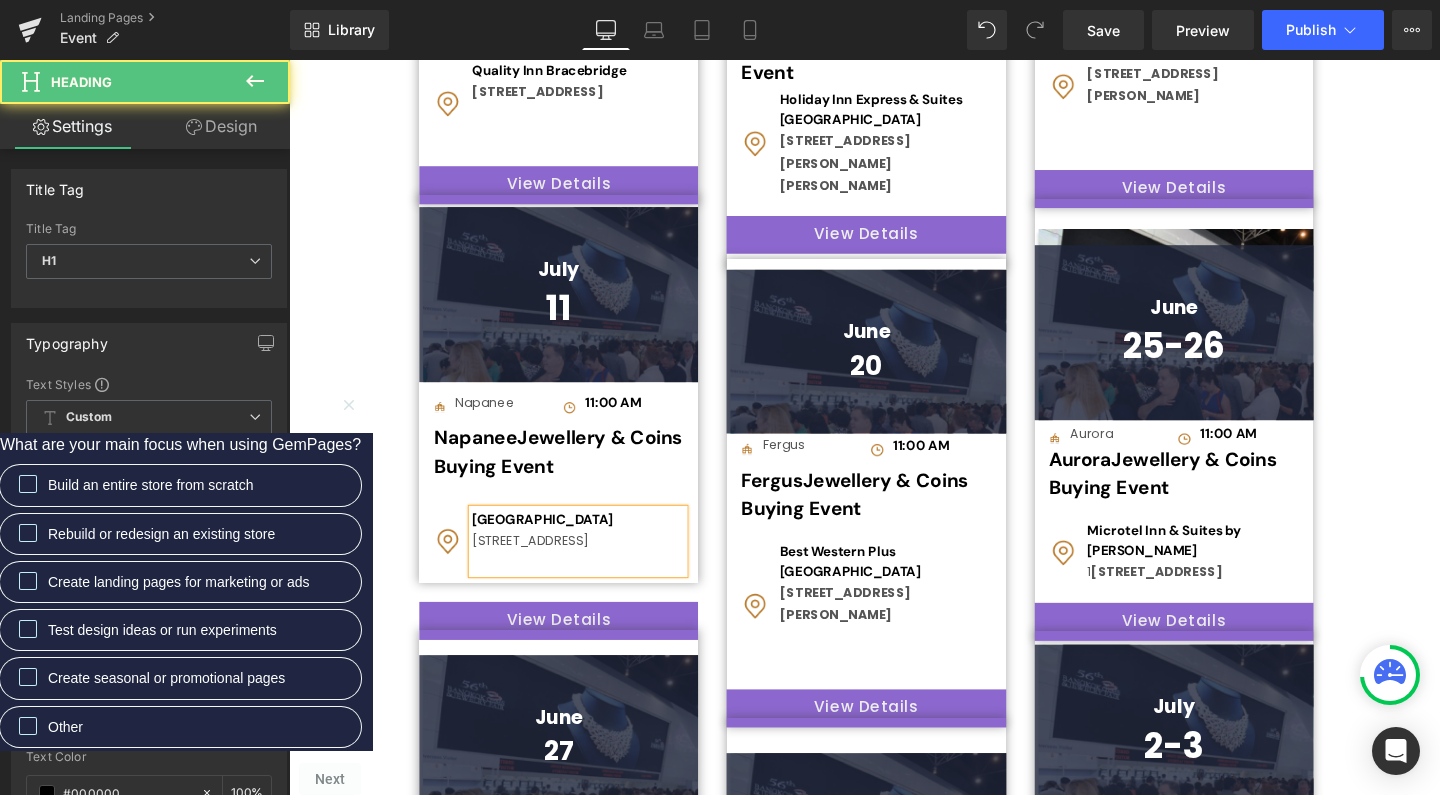 drag, startPoint x: 478, startPoint y: 575, endPoint x: 646, endPoint y: 598, distance: 169.5671 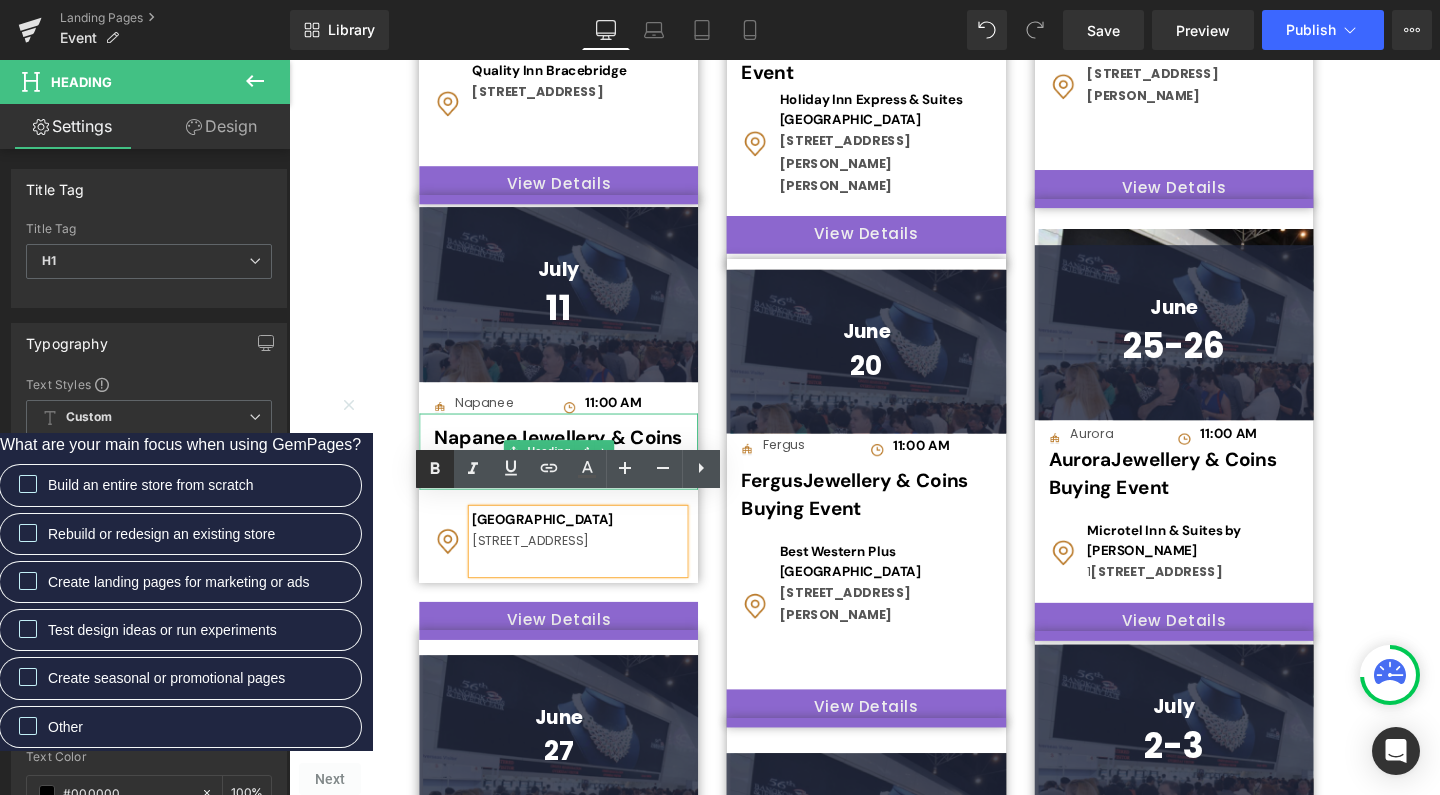 click 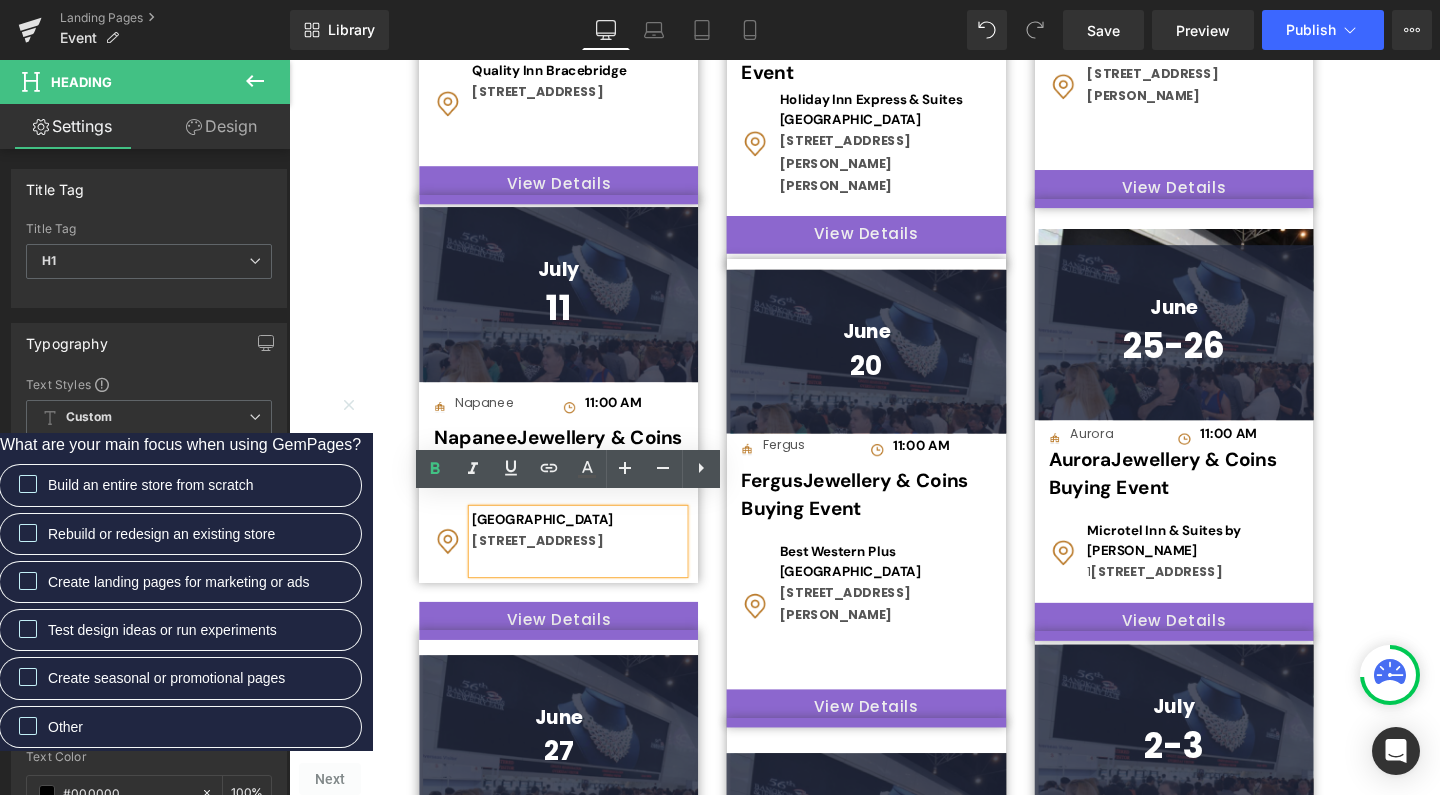 click at bounding box center (593, 588) 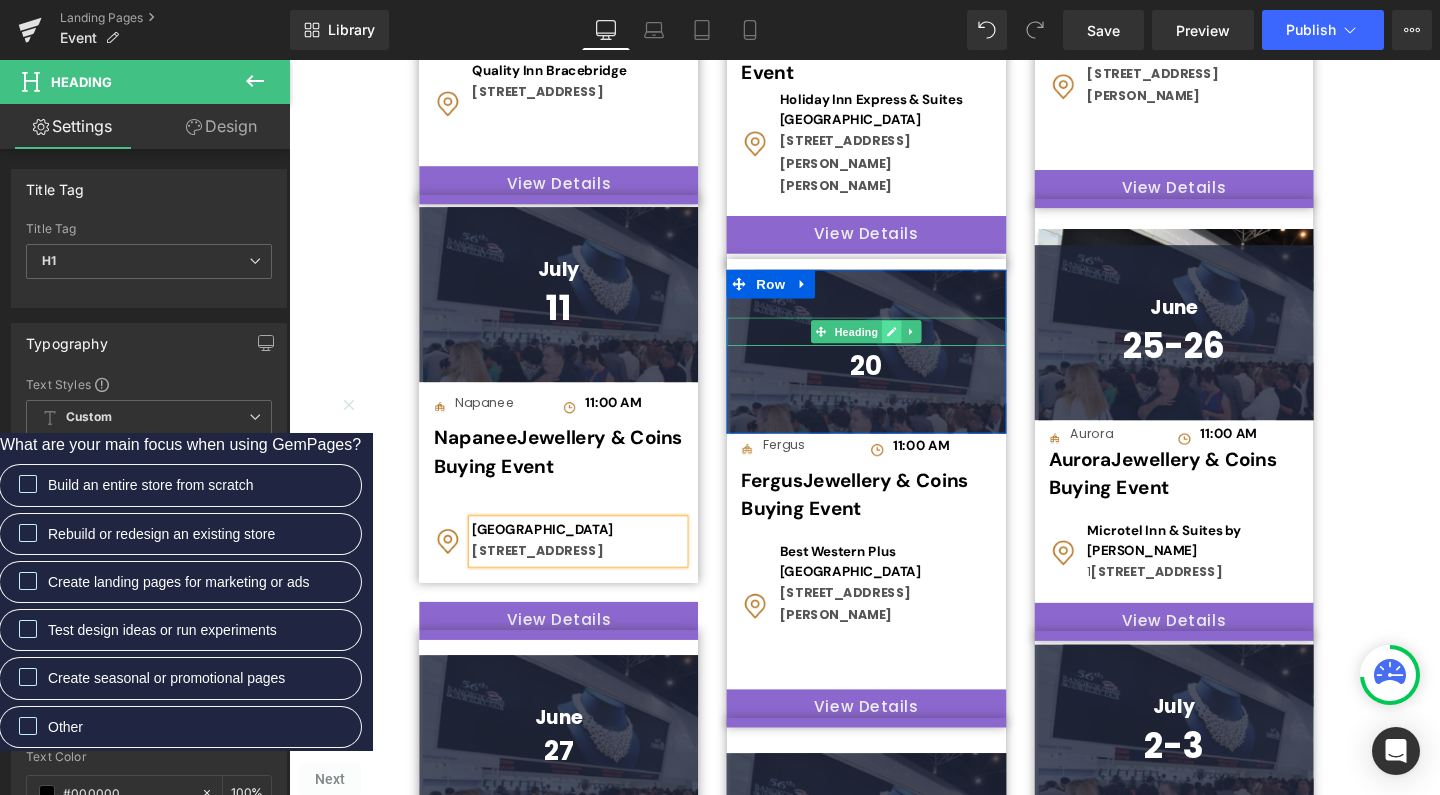 click 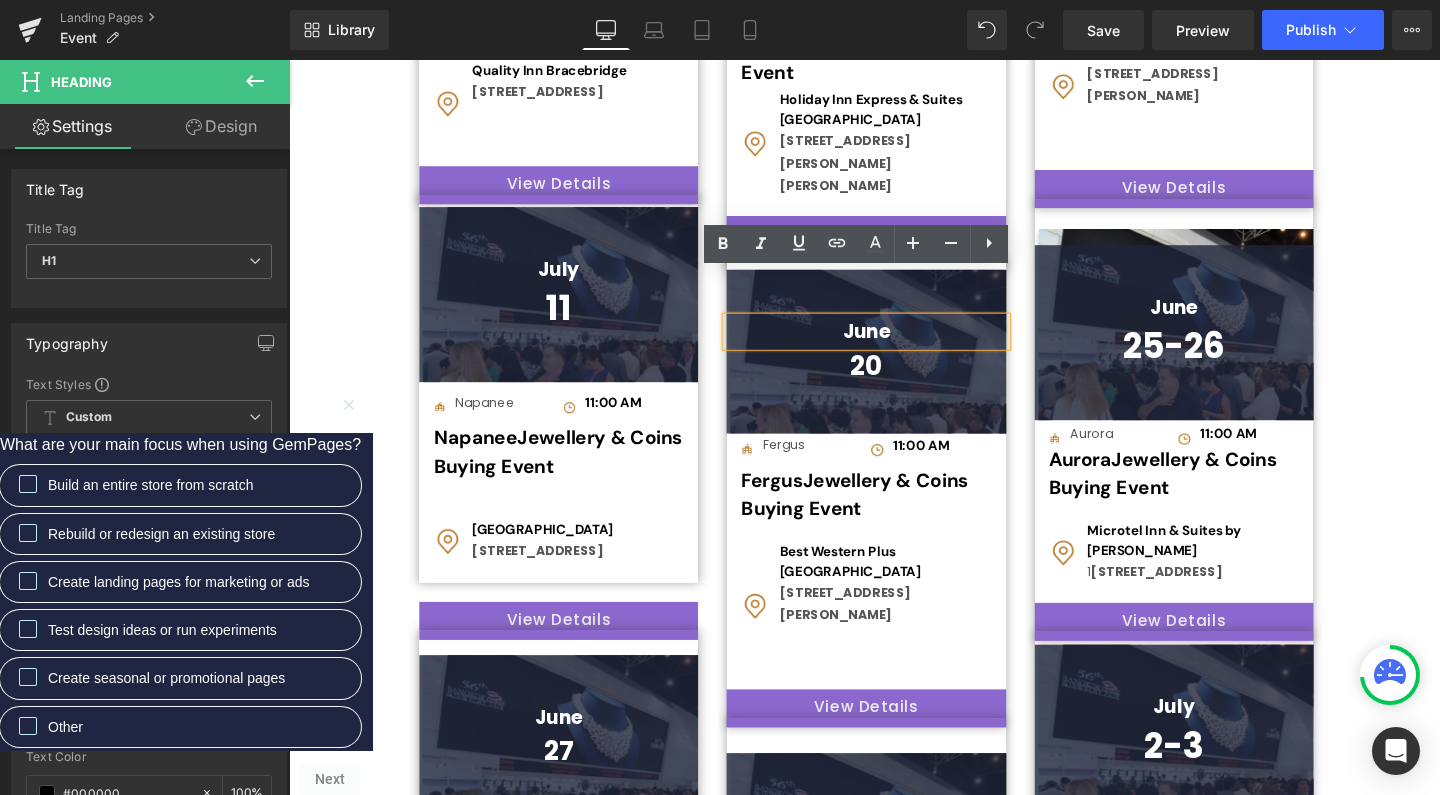 click on "June" at bounding box center [895, 346] 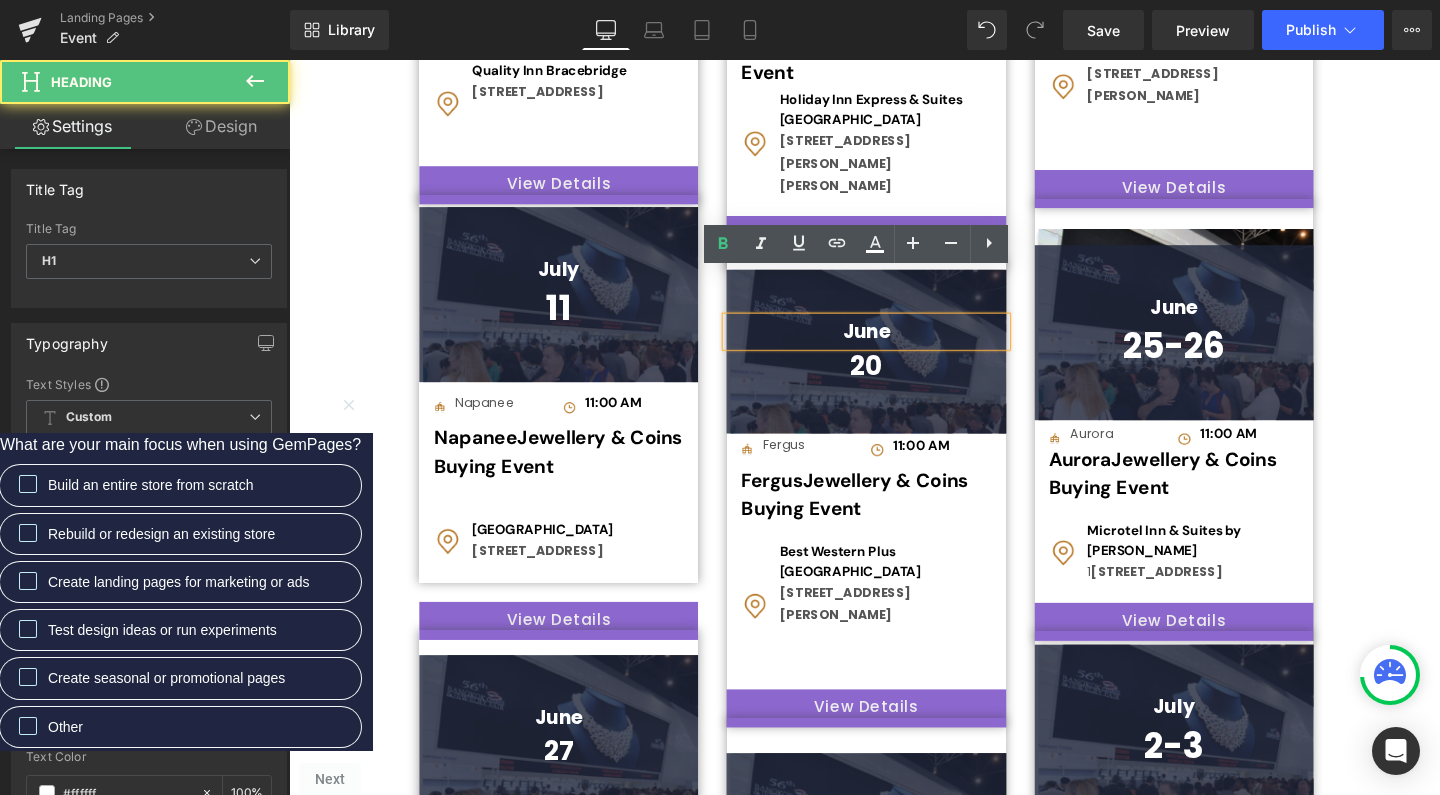 type 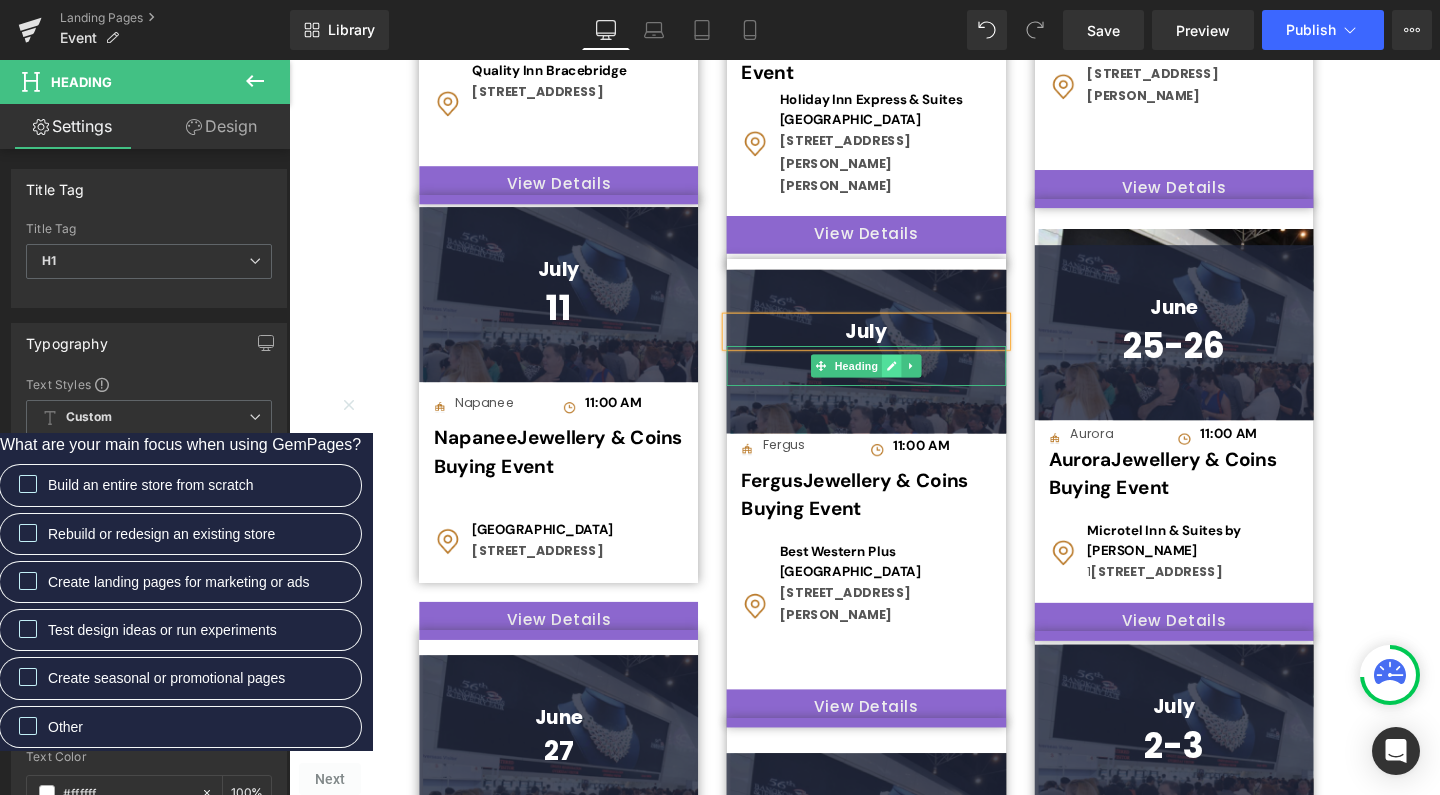 click 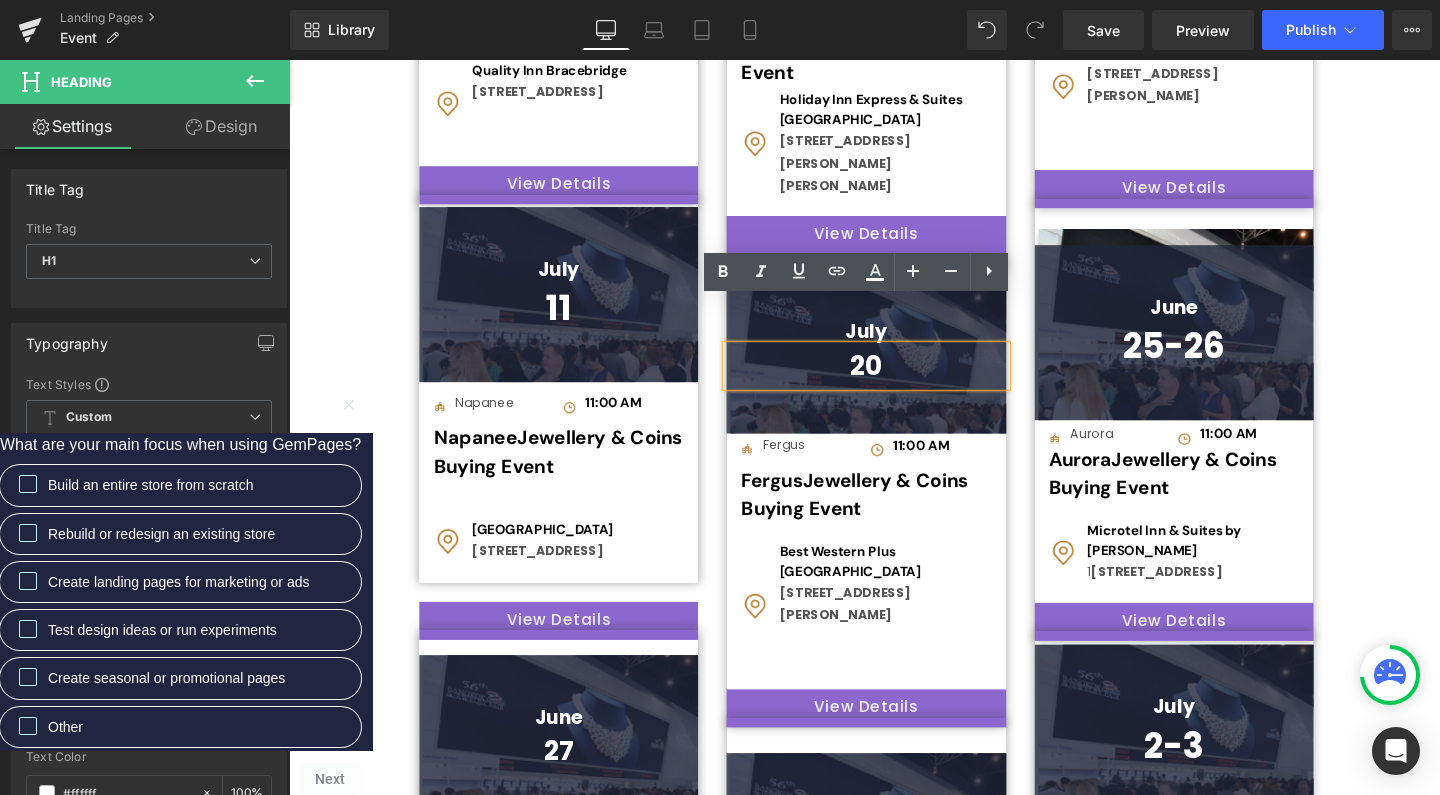 click on "20" at bounding box center (895, 382) 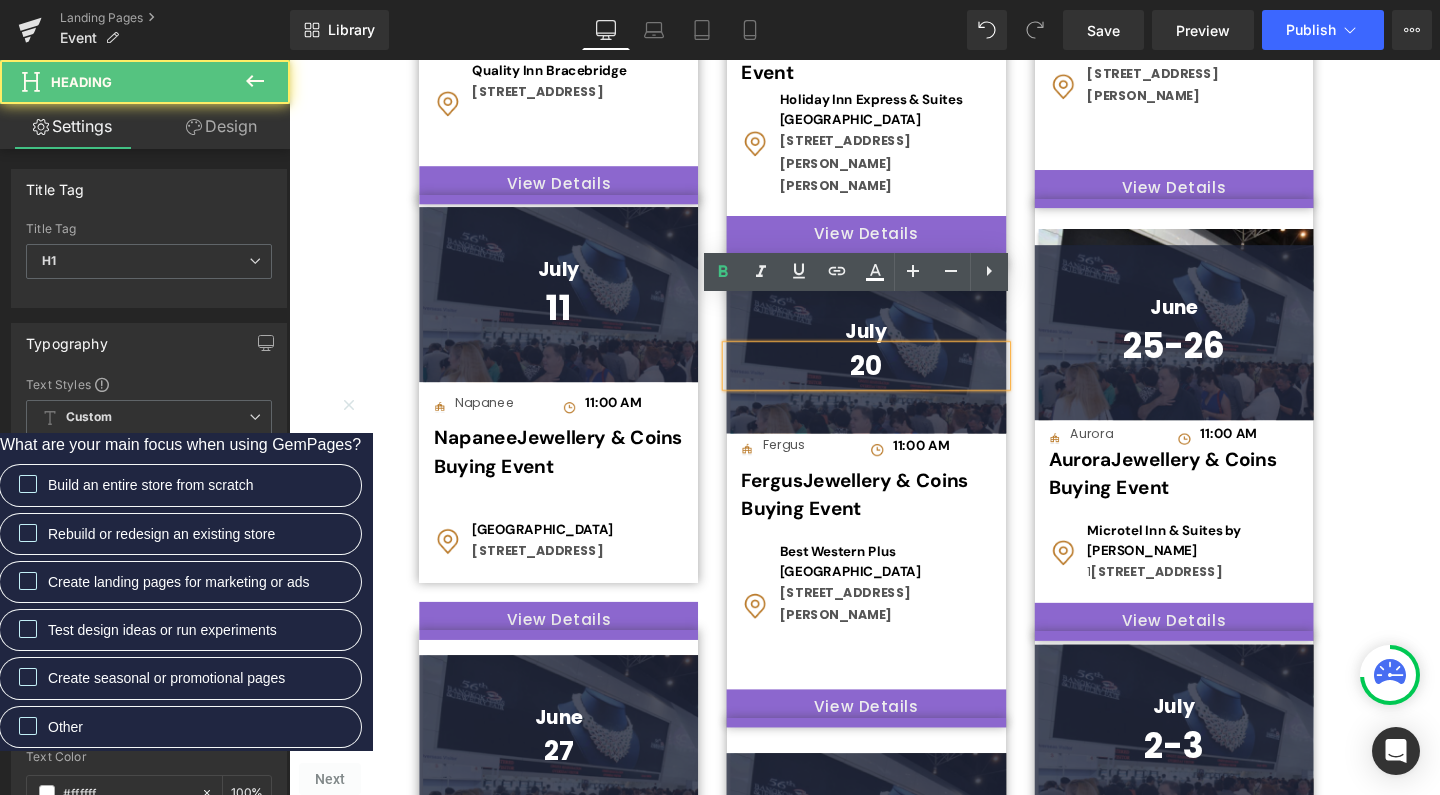 type 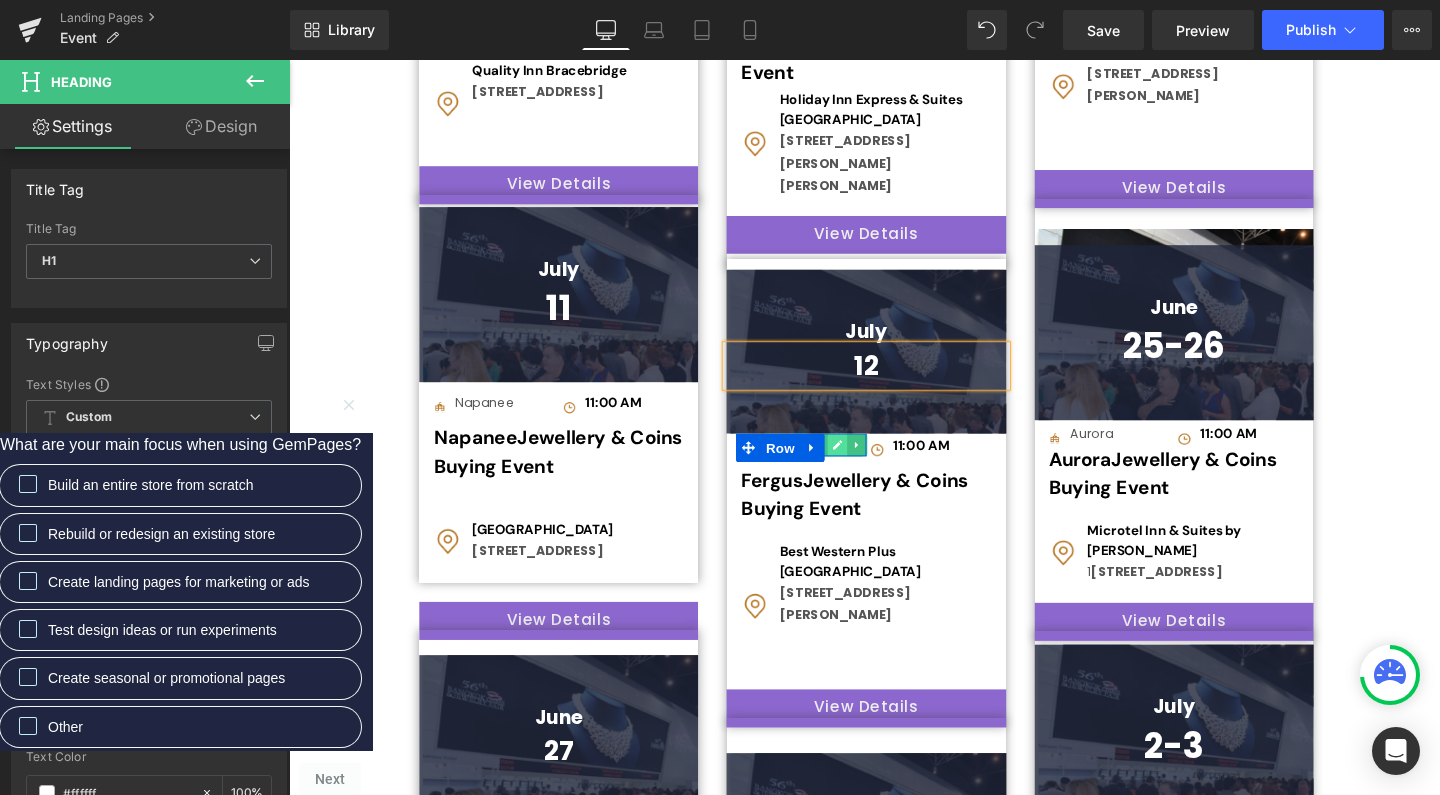 click 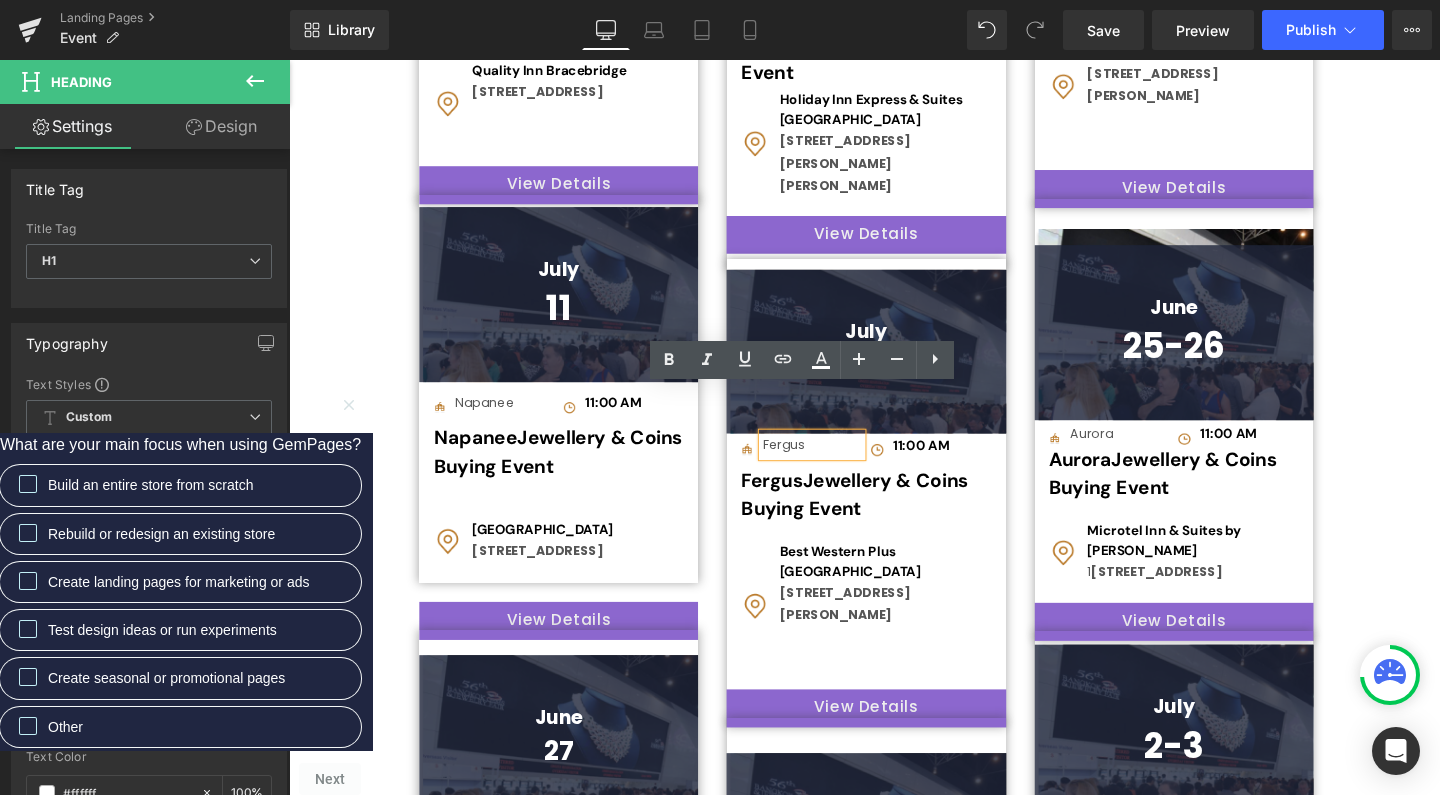 click on "Fergus" at bounding box center (839, 464) 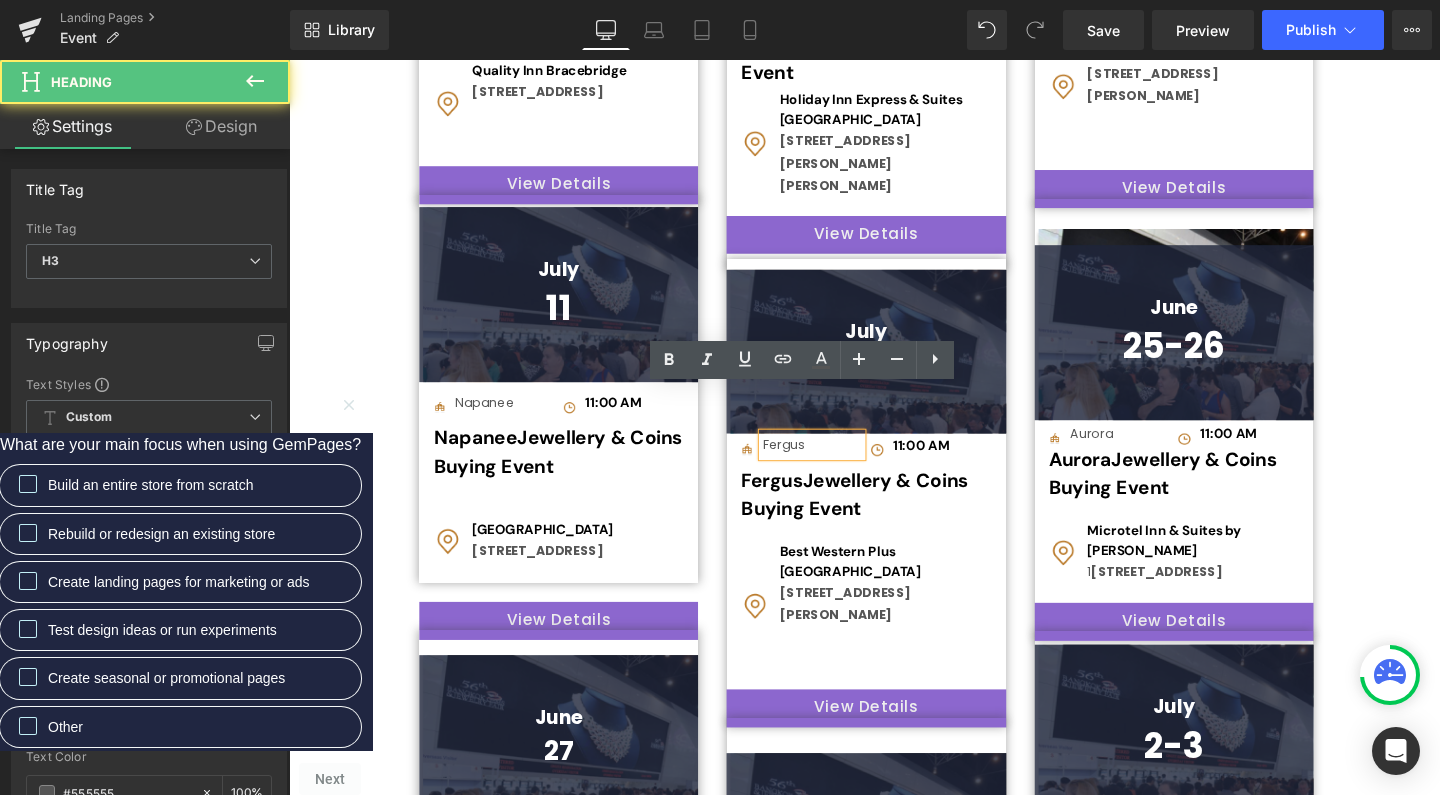 type 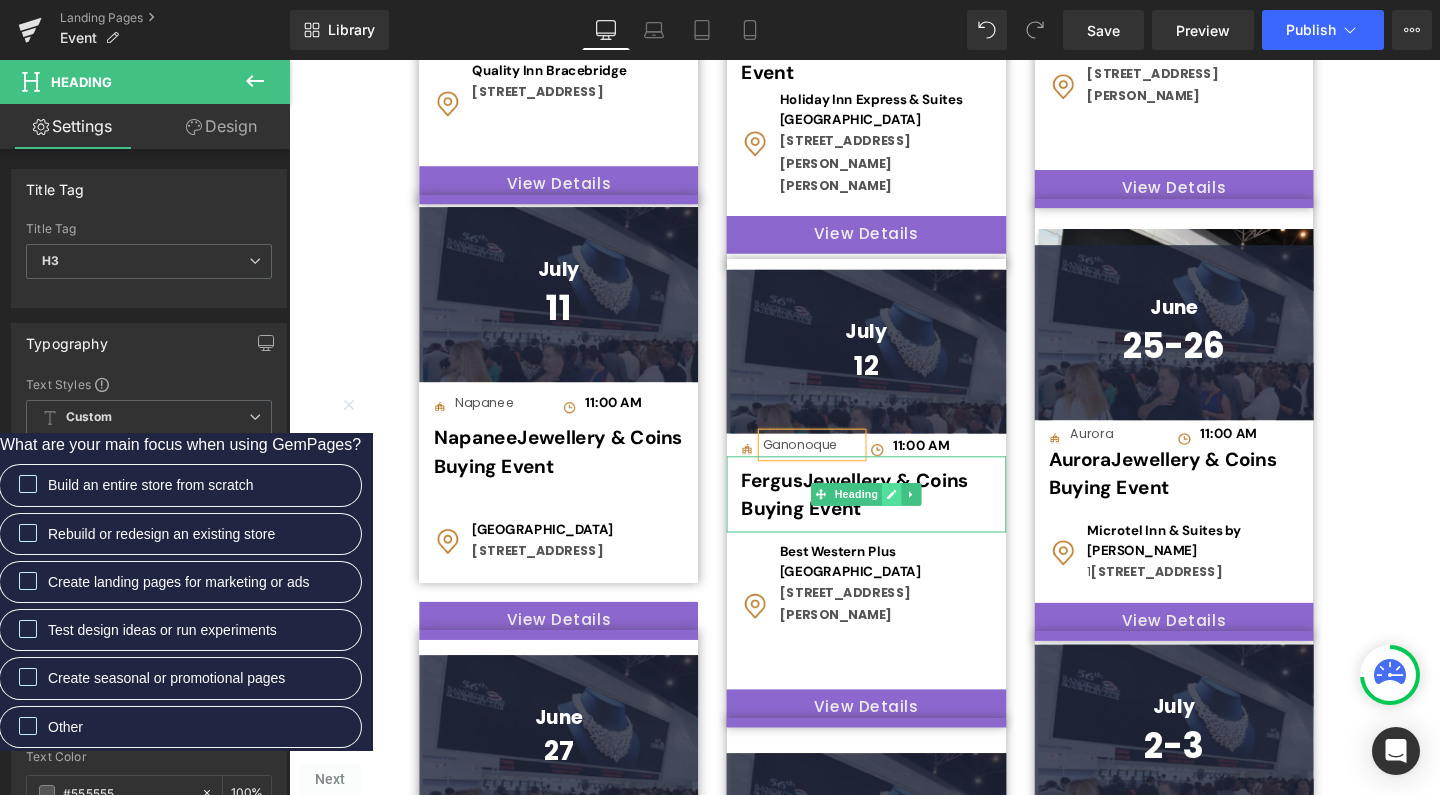 click at bounding box center [923, 517] 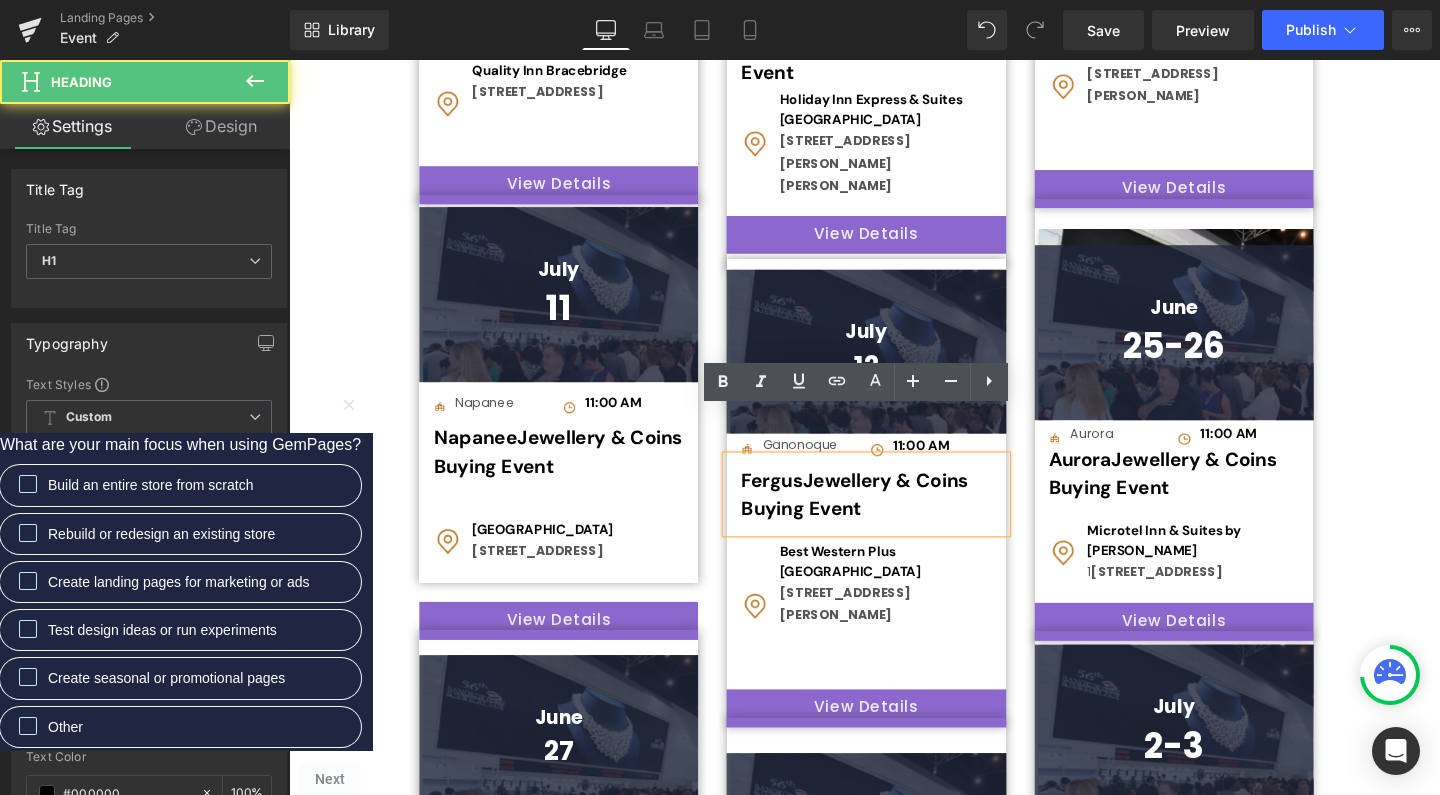 click on "[PERSON_NAME] & Coins Buying Event" at bounding box center (895, 522) 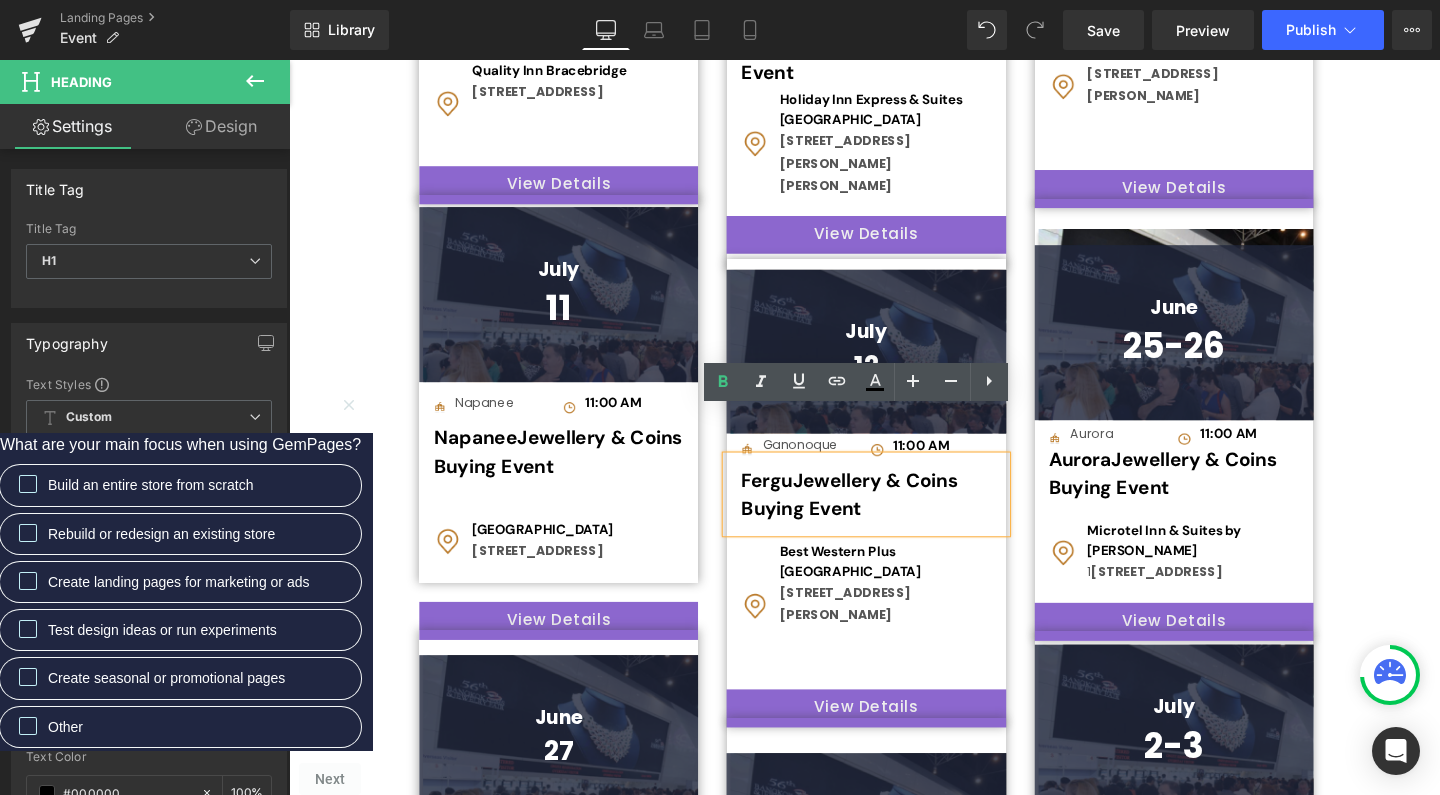 type 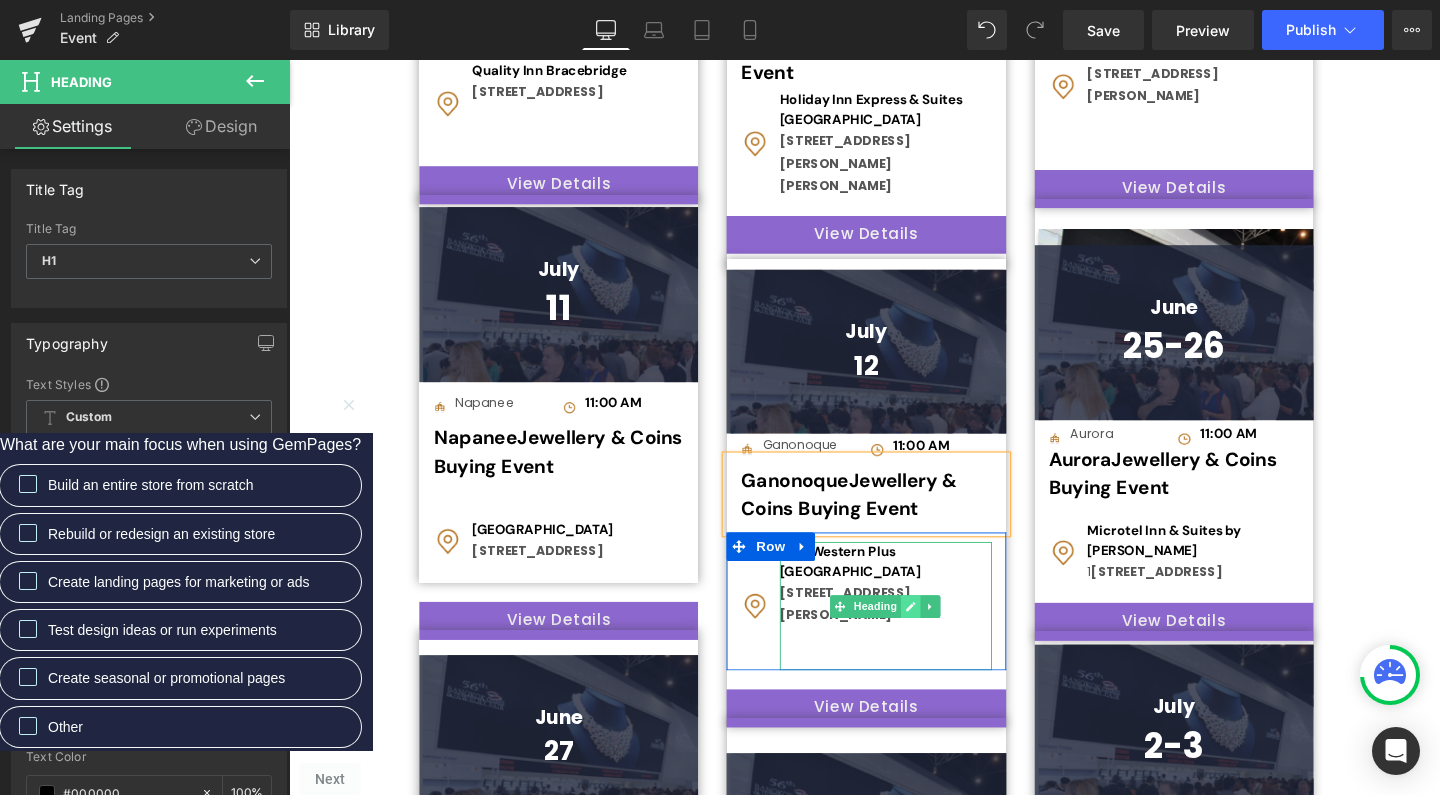 click 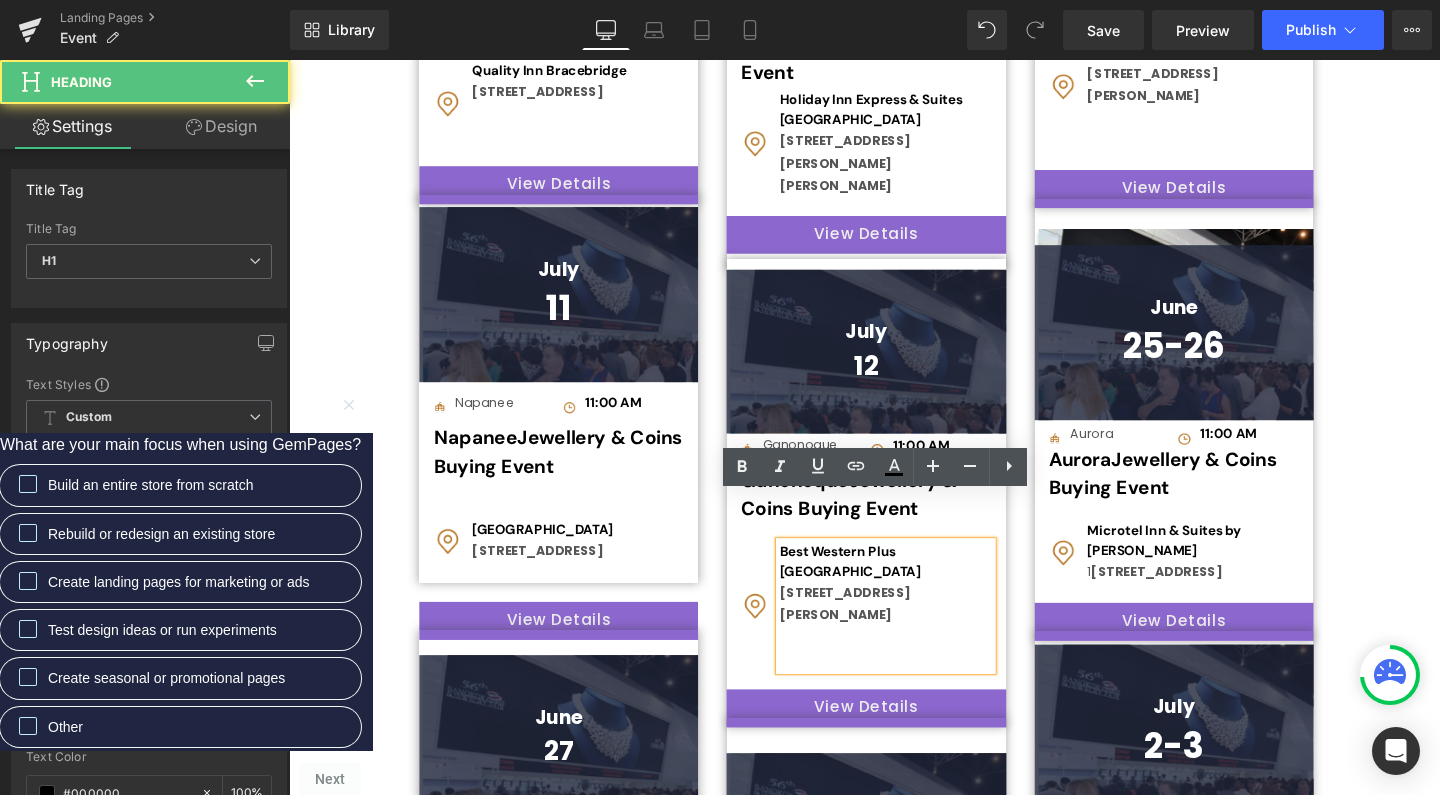 drag, startPoint x: 829, startPoint y: 573, endPoint x: 799, endPoint y: 522, distance: 59.16925 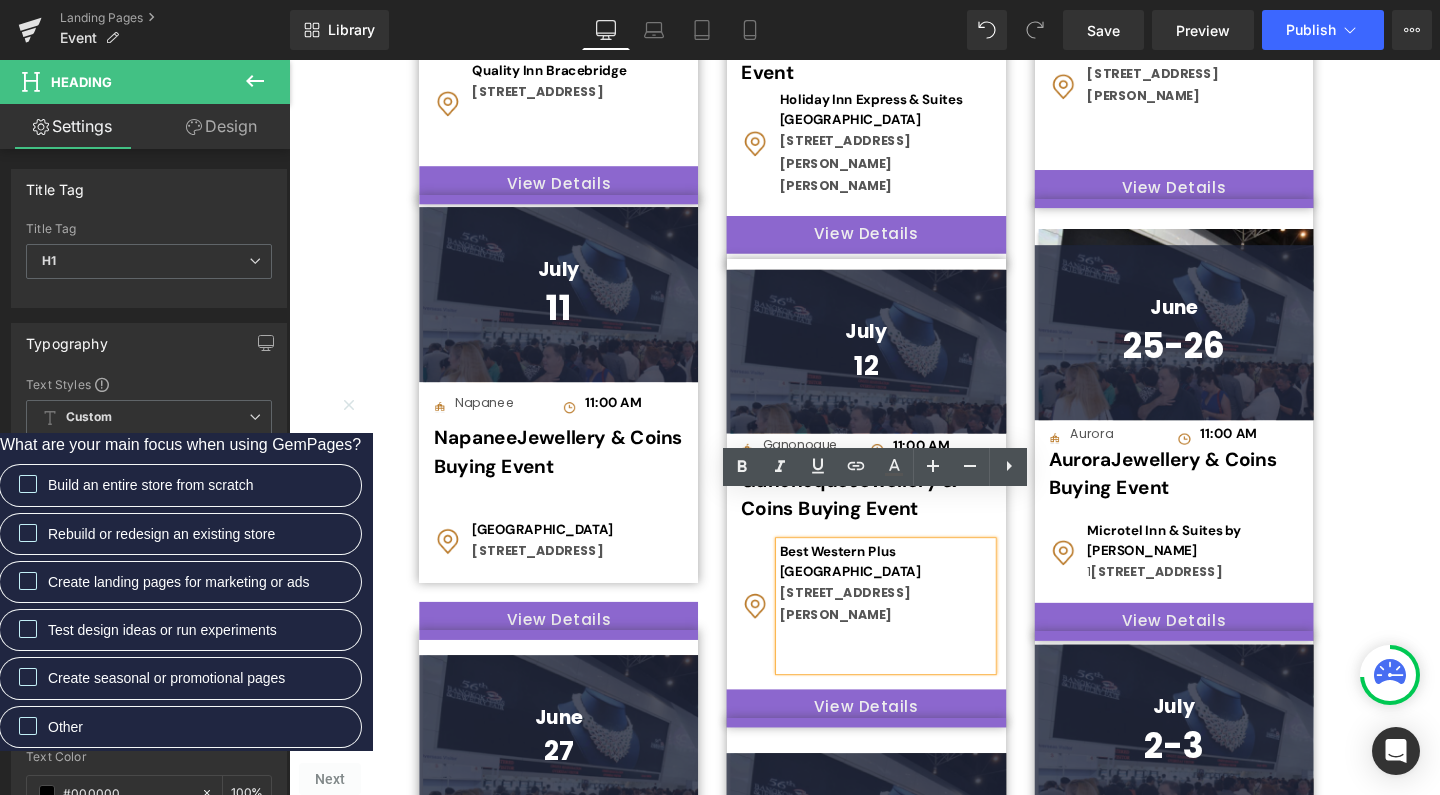 type 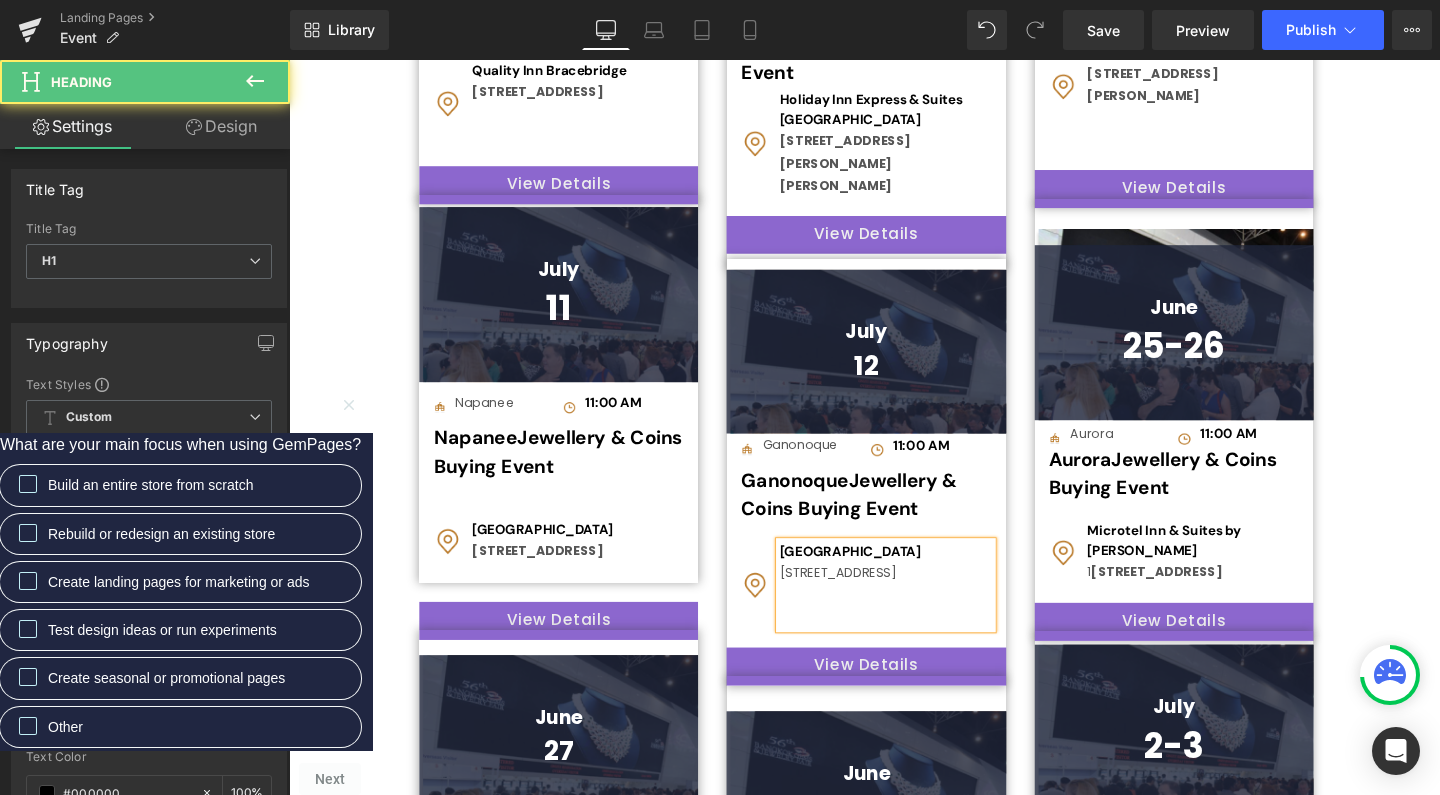 drag, startPoint x: 800, startPoint y: 573, endPoint x: 955, endPoint y: 595, distance: 156.55351 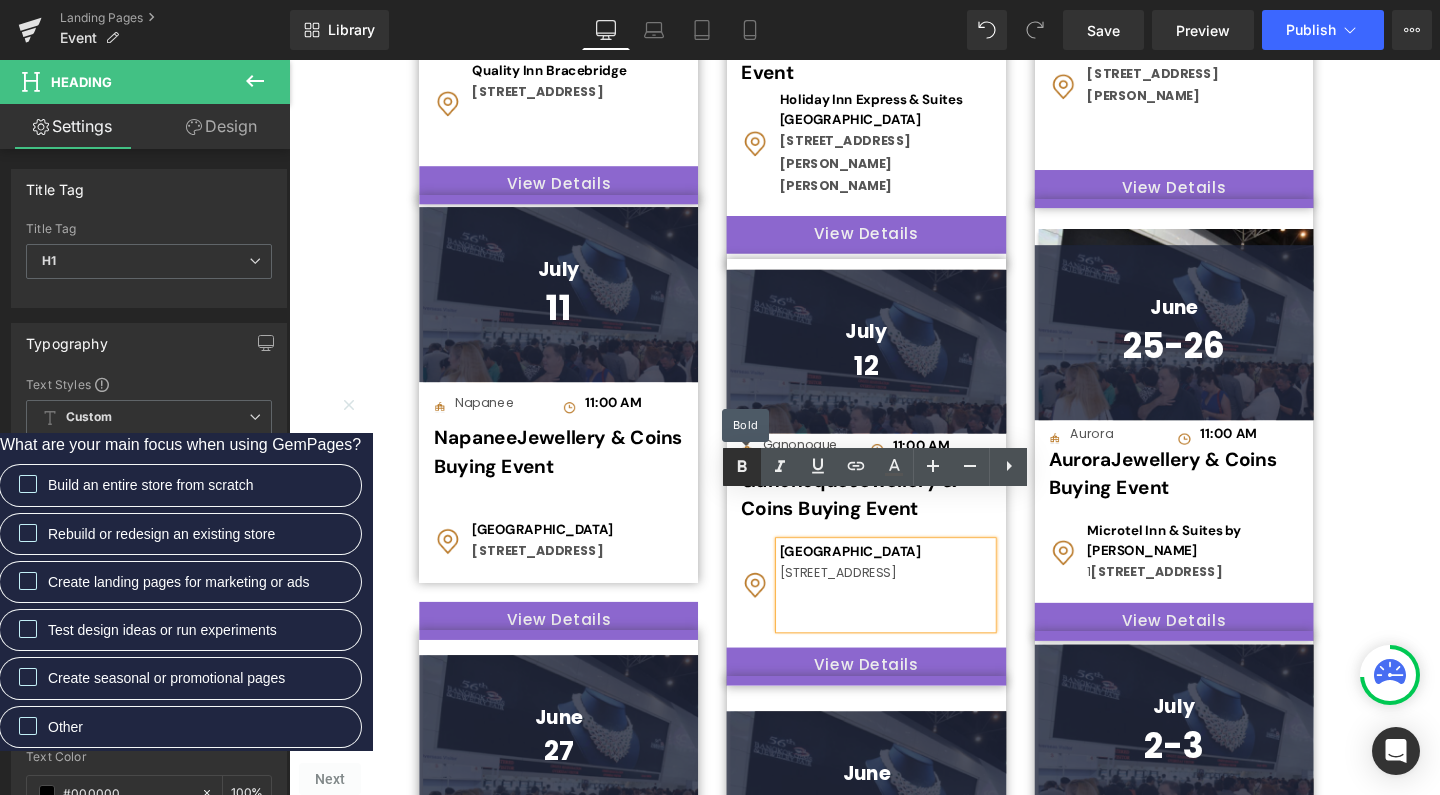 click 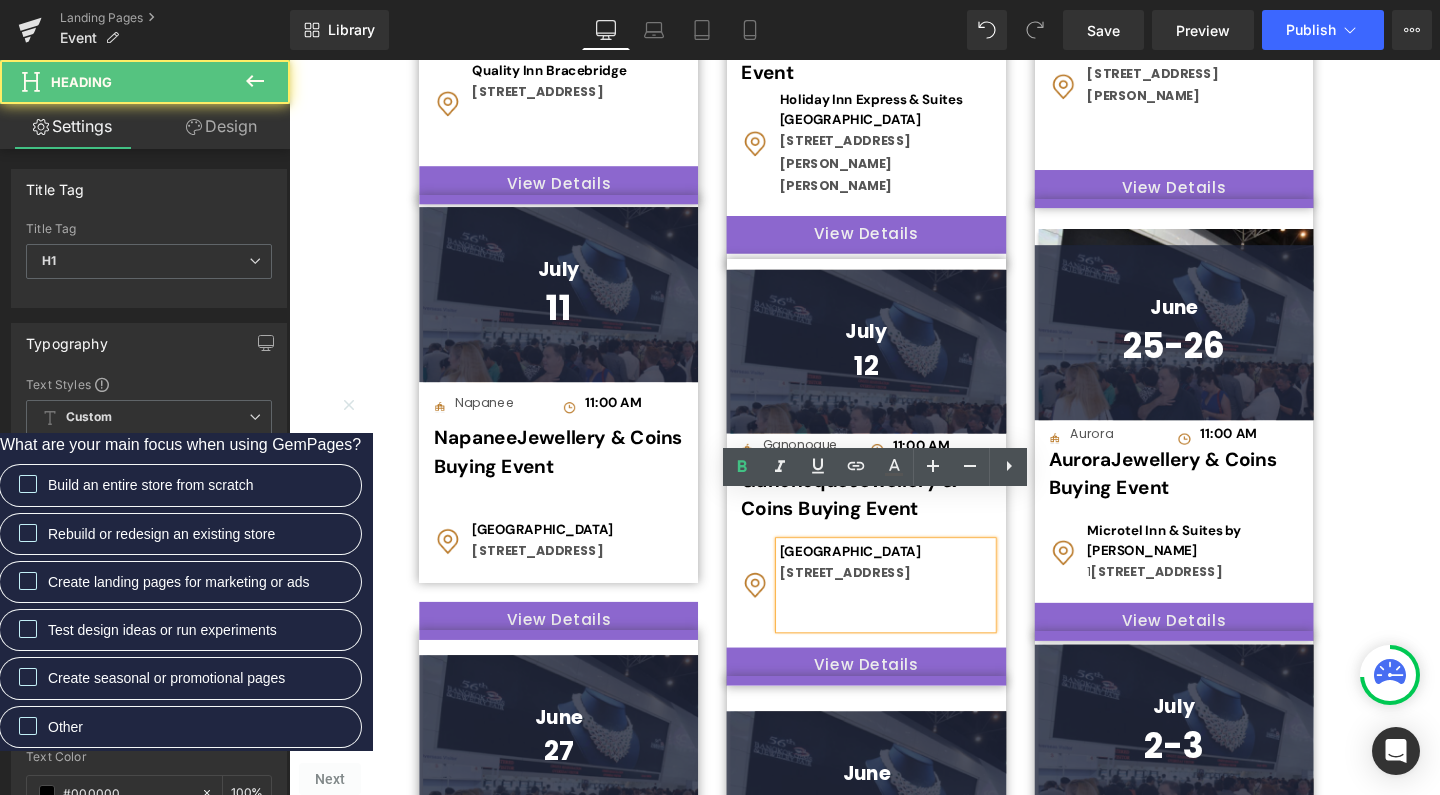 click at bounding box center (916, 646) 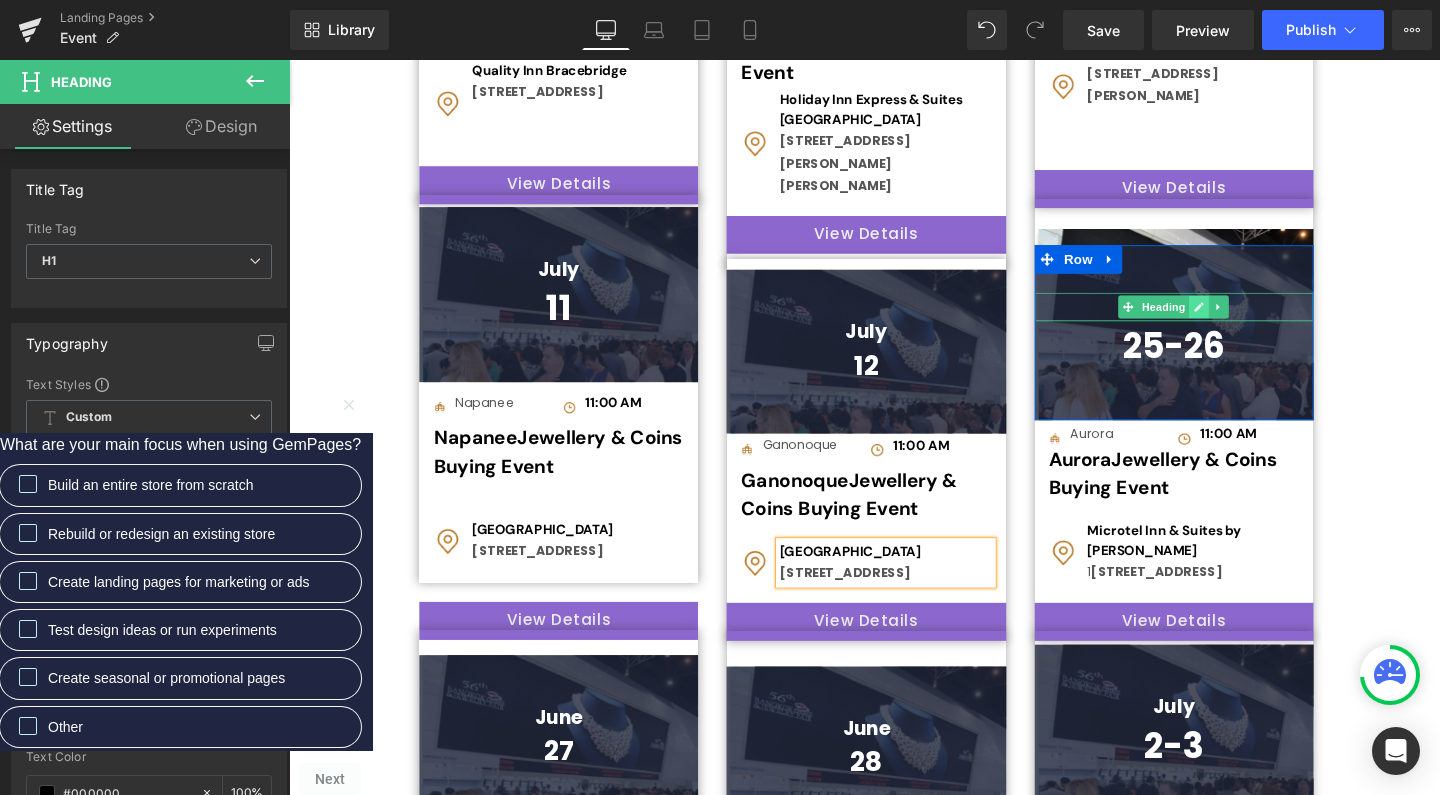 click 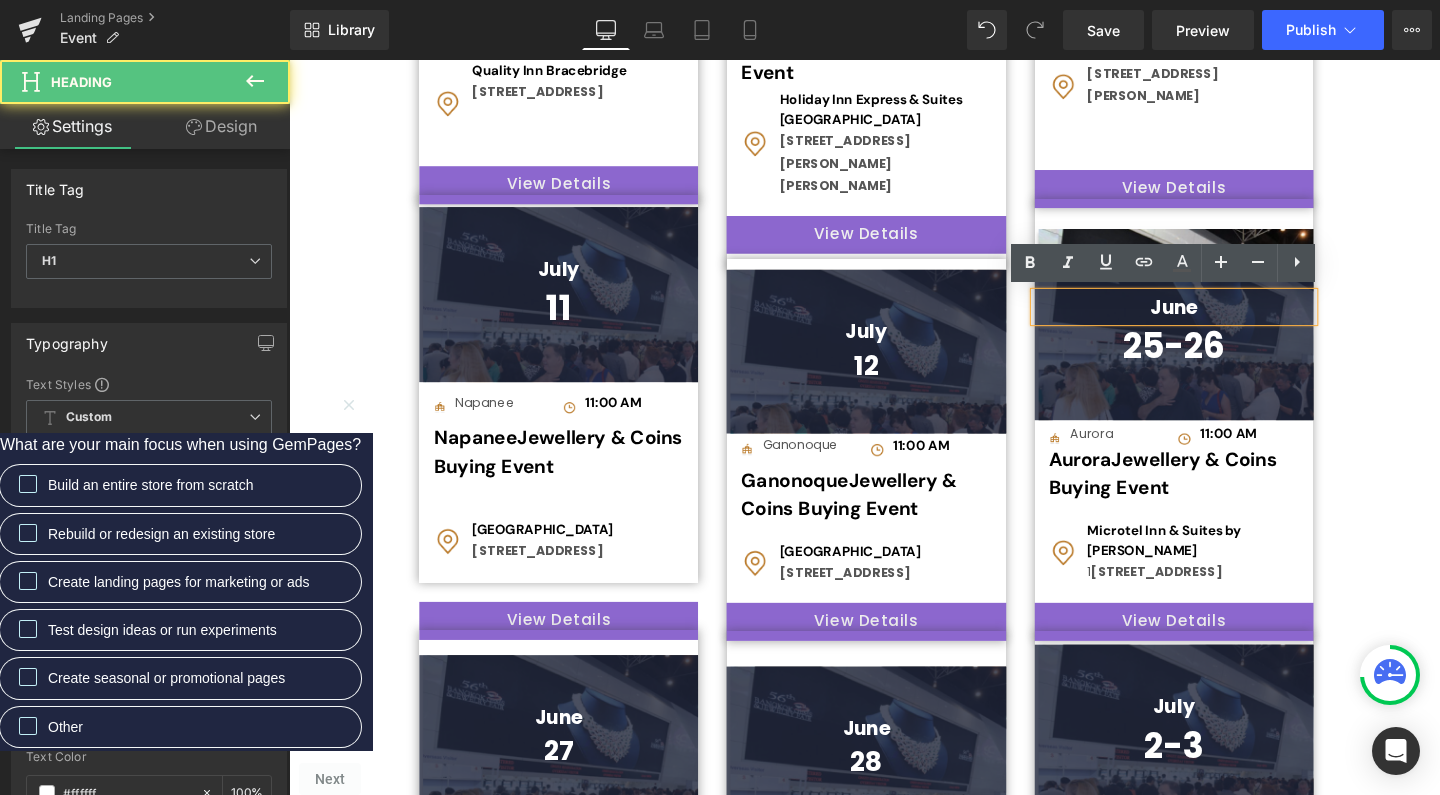 click on "June" at bounding box center (1219, 320) 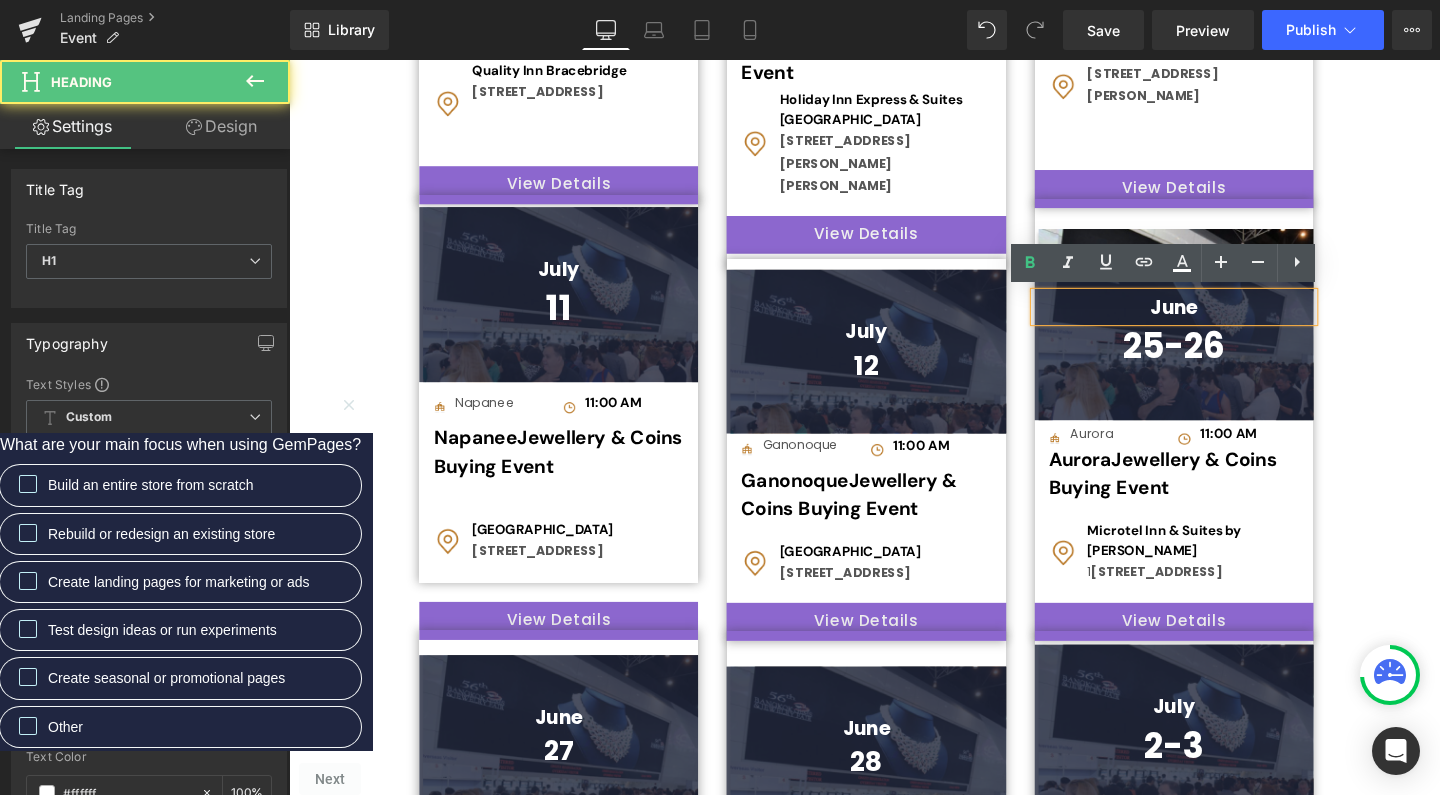 type 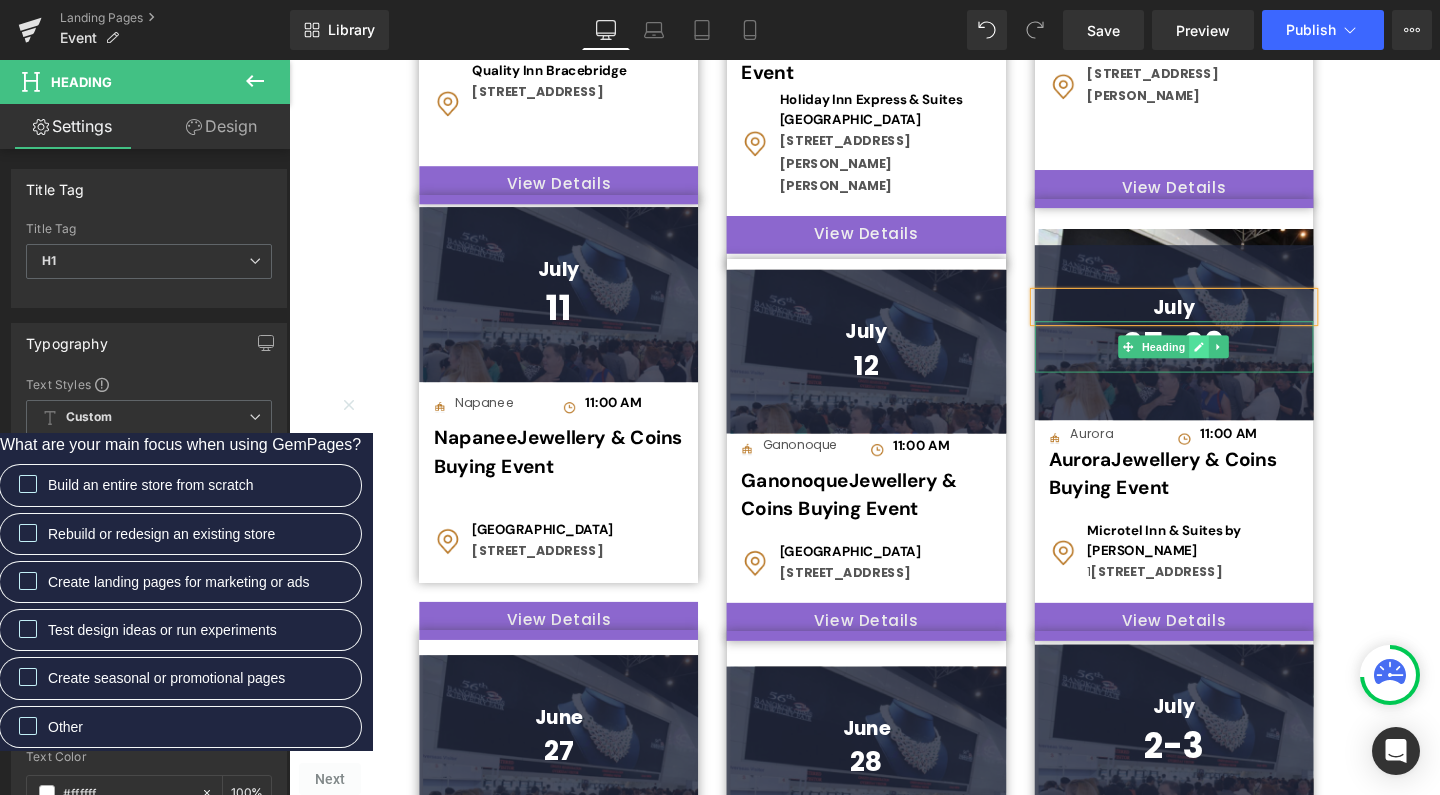 click at bounding box center (1246, 362) 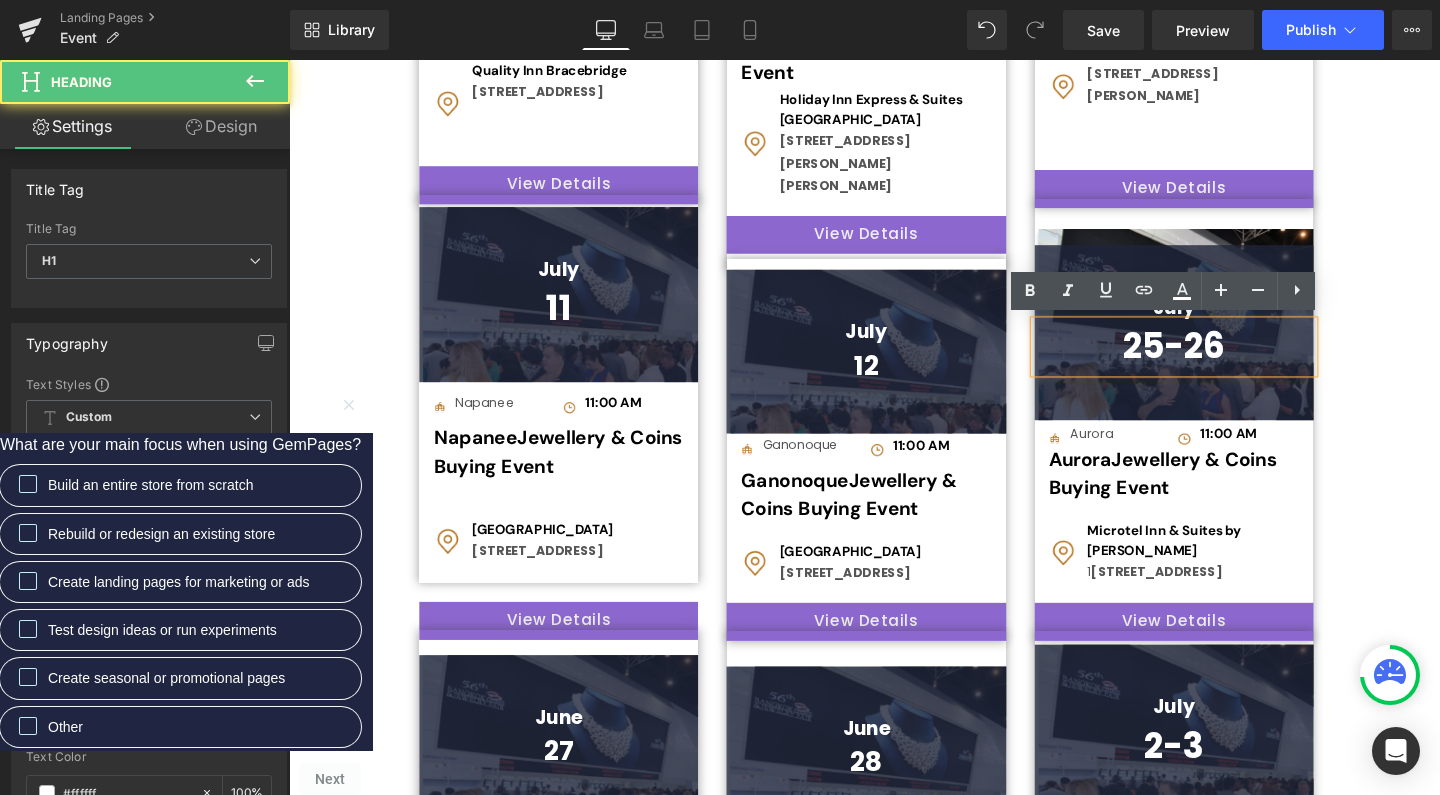 click on "25-26" at bounding box center (1219, 362) 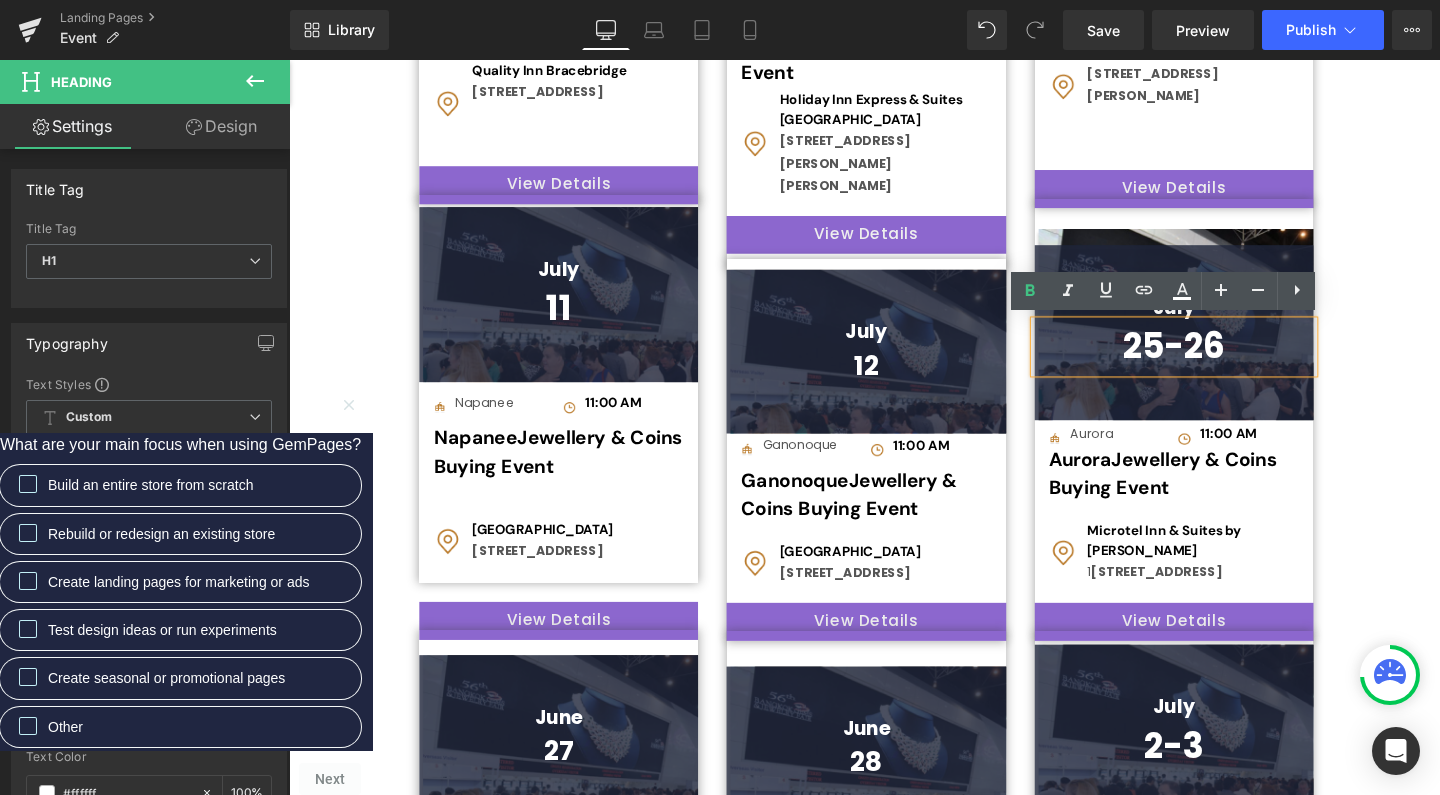 type 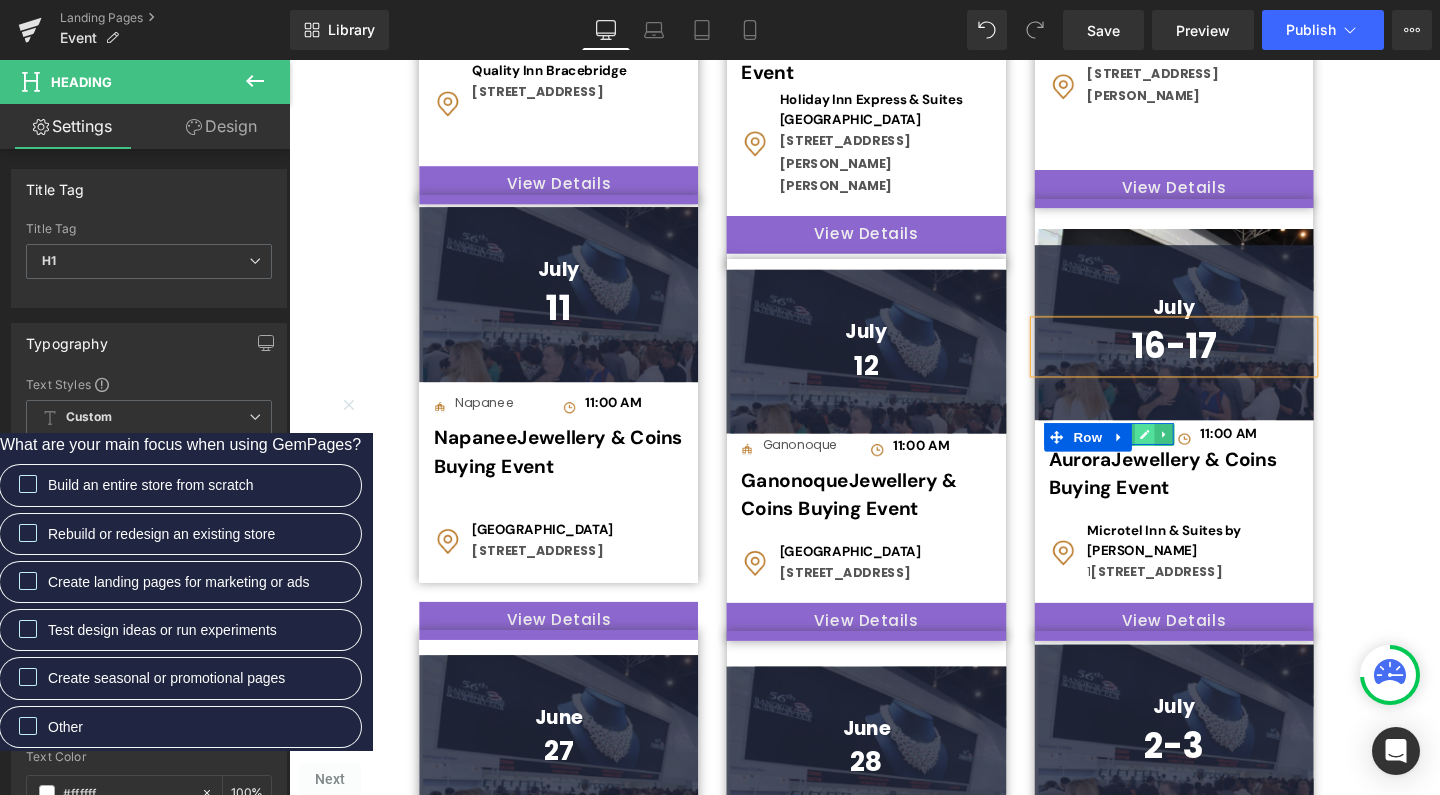 click 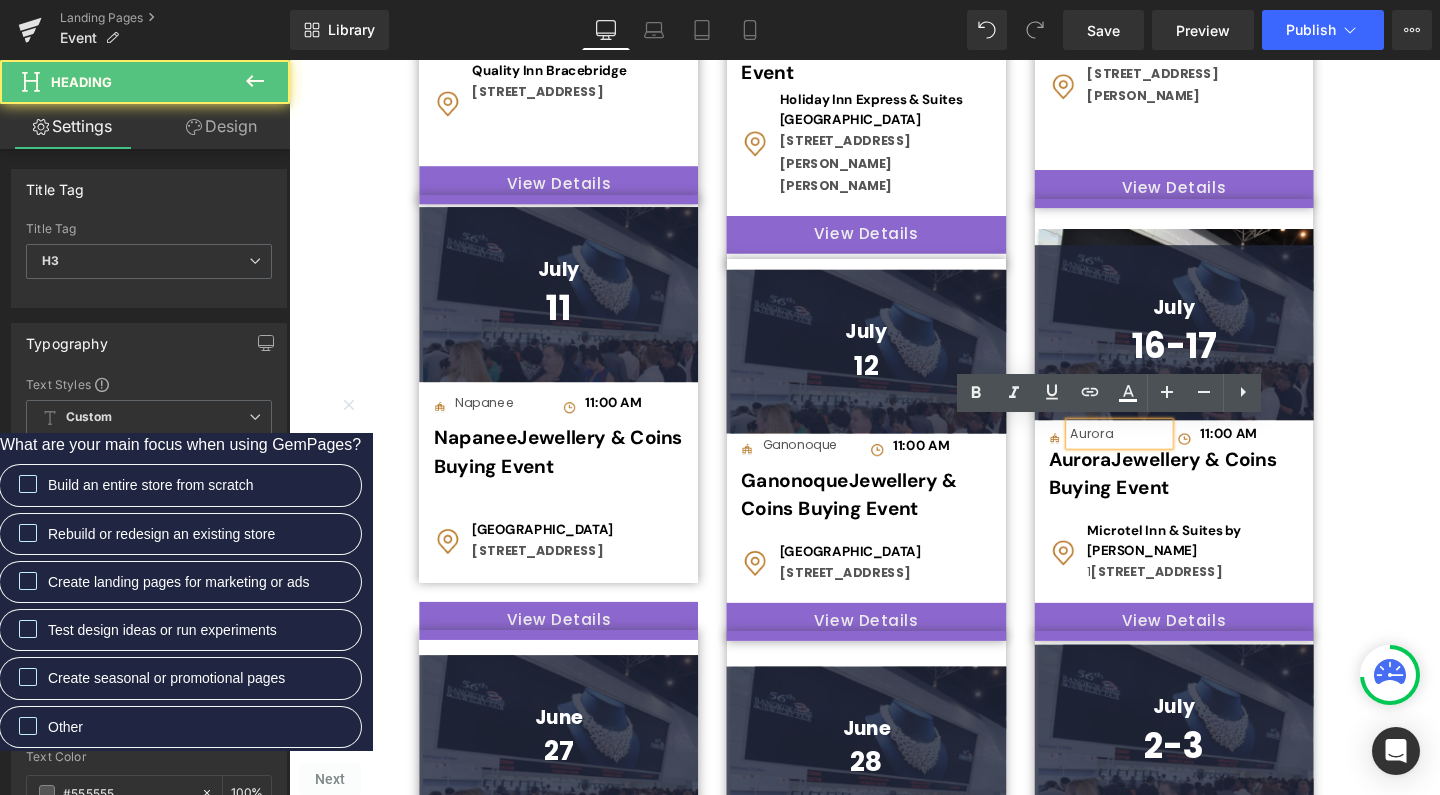 click on "Aurora" at bounding box center [1162, 453] 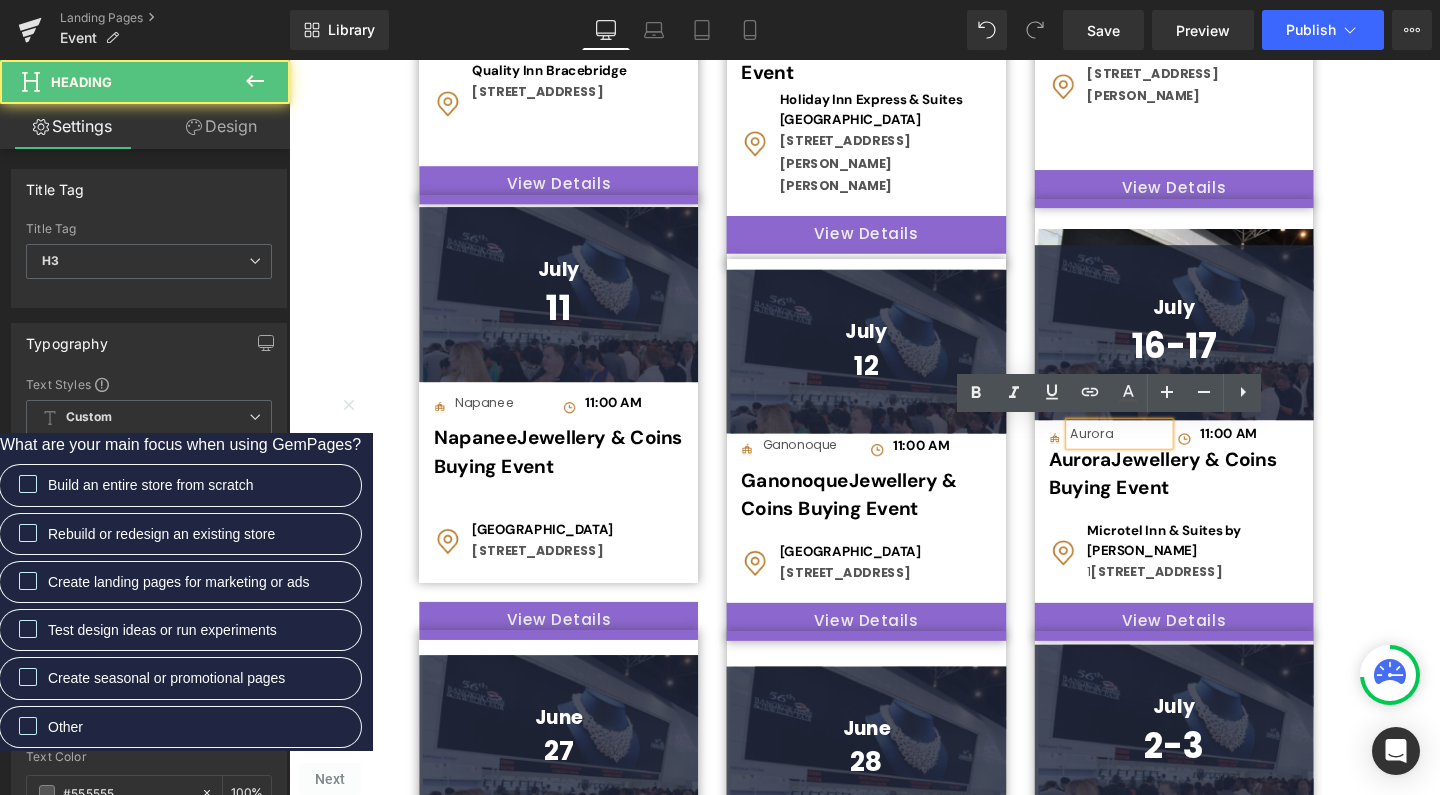 type 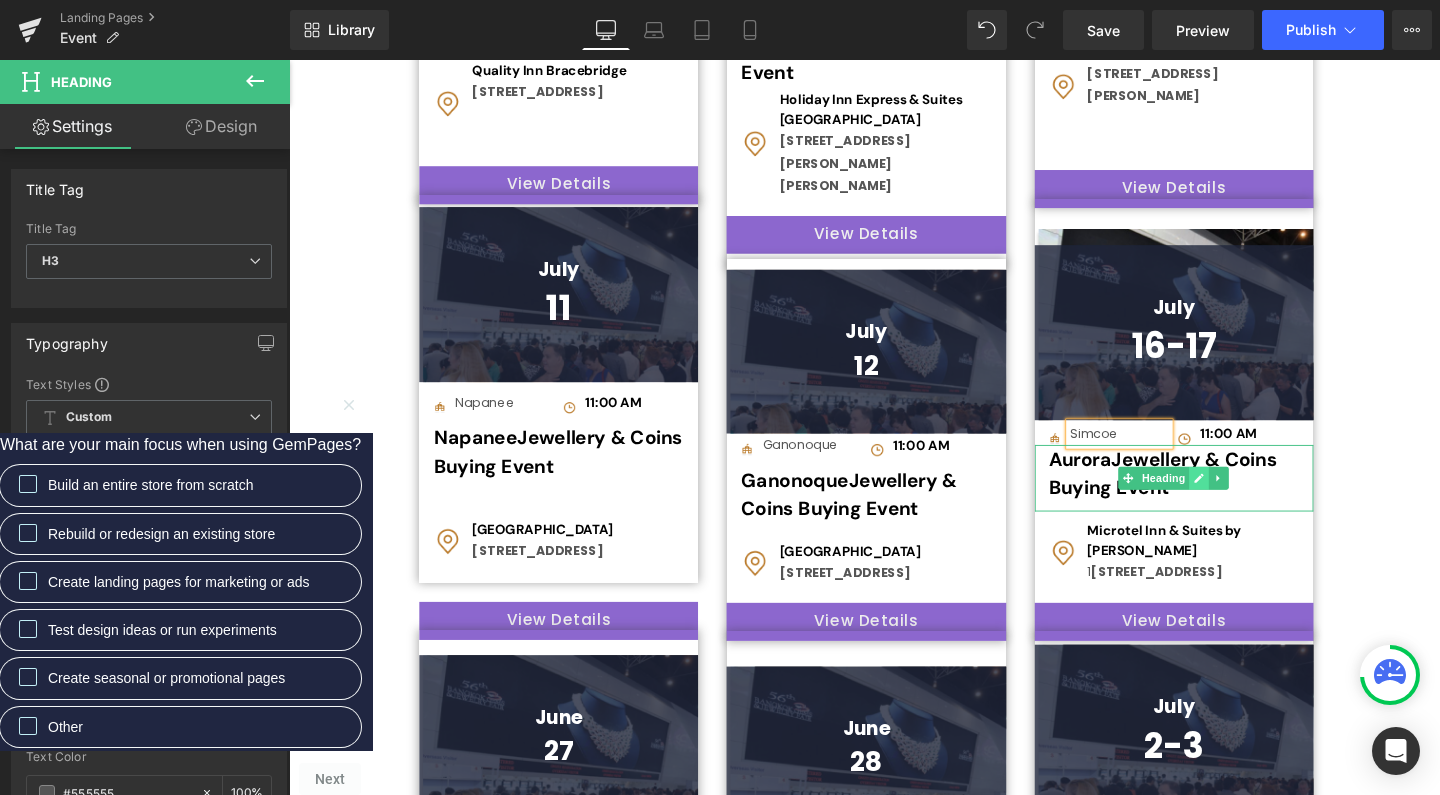 click at bounding box center (1246, 500) 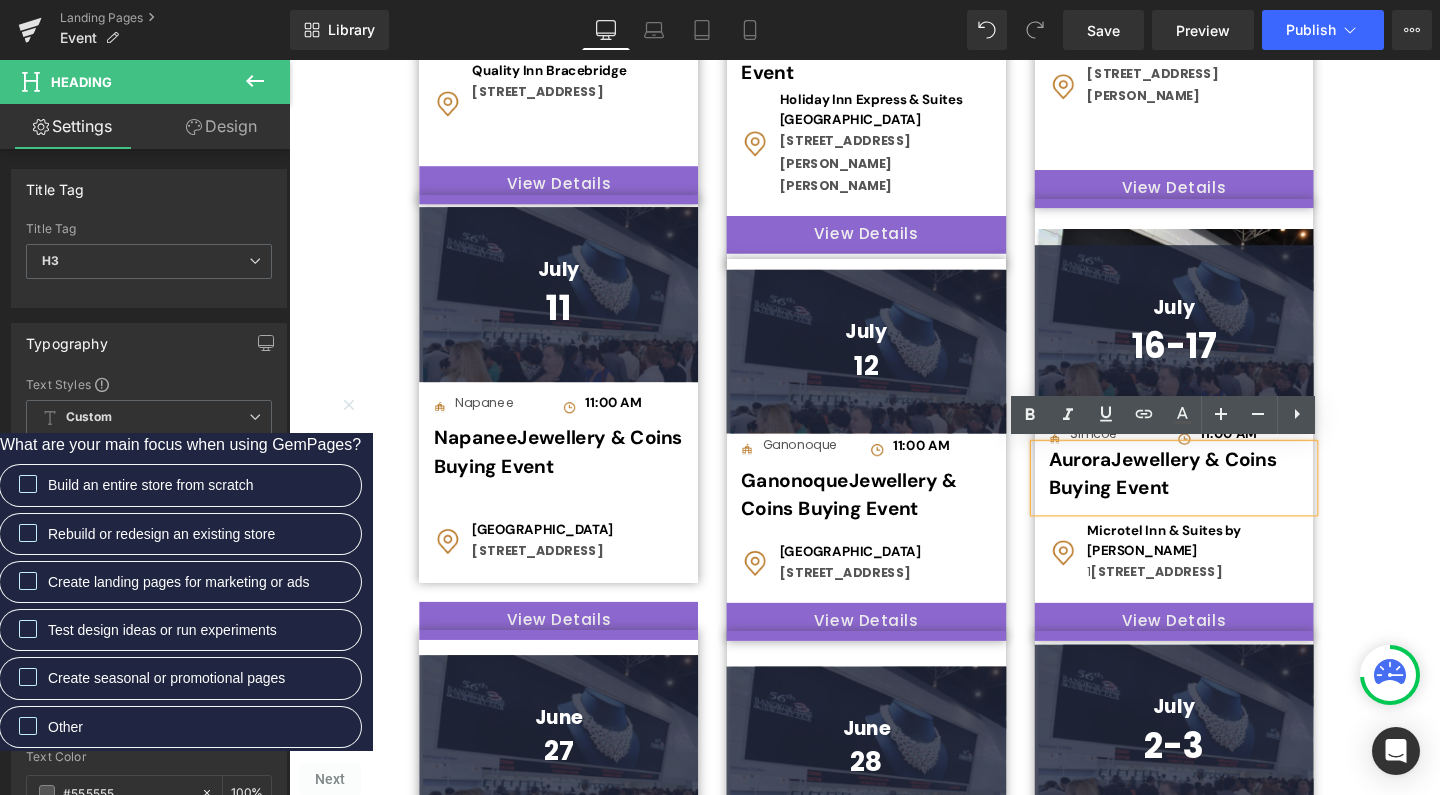 click on "[PERSON_NAME] & Coins Buying Event" at bounding box center [1208, 495] 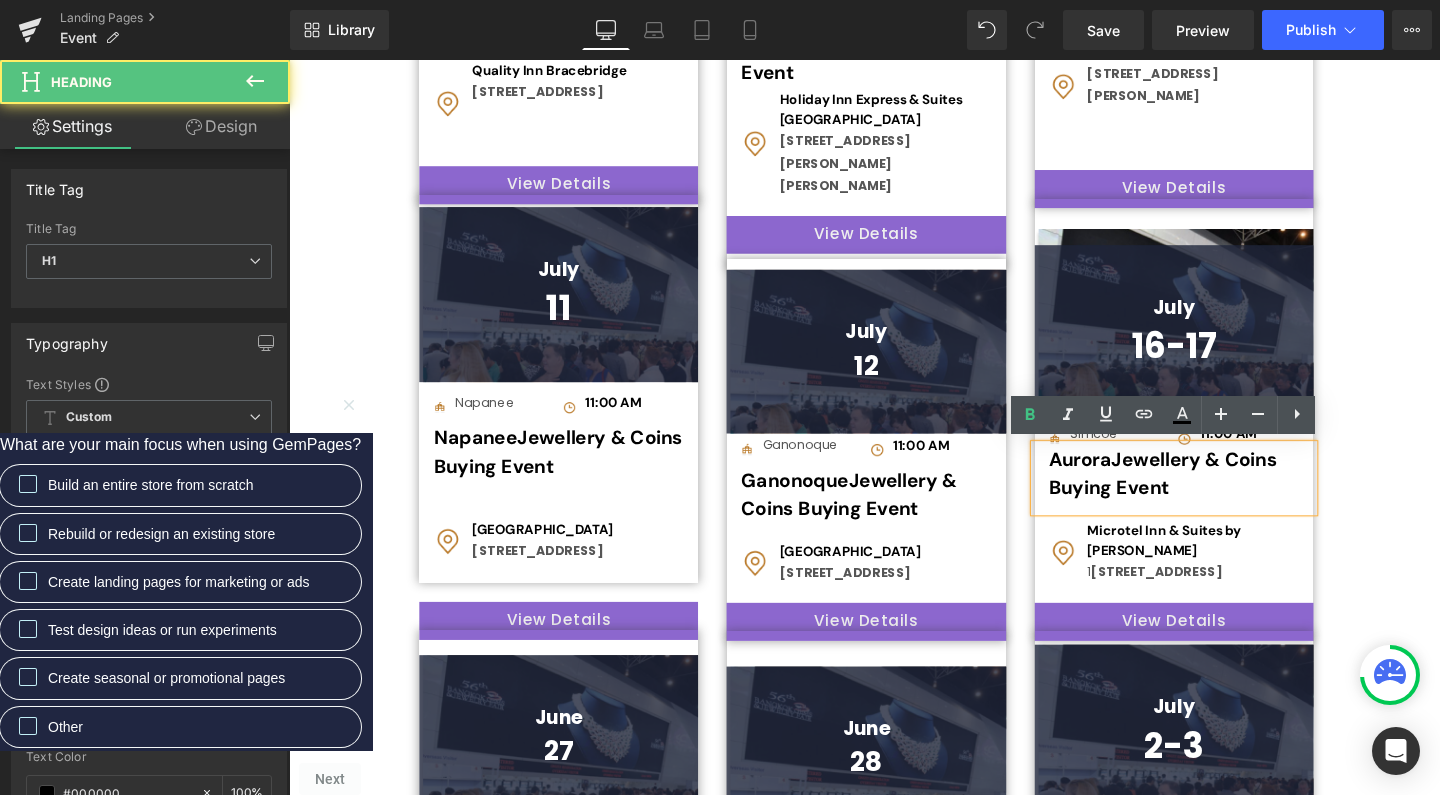 type 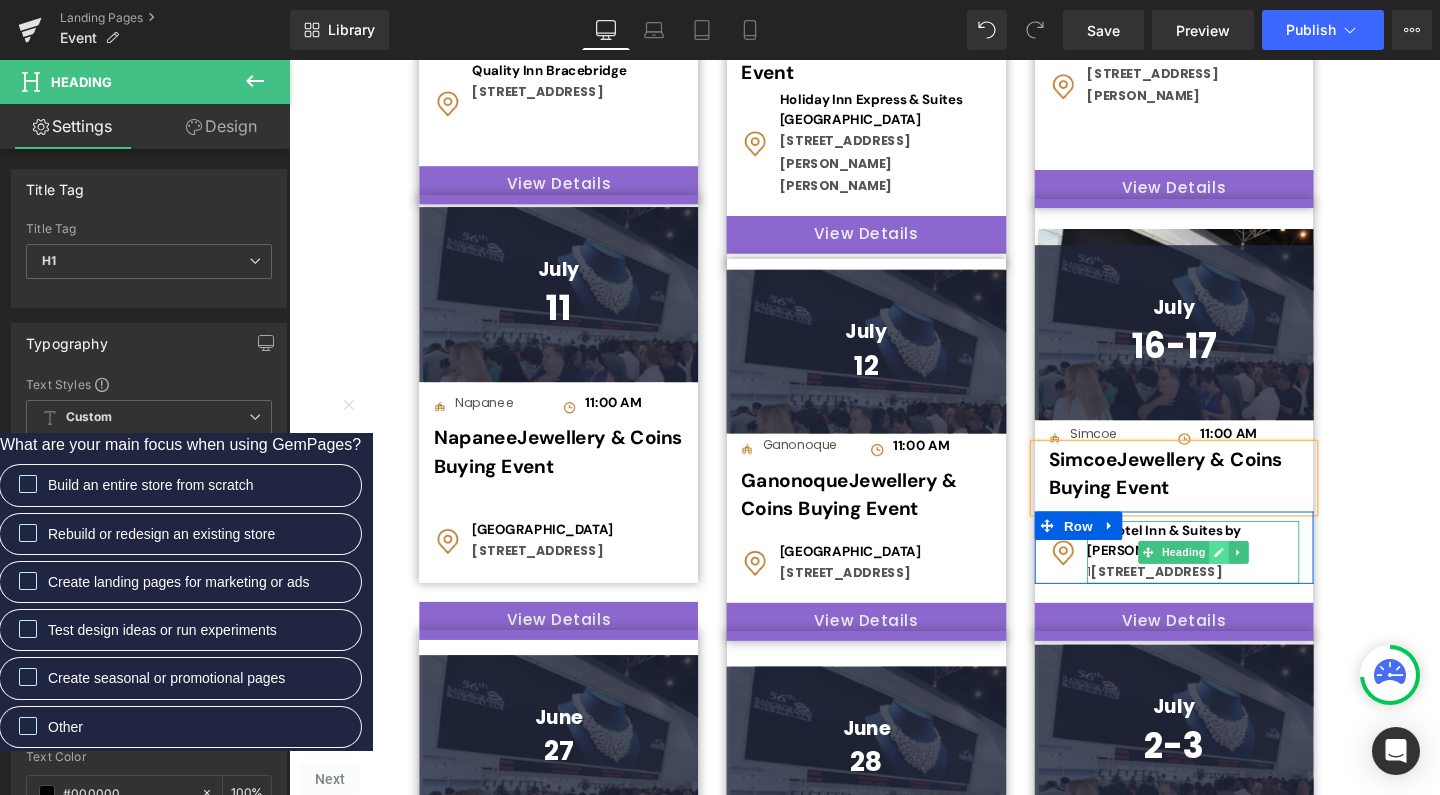 click at bounding box center [1266, 578] 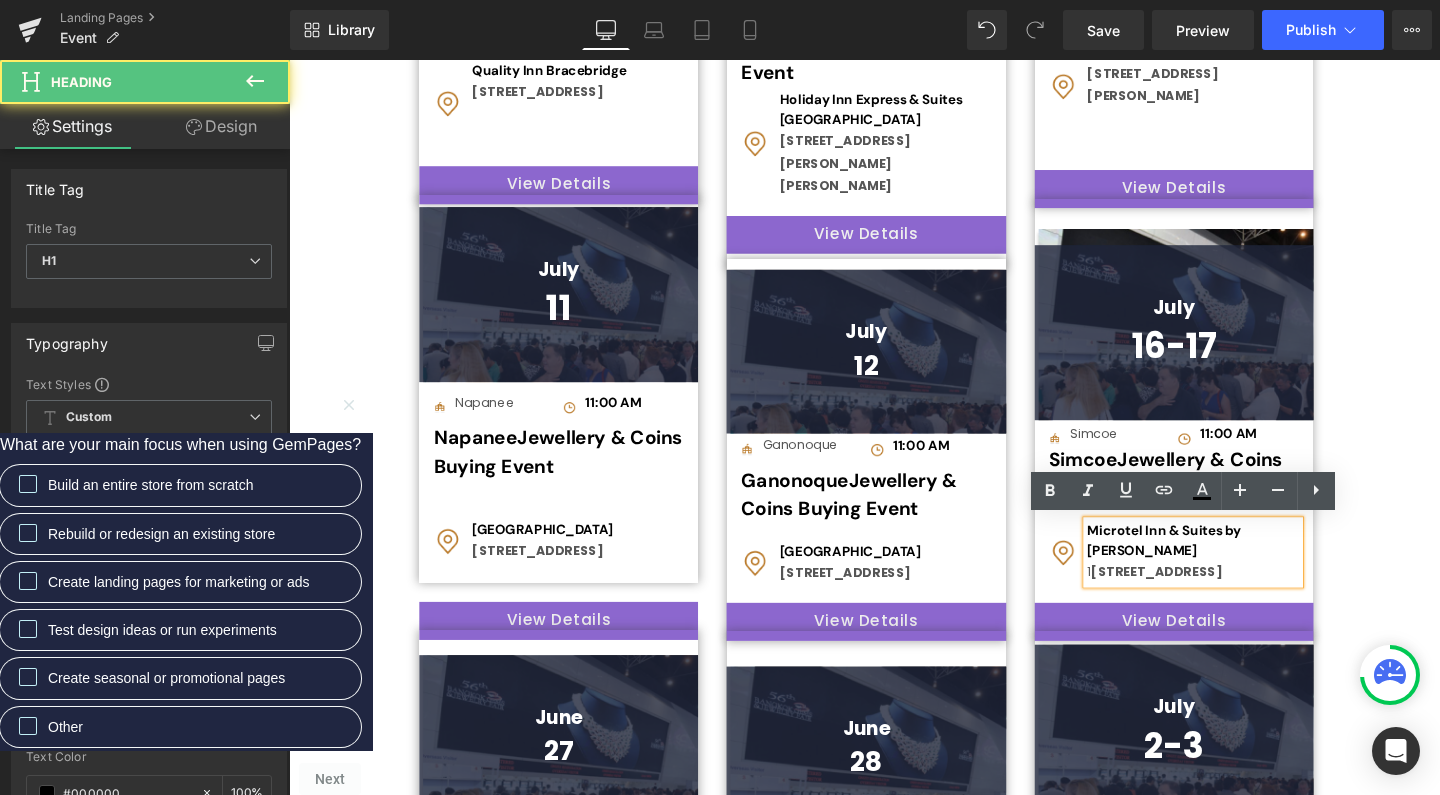drag, startPoint x: 1156, startPoint y: 618, endPoint x: 1128, endPoint y: 551, distance: 72.615425 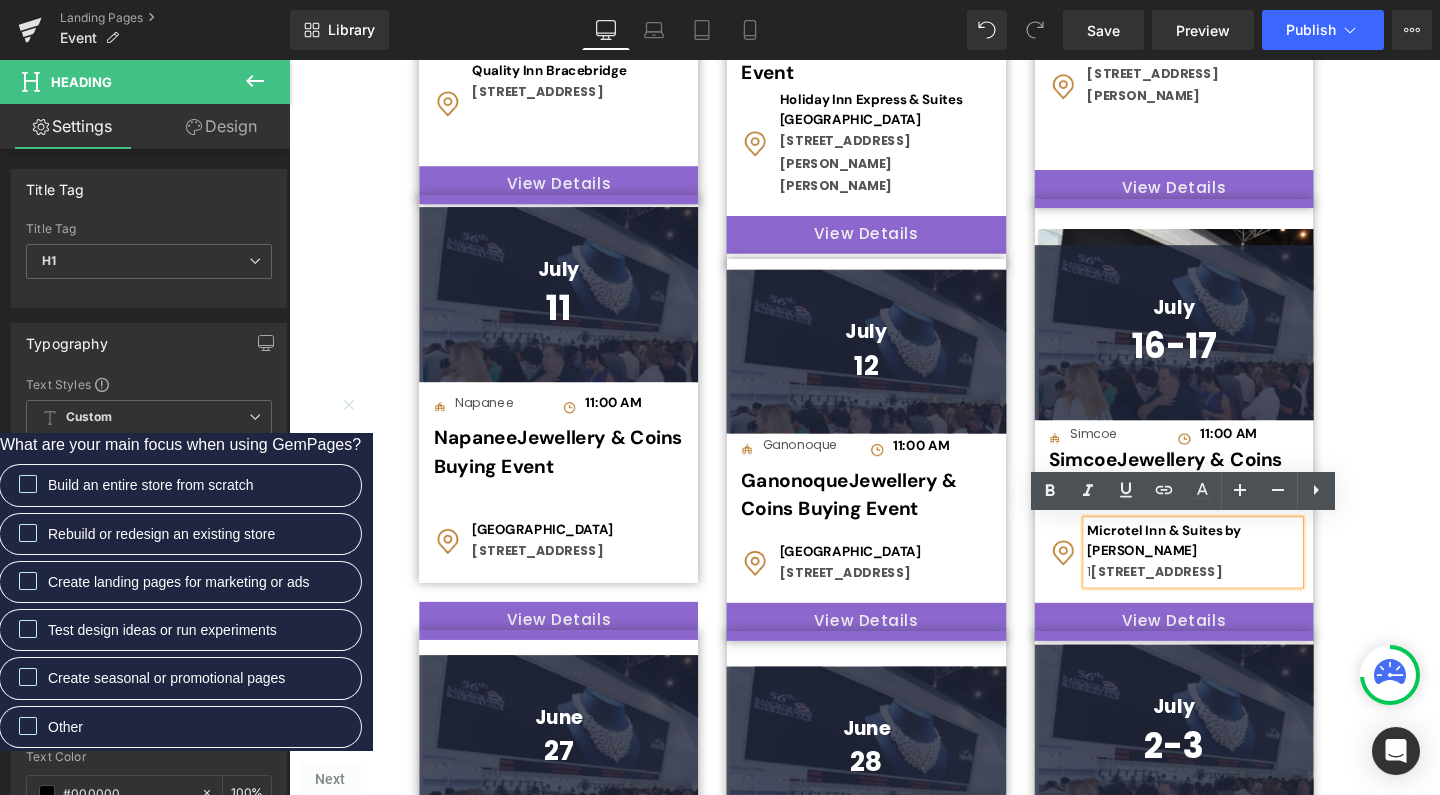 type 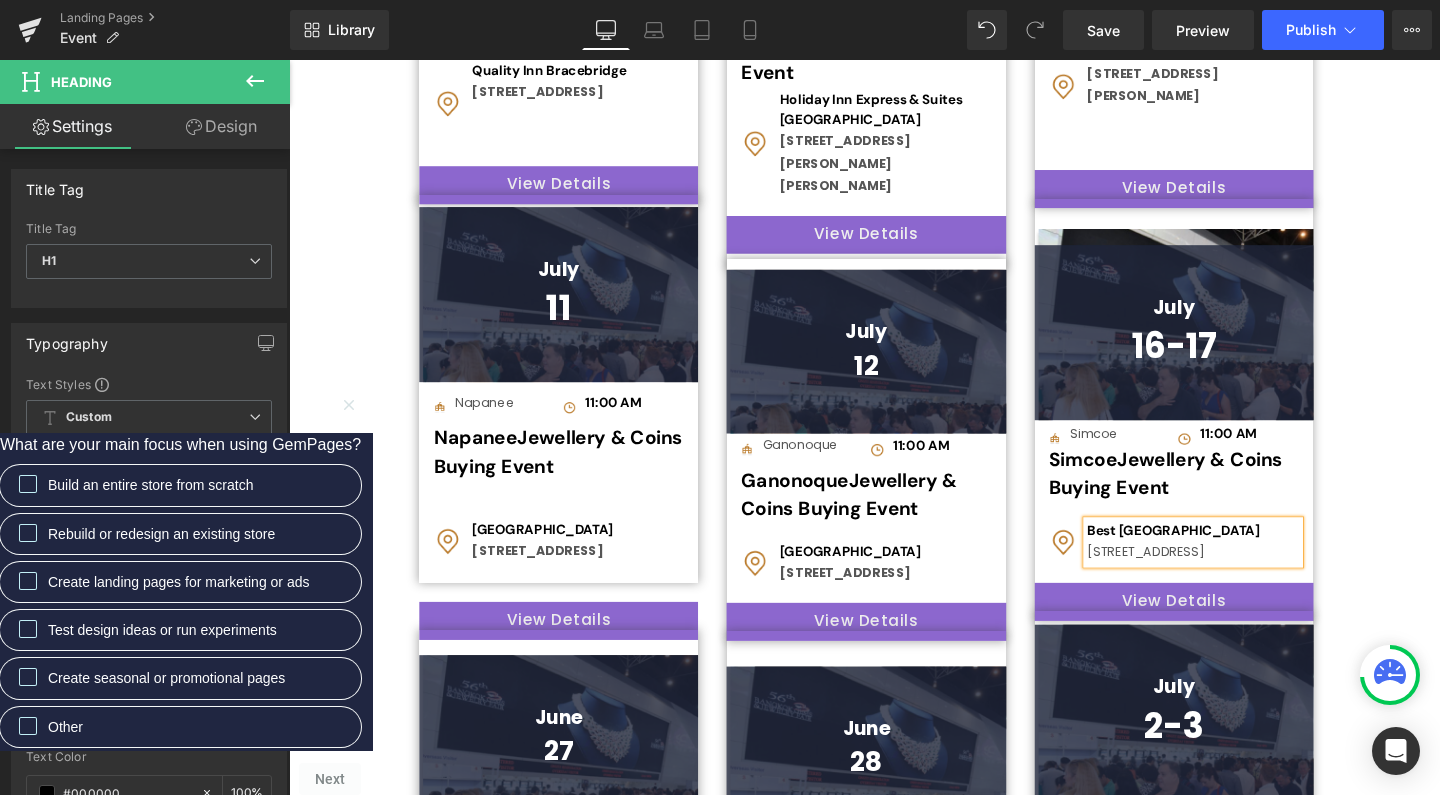 drag, startPoint x: 1186, startPoint y: 599, endPoint x: 1121, endPoint y: 575, distance: 69.289246 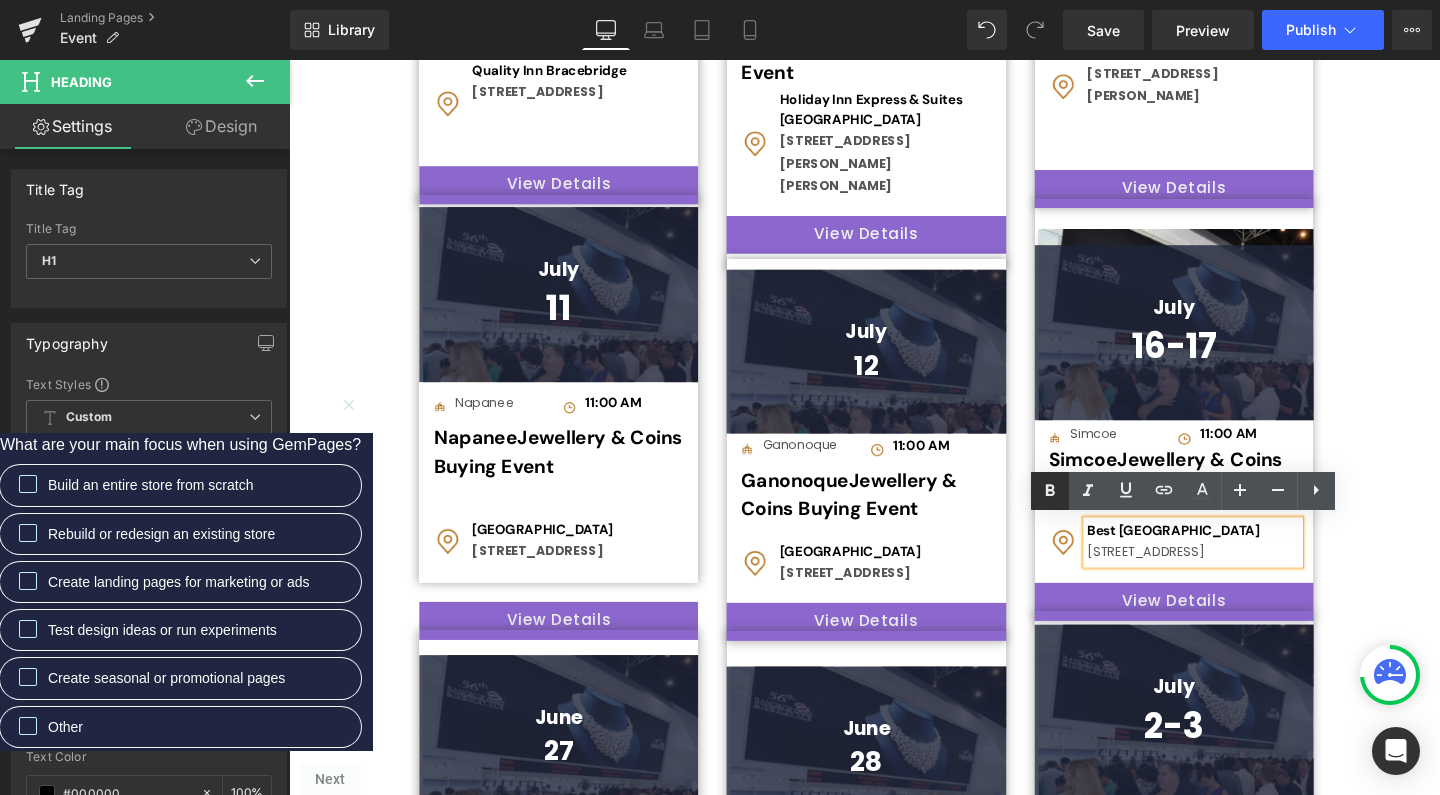 click 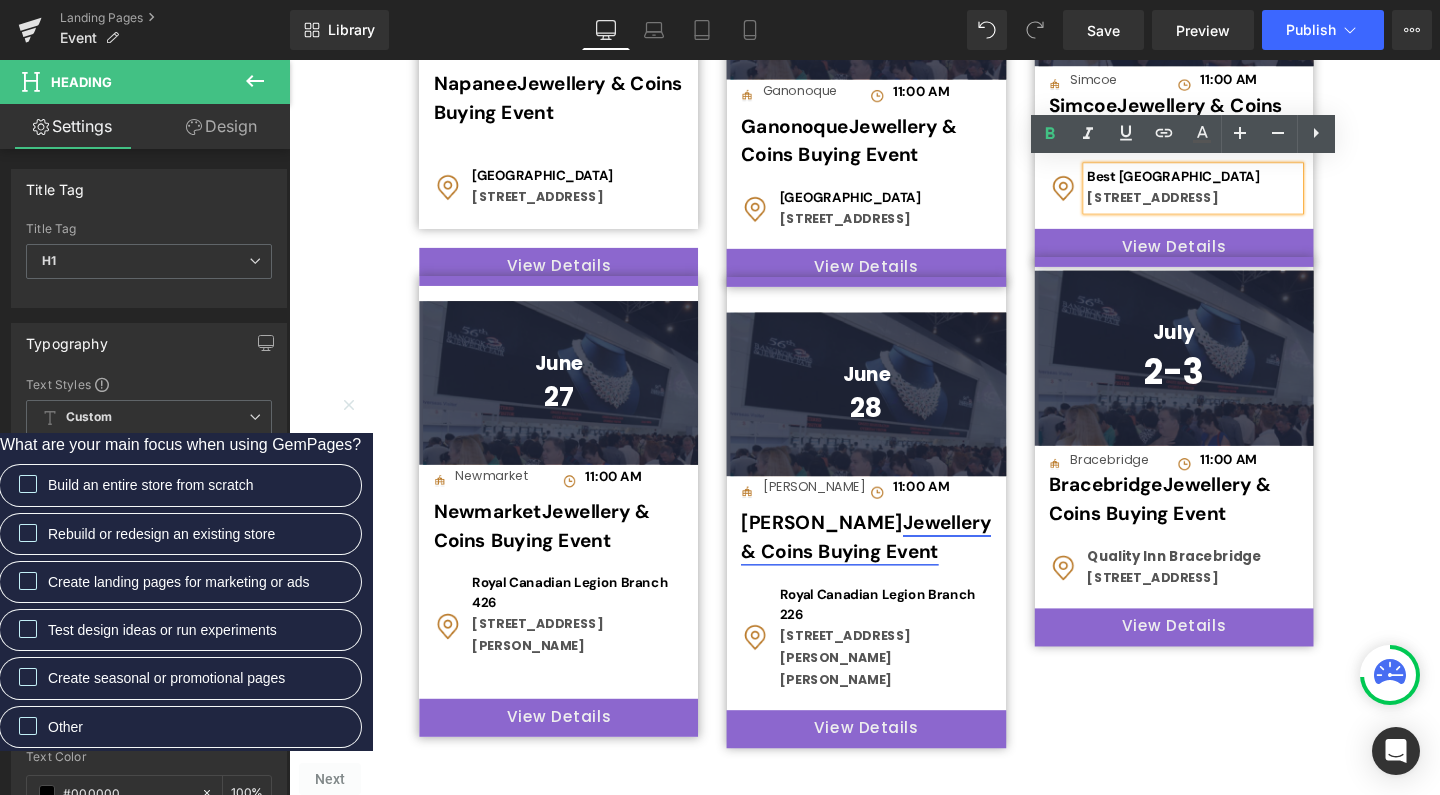 scroll, scrollTop: 1483, scrollLeft: 0, axis: vertical 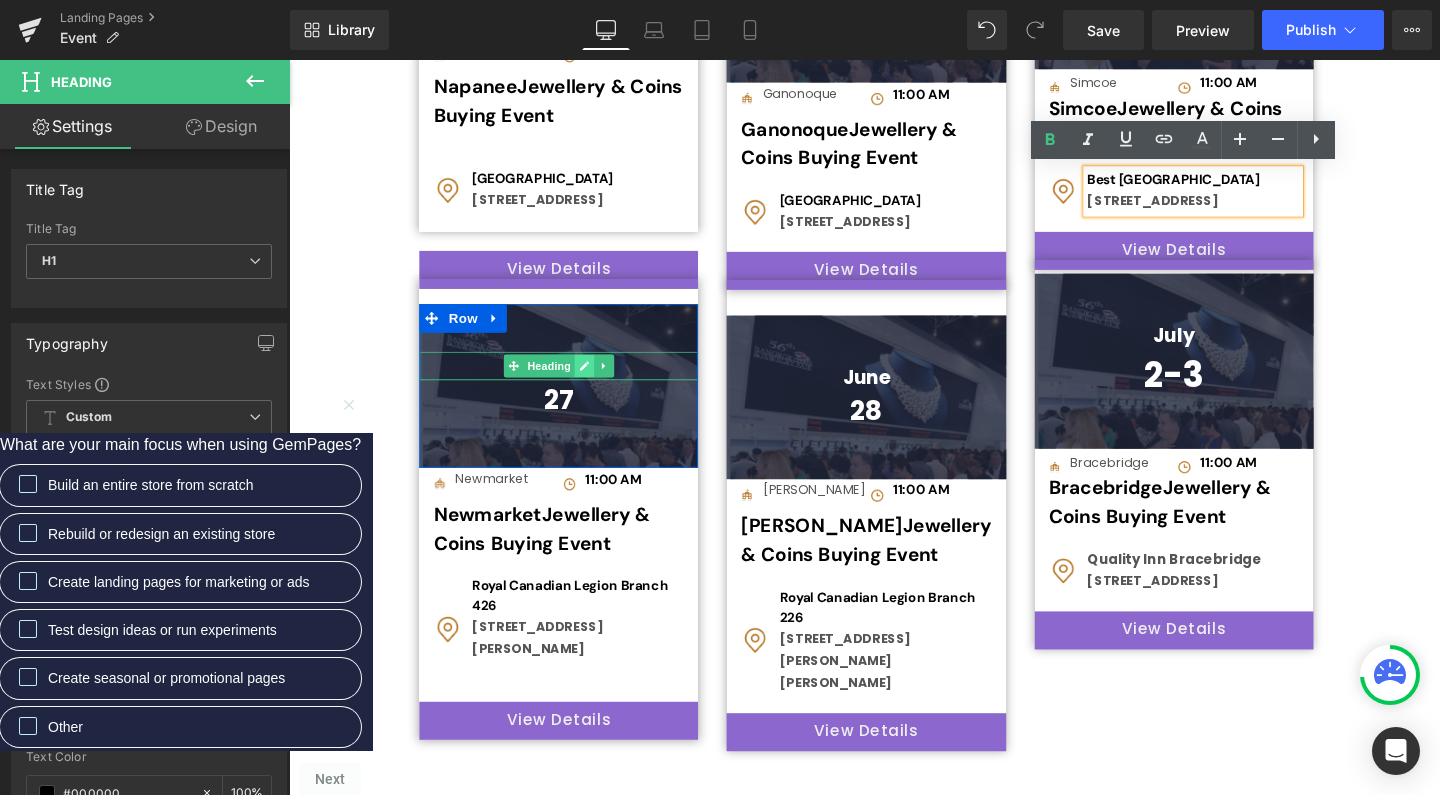 click 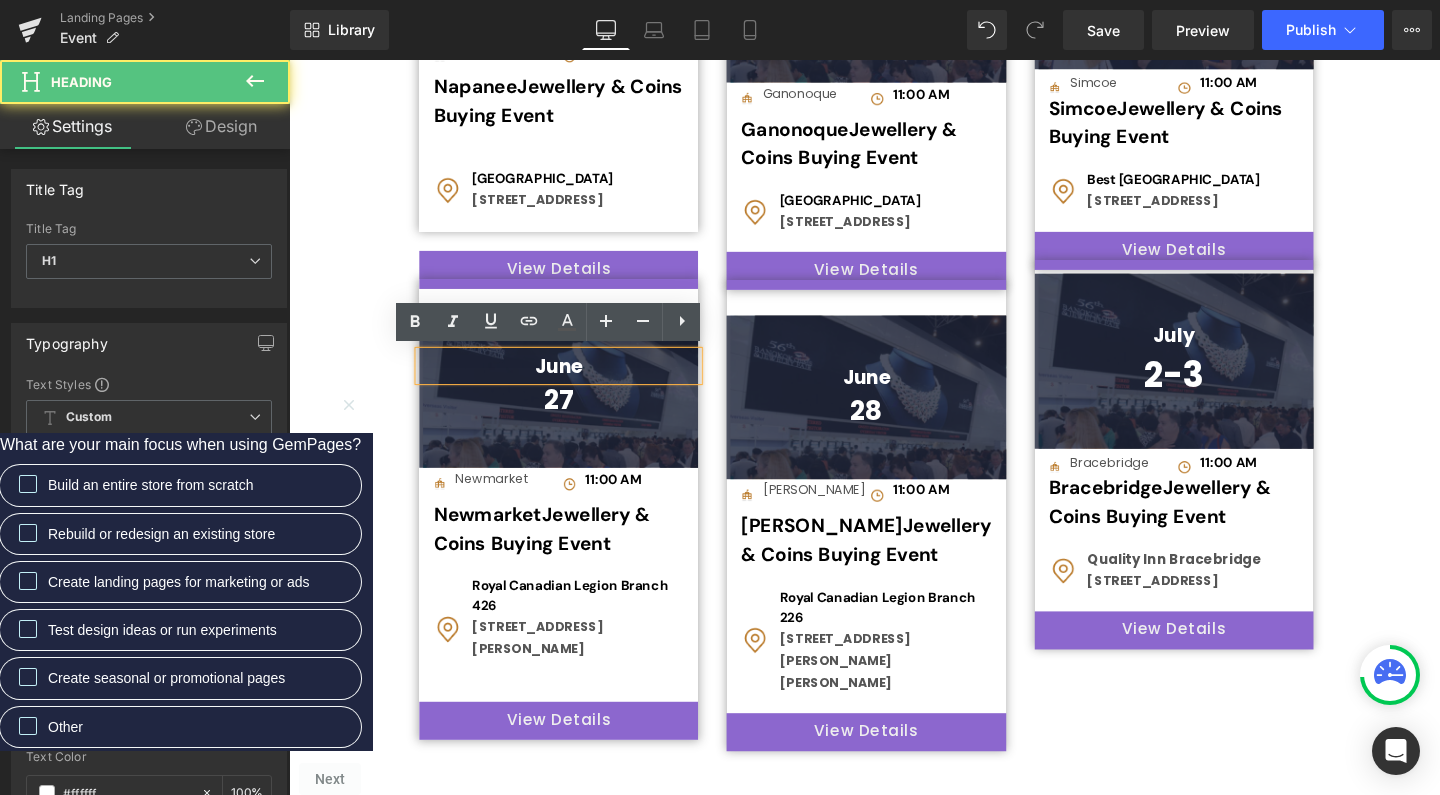 click on "June" at bounding box center (572, 382) 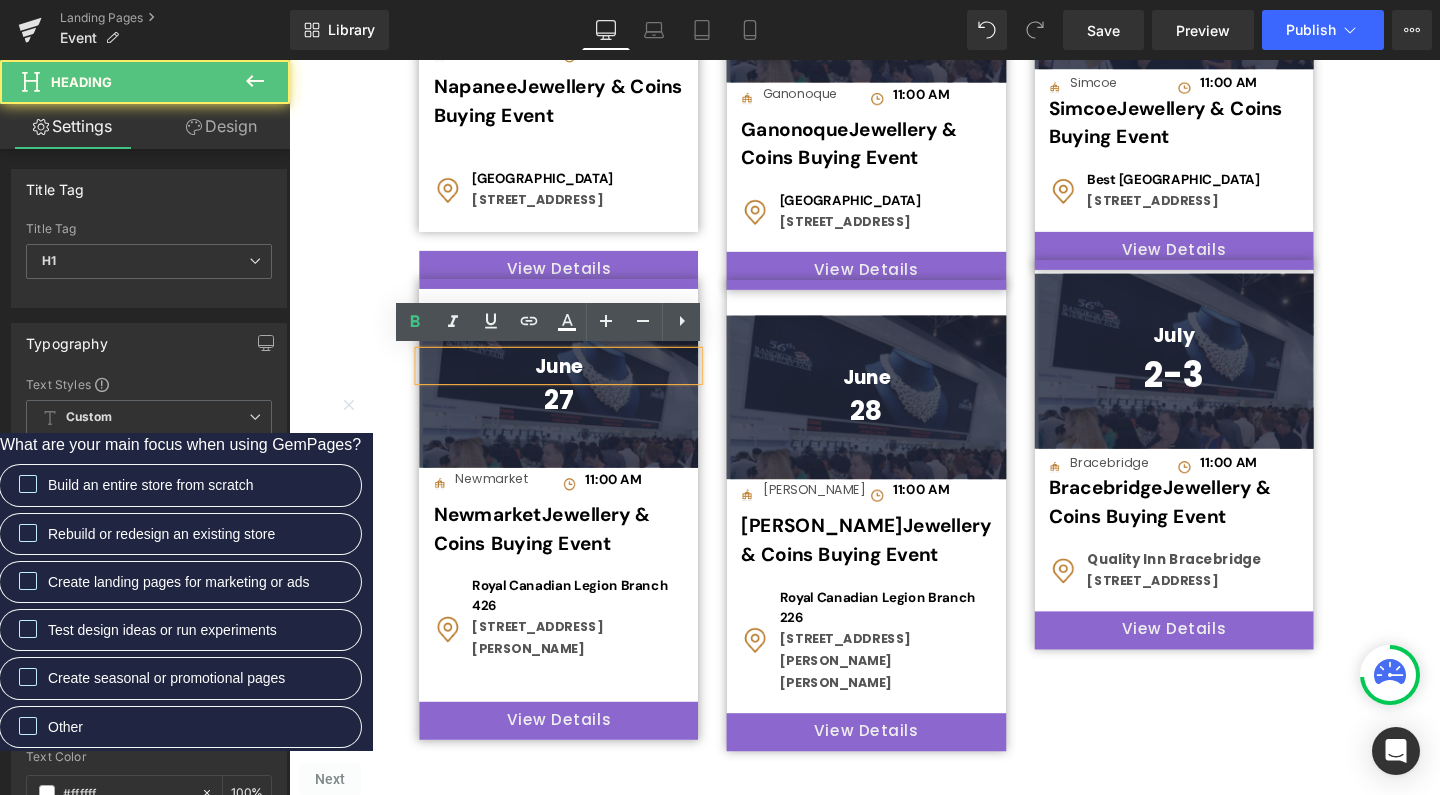 type 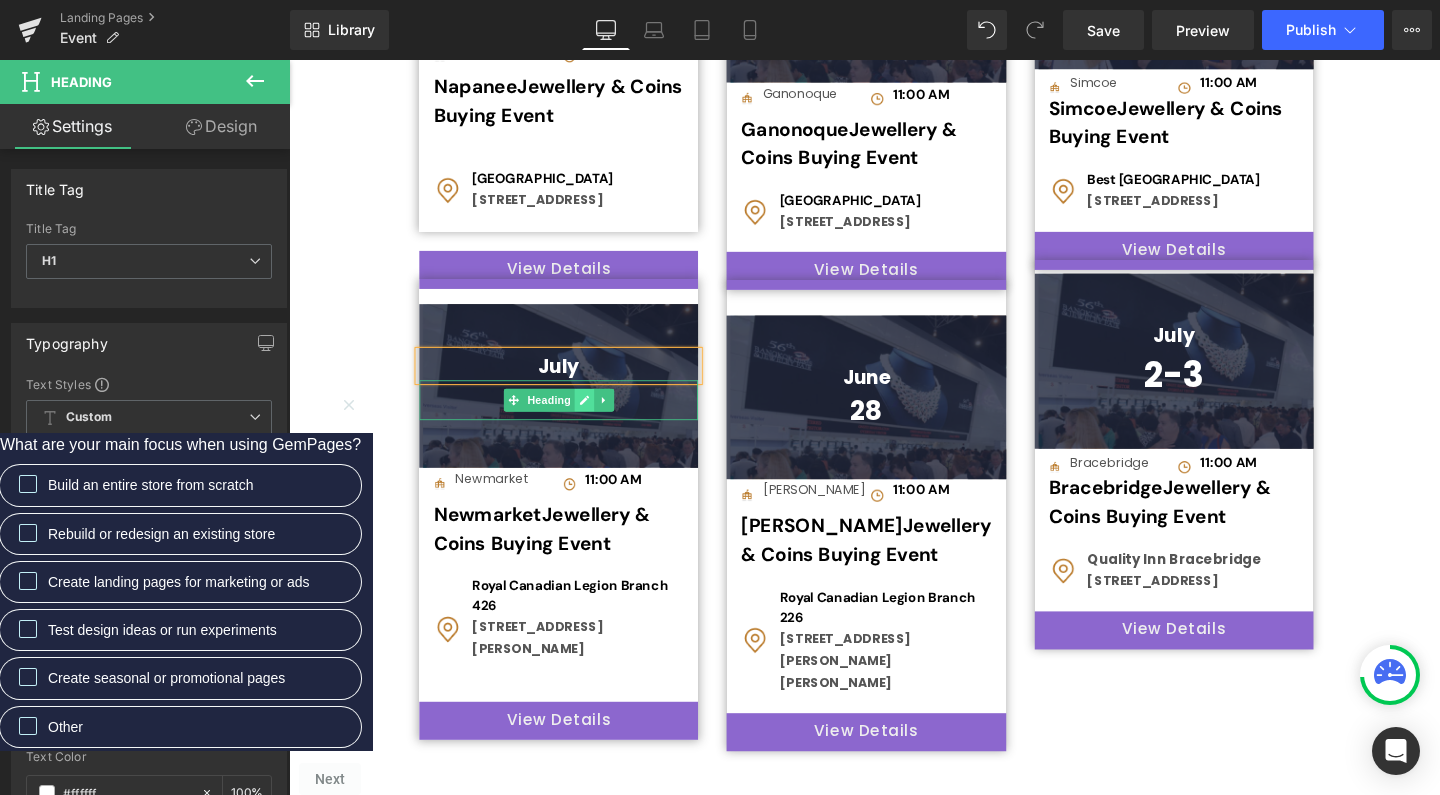 click 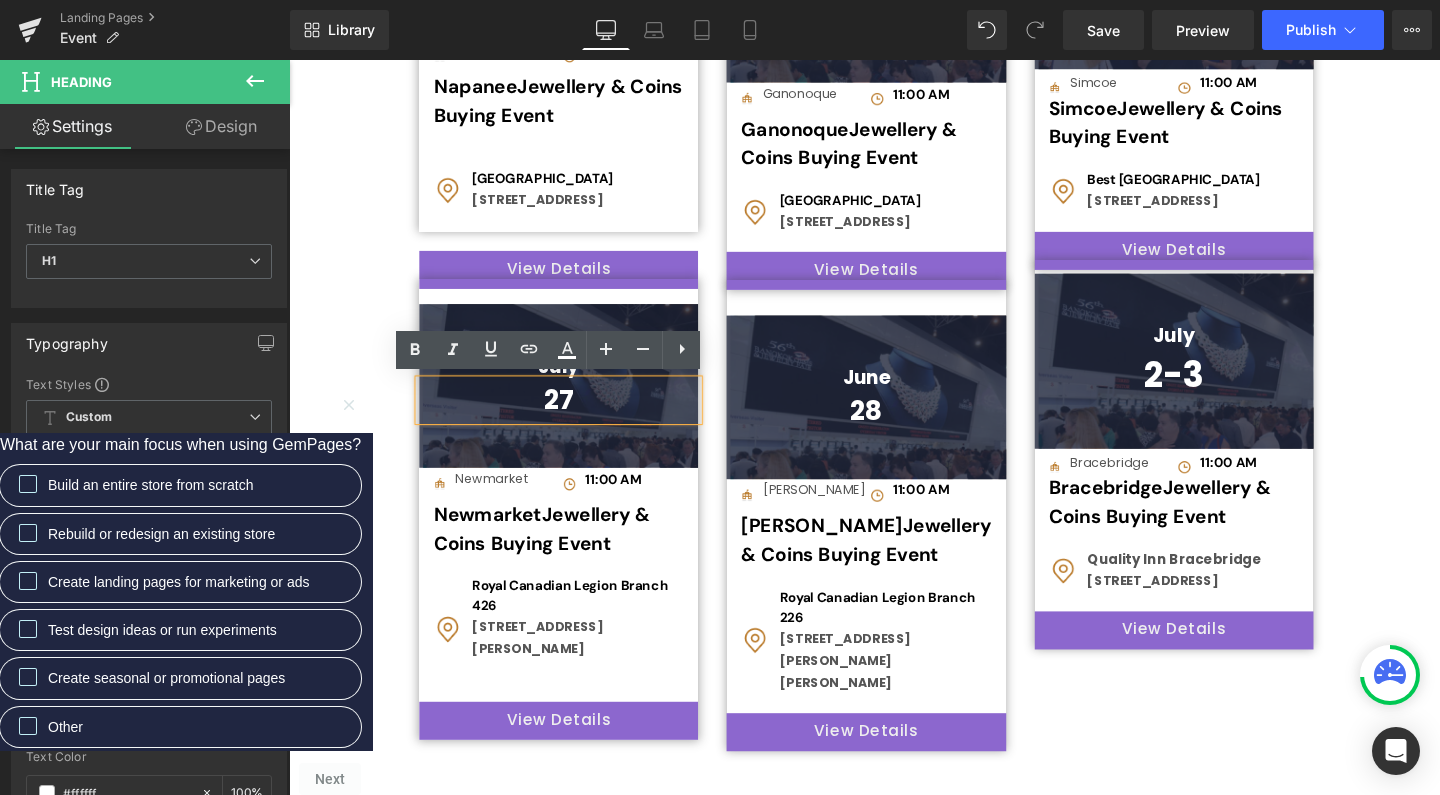 click on "27" at bounding box center (572, 418) 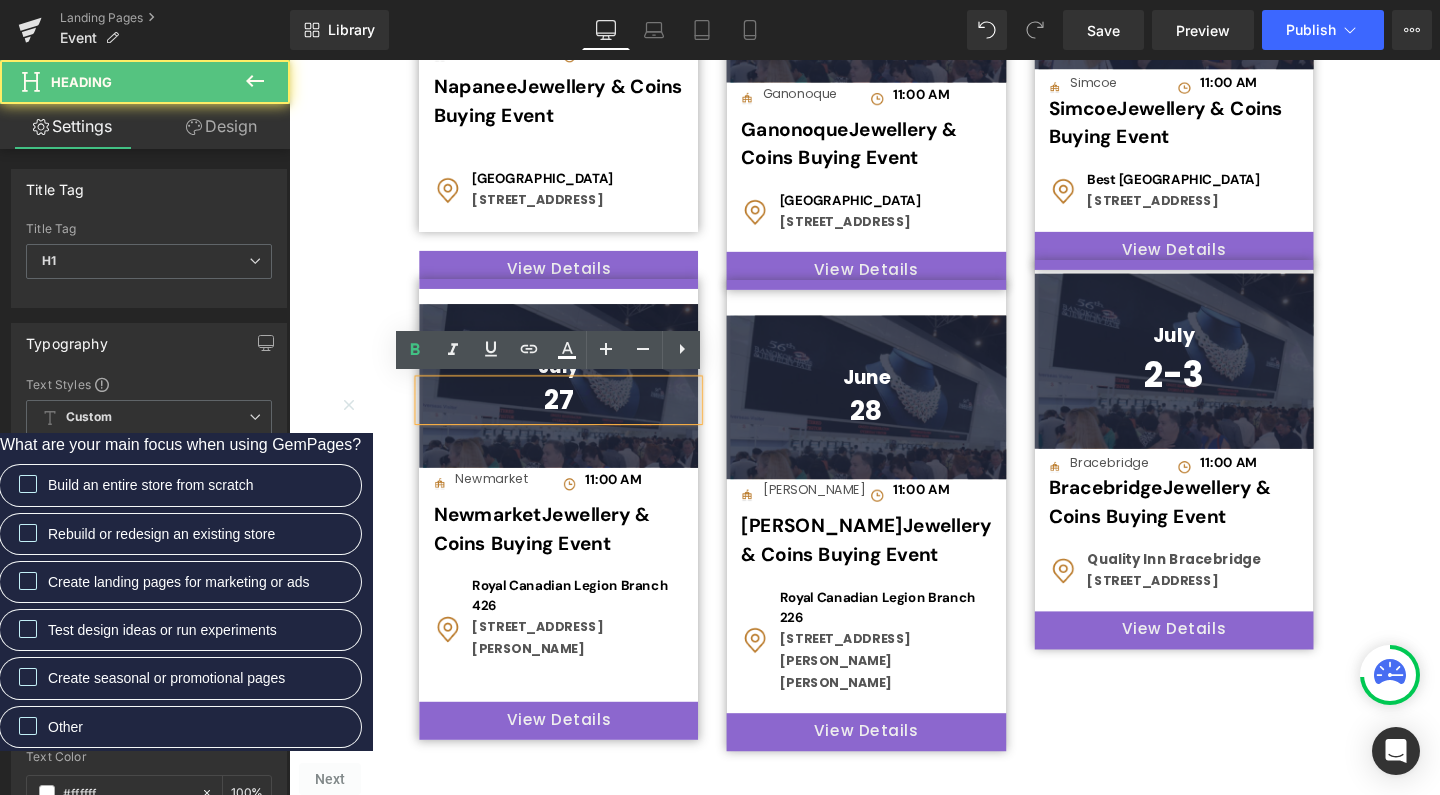 type 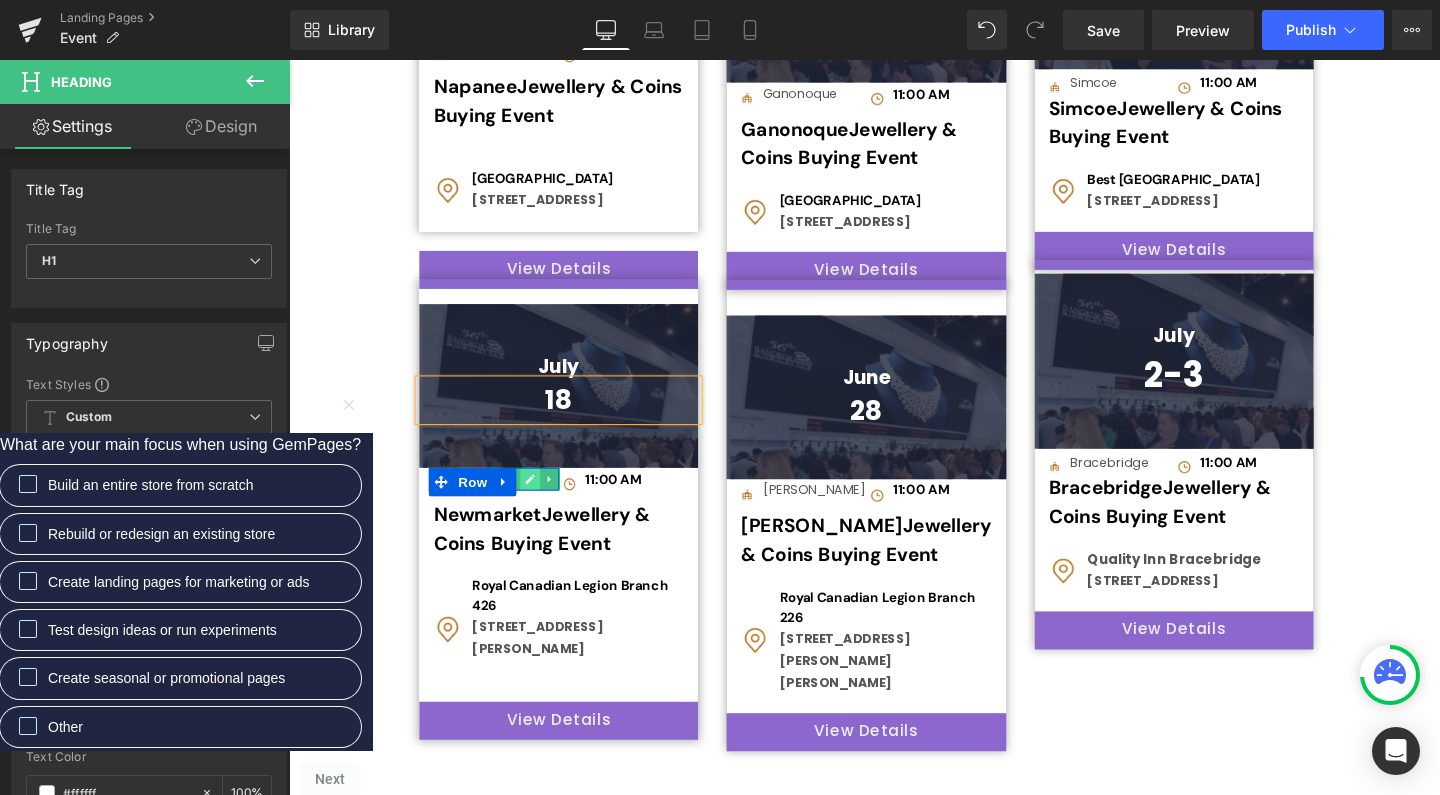 click 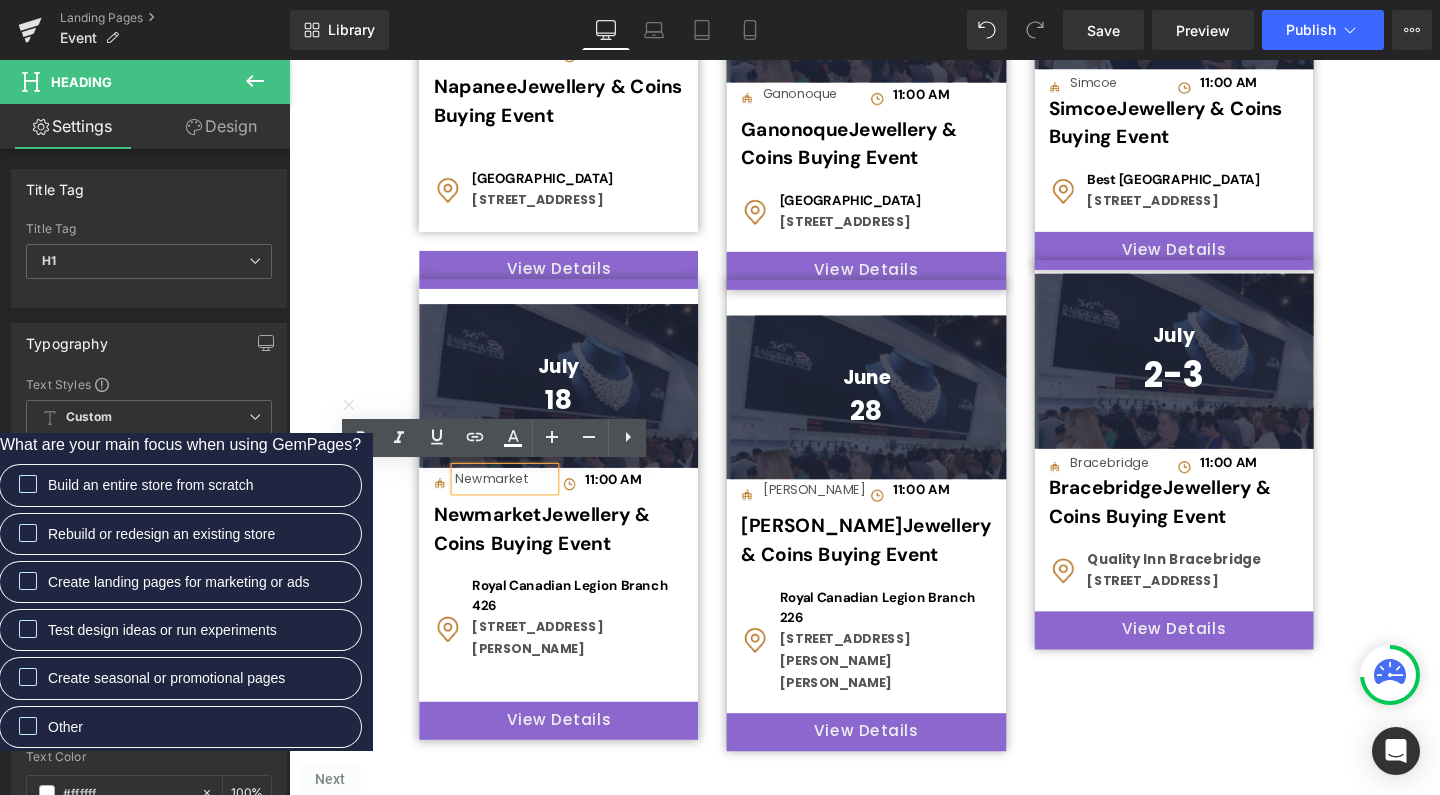 click on "Newmarket" at bounding box center [516, 500] 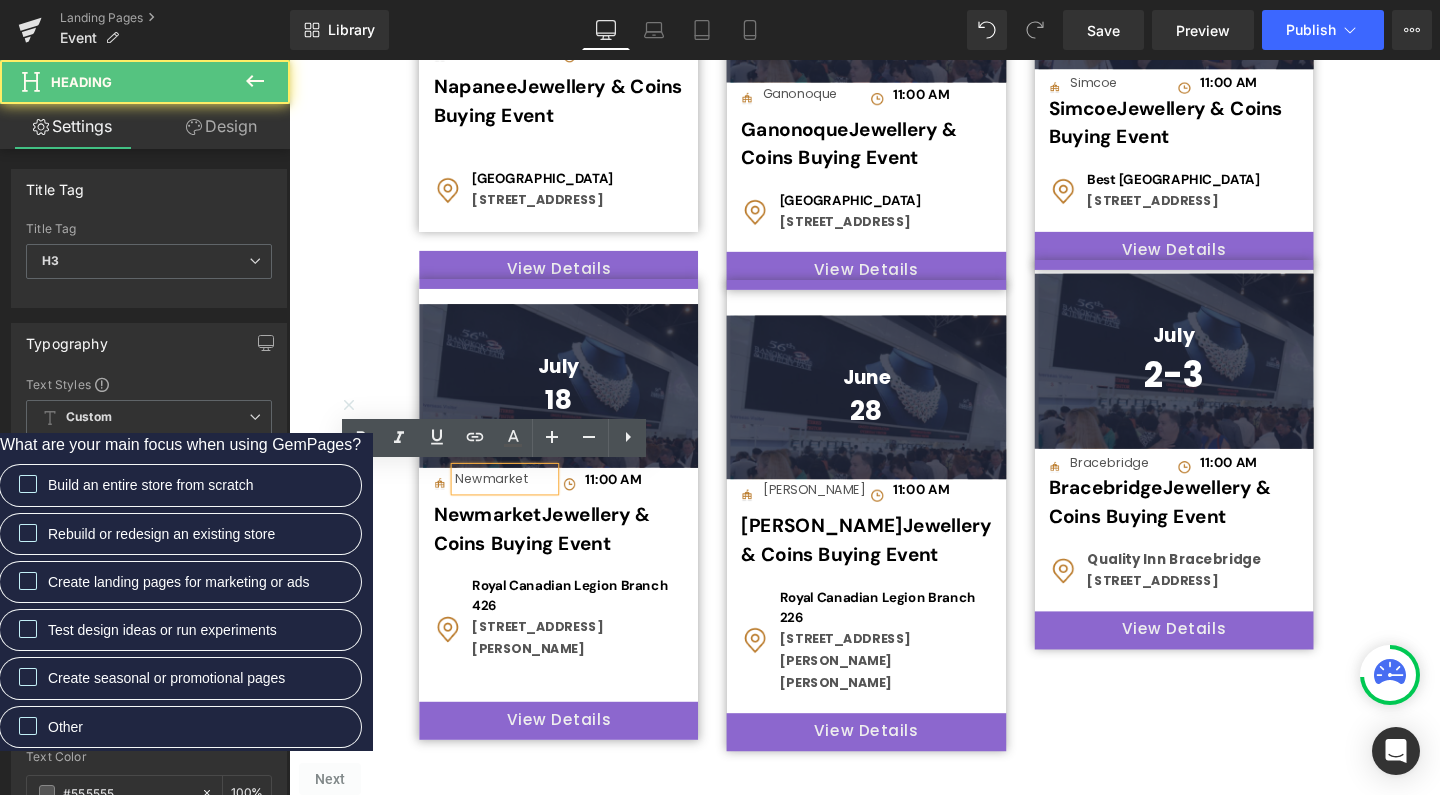 type 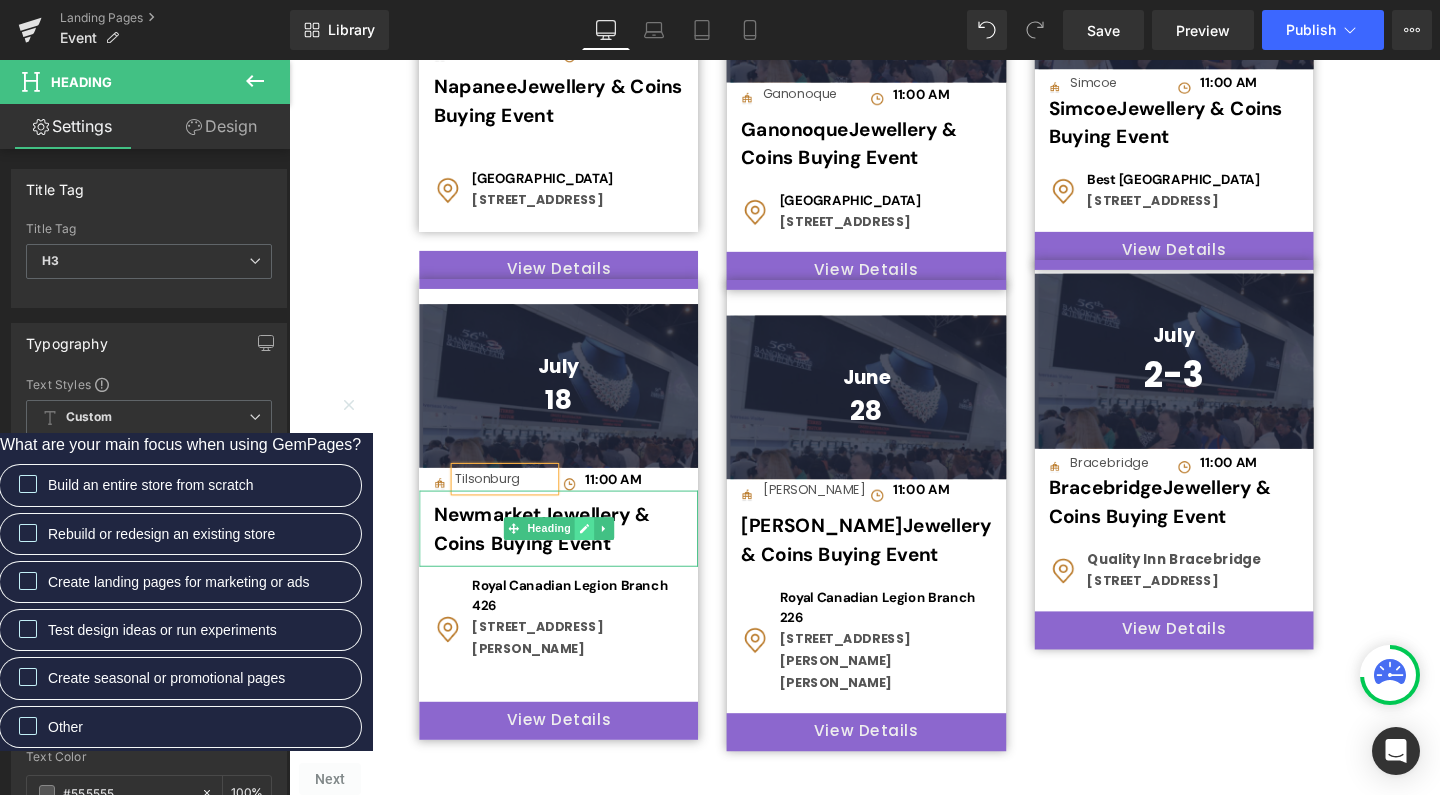 click 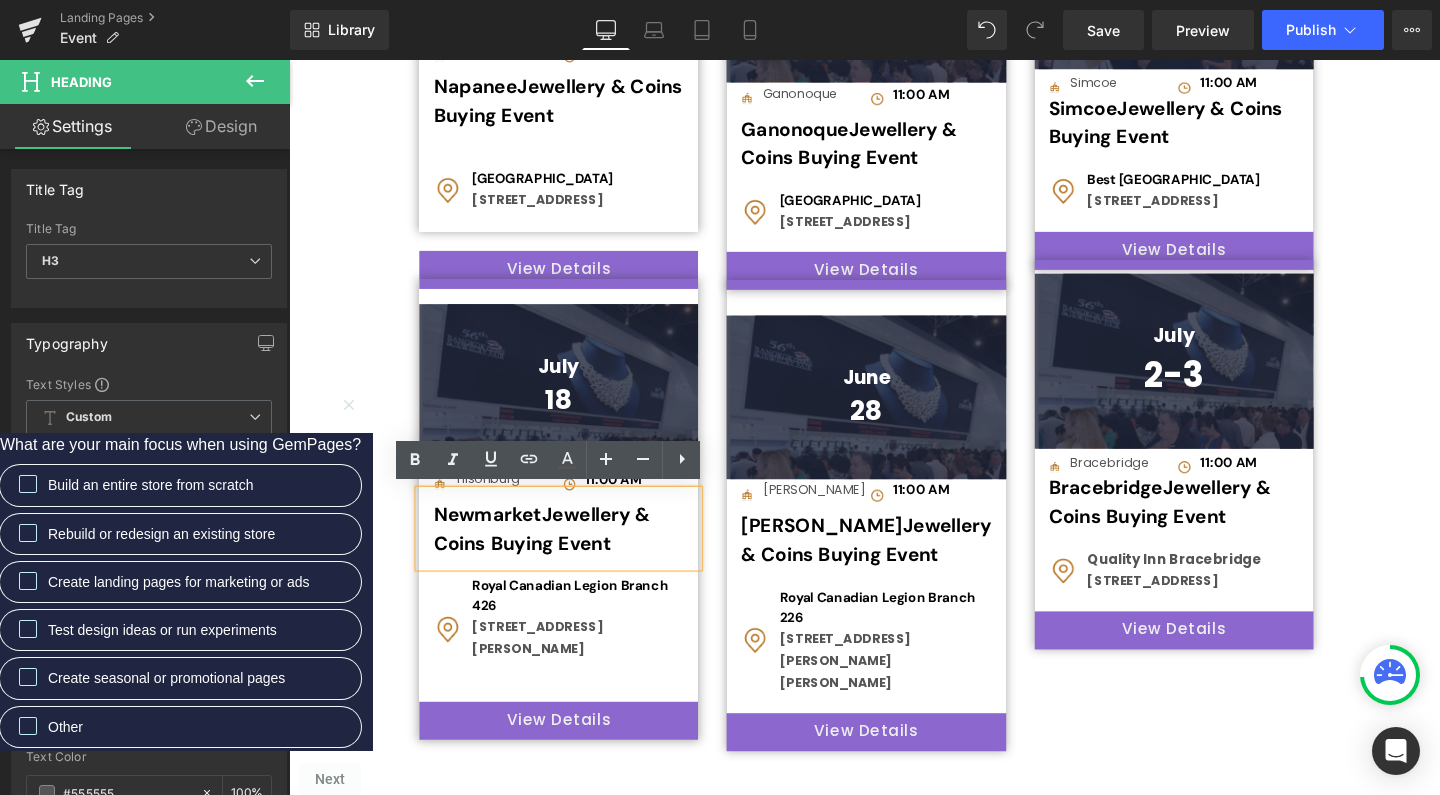click on "Newmarket  Jewellery & Coins Buying Event" at bounding box center (572, 558) 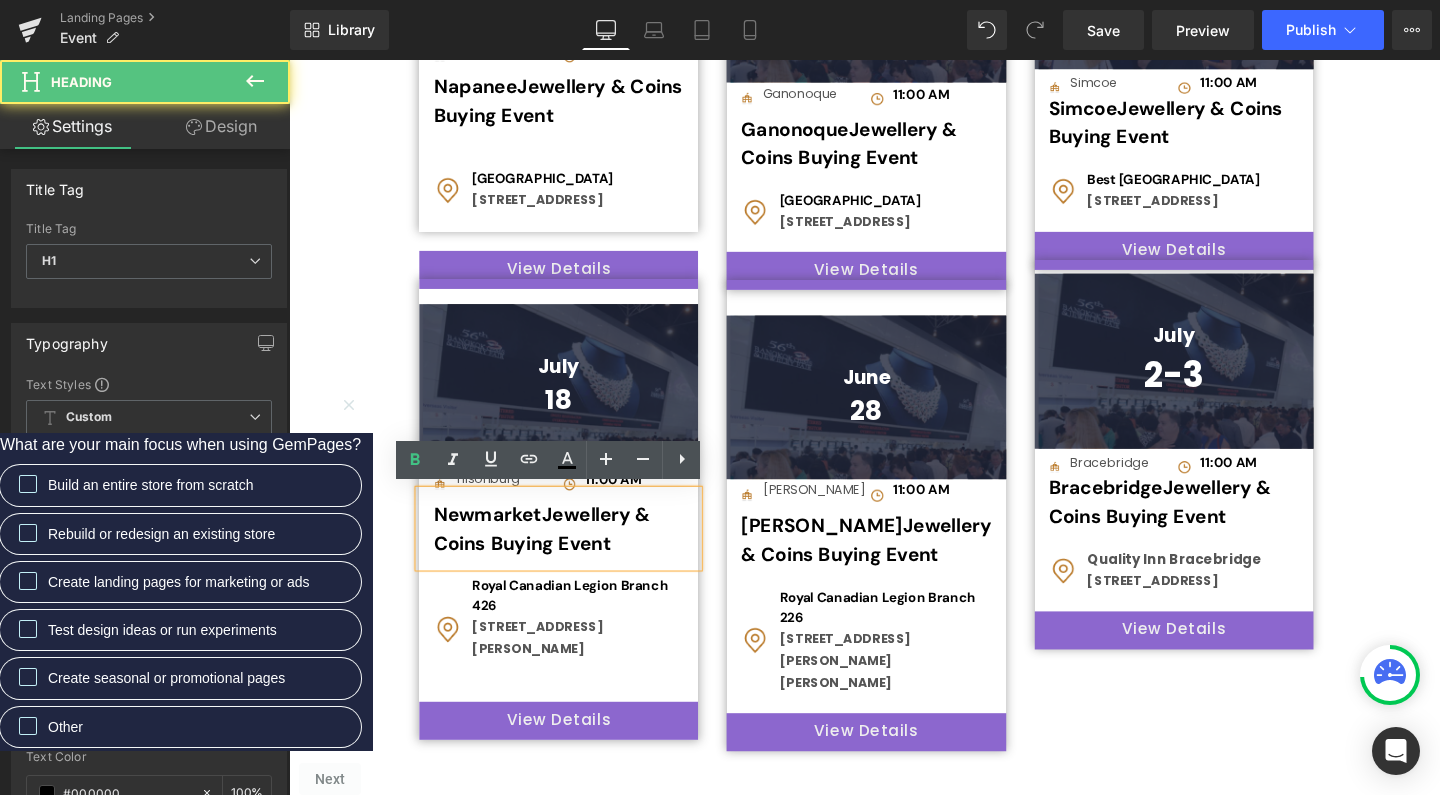 type 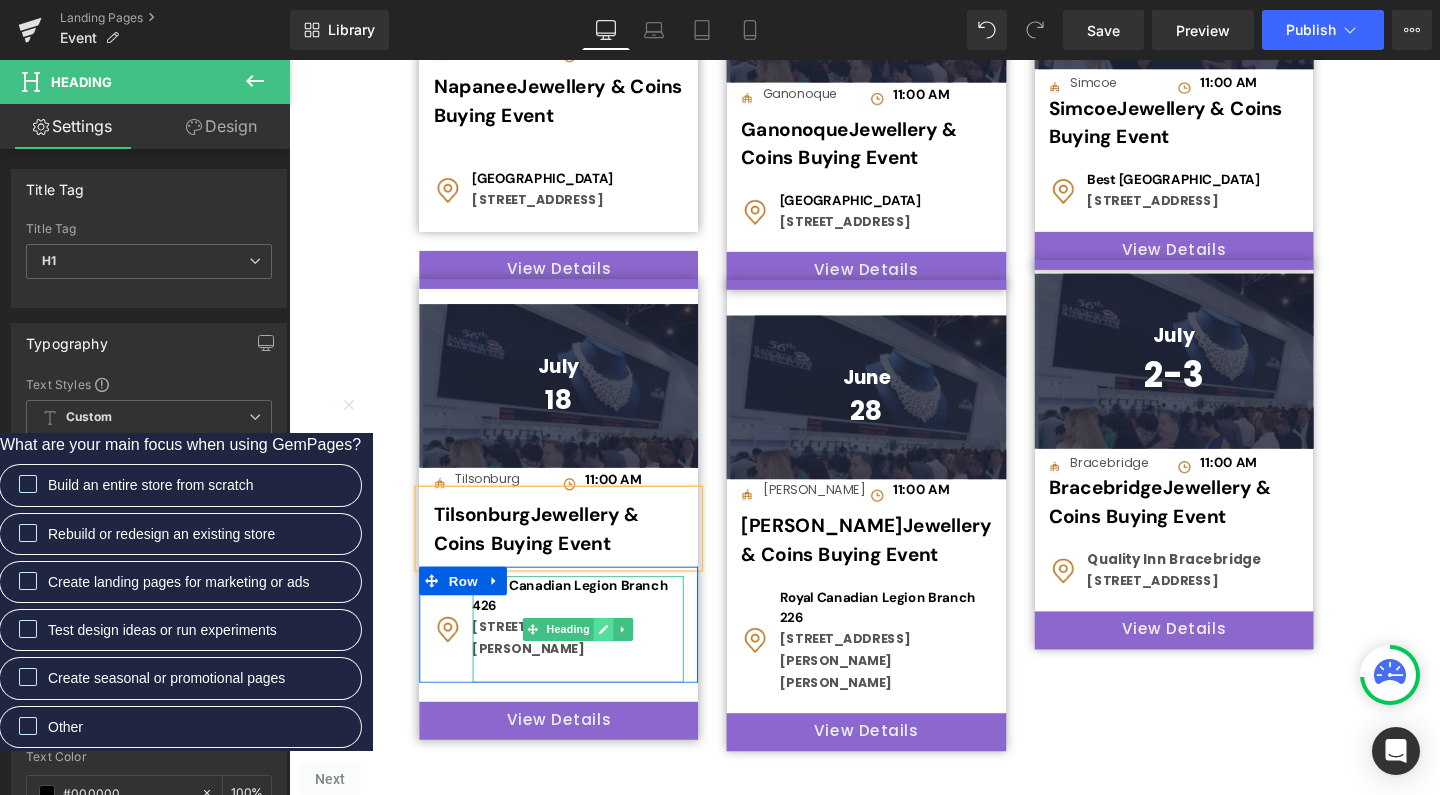 click 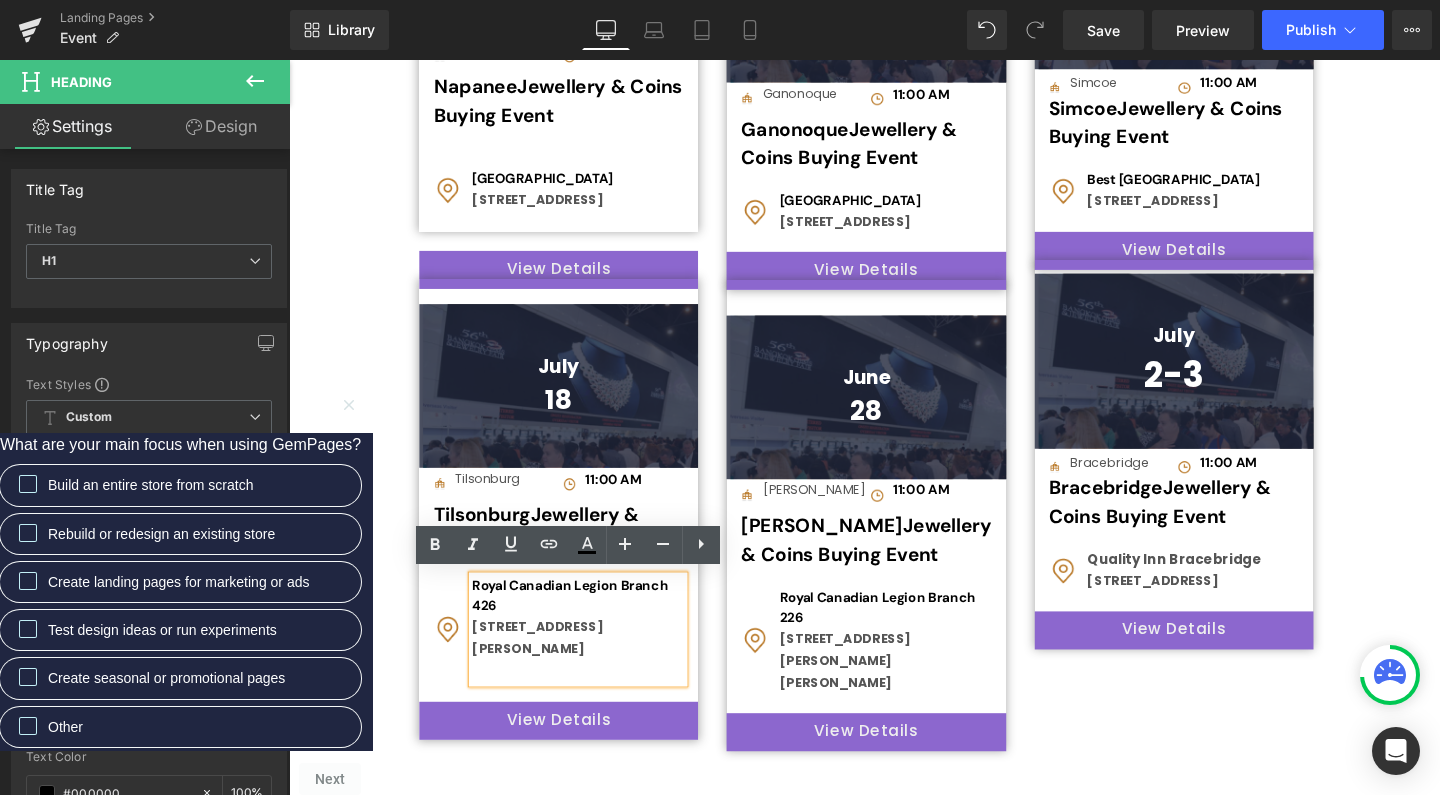 drag, startPoint x: 539, startPoint y: 679, endPoint x: 479, endPoint y: 609, distance: 92.19544 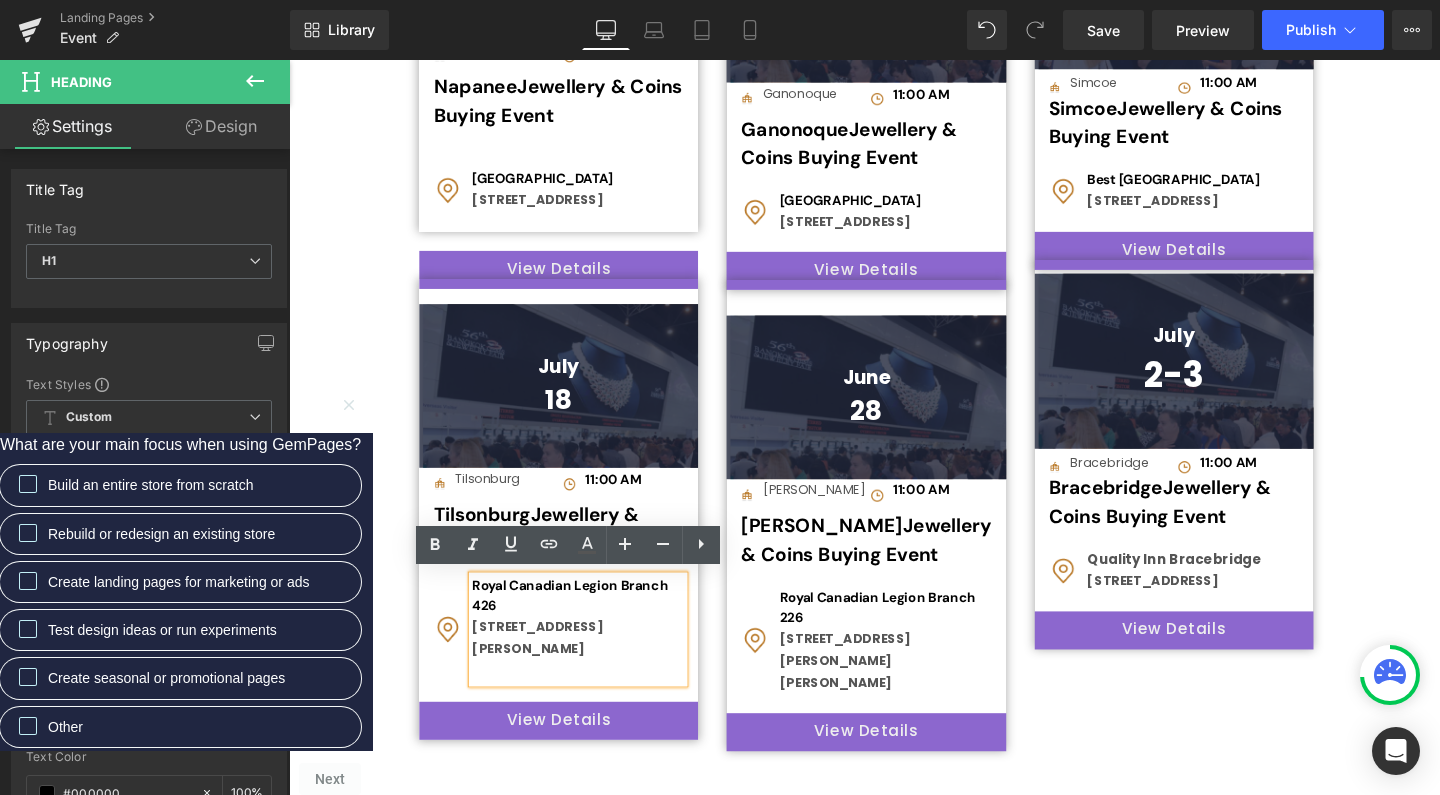 type 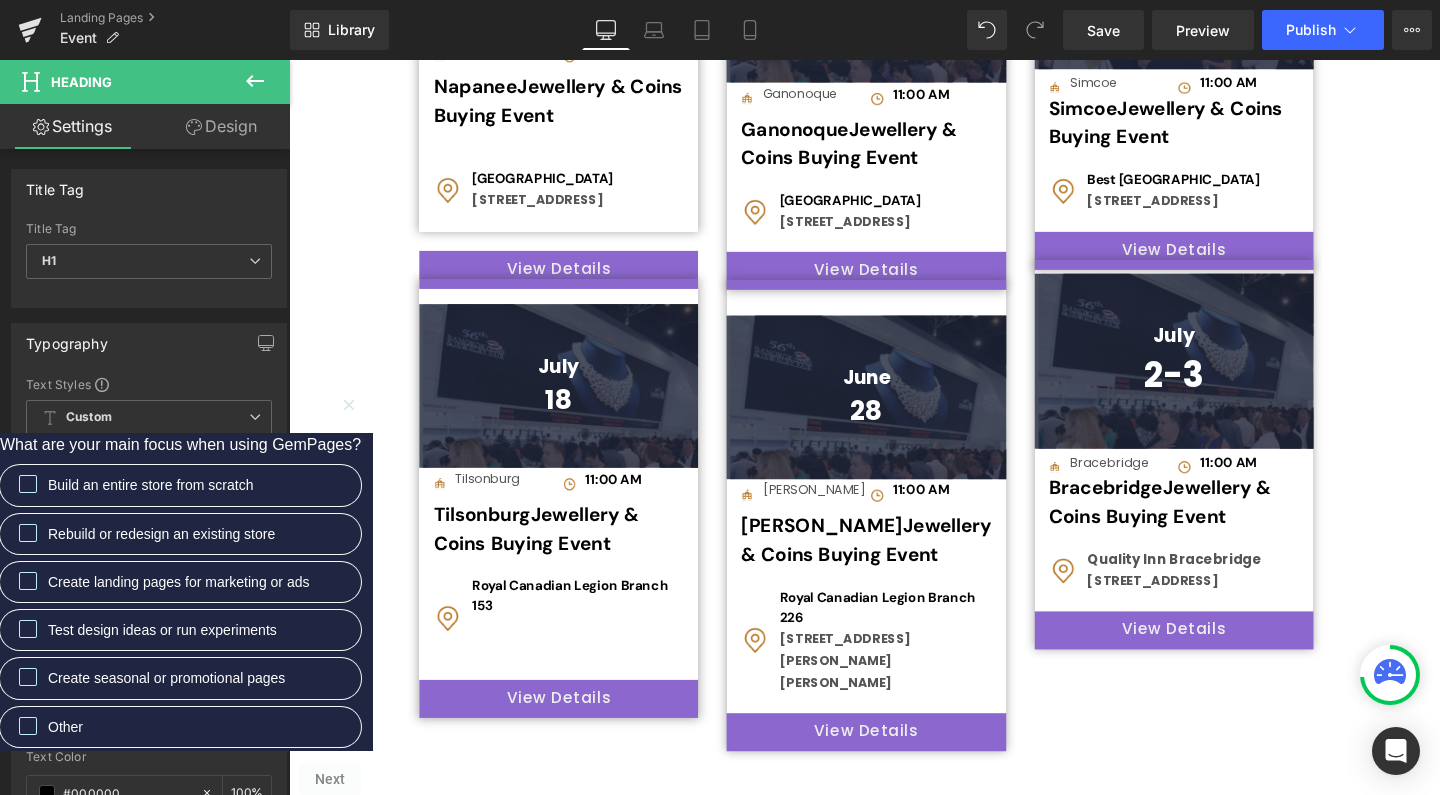 click on "Library Desktop Desktop Laptop Tablet Mobile Save Preview Publish Scheduled View Live Page View with current Template Save Template to Library Schedule Publish Publish Settings Shortcuts  Your page can’t be published   You've reached the maximum number of published pages on your plan  (0/0).  You need to upgrade your plan or unpublish all your pages to get 1 publish slot.   Unpublish pages   Upgrade plan" at bounding box center (865, 30) 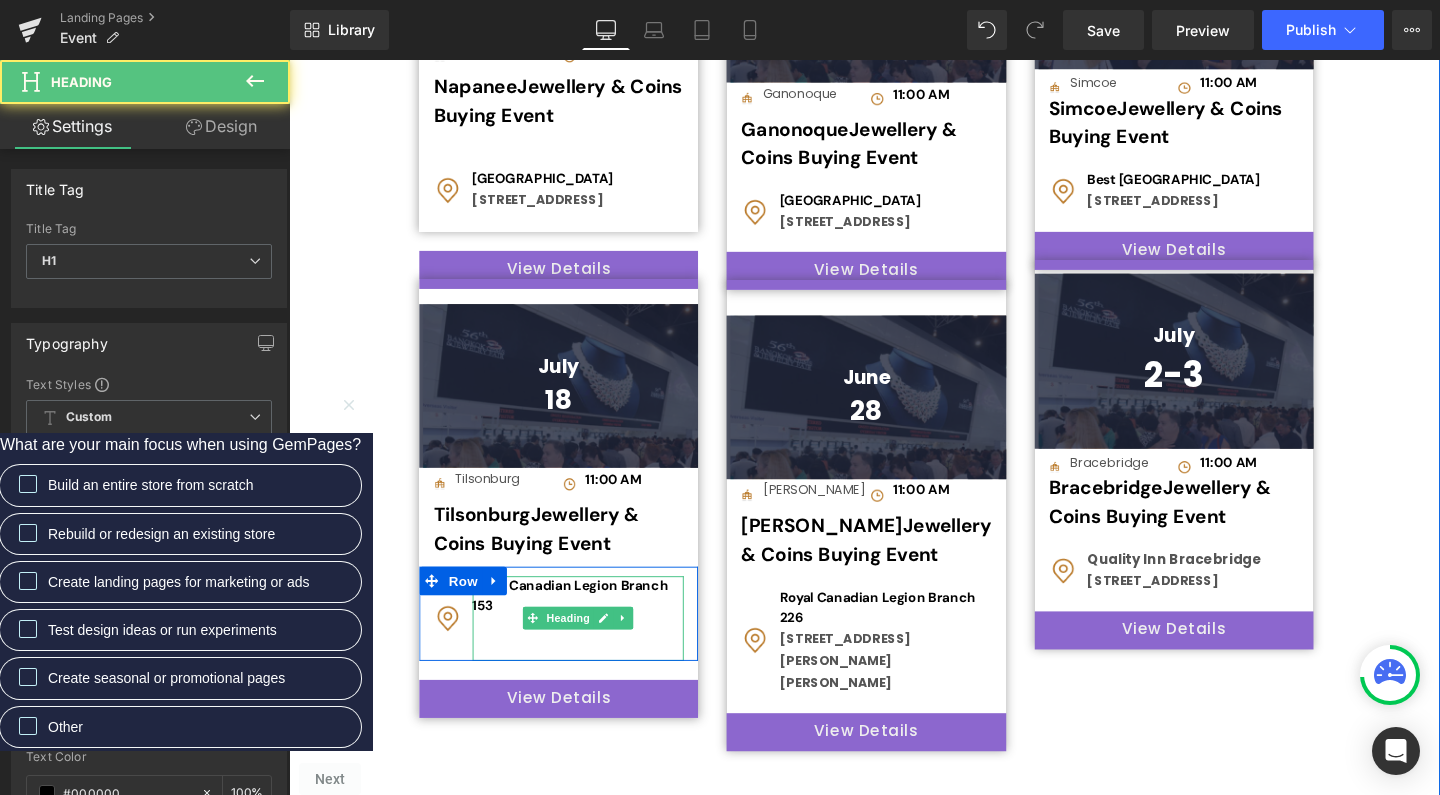 click on "Royal Canadian Legion Branch 153" at bounding box center [593, 624] 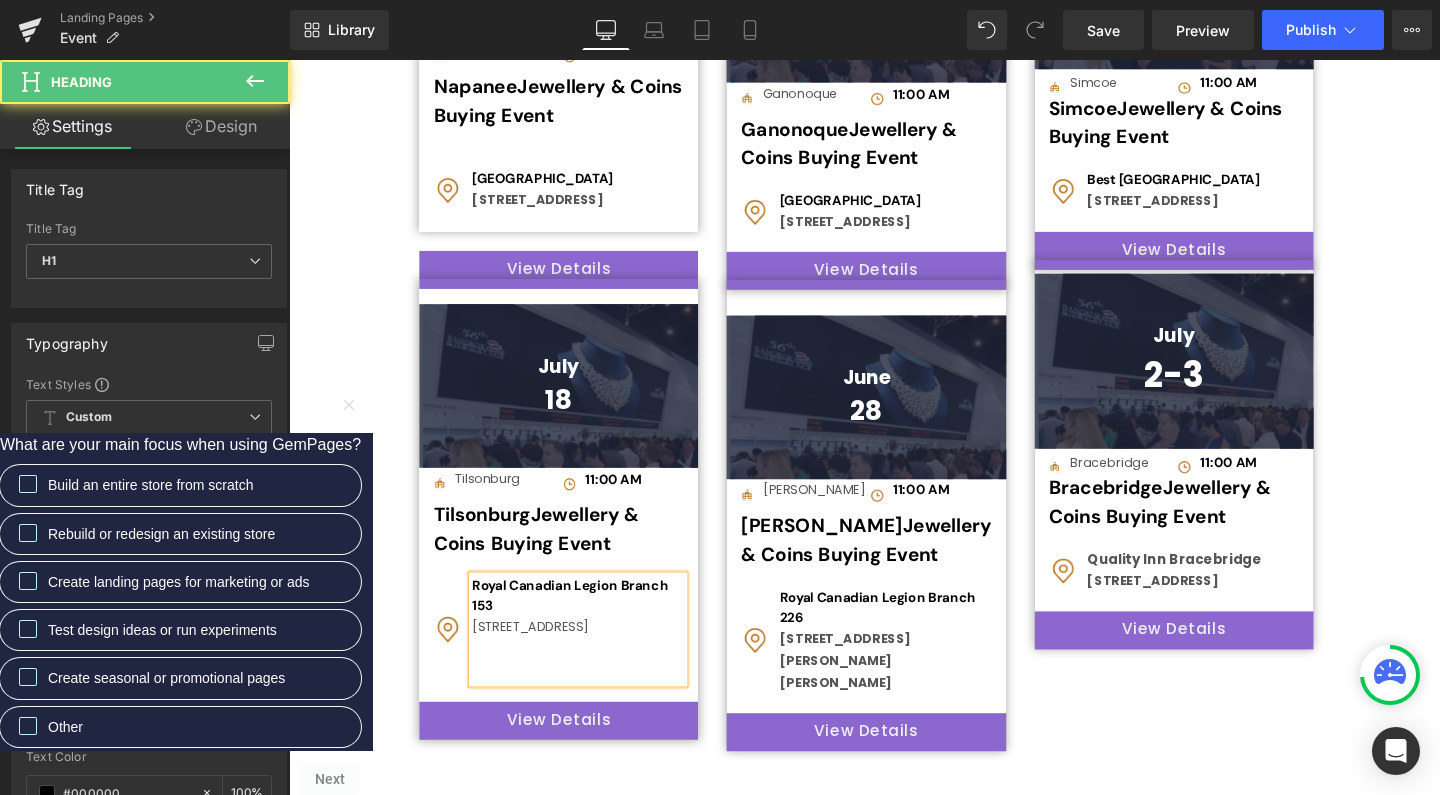 drag, startPoint x: 477, startPoint y: 654, endPoint x: 684, endPoint y: 672, distance: 207.78113 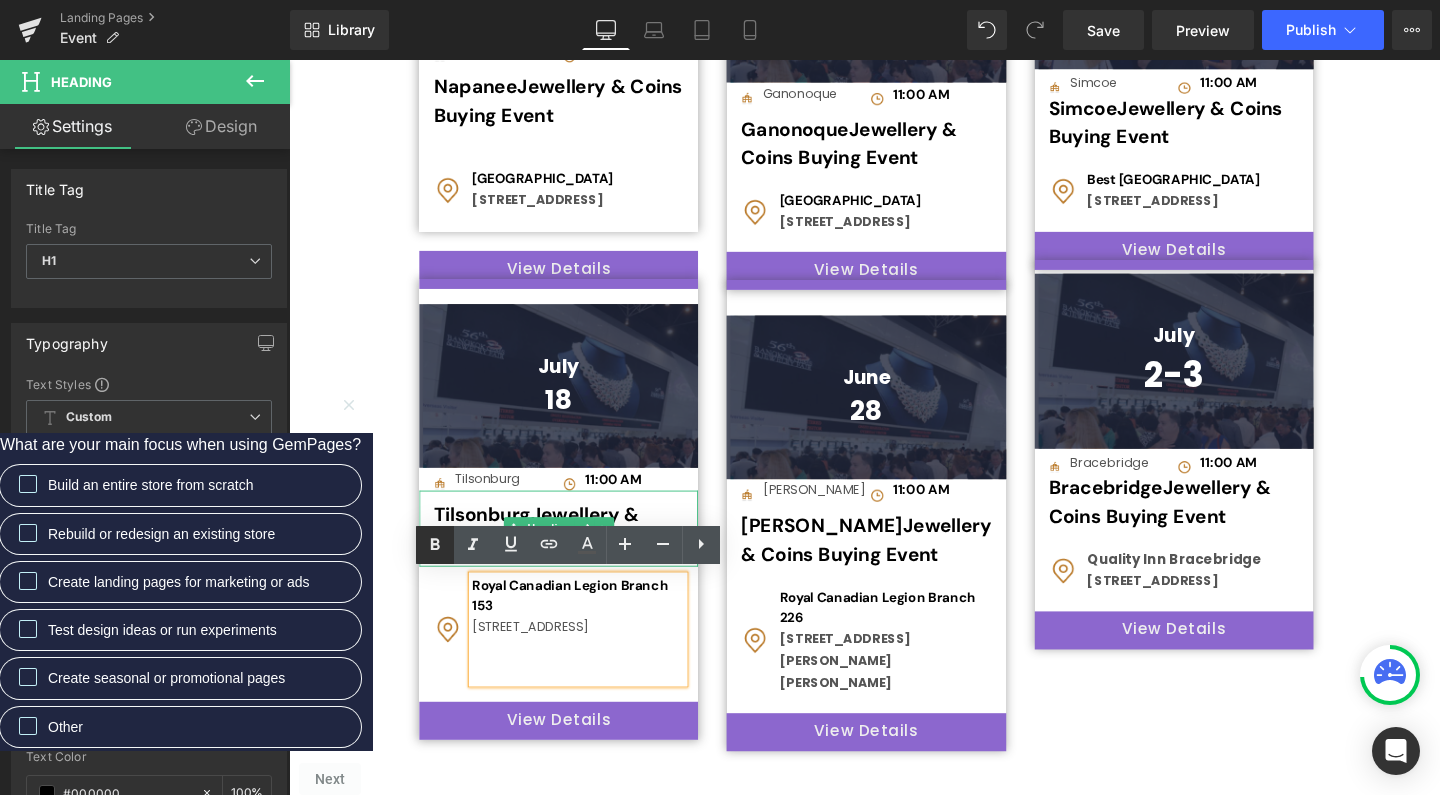click 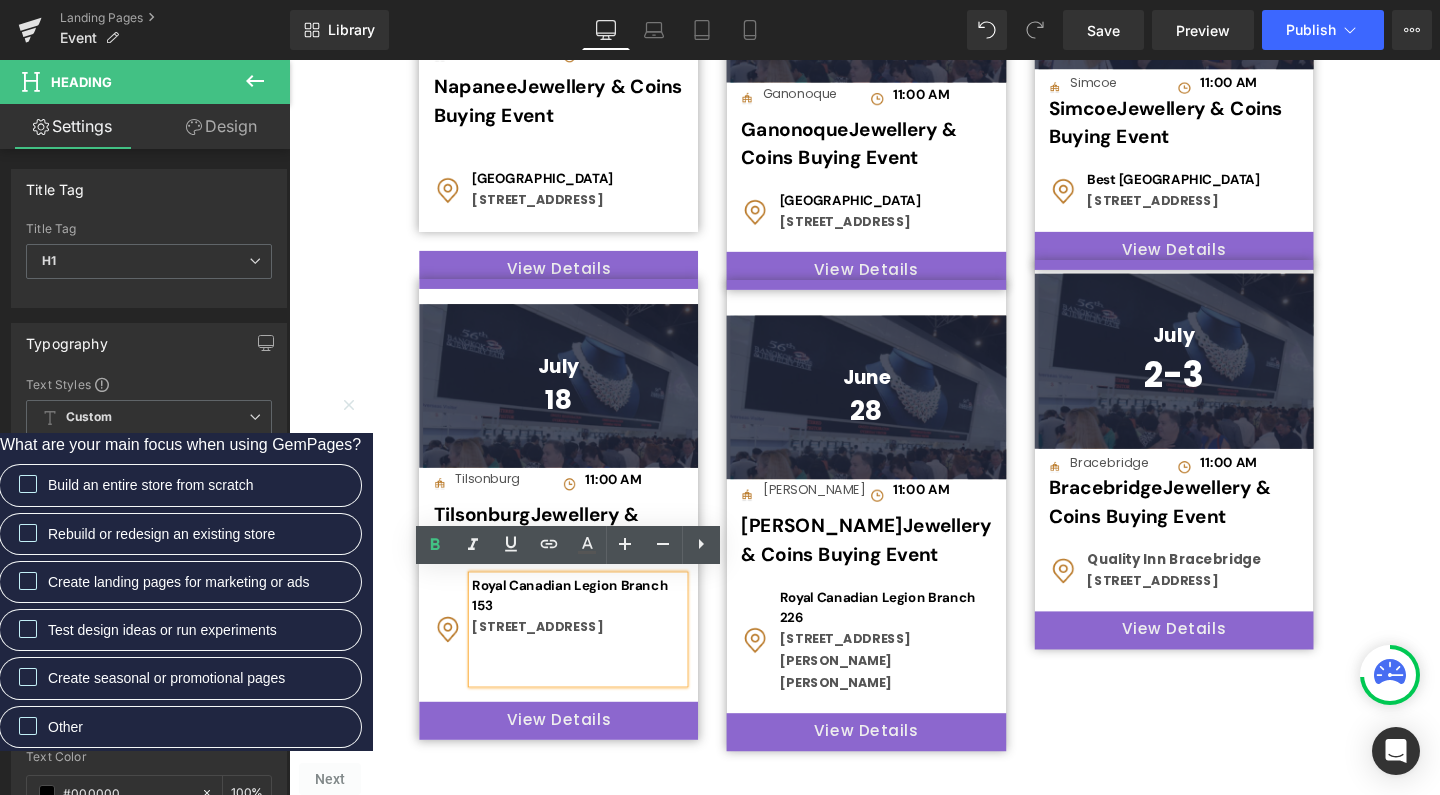 click at bounding box center [593, 703] 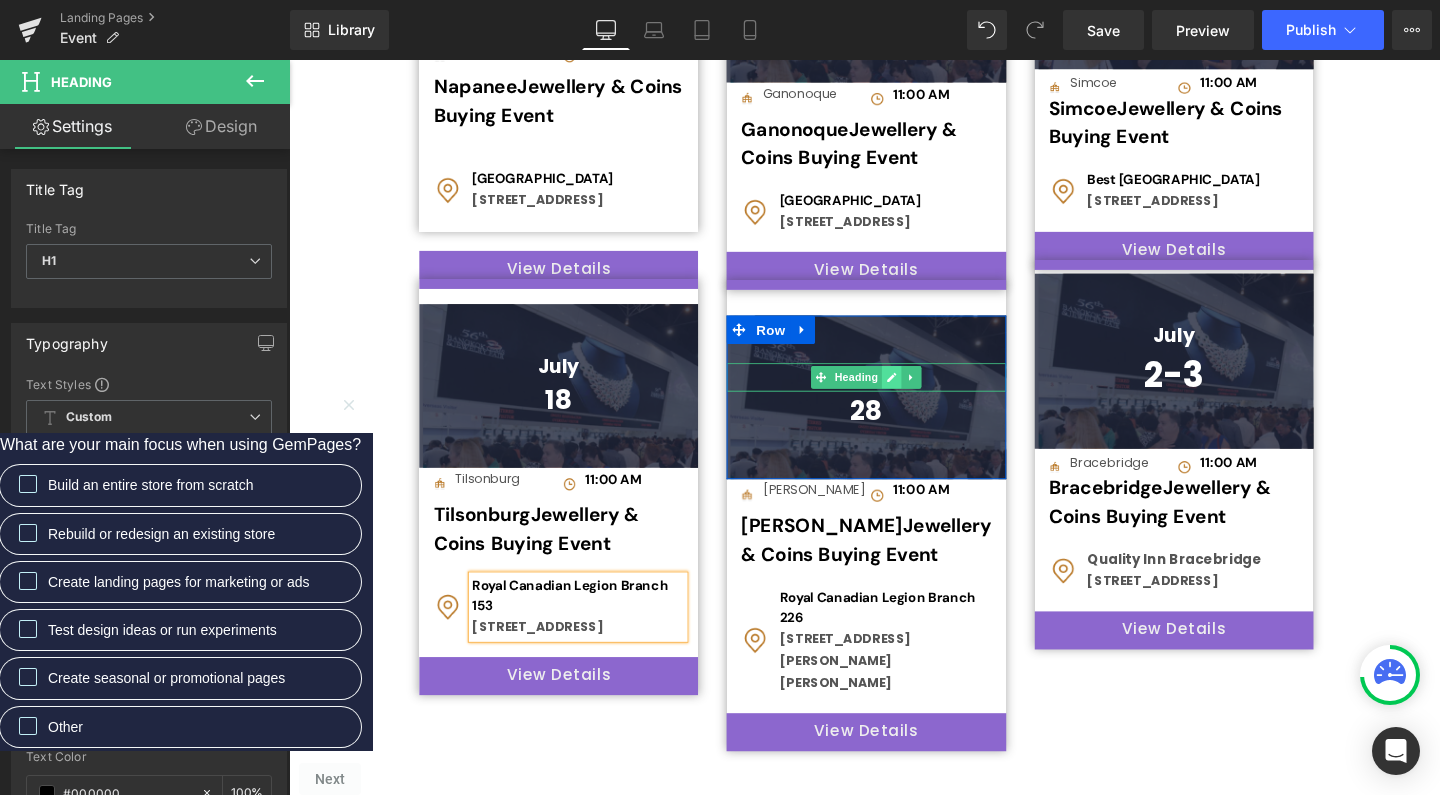click 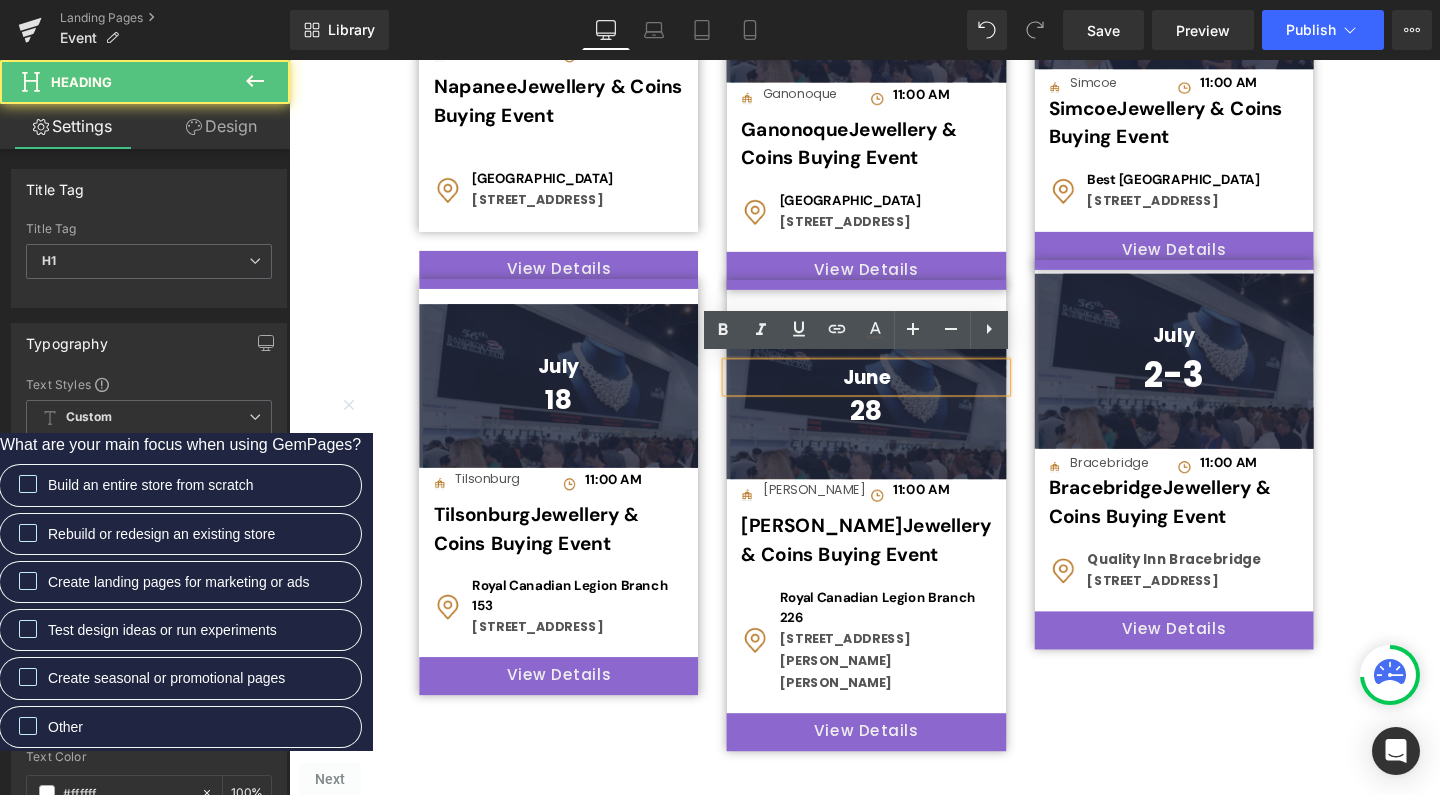 click on "June" at bounding box center [895, 394] 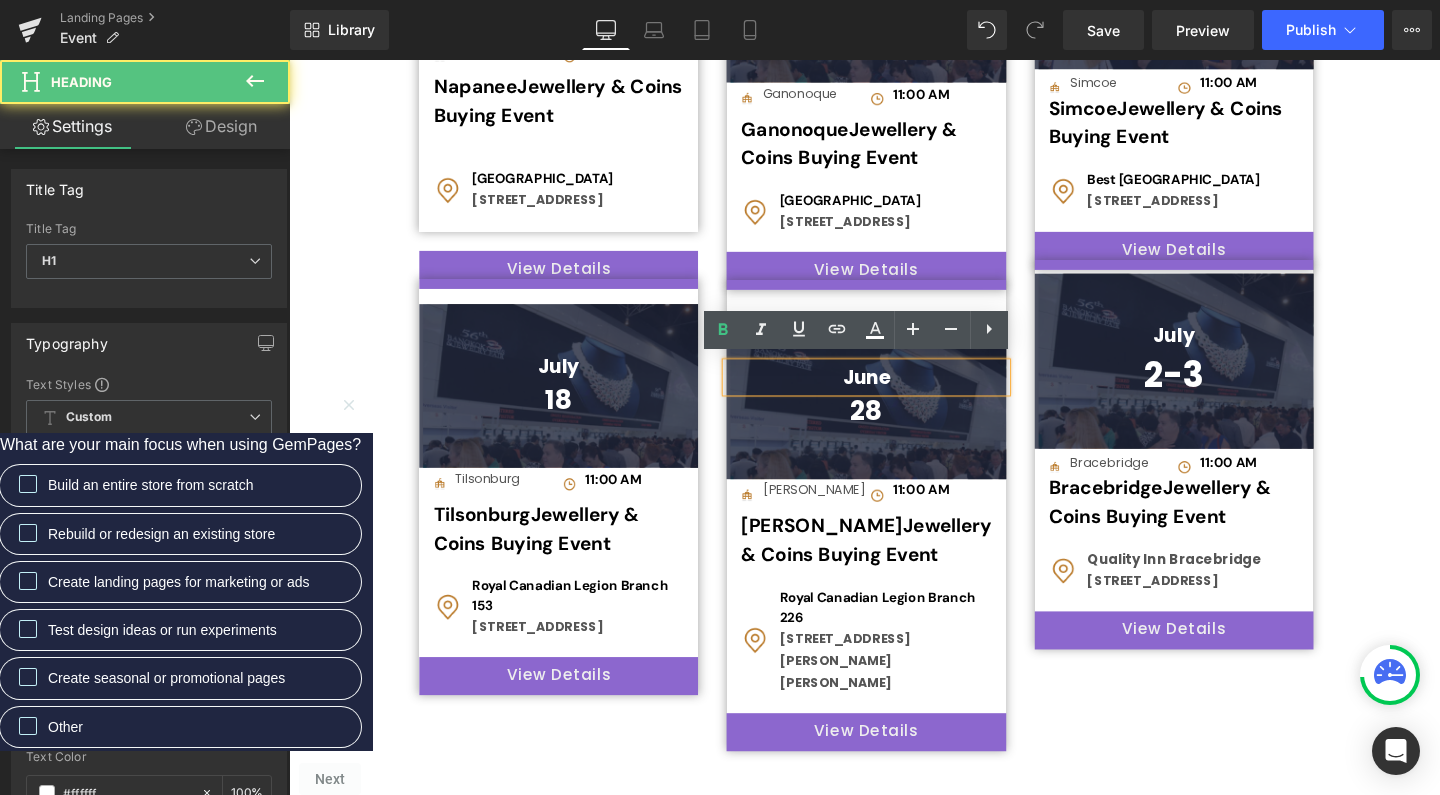 type 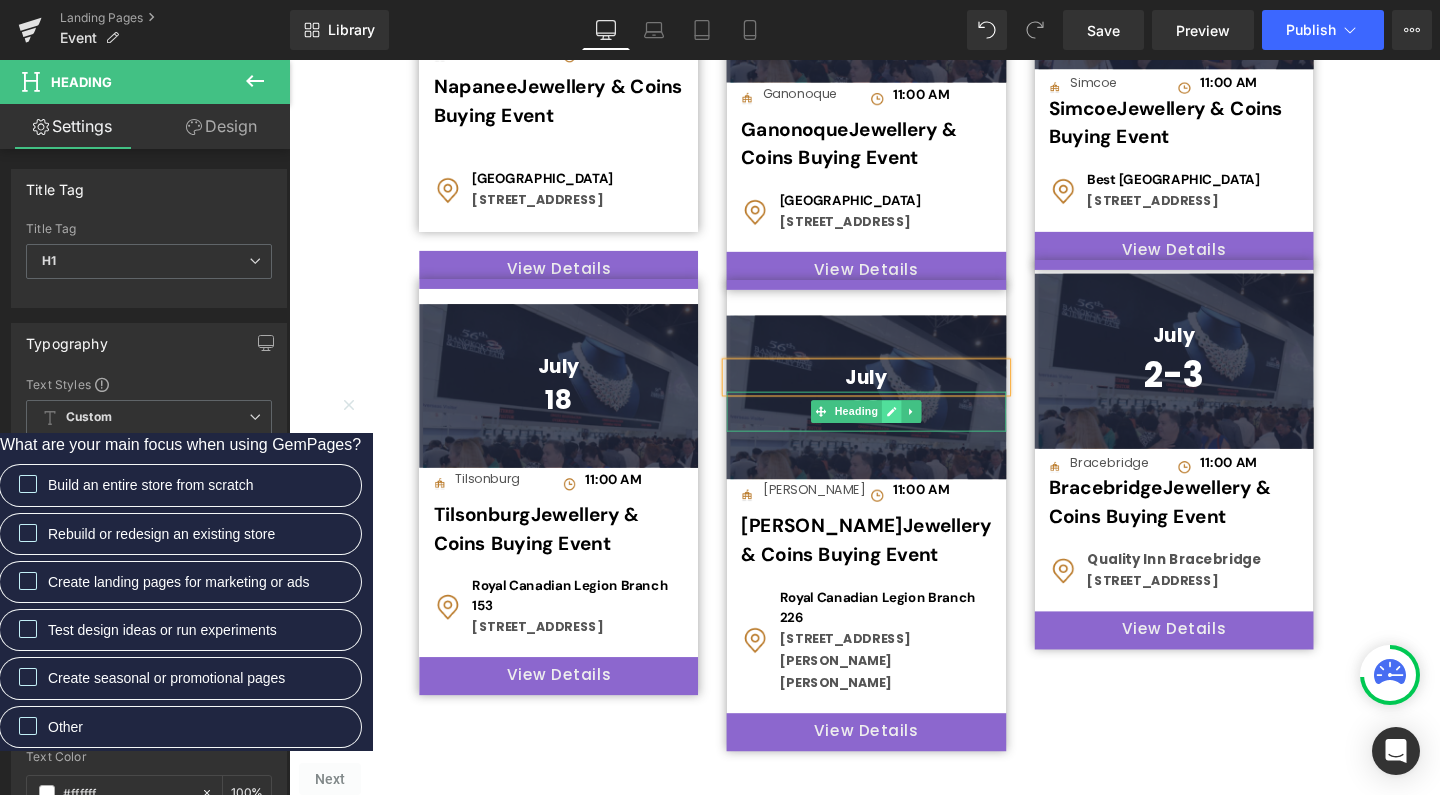 click 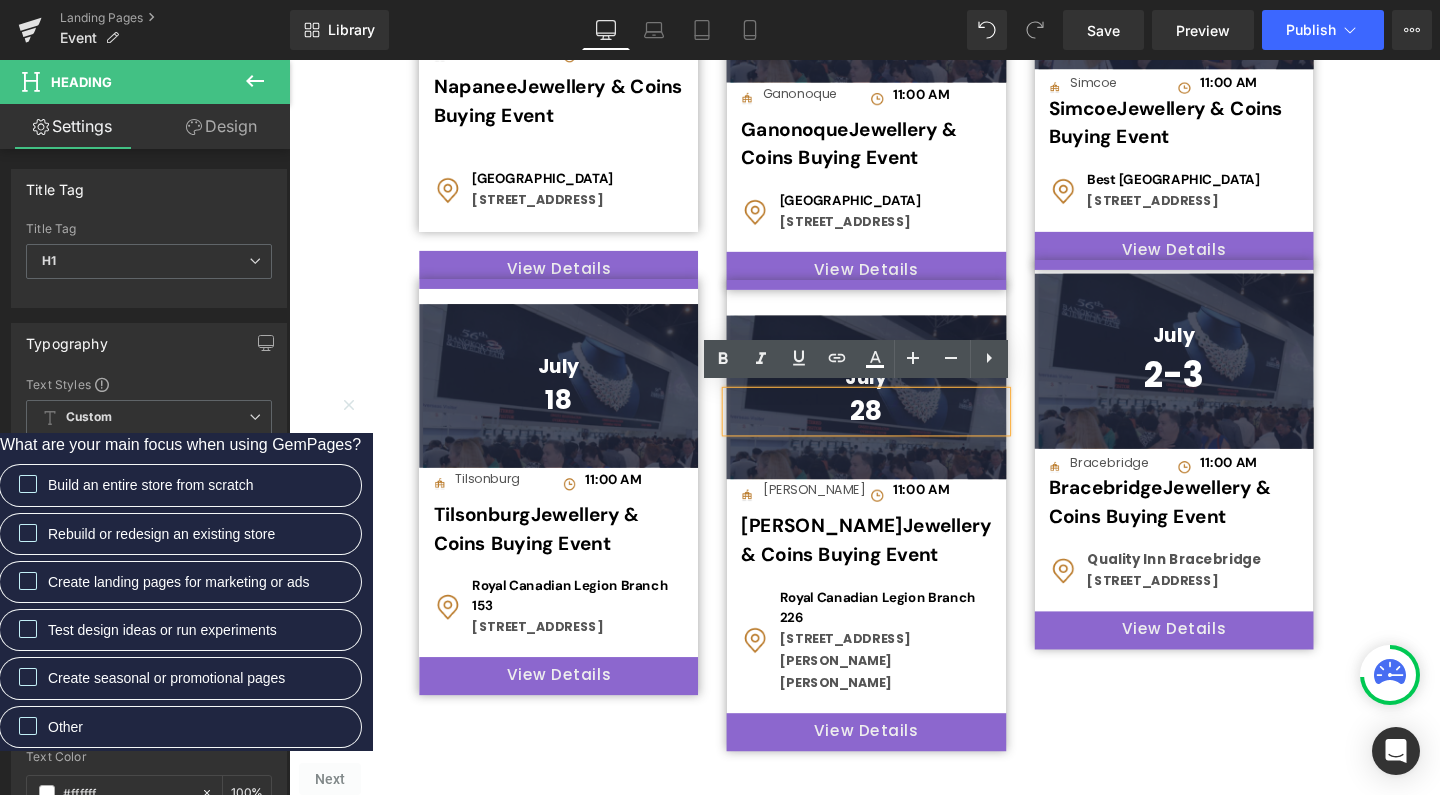 click on "28" at bounding box center [895, 430] 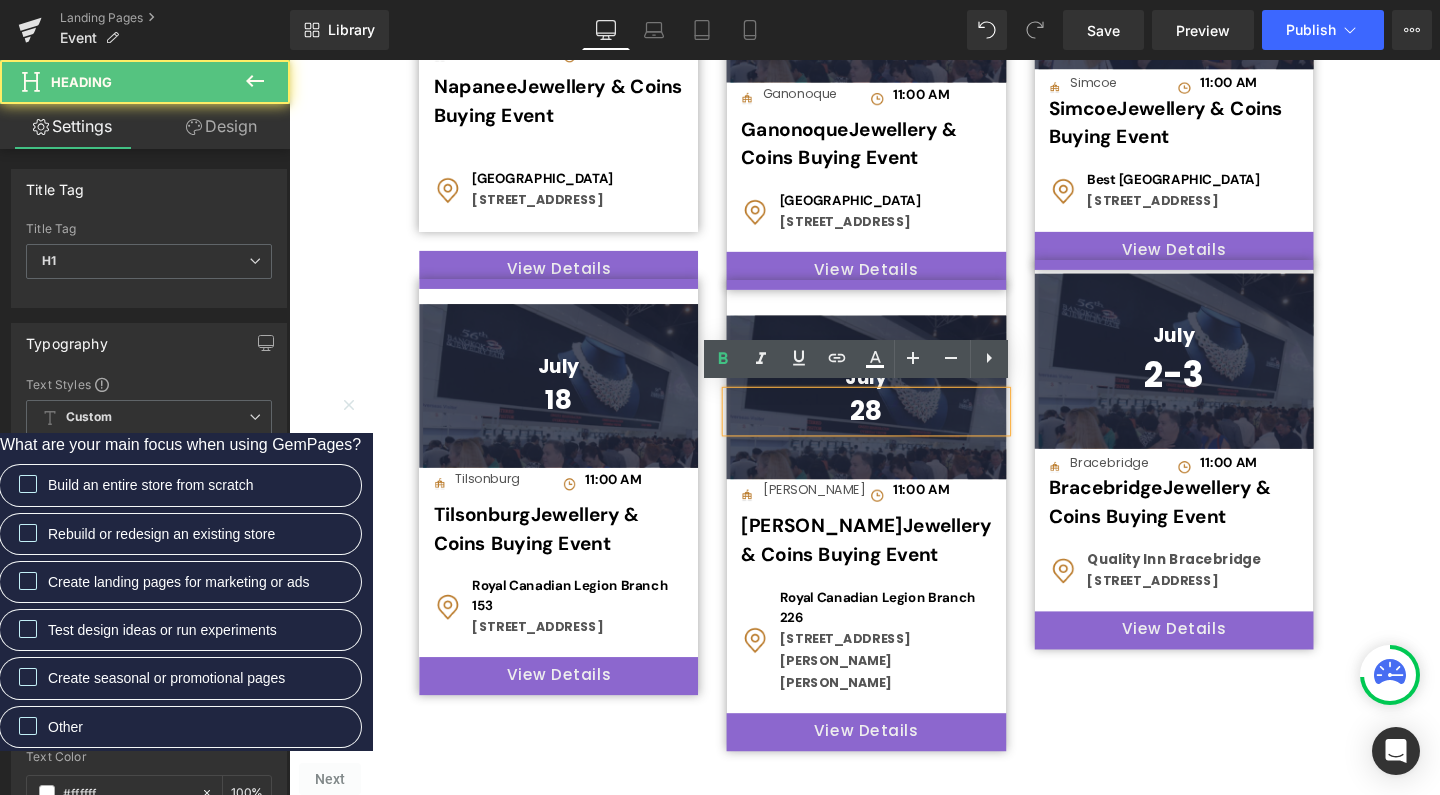 type 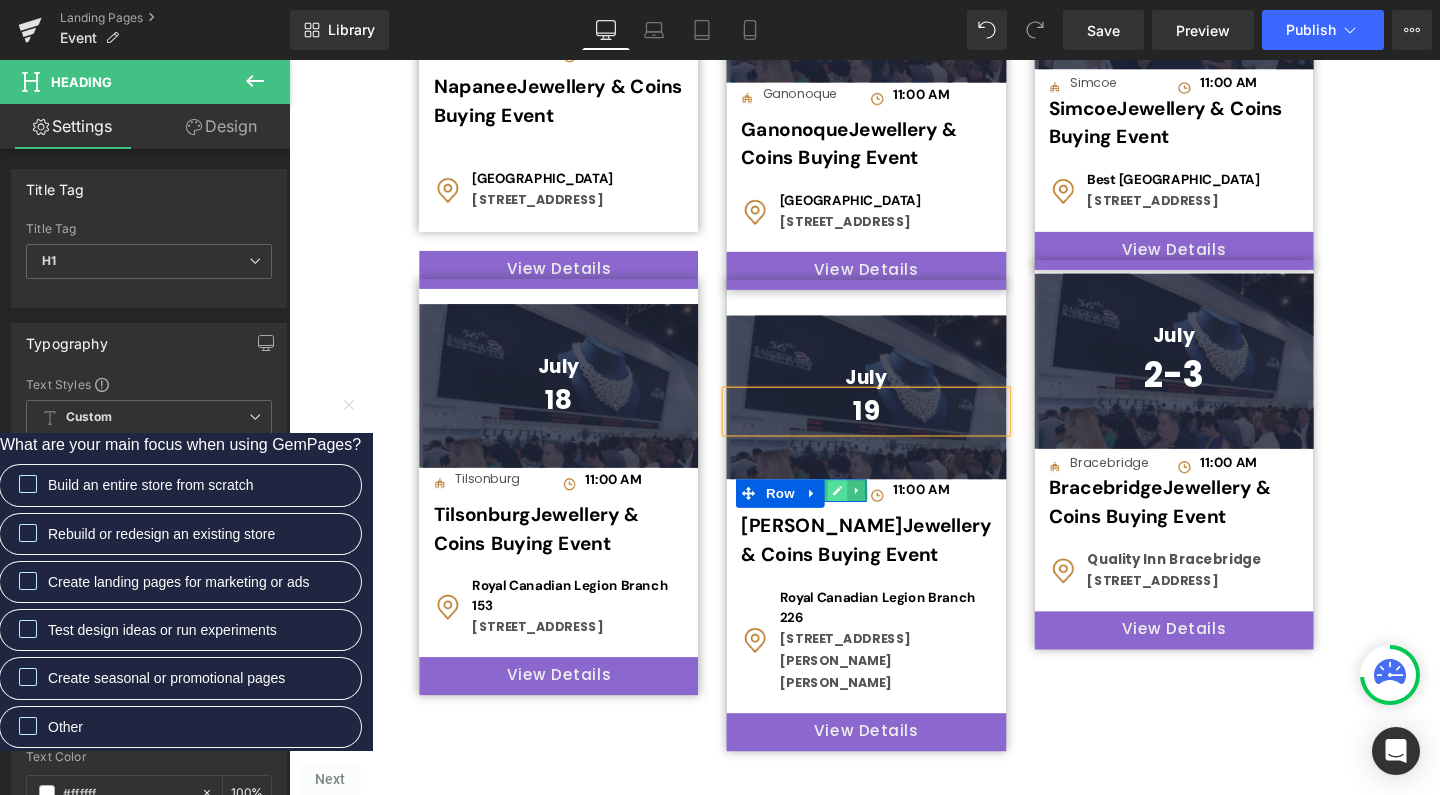 click 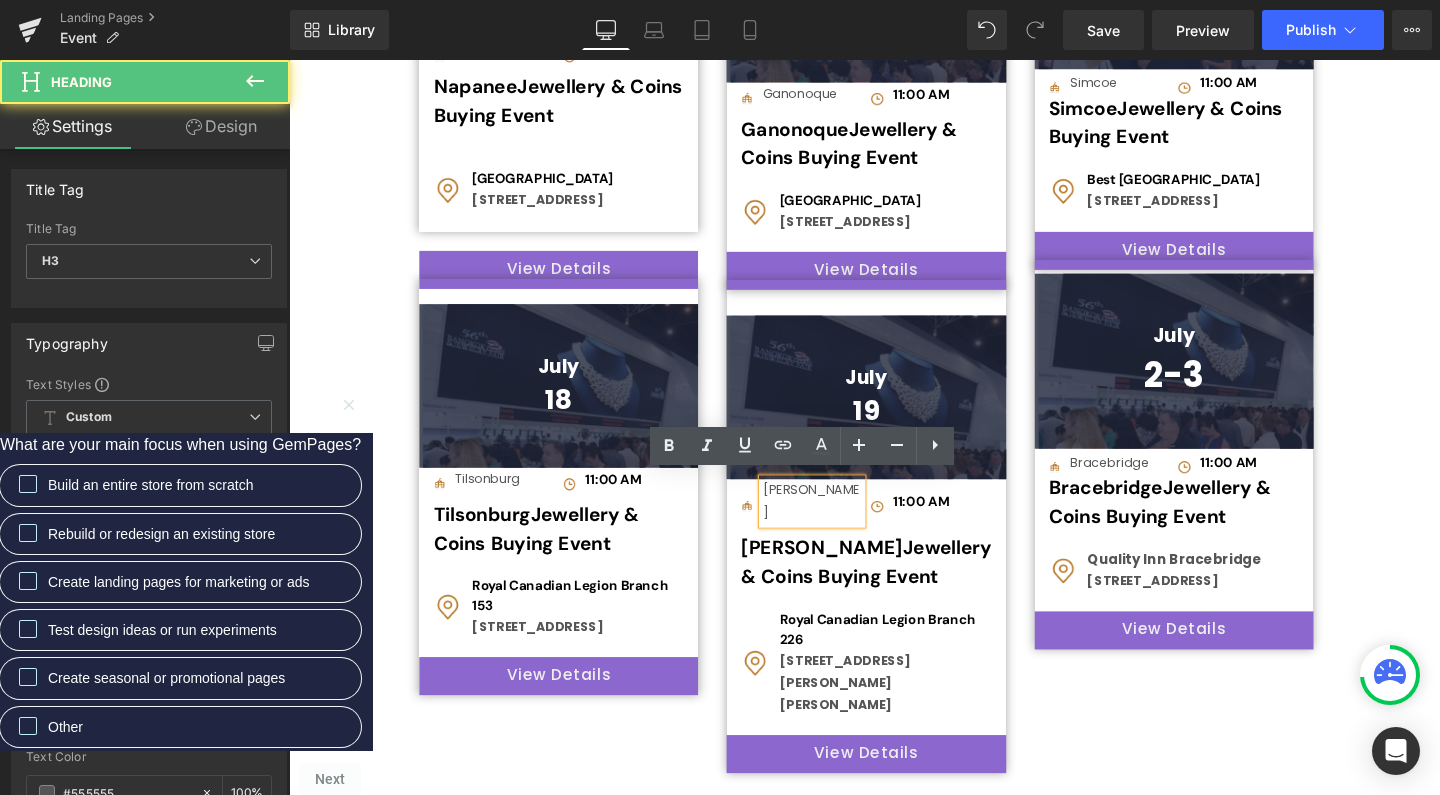 click on "[PERSON_NAME]" at bounding box center (839, 524) 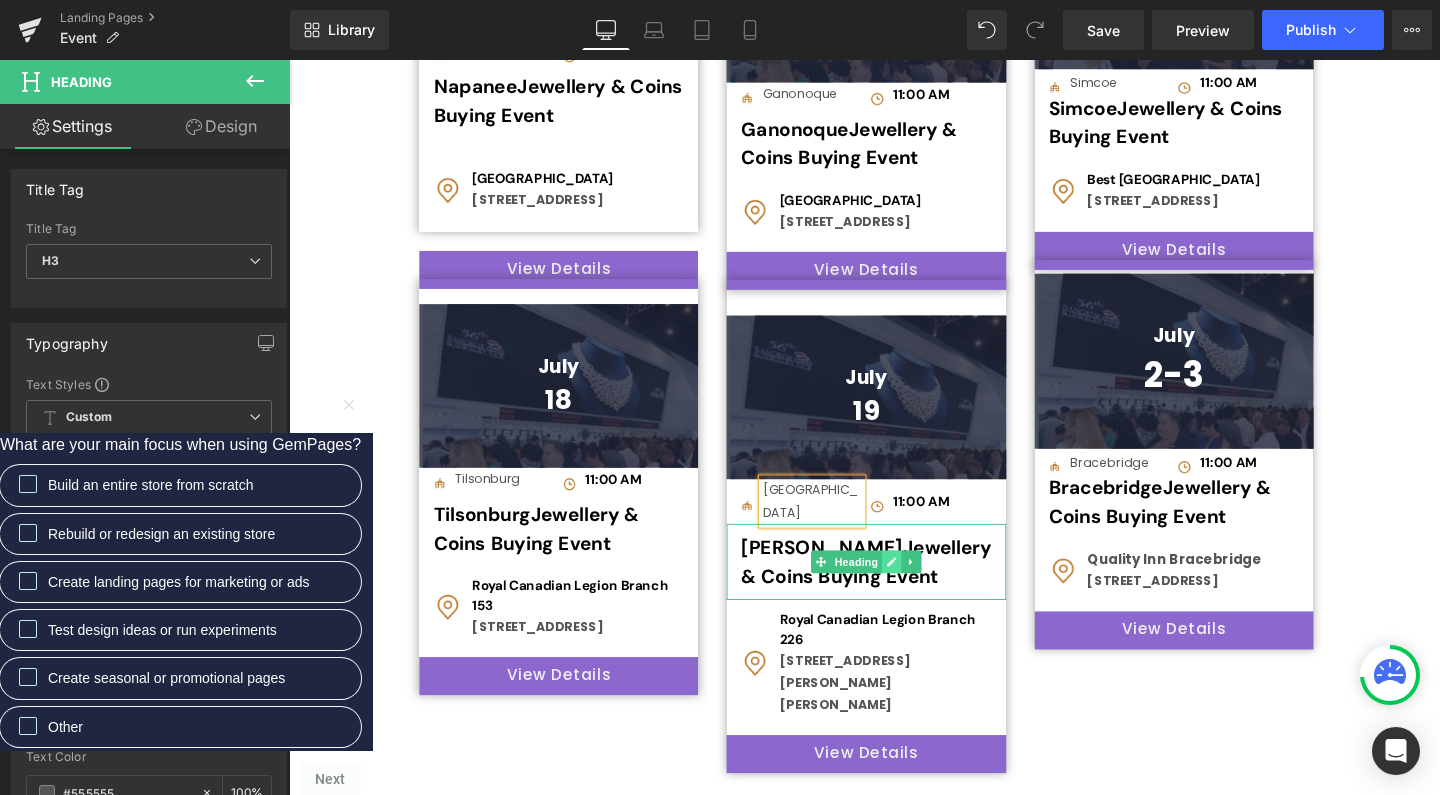 click at bounding box center (923, 588) 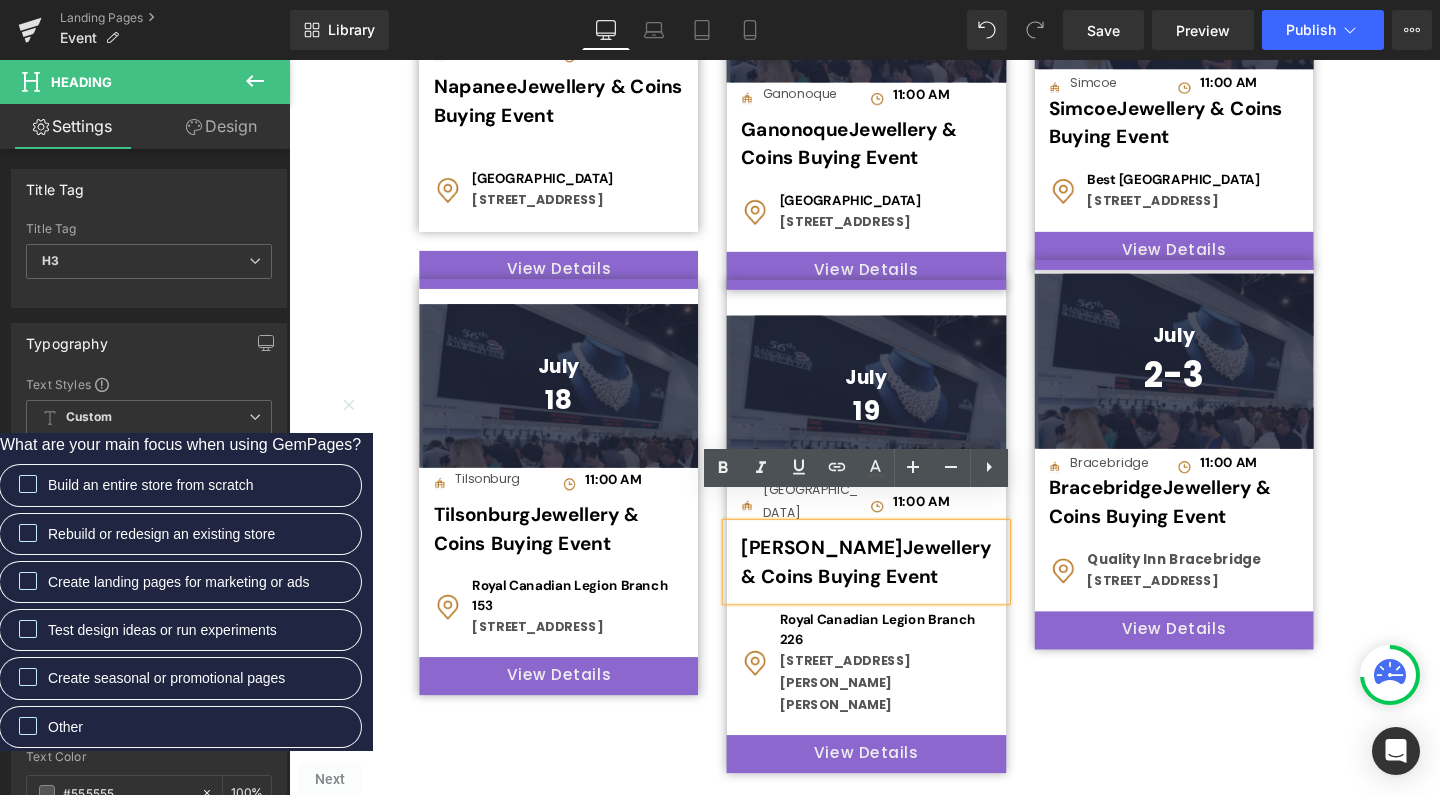 click on "[PERSON_NAME] & Coins Buying Event" at bounding box center [895, 593] 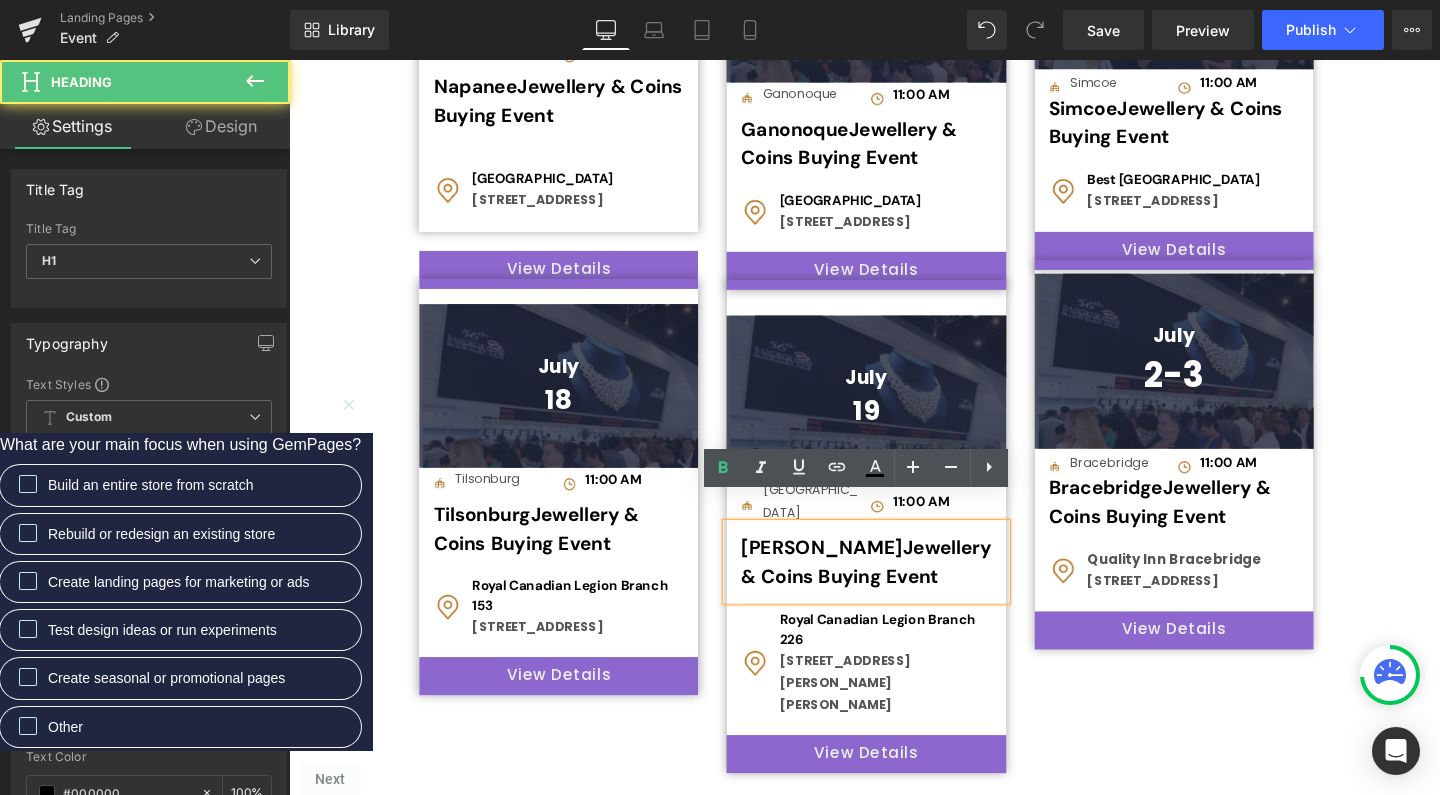 click on "[PERSON_NAME] & Coins Buying Event" at bounding box center [895, 593] 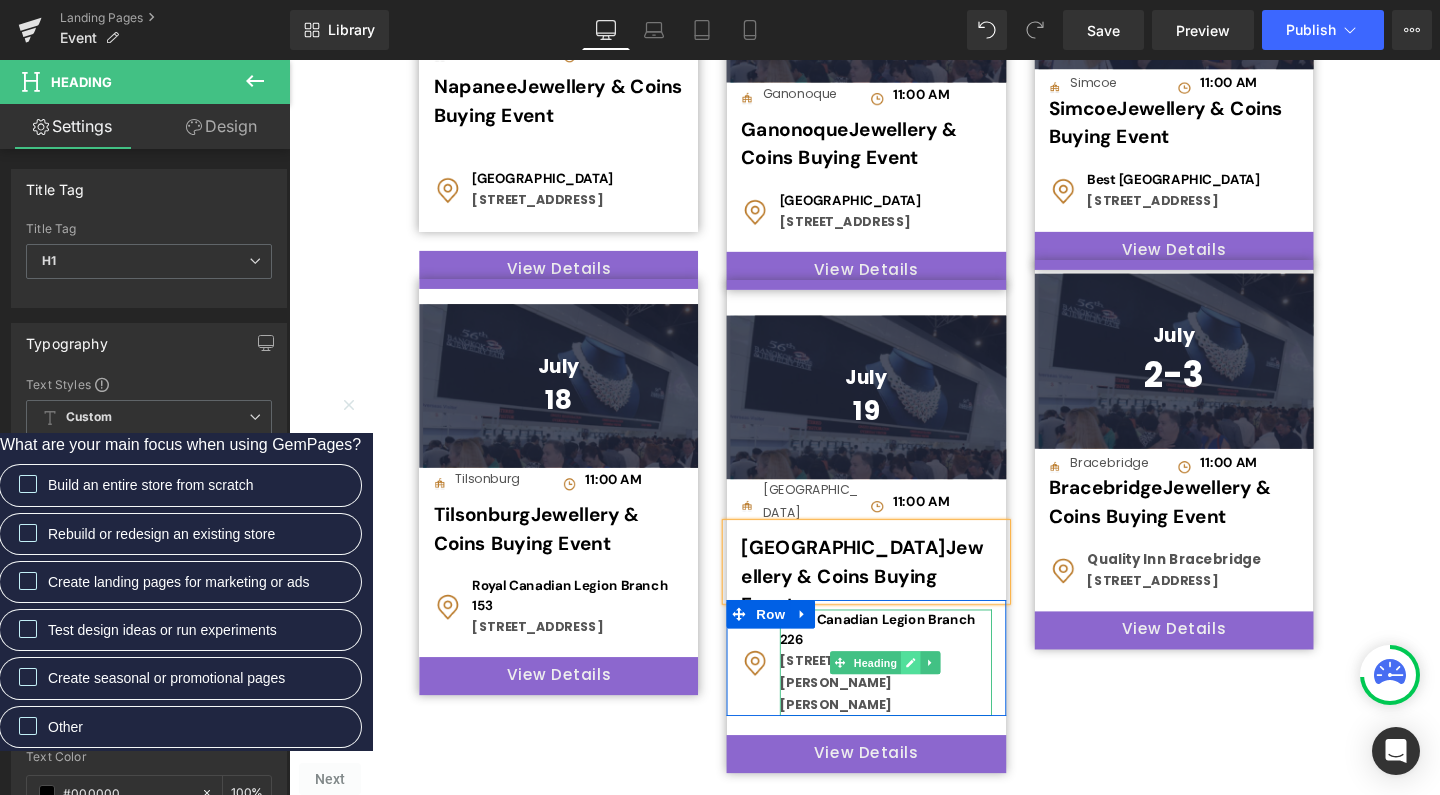 click 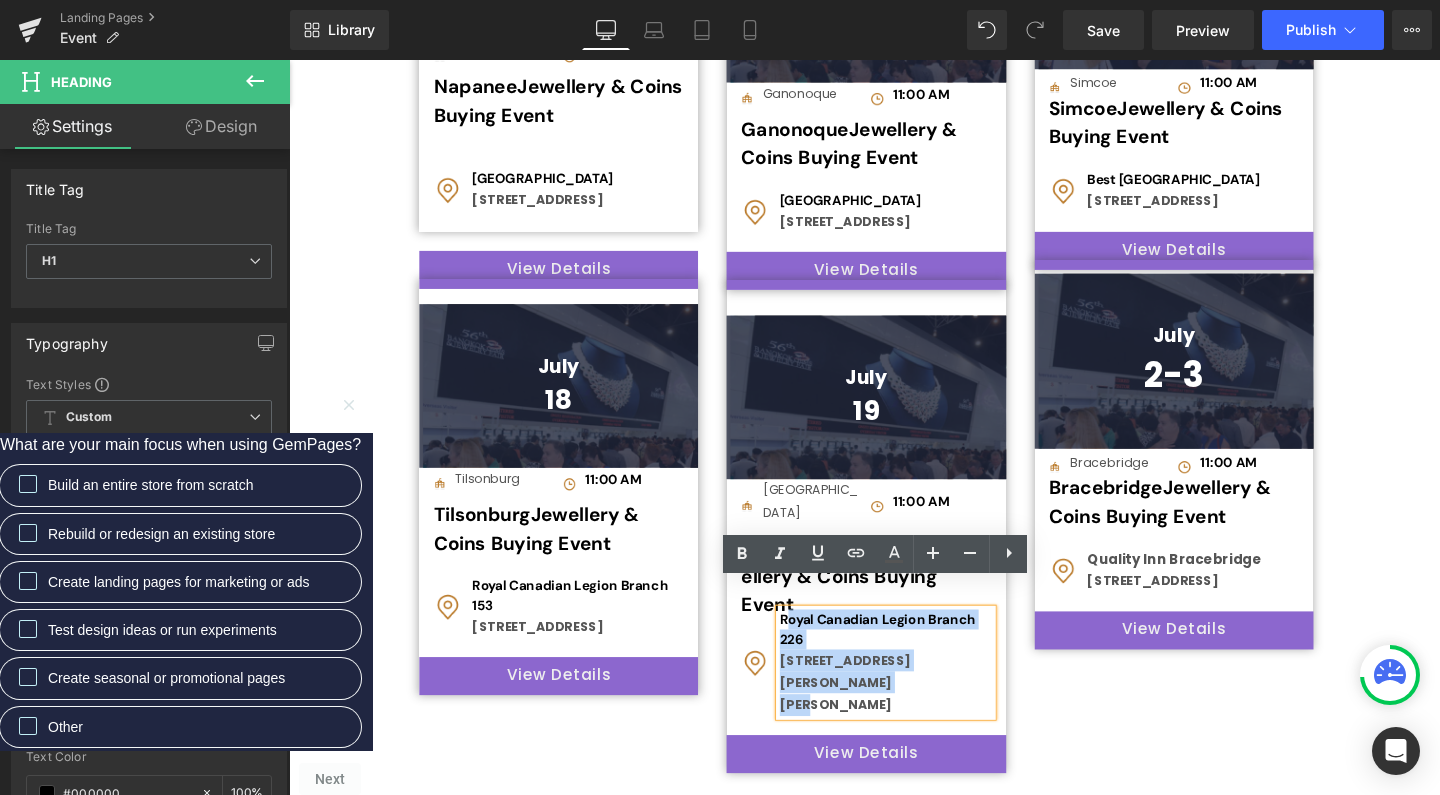 drag, startPoint x: 1019, startPoint y: 661, endPoint x: 804, endPoint y: 611, distance: 220.7374 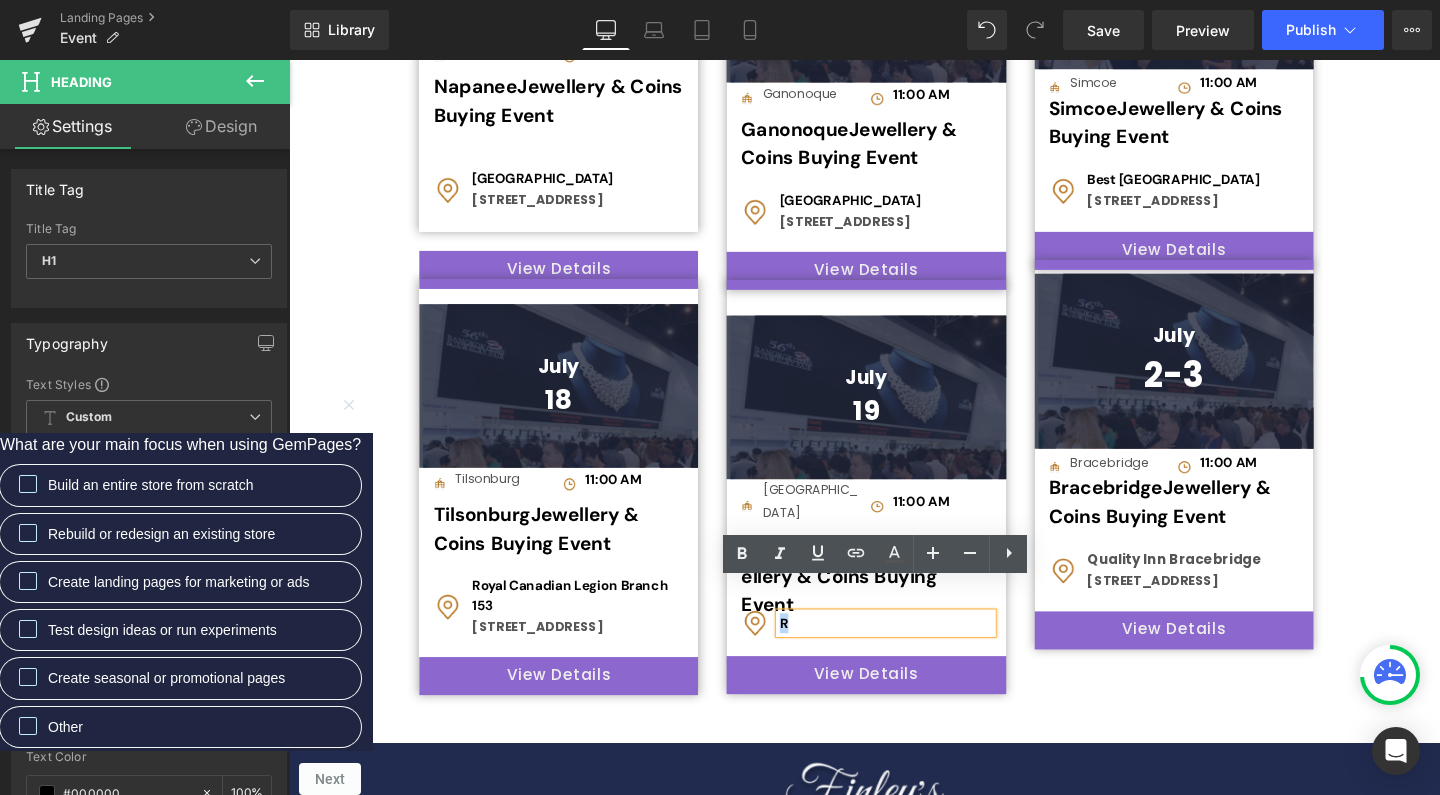 type 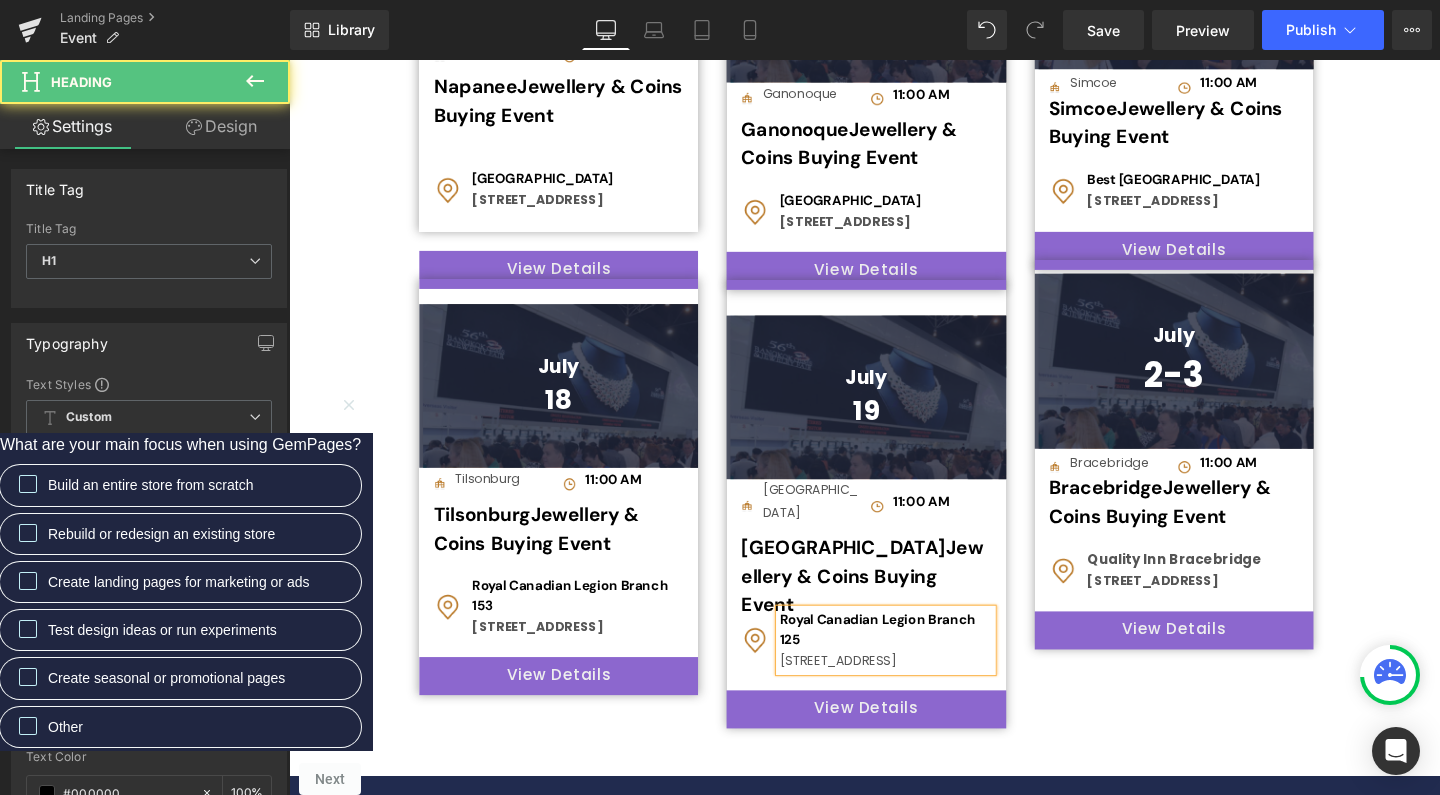 drag, startPoint x: 802, startPoint y: 662, endPoint x: 906, endPoint y: 682, distance: 105.90562 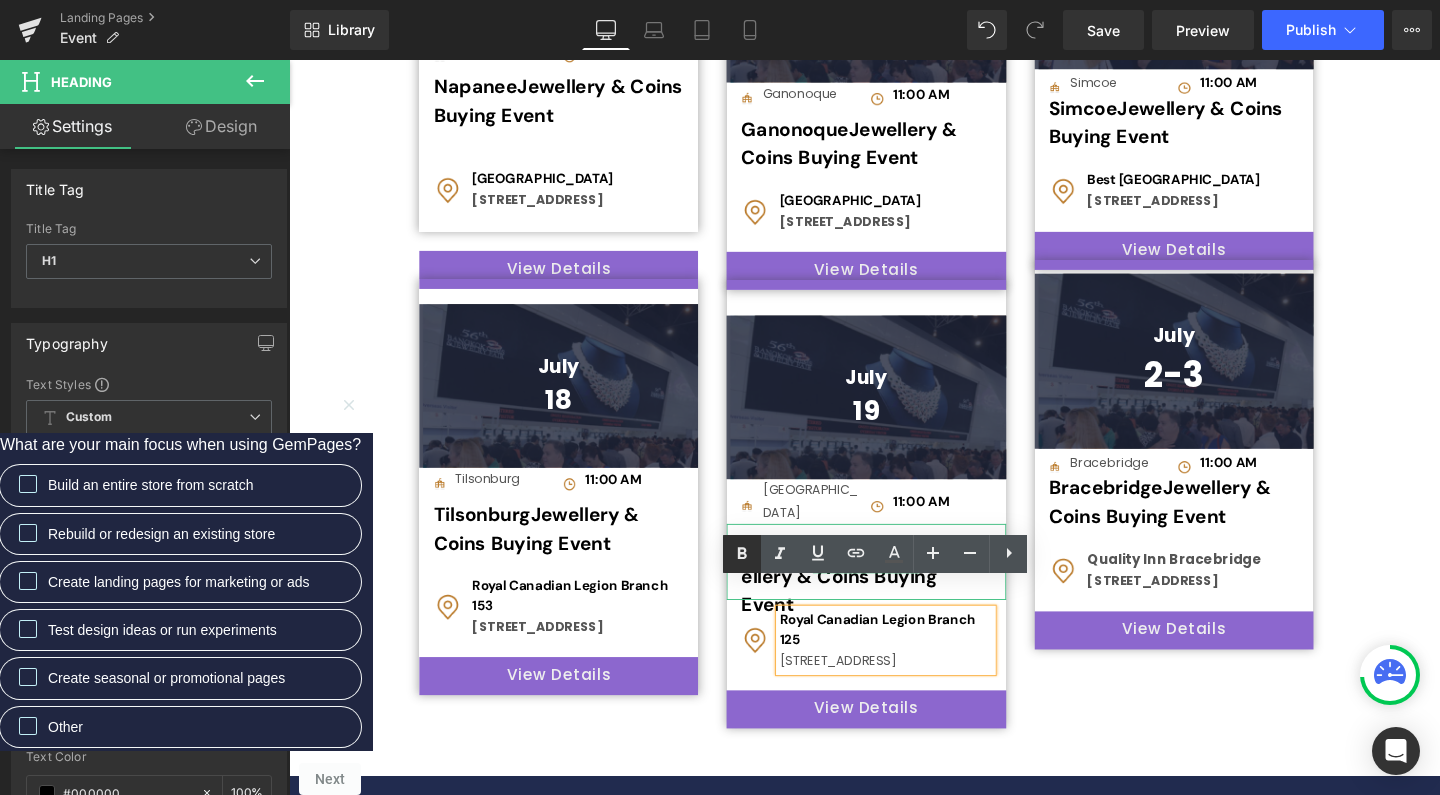 click 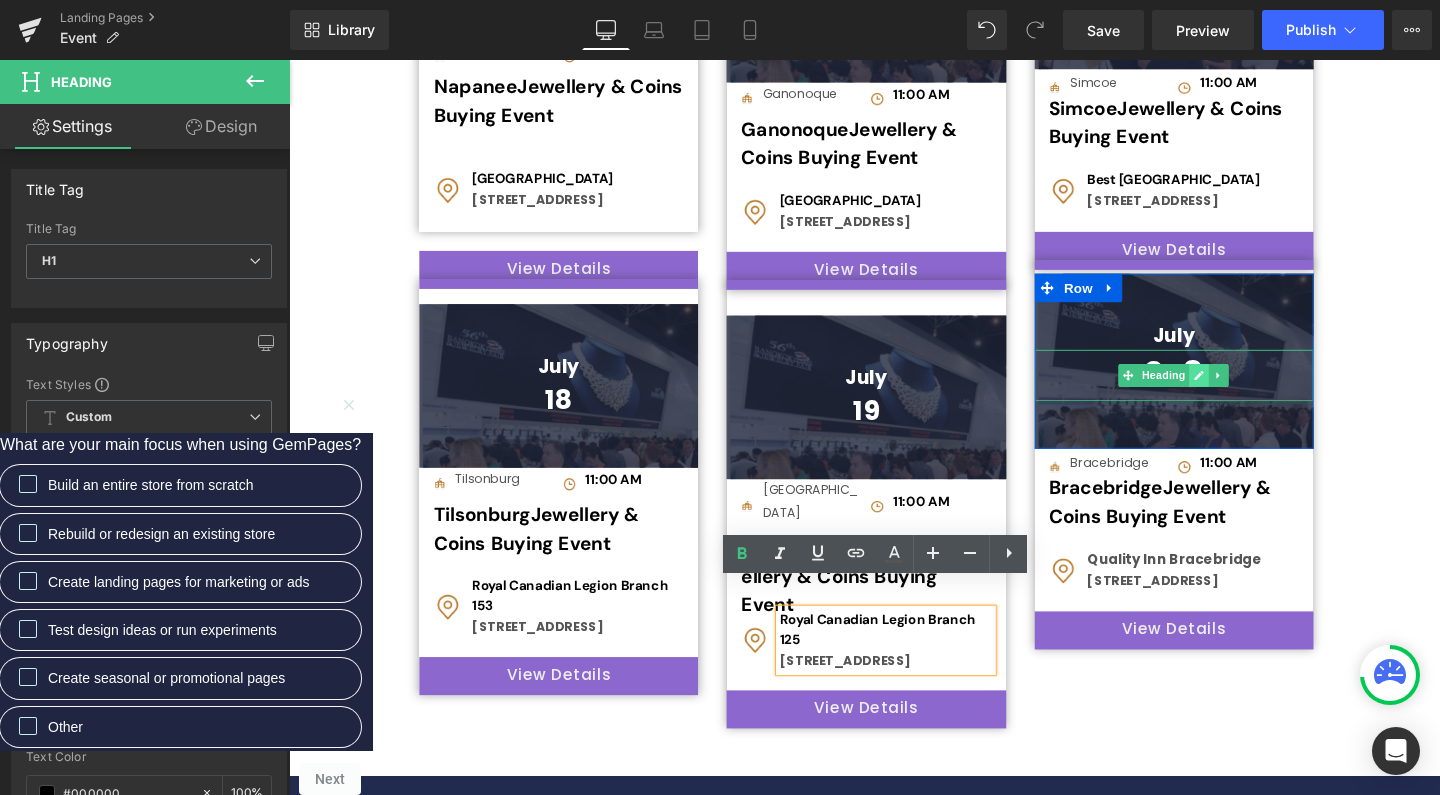 click 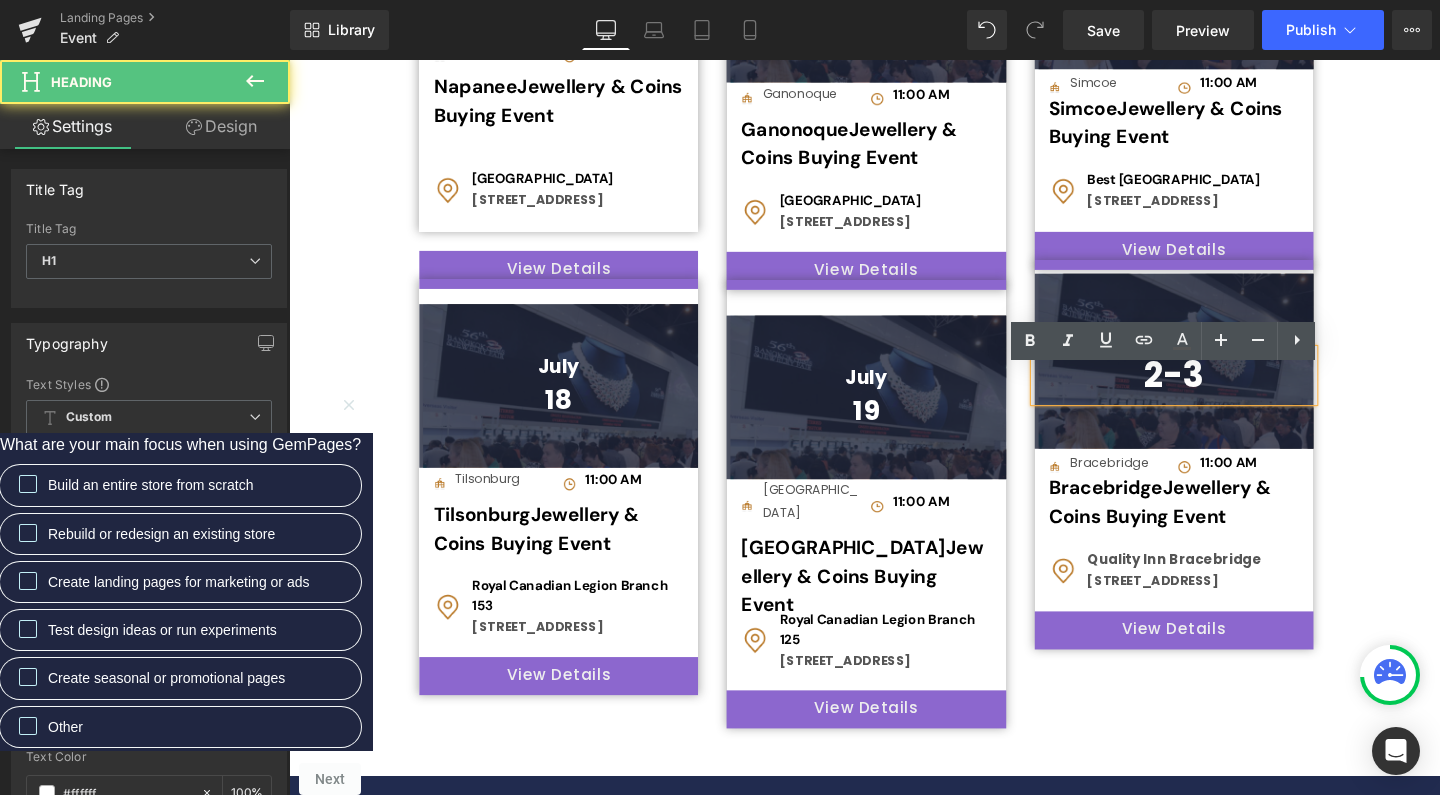 click on "2-3" at bounding box center (1219, 392) 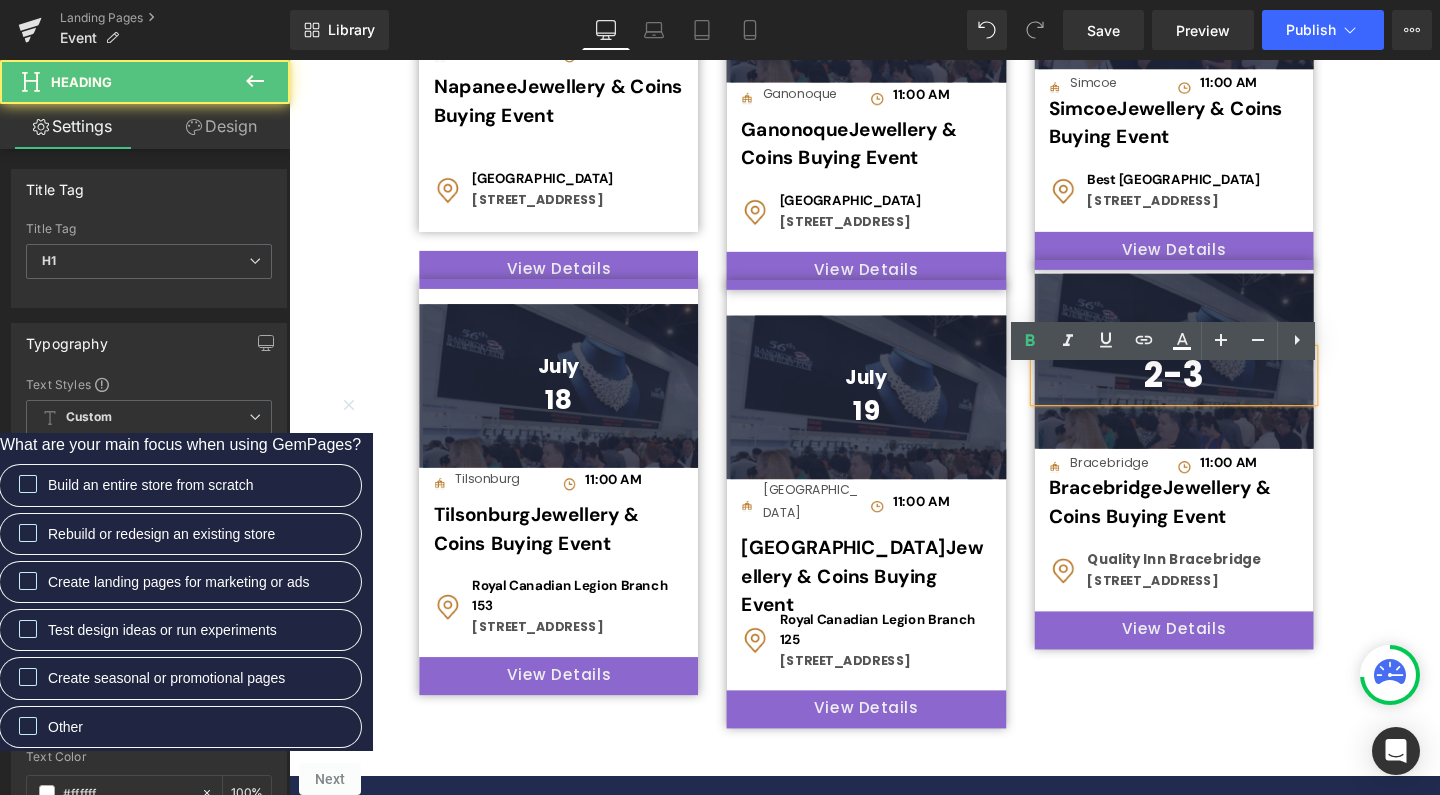 type 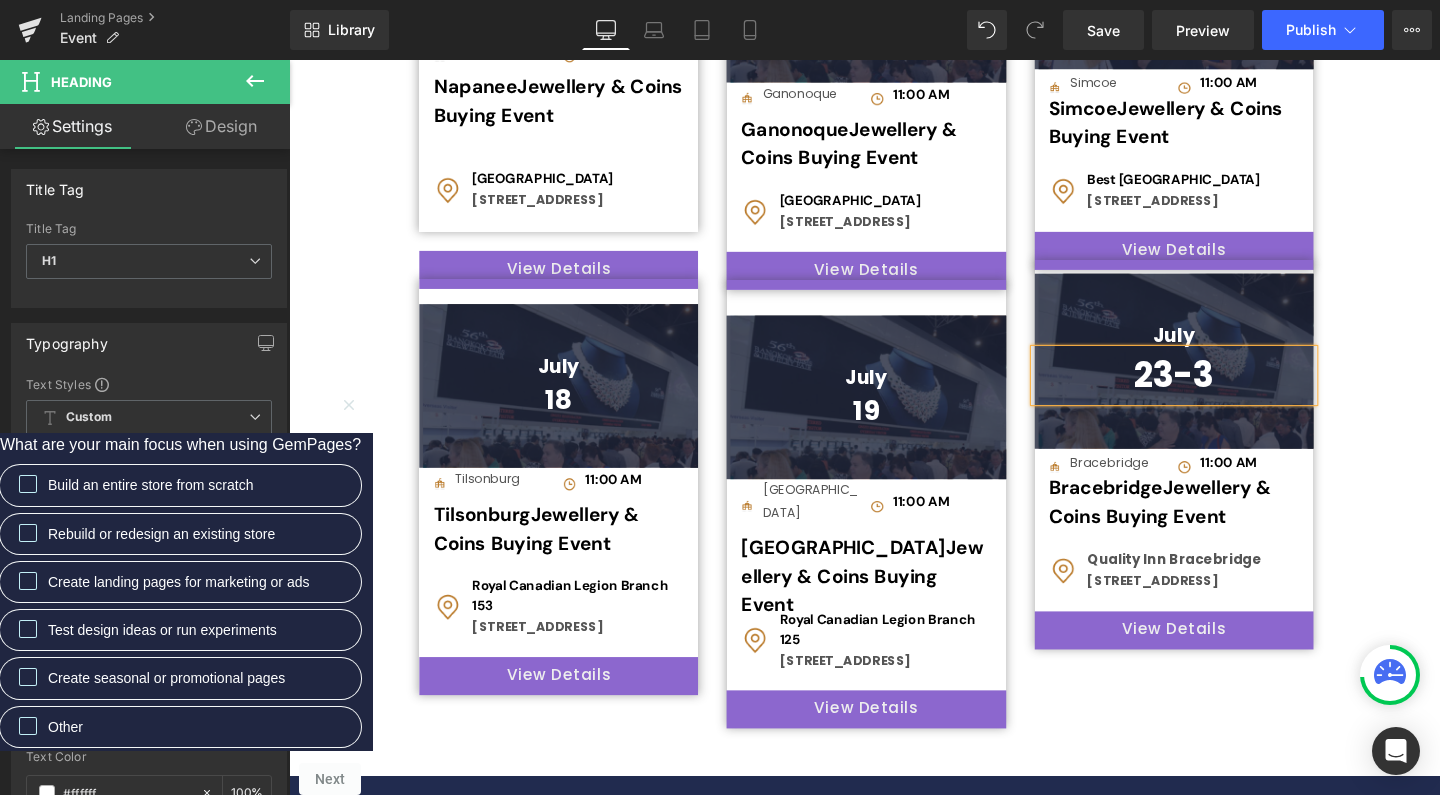click on "23-3" at bounding box center (1219, 392) 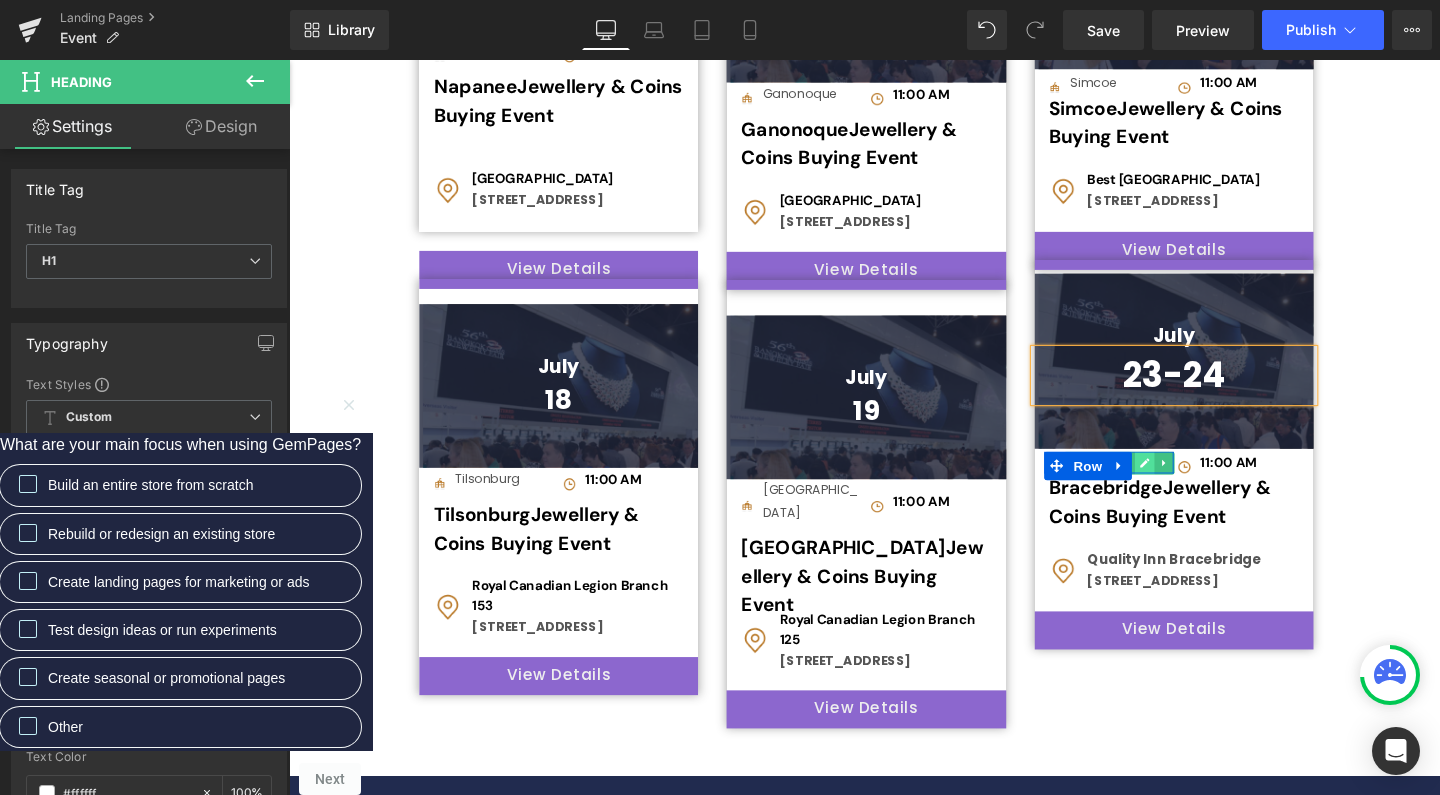 click 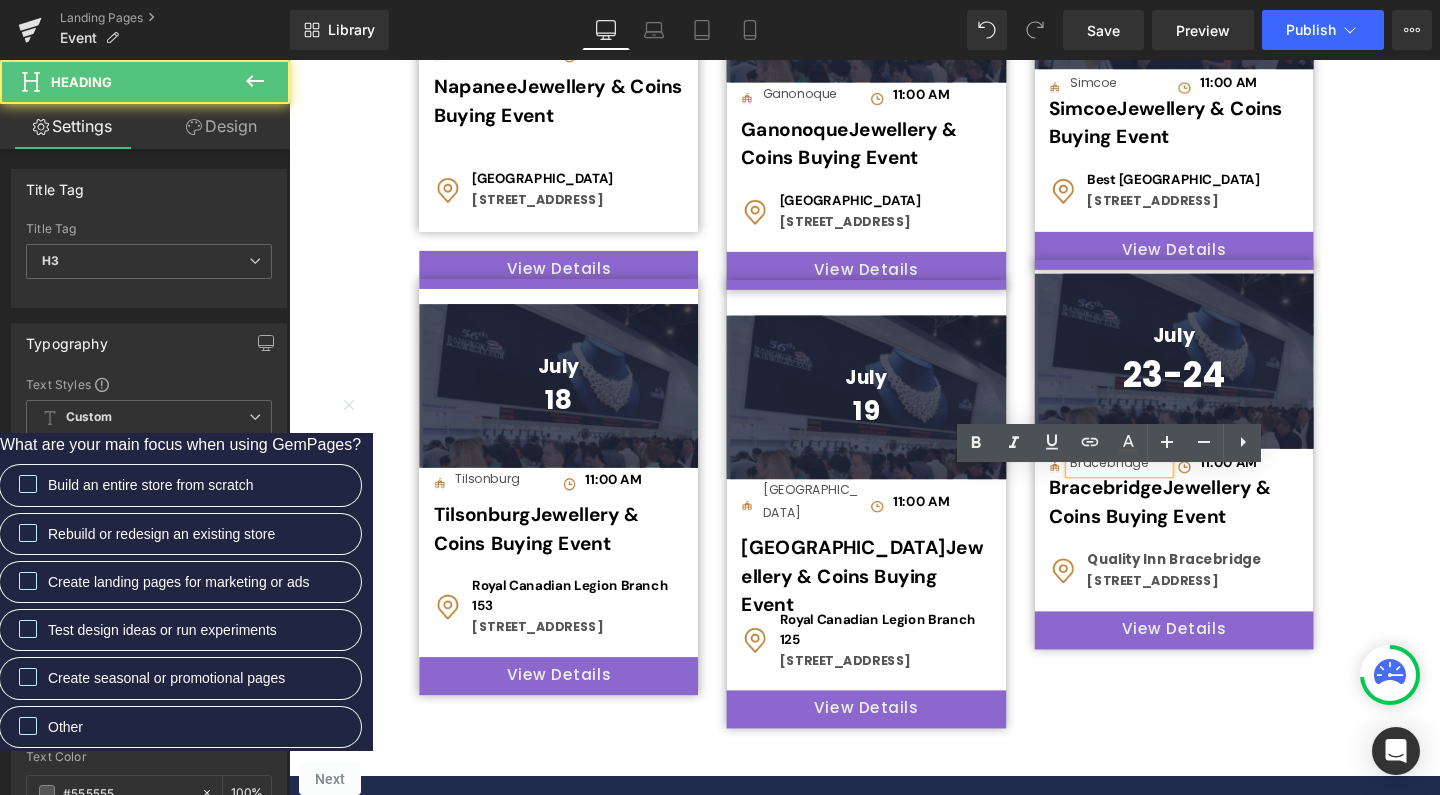 click on "Bracebridge" at bounding box center (1162, 483) 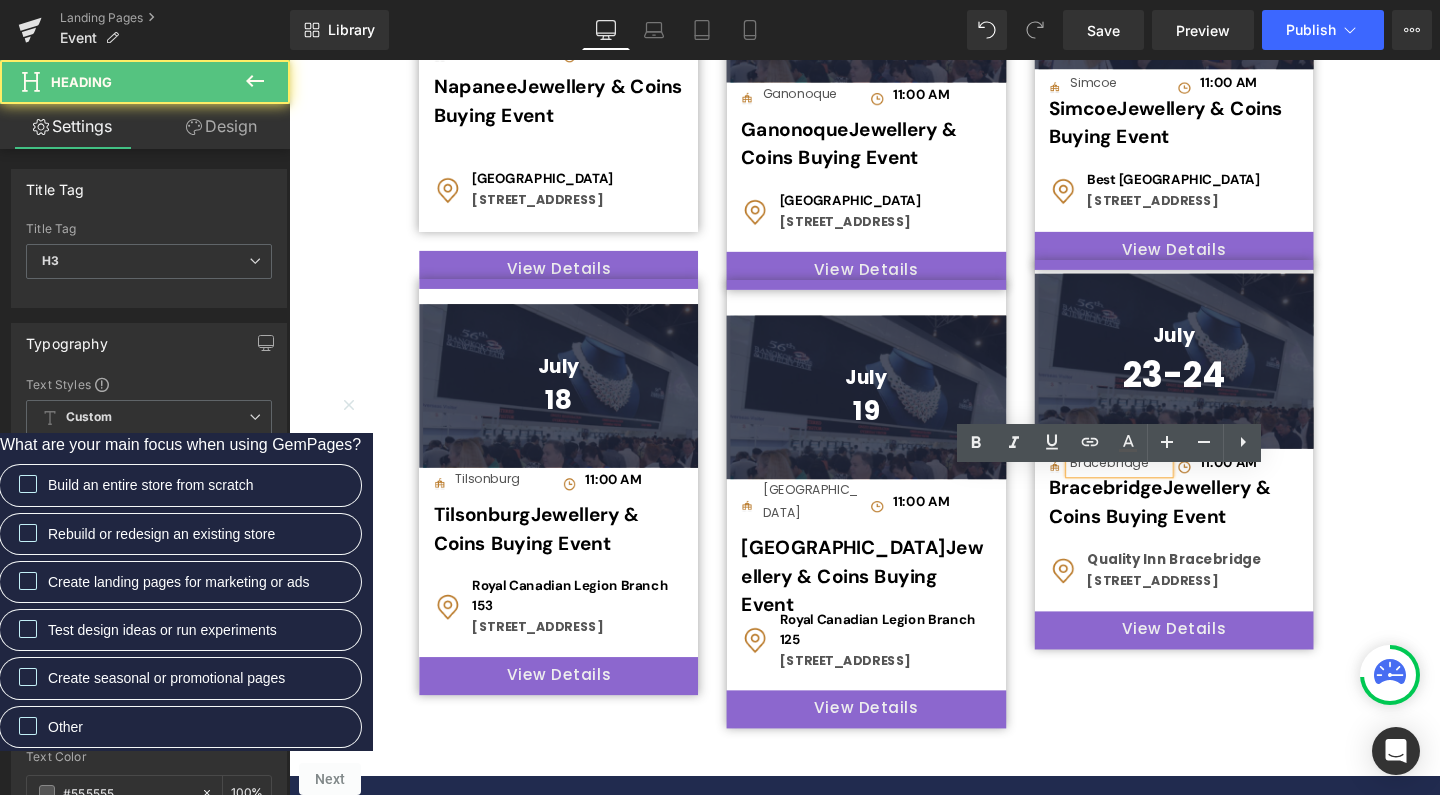 click on "Bracebridge" at bounding box center [1162, 483] 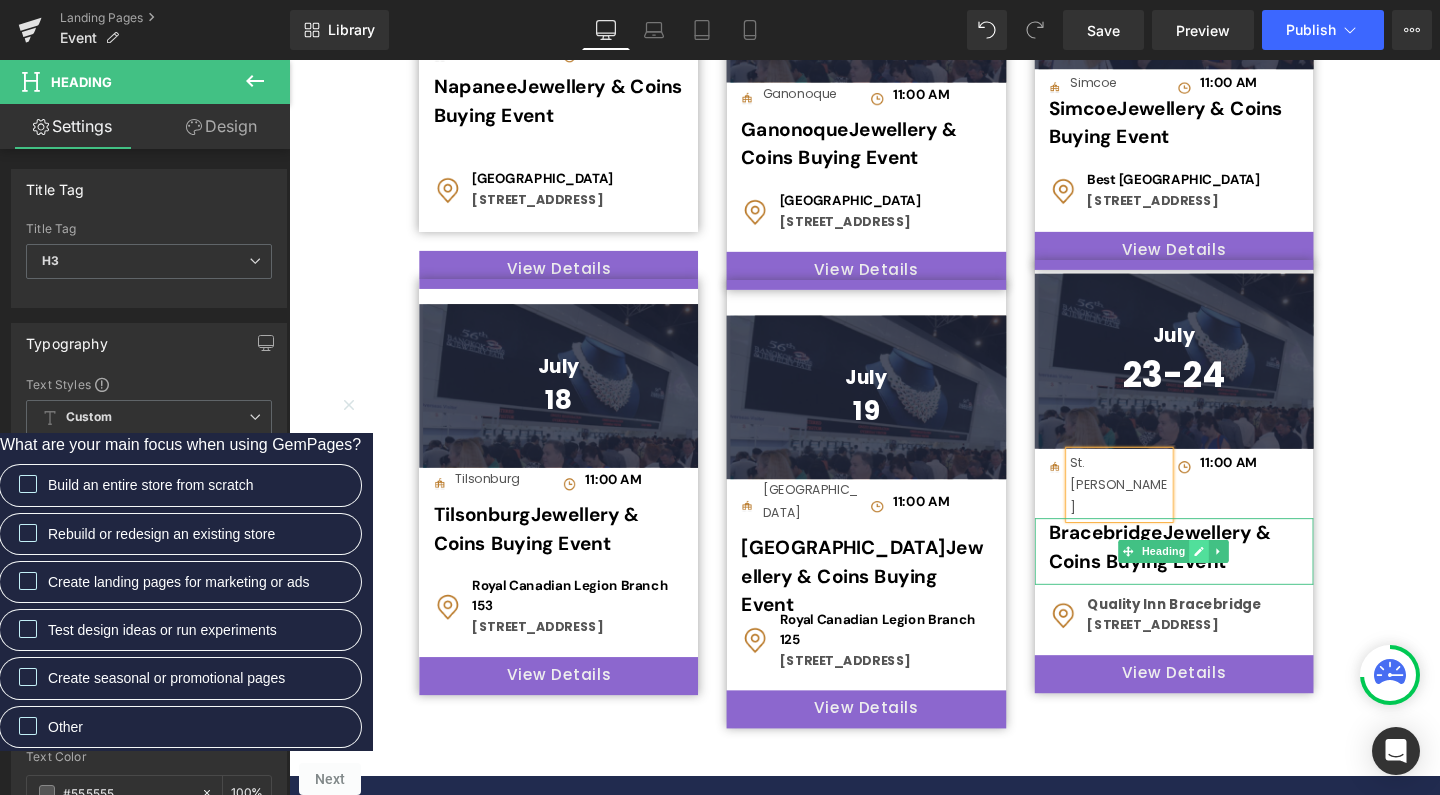click 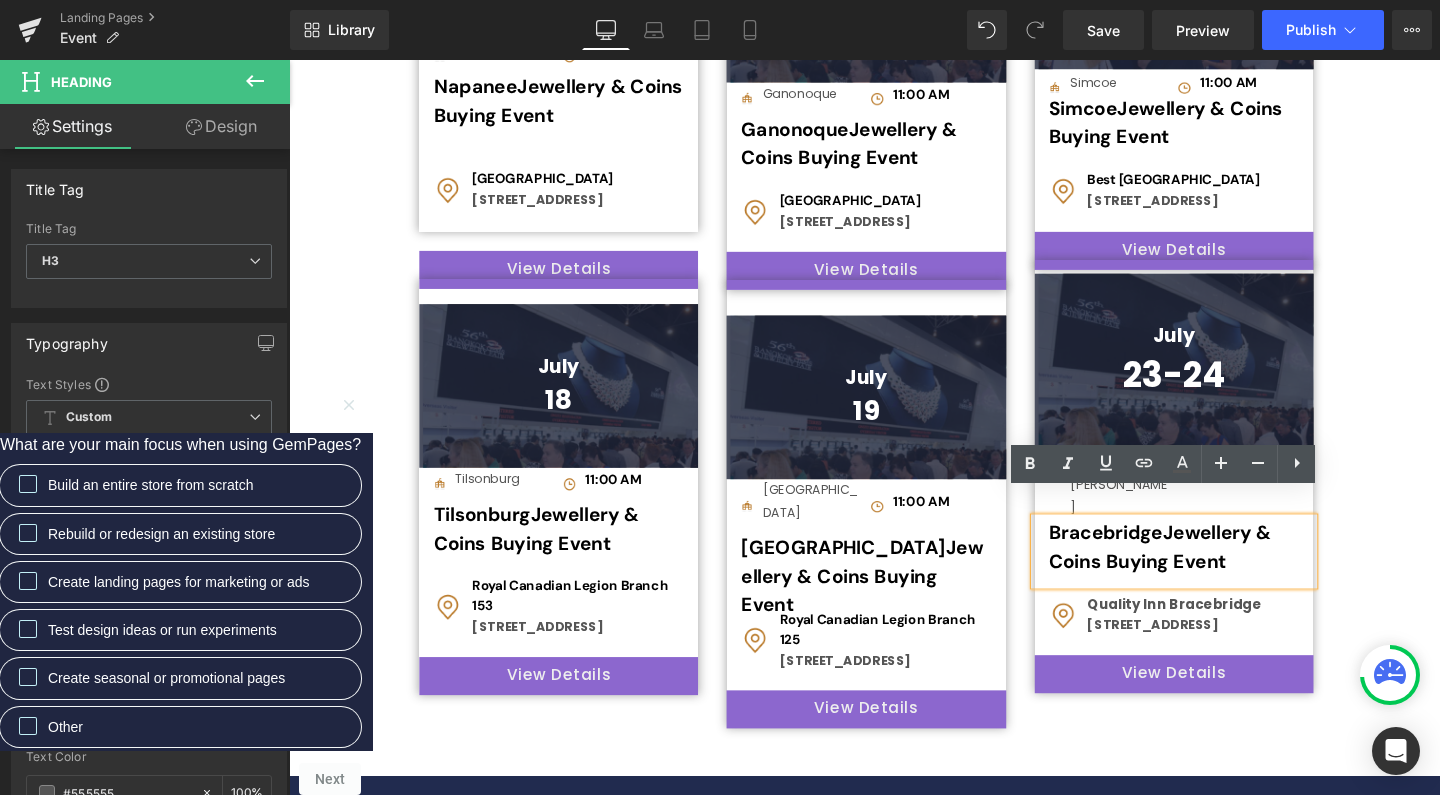 click on "Bracebridge  Jewellery & Coins Buying Event" at bounding box center (1205, 572) 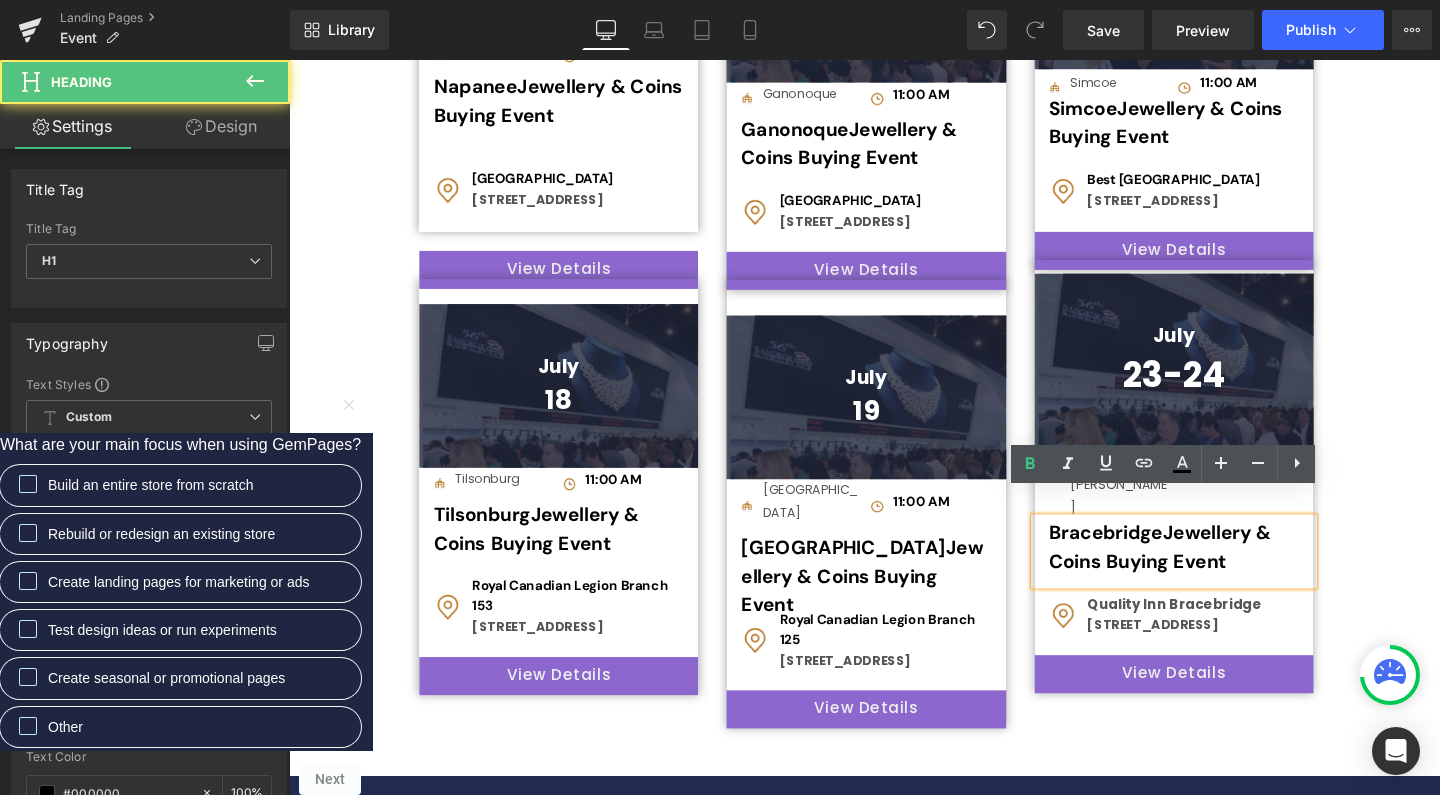 type 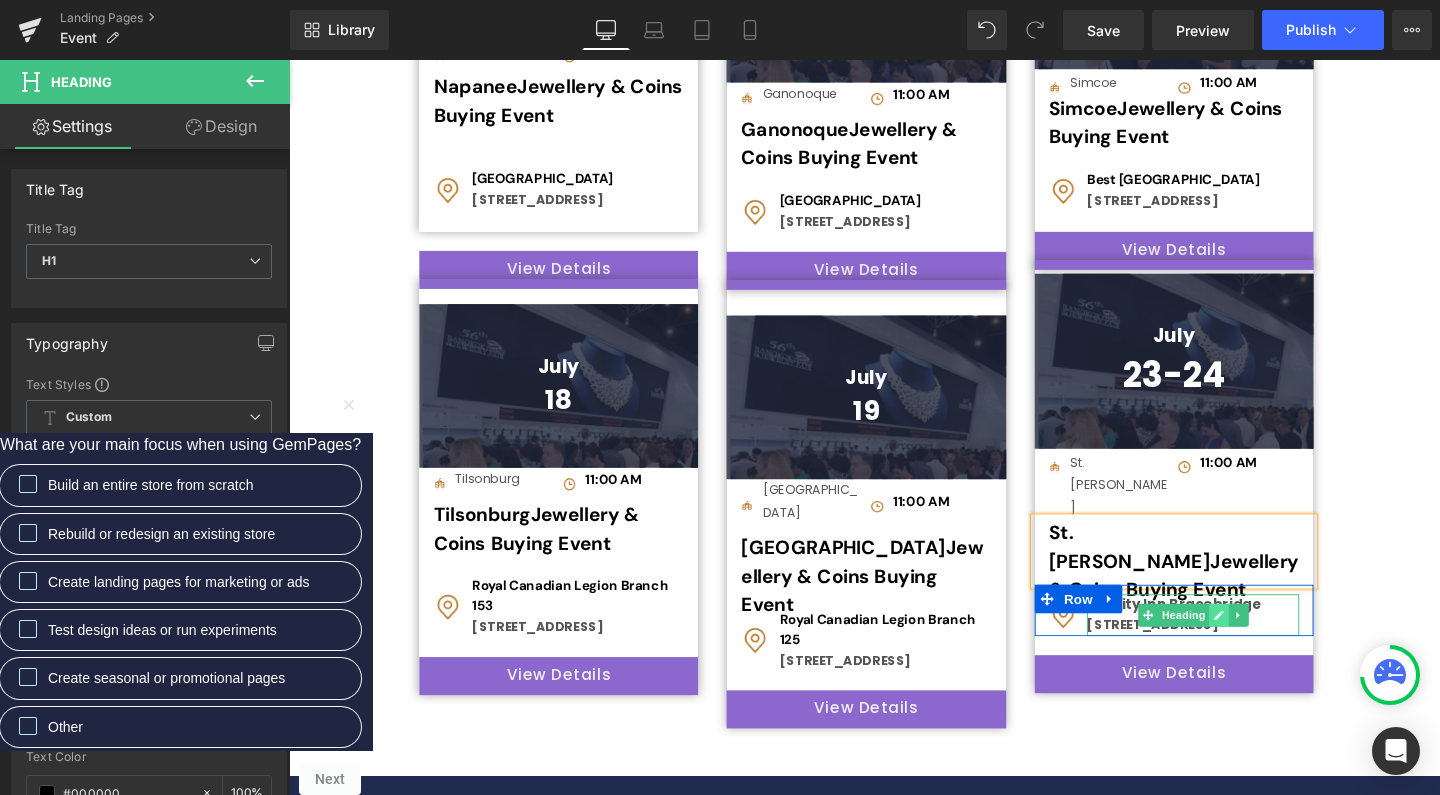 click 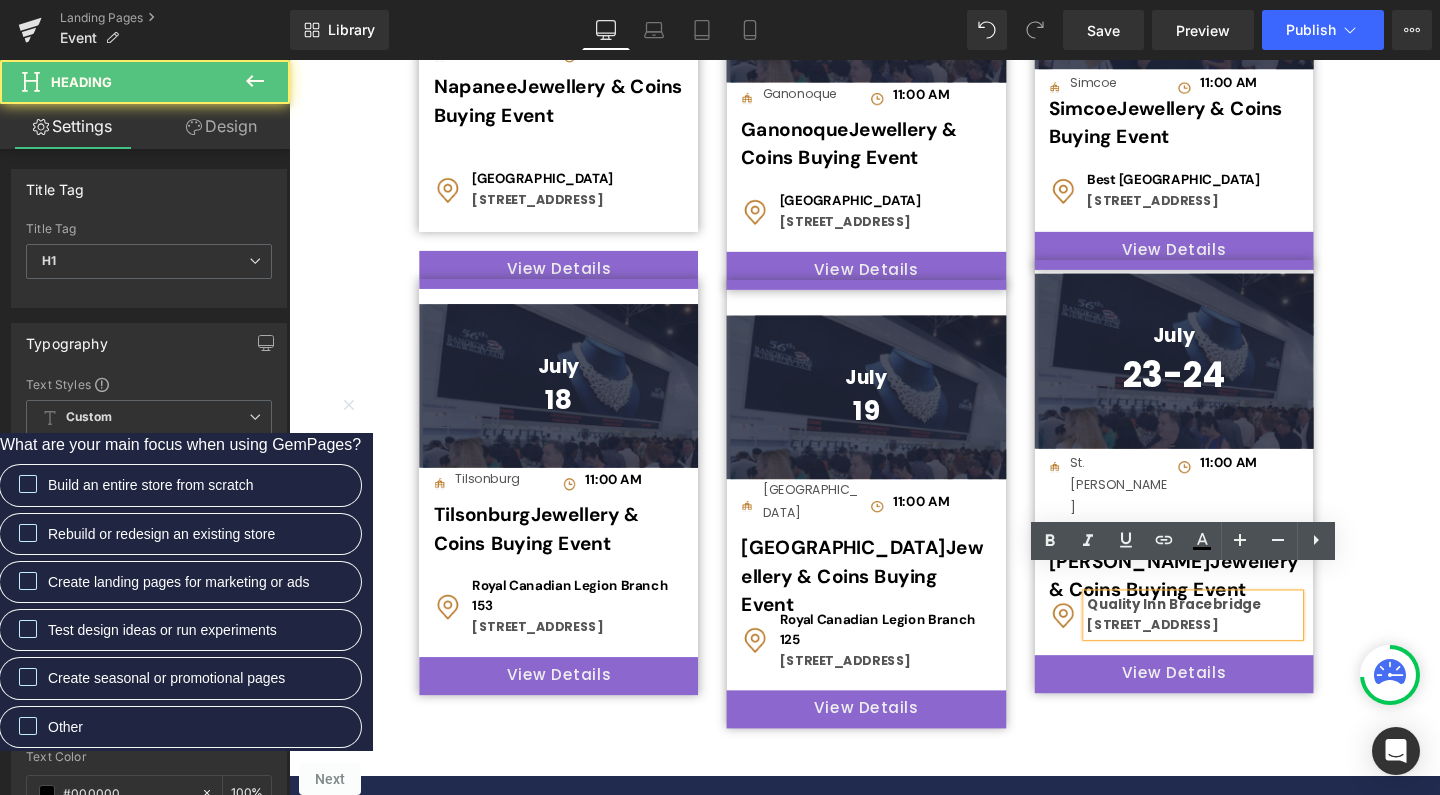 drag, startPoint x: 1200, startPoint y: 650, endPoint x: 1118, endPoint y: 600, distance: 96.04166 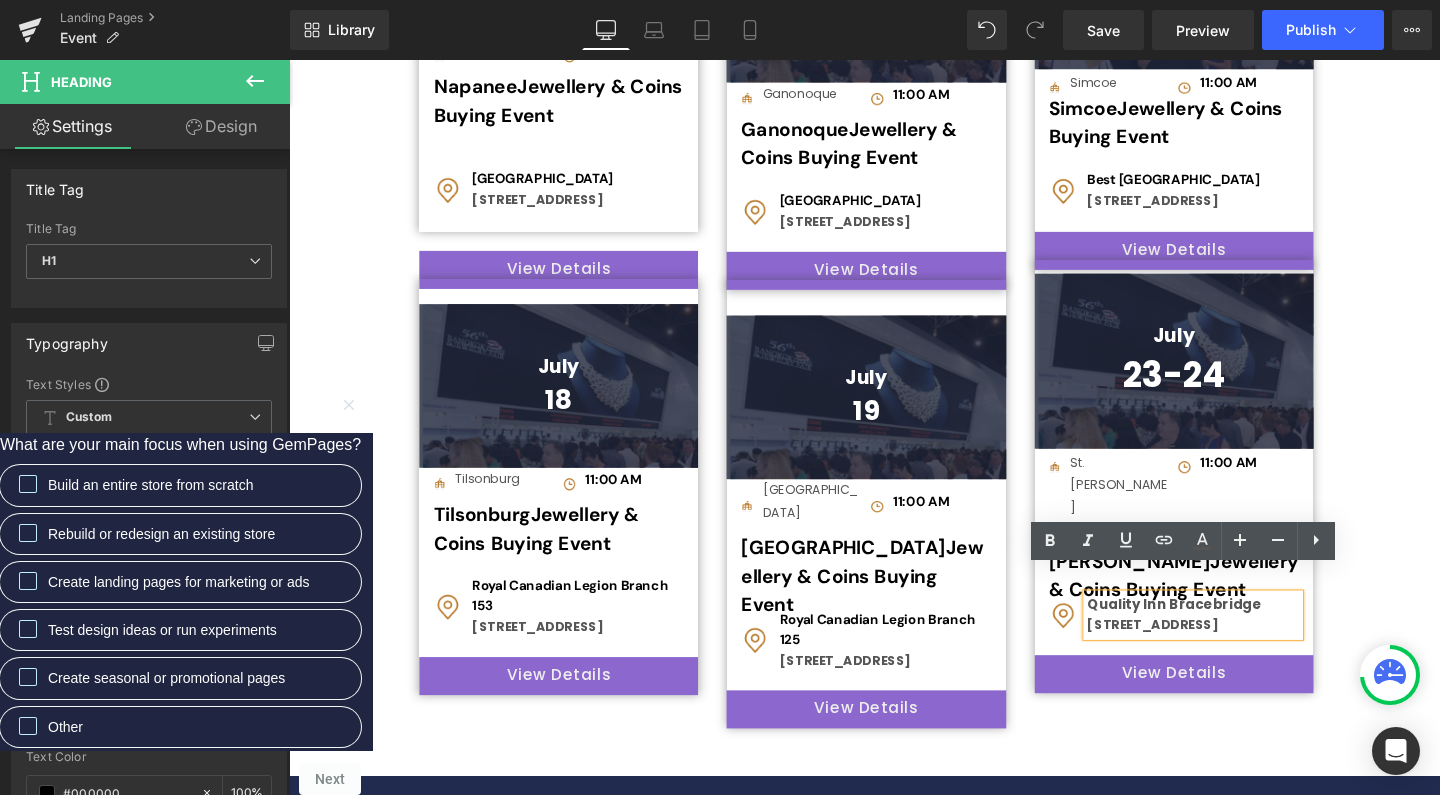 type 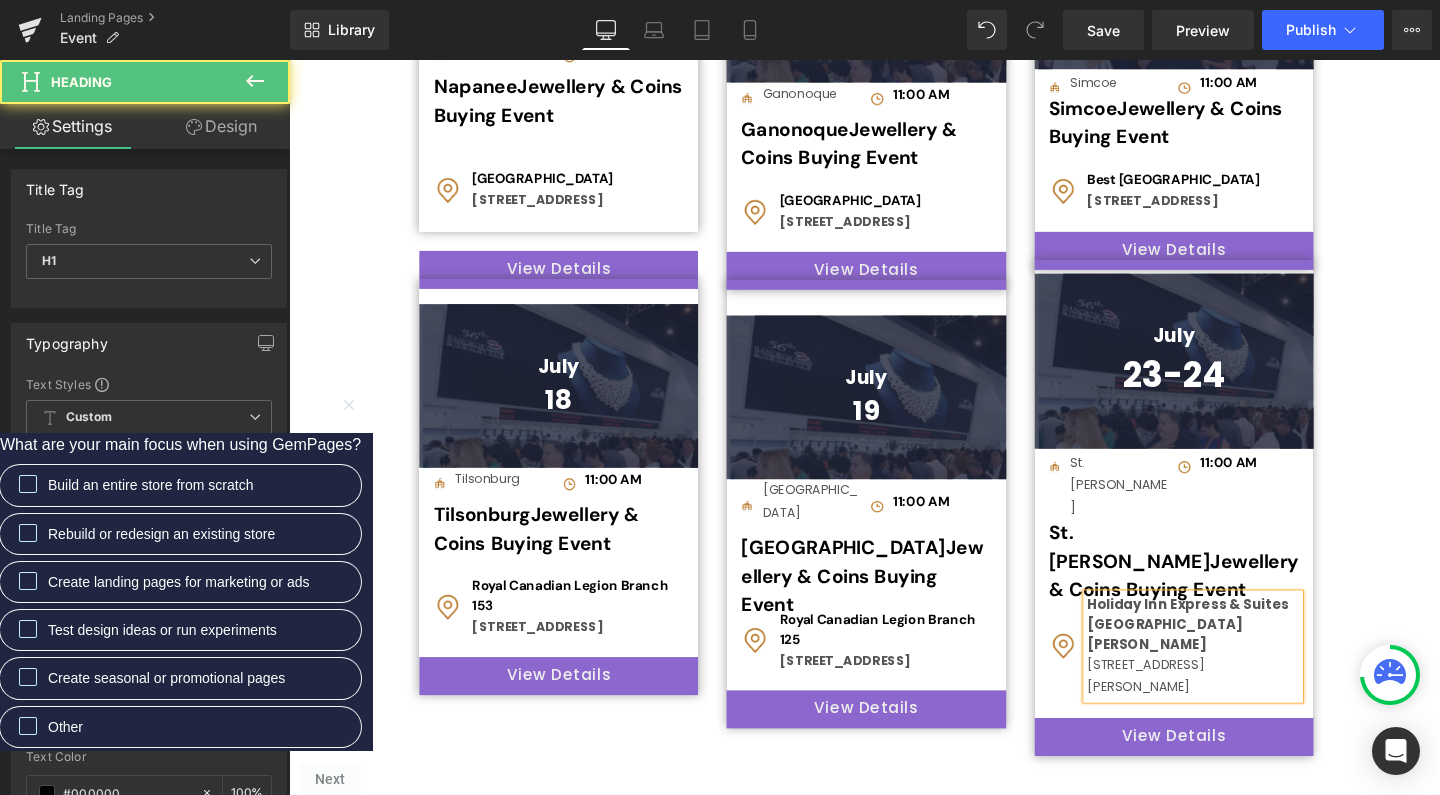 drag, startPoint x: 1124, startPoint y: 650, endPoint x: 1281, endPoint y: 669, distance: 158.14551 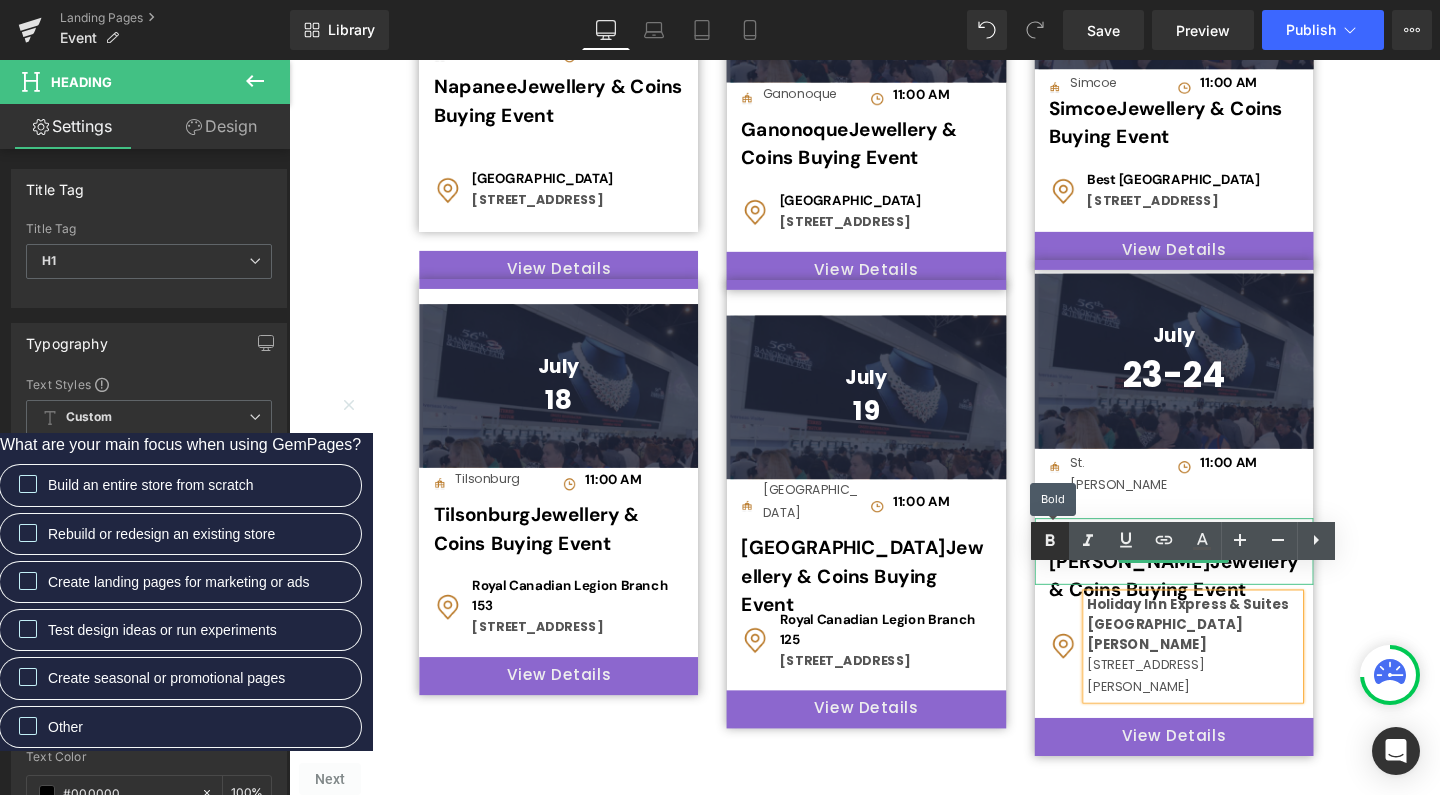 click 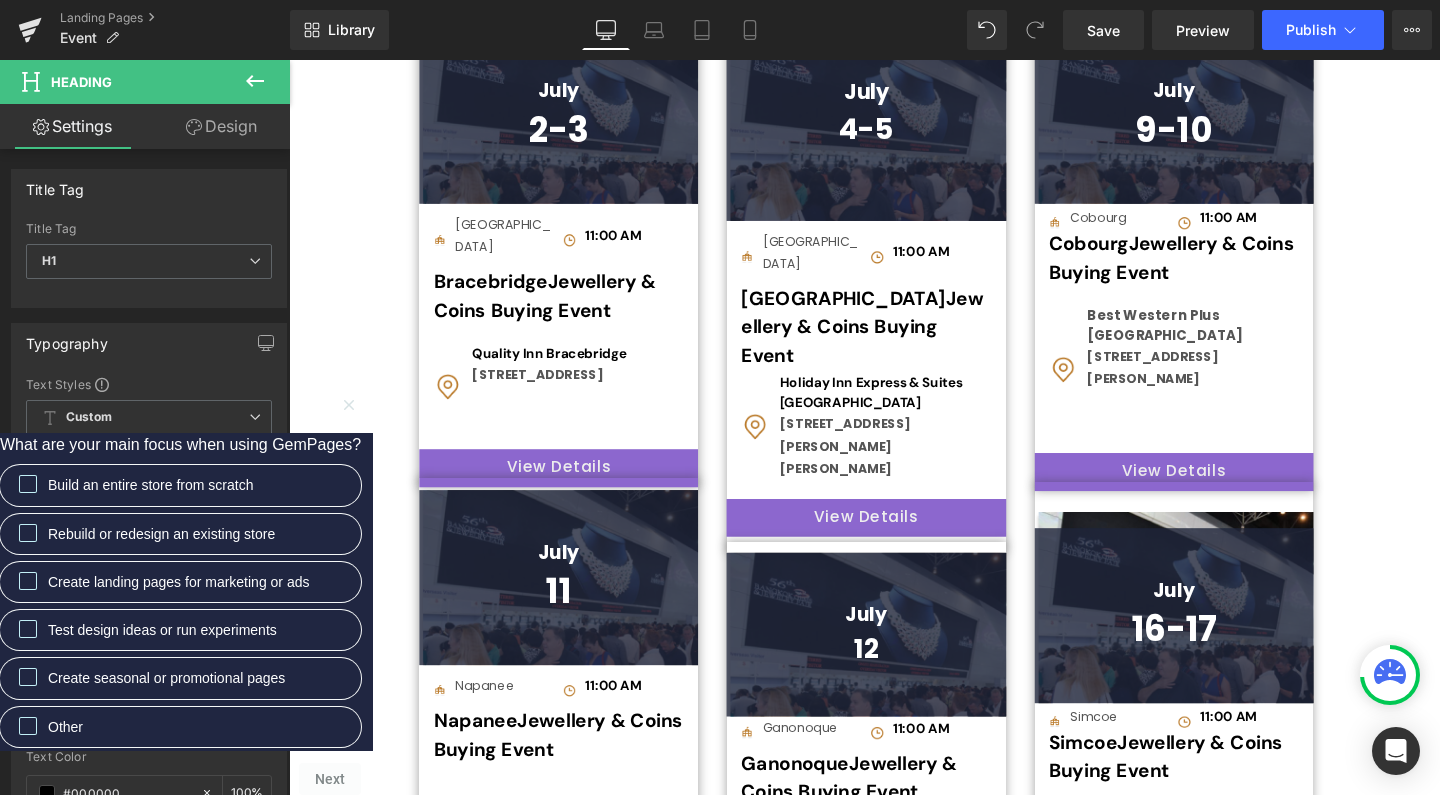 scroll, scrollTop: 810, scrollLeft: 0, axis: vertical 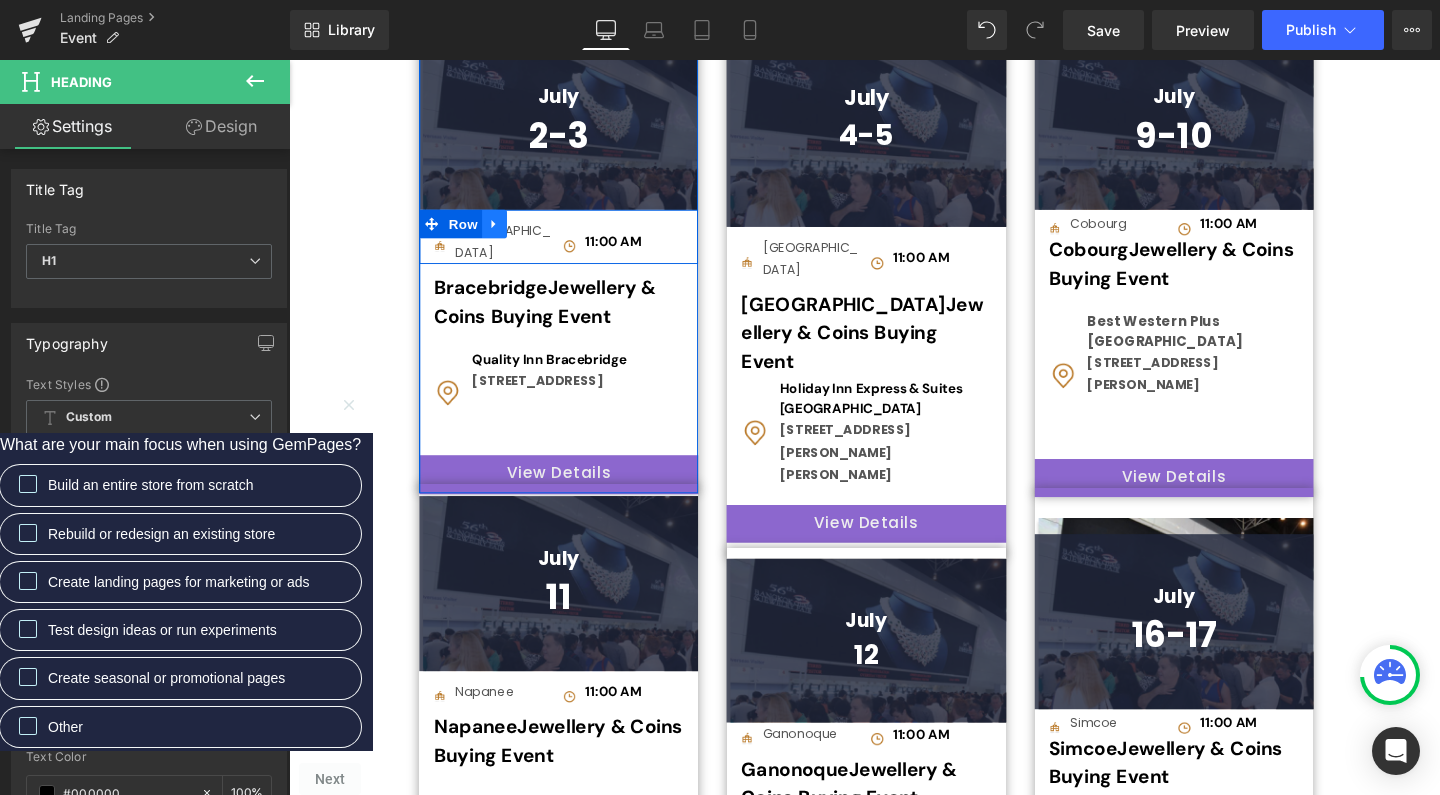 click 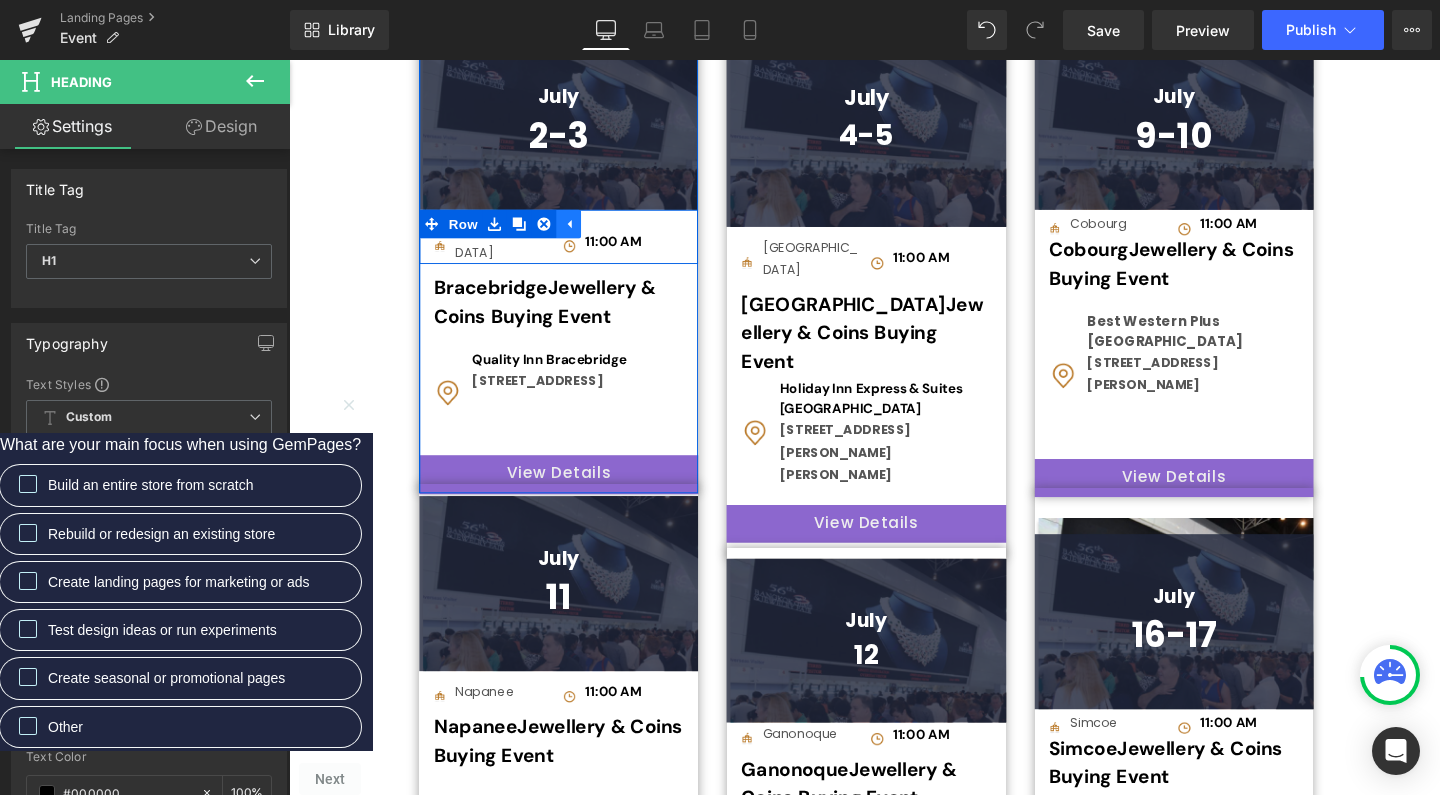 click 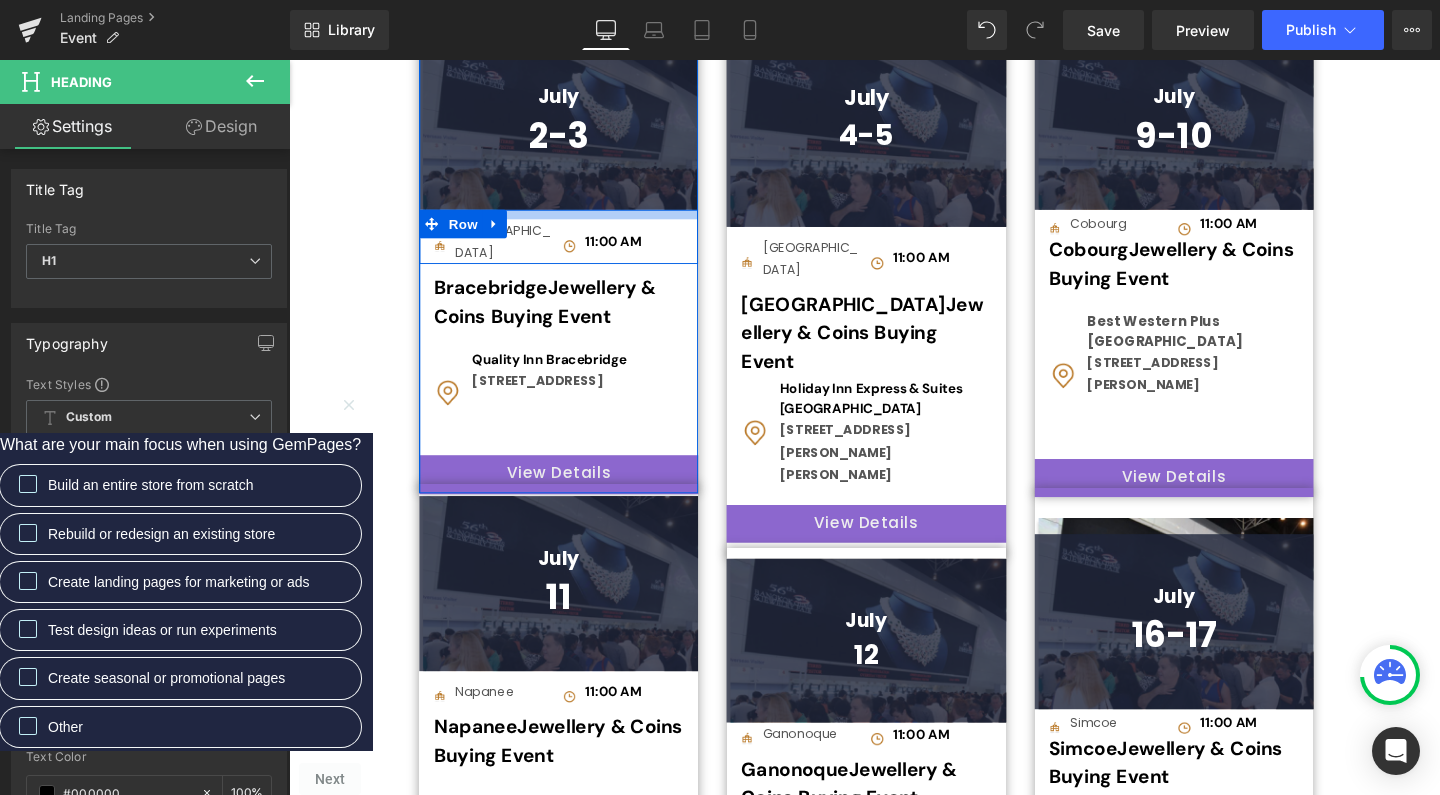 click at bounding box center [572, 223] 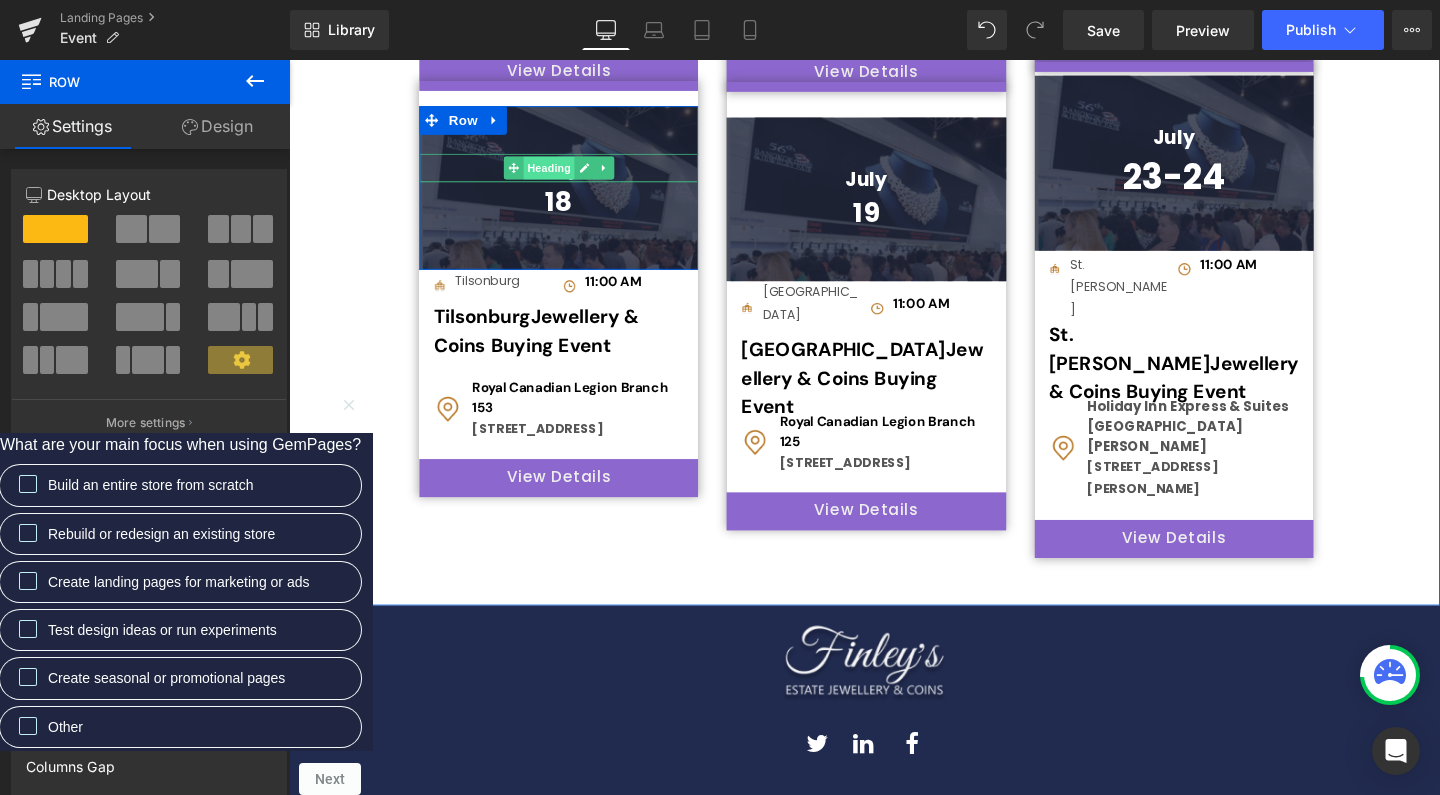 scroll, scrollTop: 1644, scrollLeft: 0, axis: vertical 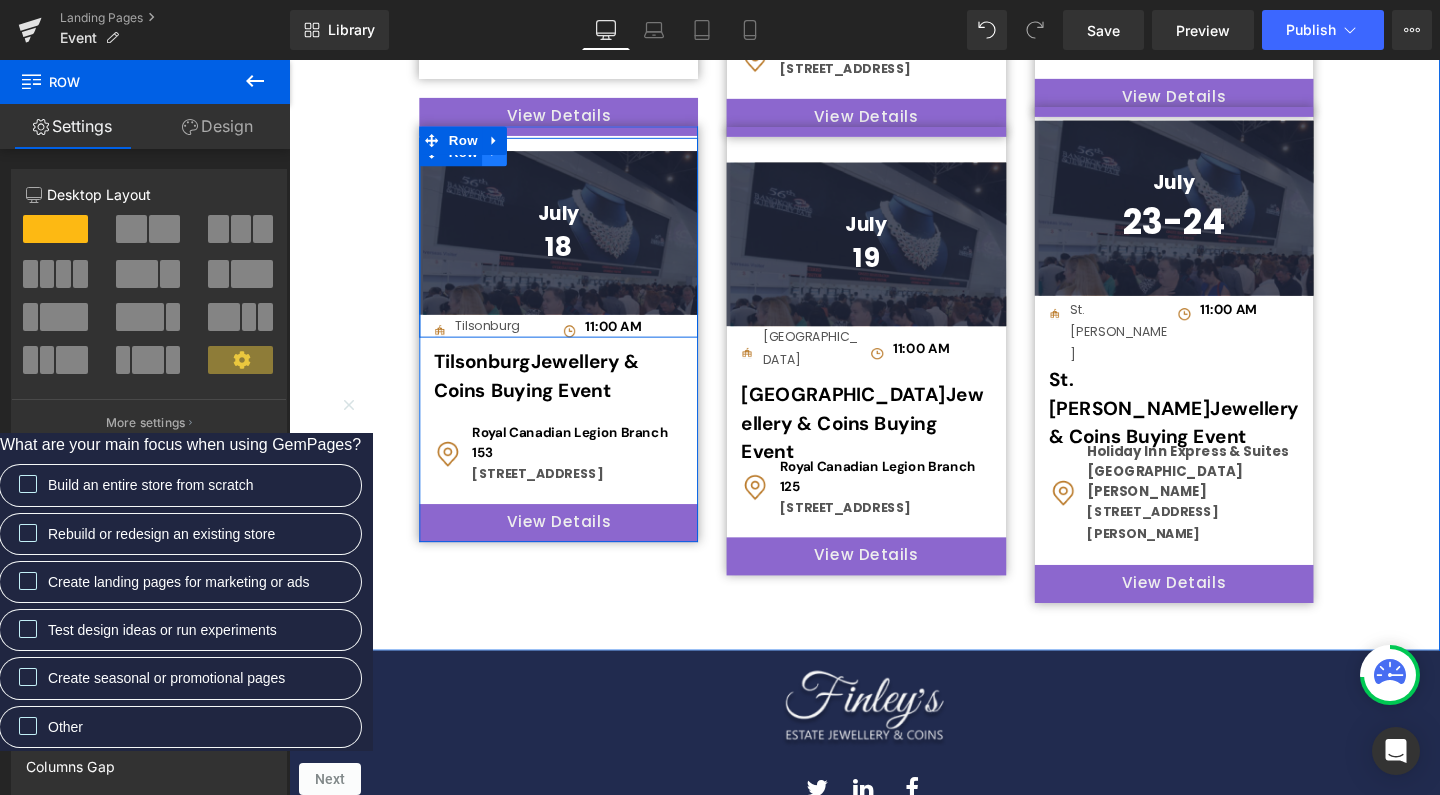 click at bounding box center (505, 157) 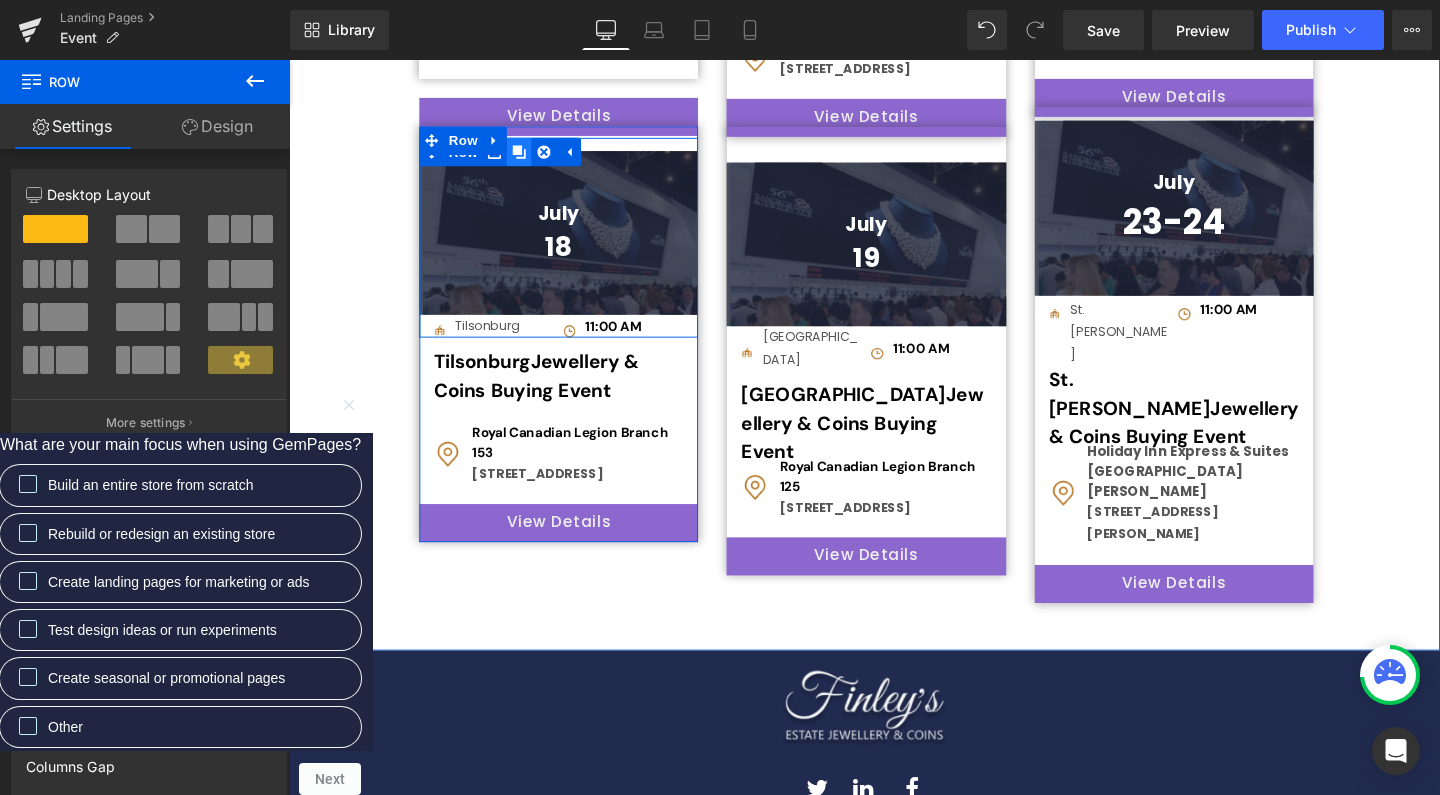 click 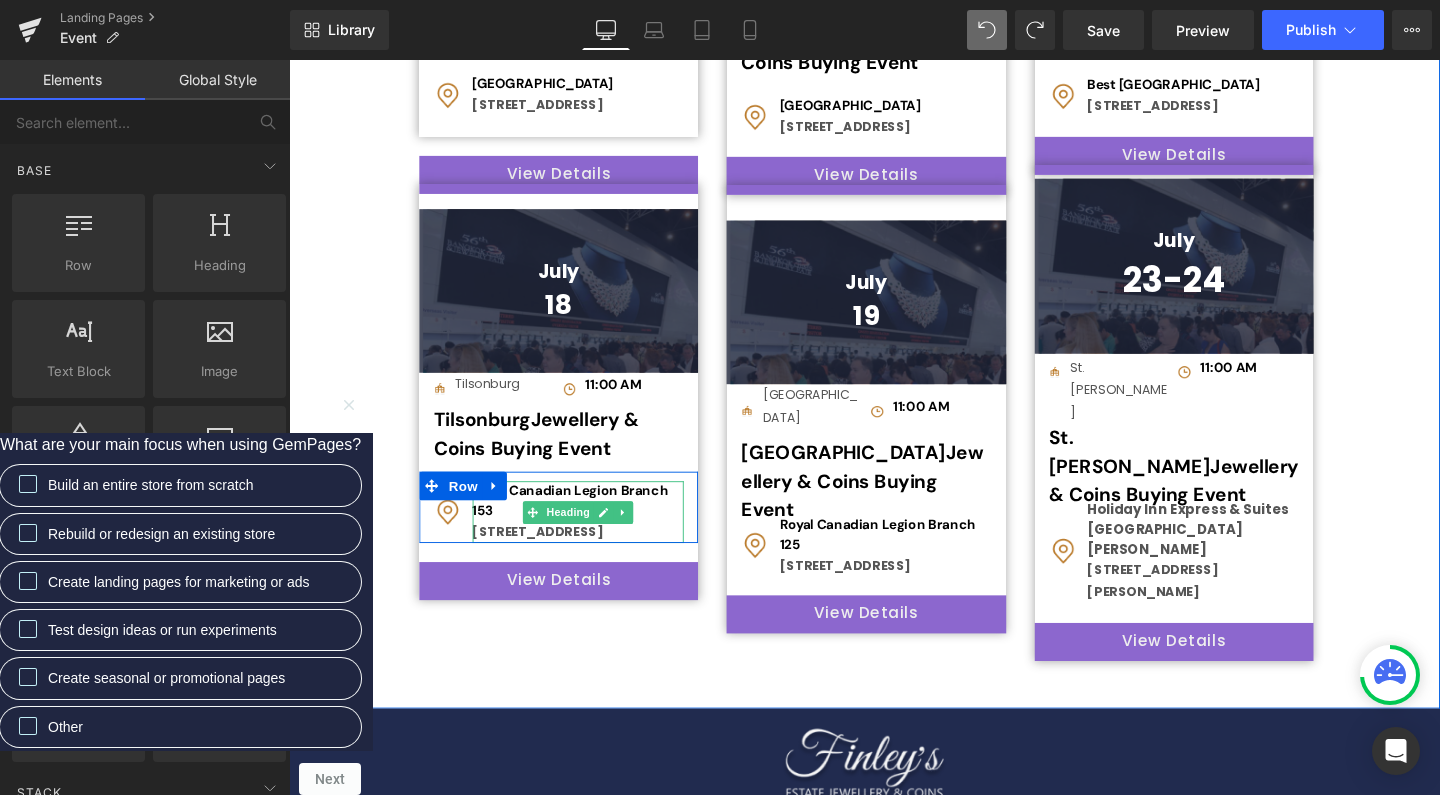 scroll, scrollTop: 1567, scrollLeft: 0, axis: vertical 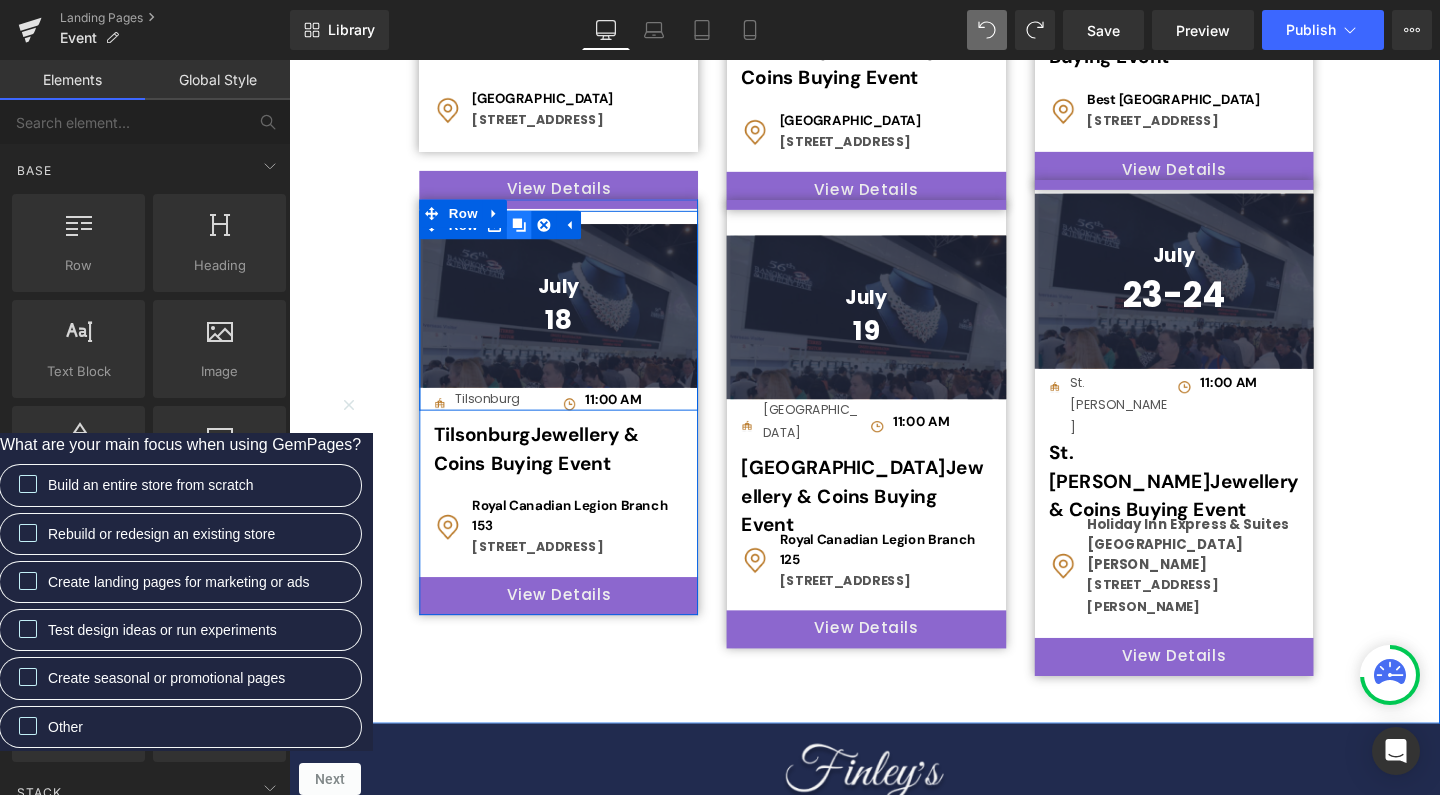 click 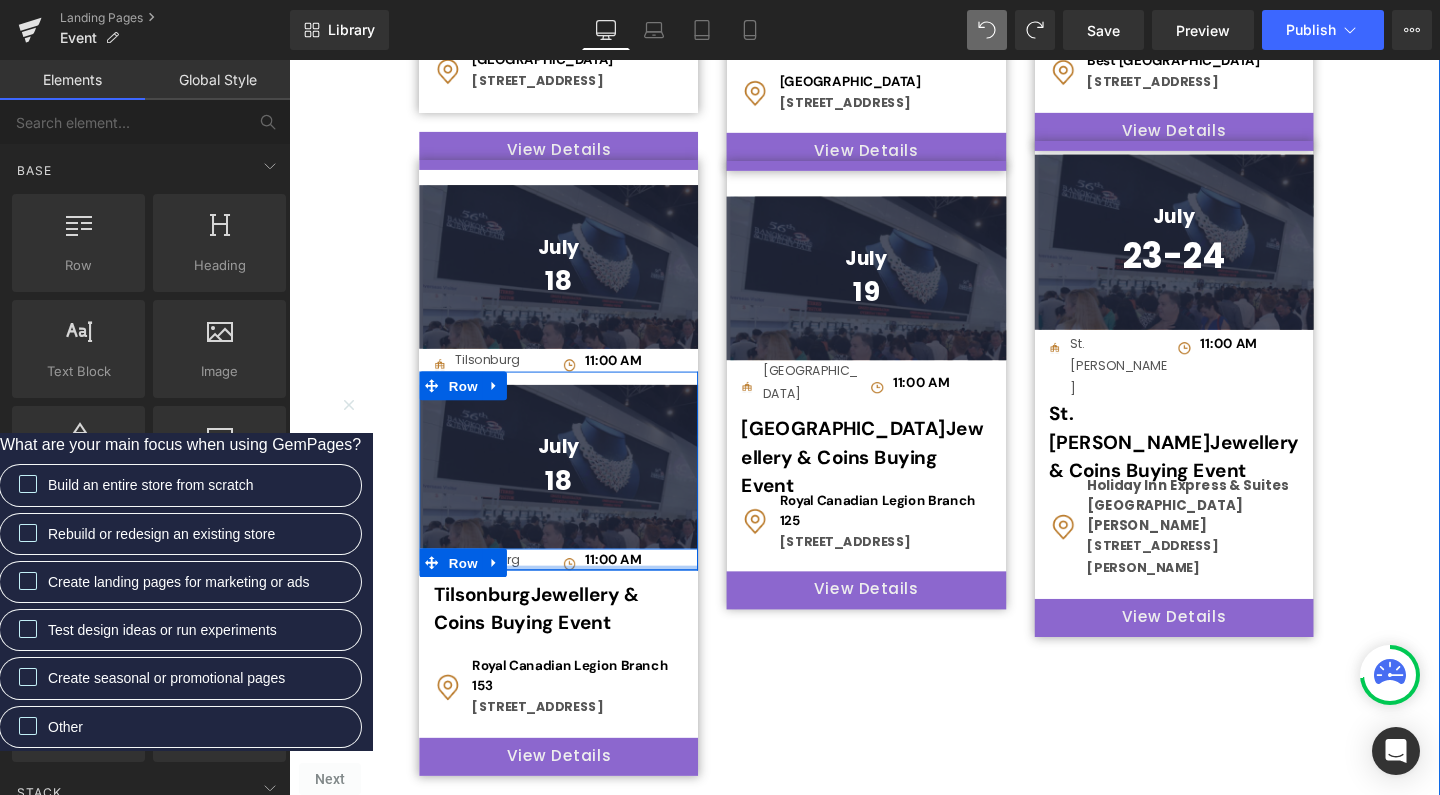 scroll, scrollTop: 1629, scrollLeft: 0, axis: vertical 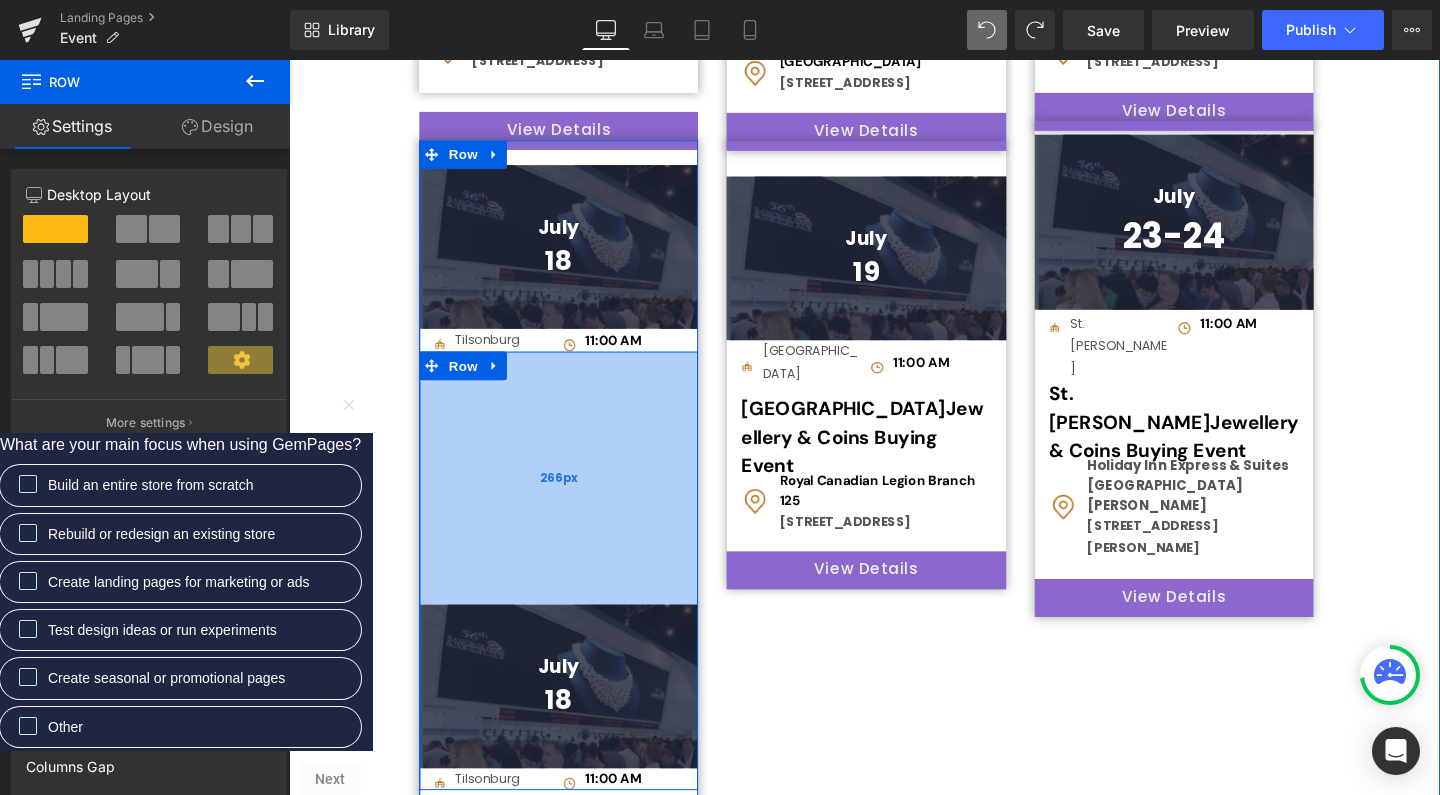 drag, startPoint x: 590, startPoint y: 364, endPoint x: 590, endPoint y: 616, distance: 252 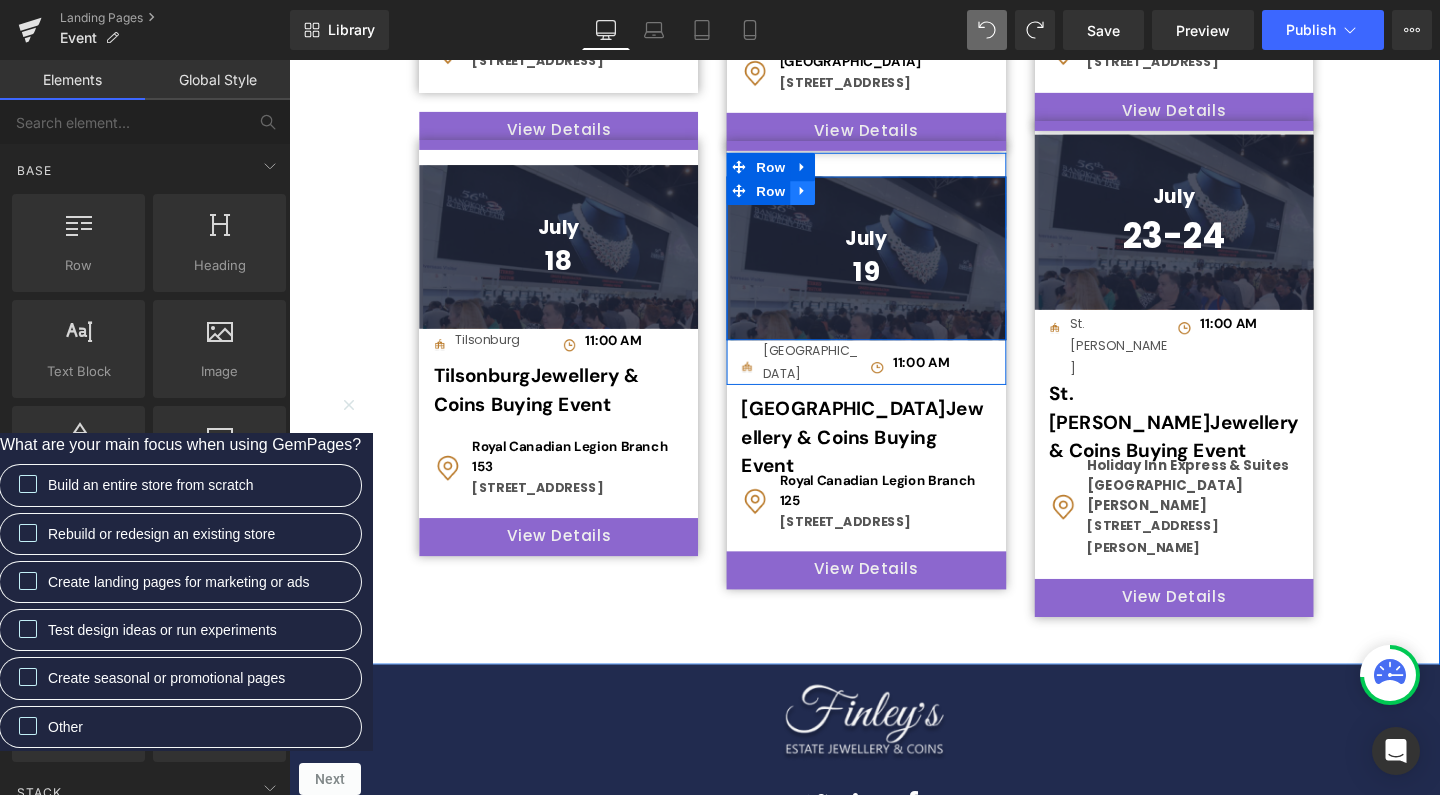 click 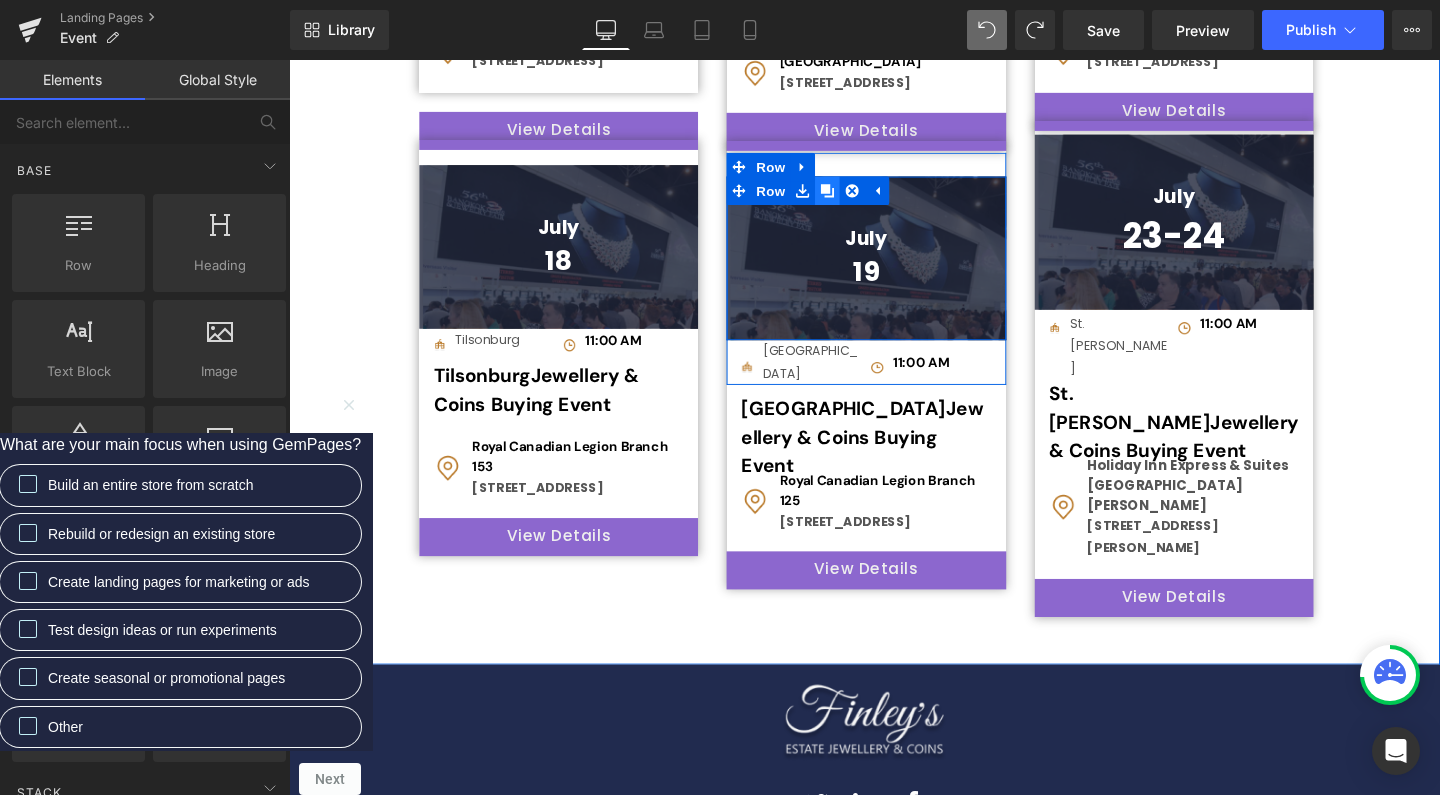 click 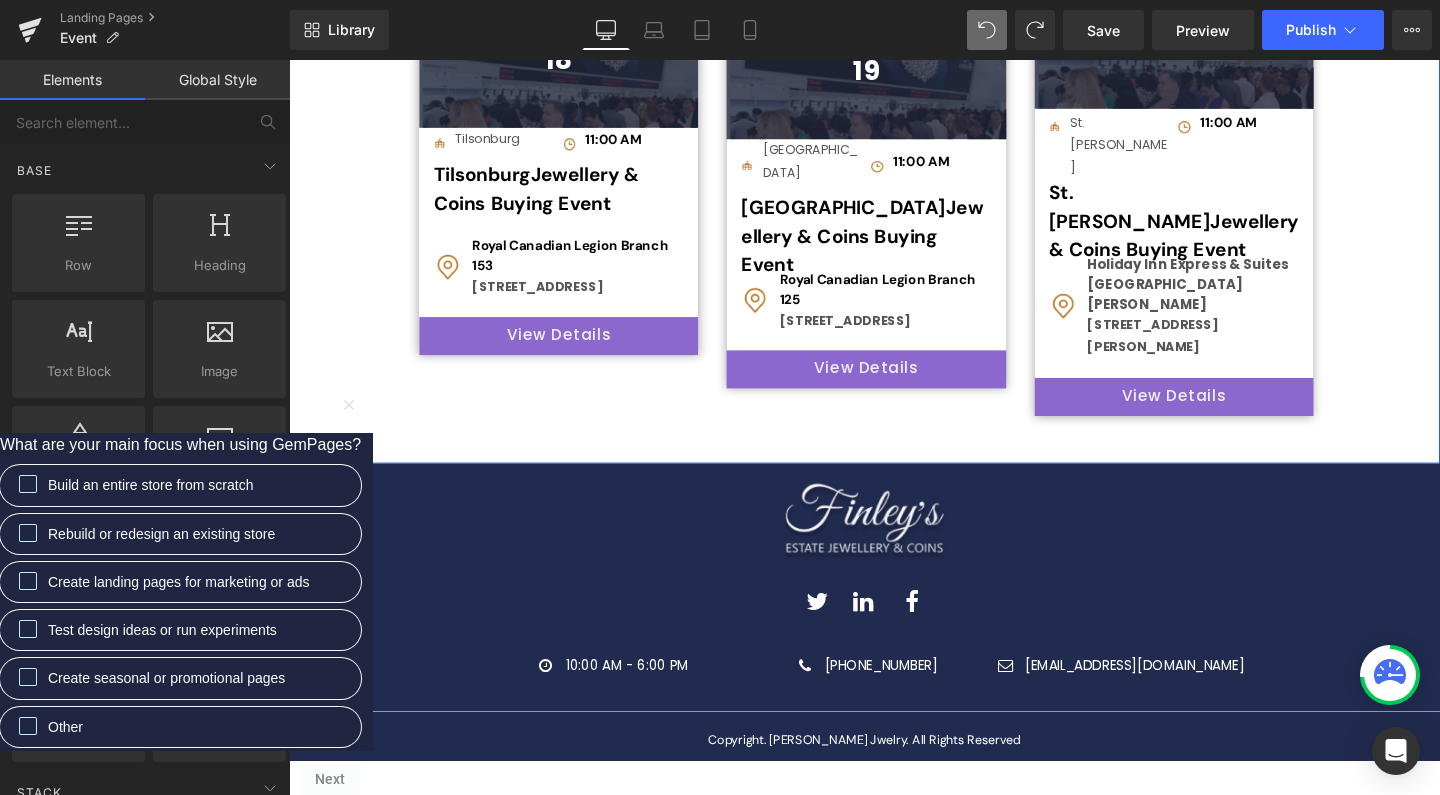 scroll, scrollTop: 1827, scrollLeft: 0, axis: vertical 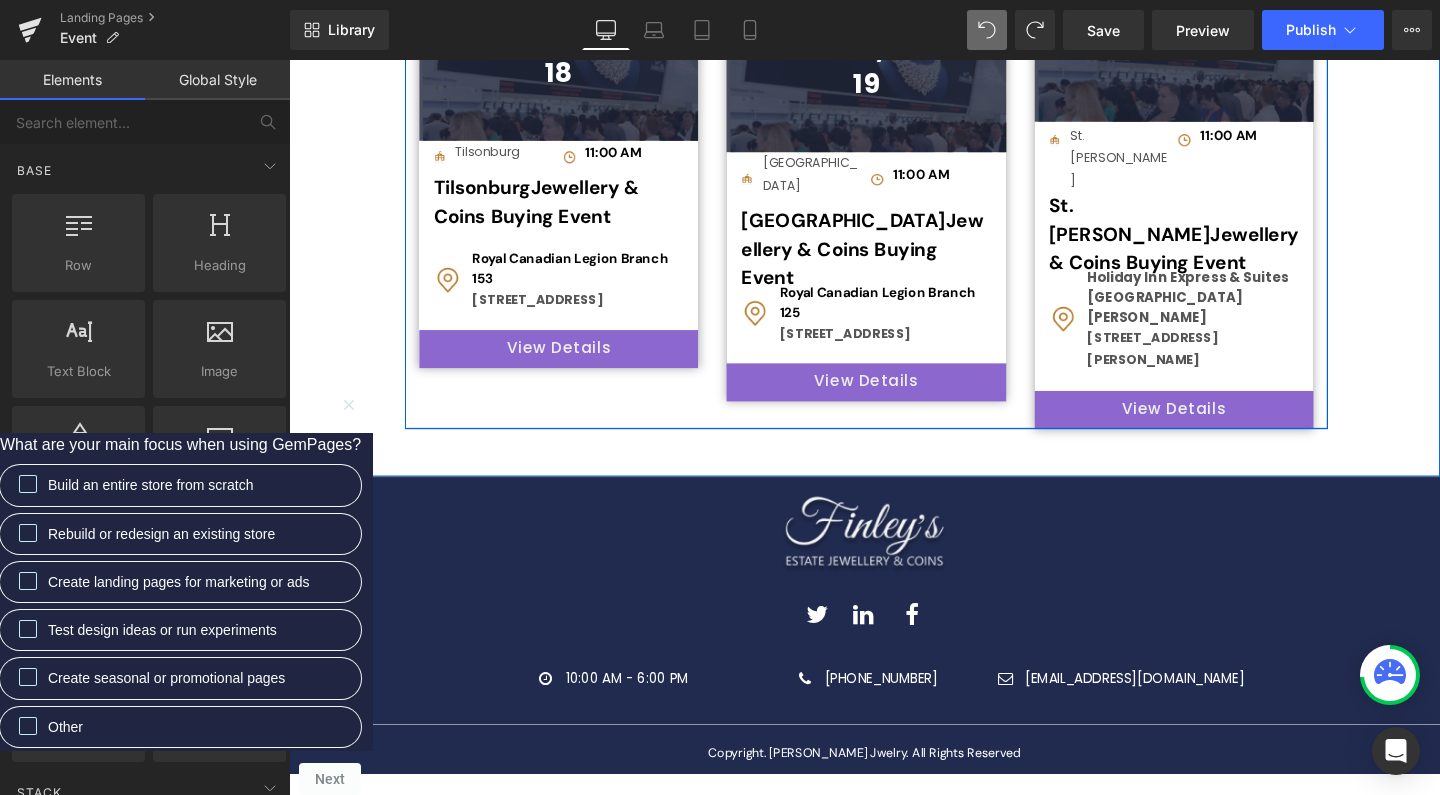 click on "July Heading         2-3 Heading         Row         Row         Image         Toronto Heading         Row         Image         11:00 AM Heading         Row         Row         Row         Bracebridge  Jewellery & Coins Buying Event Heading         Image         Quality Inn Bracebridge  [STREET_ADDRESS] Heading         Row         View Details Button         Row         July  Heading          11 Heading         Row         Row         Image         Napanee Heading         Row         Image         11:00 AM Heading         Row         Row         Row         Napanee  Jewellery & Coins Buying Event Heading         Image         [GEOGRAPHIC_DATA] [STREET_ADDRESS] Heading         Row         Row         View Details Button         July Heading         18 Heading         Row         Row         Image         [GEOGRAPHIC_DATA]         Row         Image         11:00 AM Heading         [GEOGRAPHIC_DATA]         [GEOGRAPHIC_DATA]" at bounding box center (572, -311) 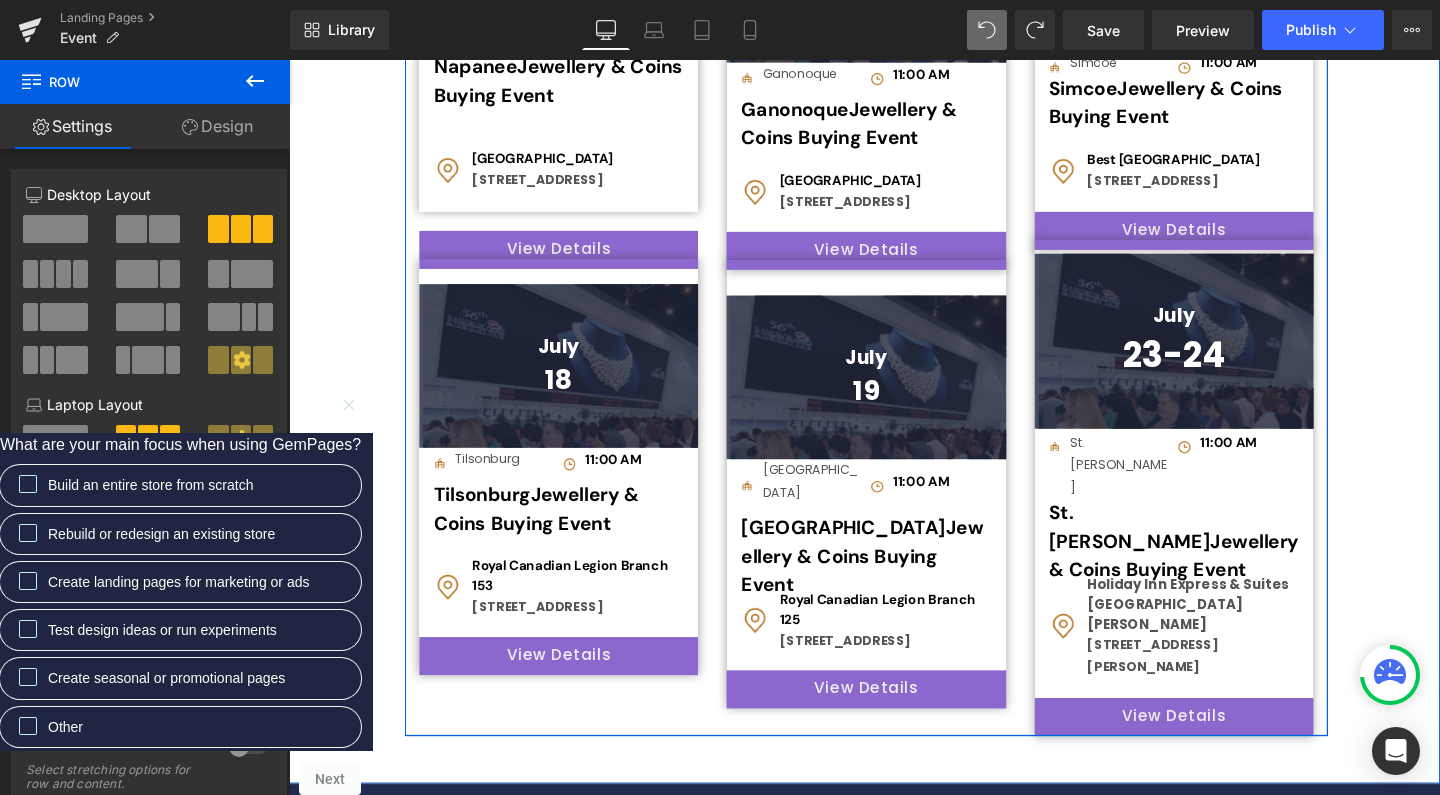 scroll, scrollTop: 1508, scrollLeft: 0, axis: vertical 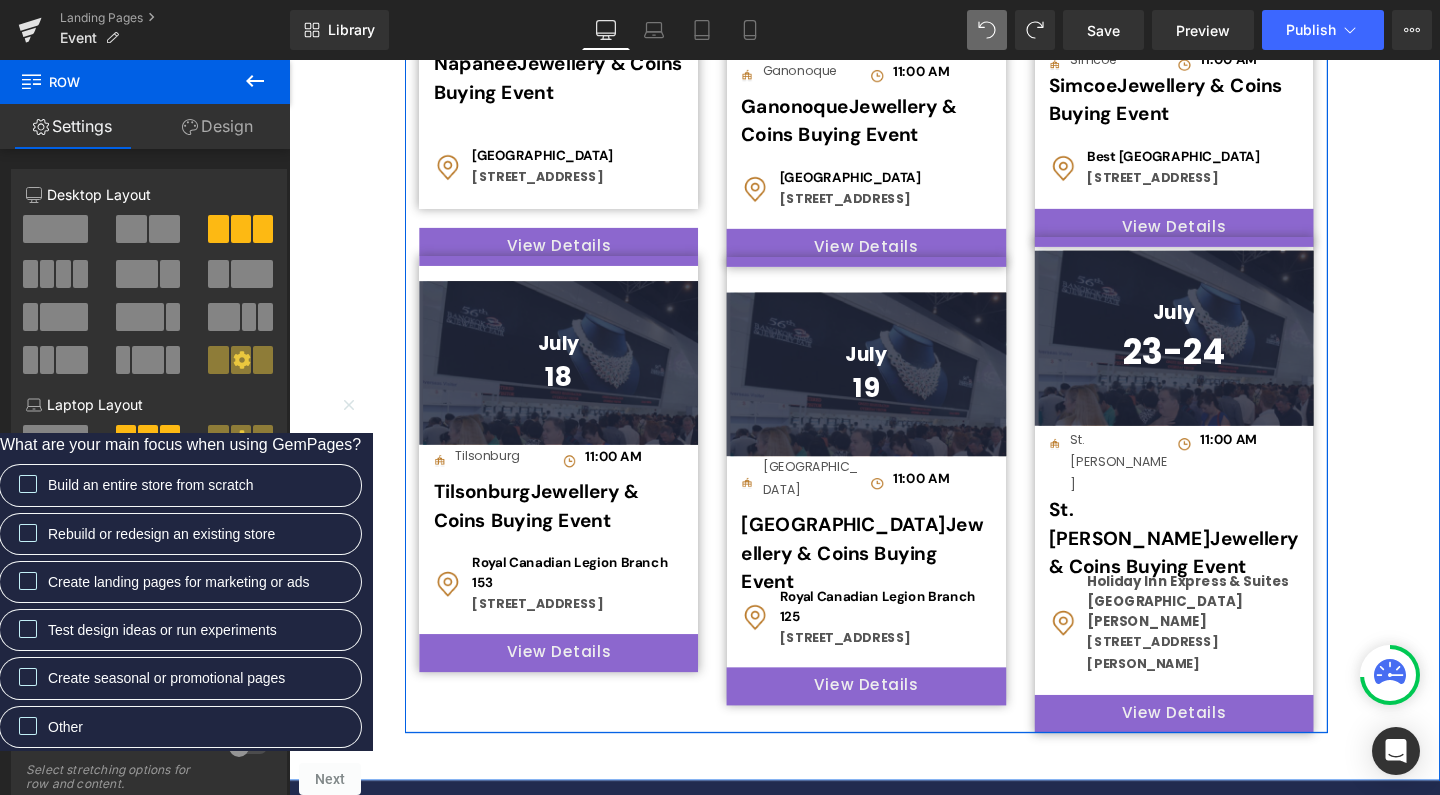 click on "July Heading         [STREET_ADDRESS]" at bounding box center [572, 378] 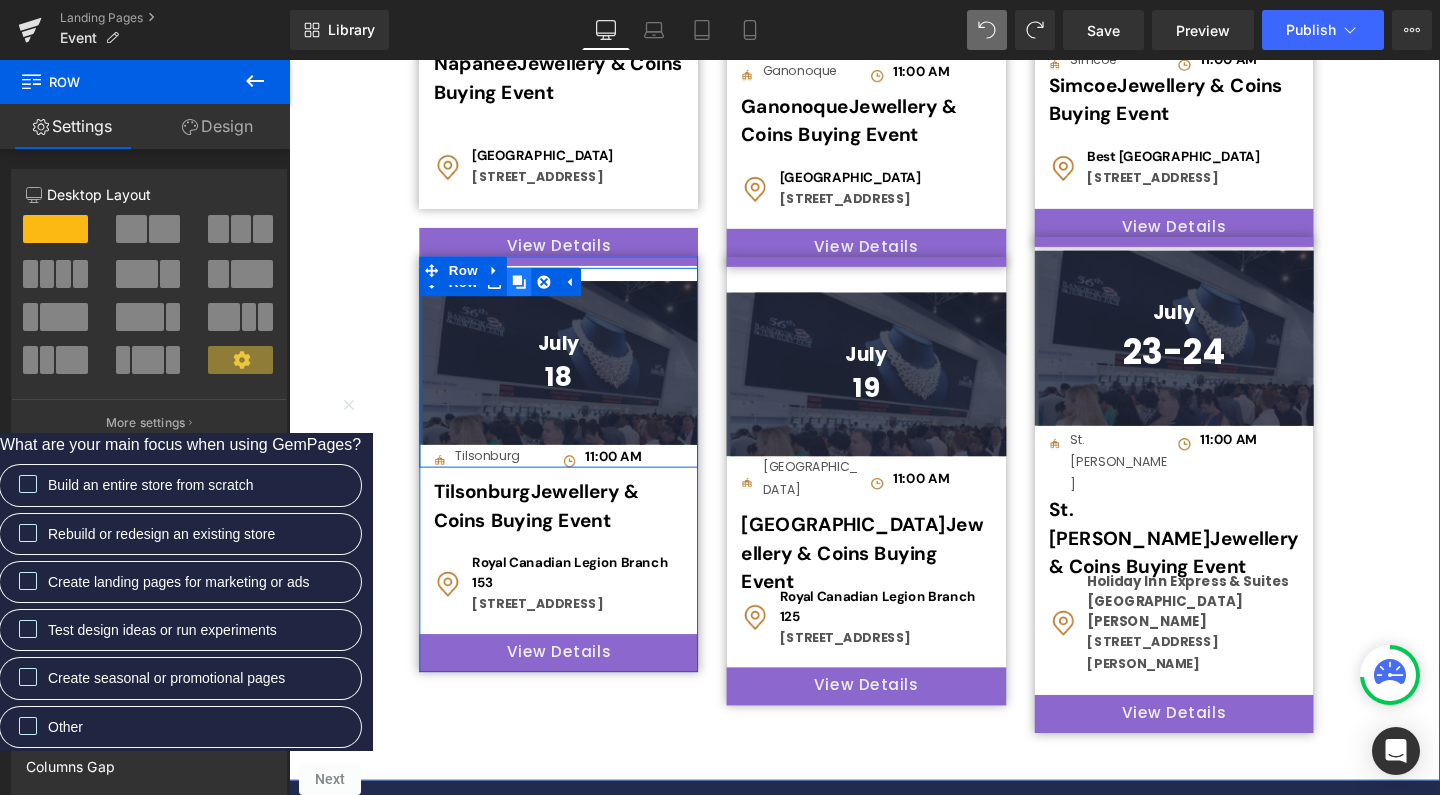 click 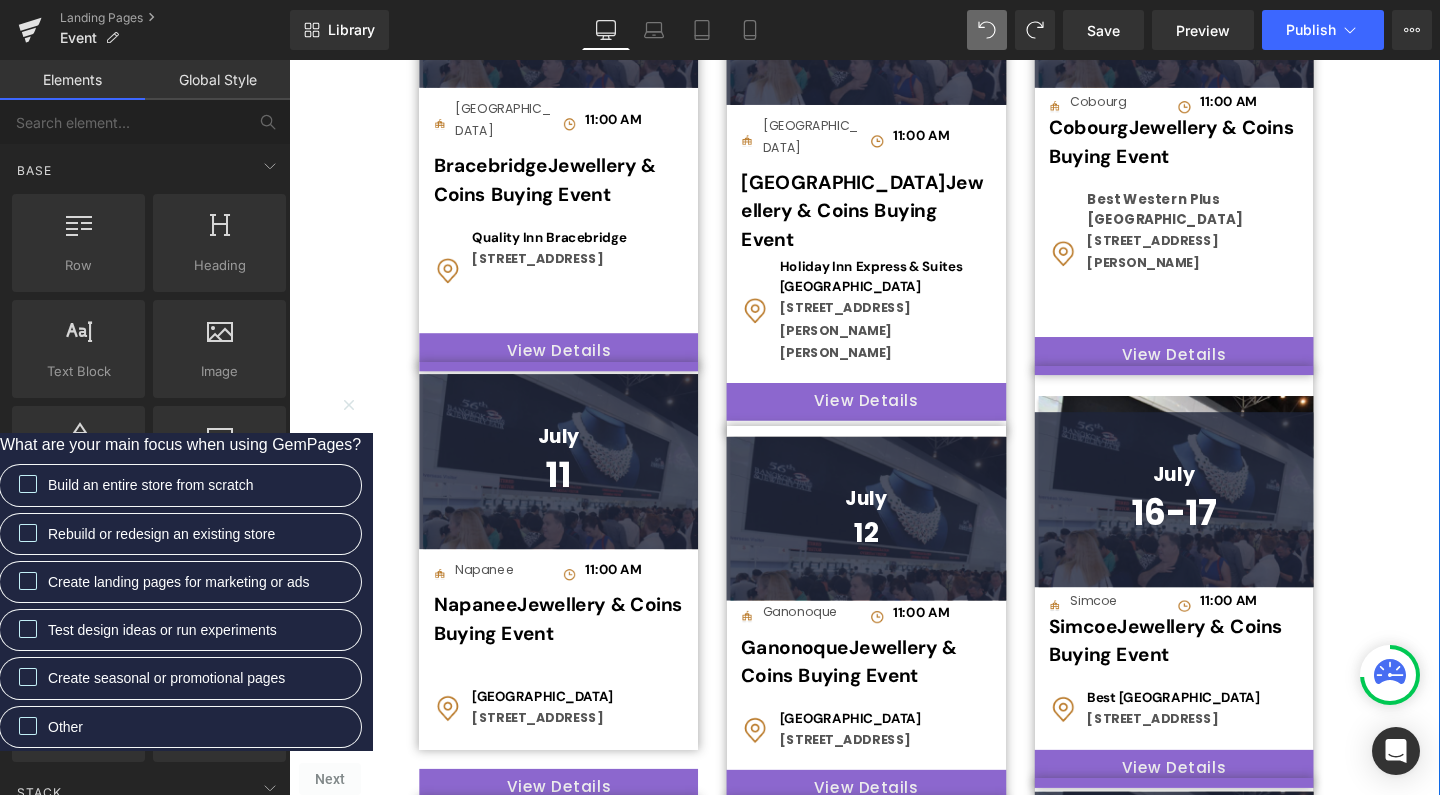 scroll, scrollTop: 945, scrollLeft: 0, axis: vertical 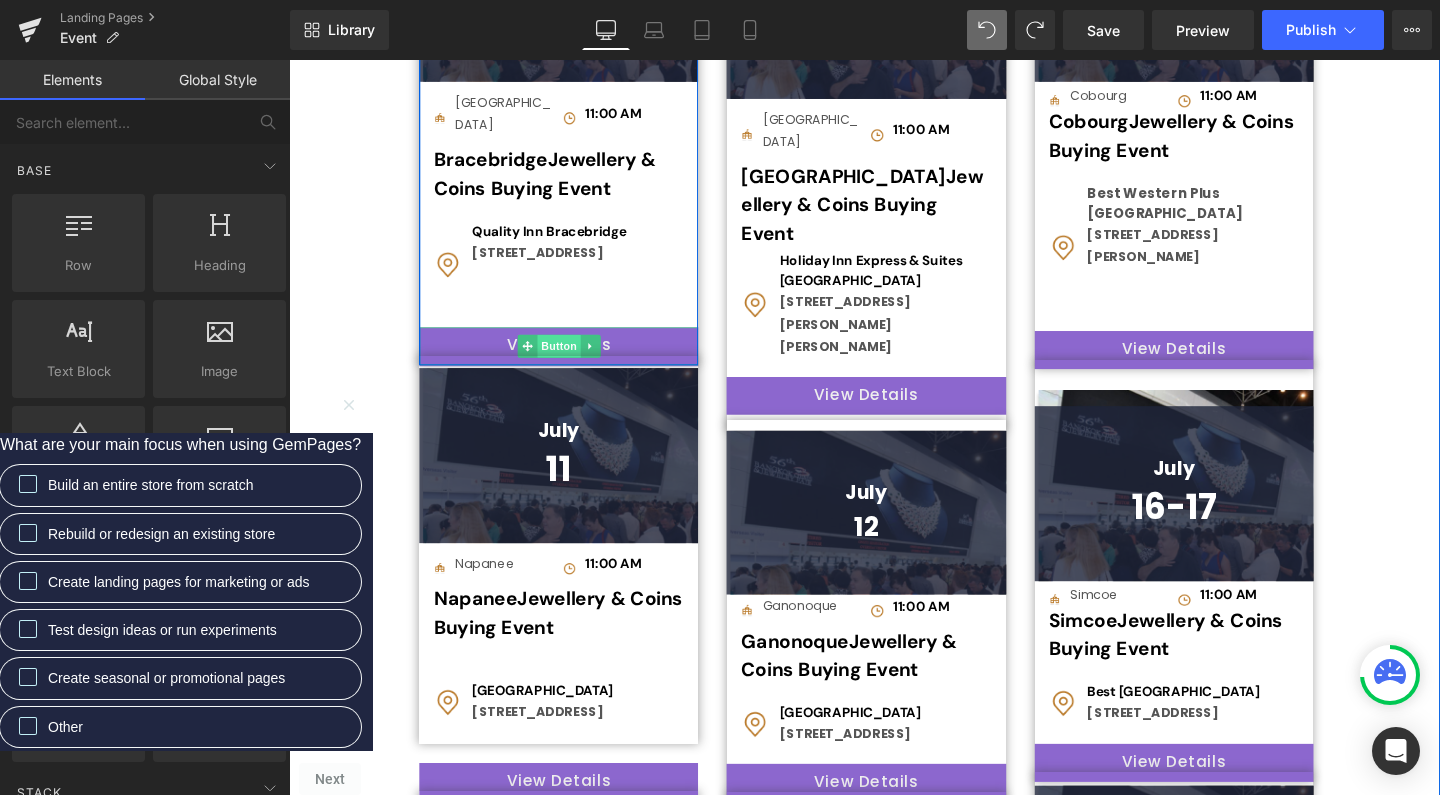 click on "Button" at bounding box center (573, 361) 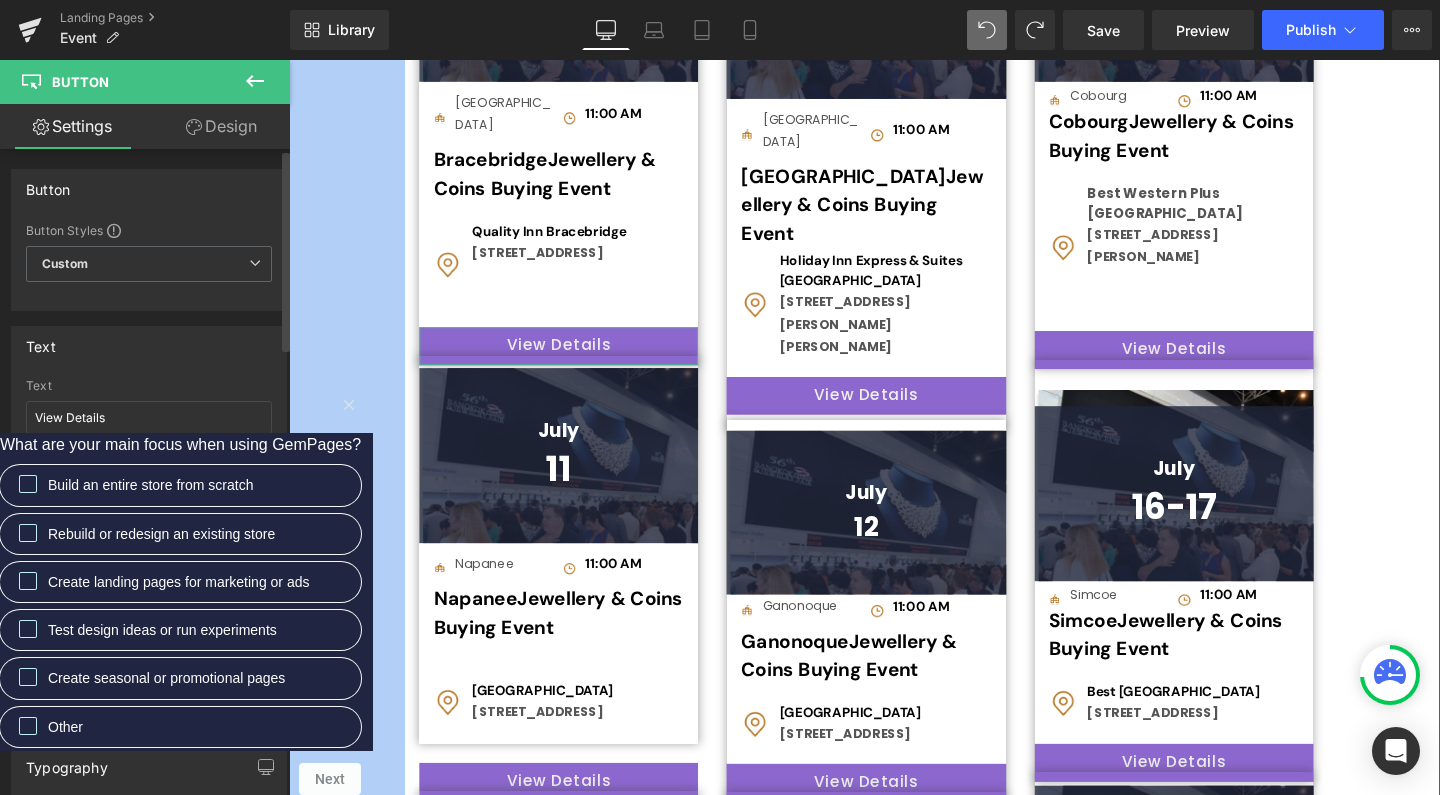 drag, startPoint x: 33, startPoint y: 568, endPoint x: 276, endPoint y: 567, distance: 243.00206 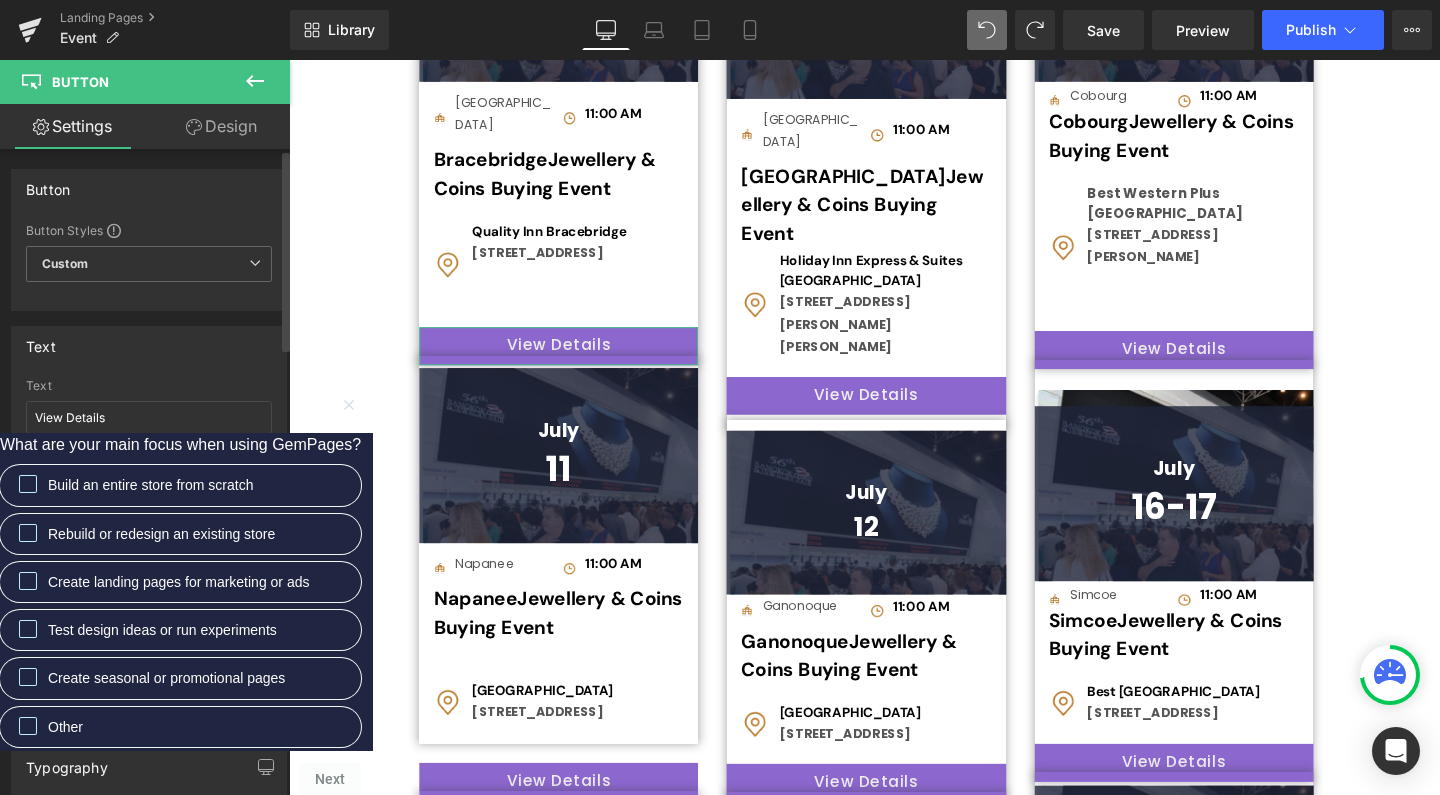 paste on "[URL][DOMAIN_NAME]" 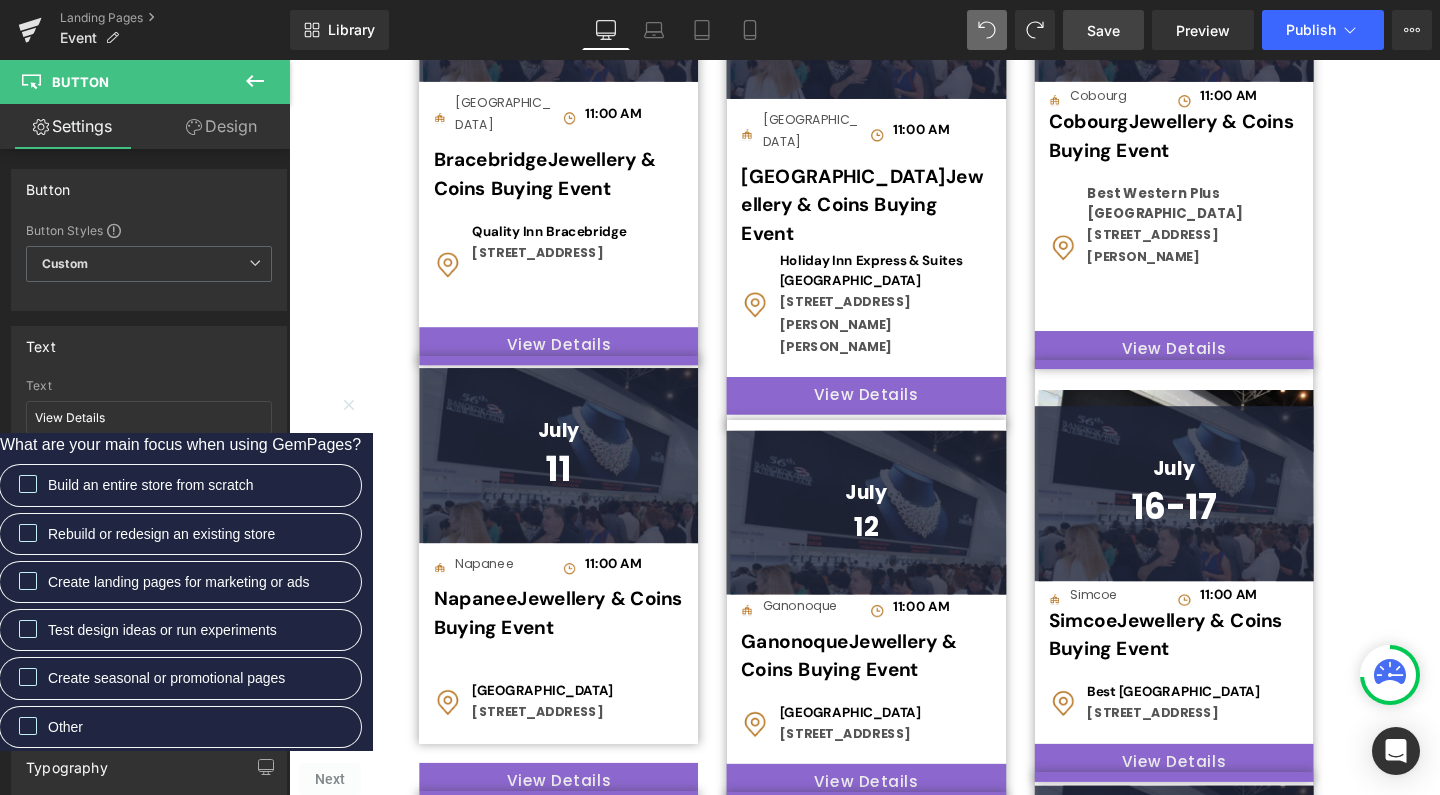 type on "[URL][DOMAIN_NAME]" 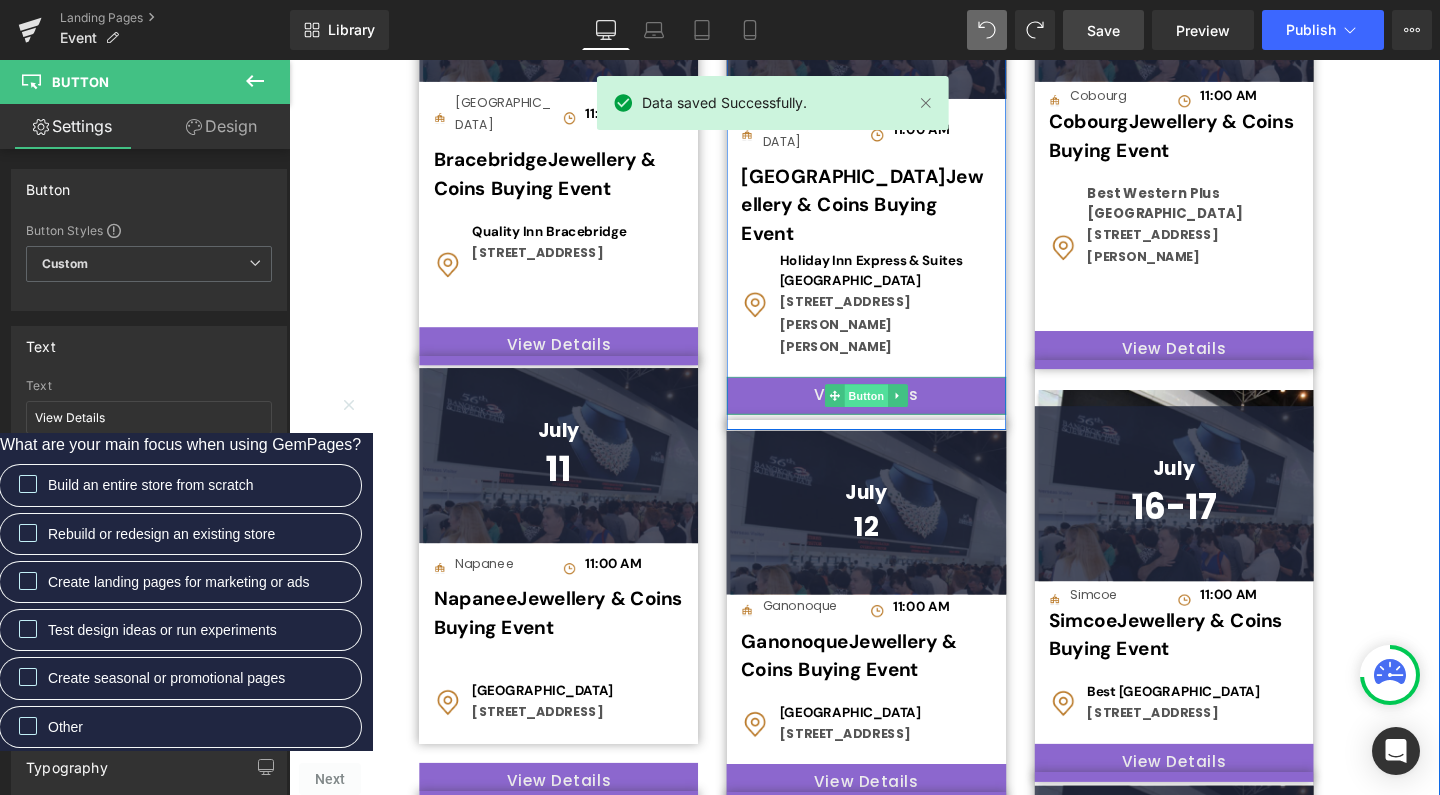 click on "Button" at bounding box center (896, 413) 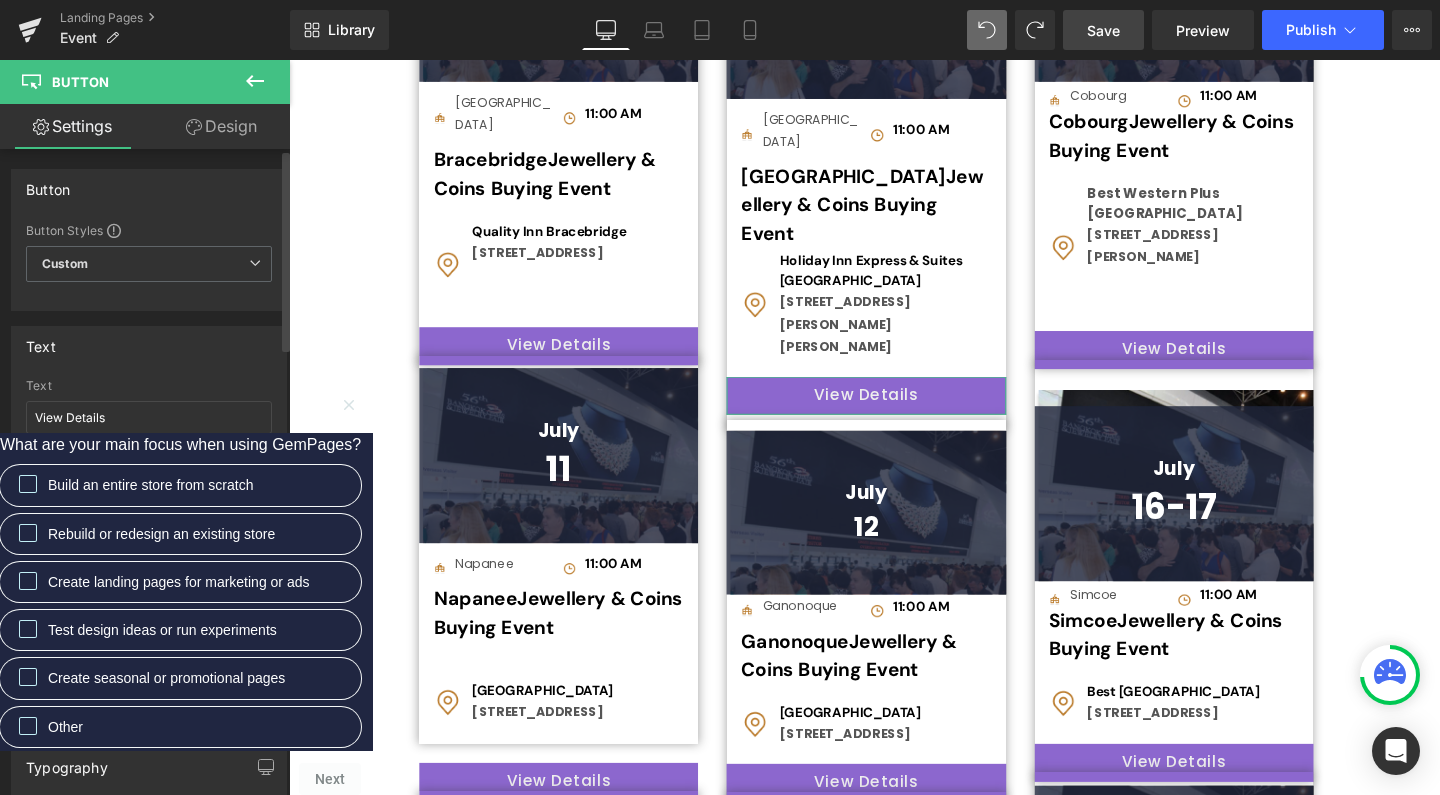 drag, startPoint x: 30, startPoint y: 565, endPoint x: 271, endPoint y: 570, distance: 241.05186 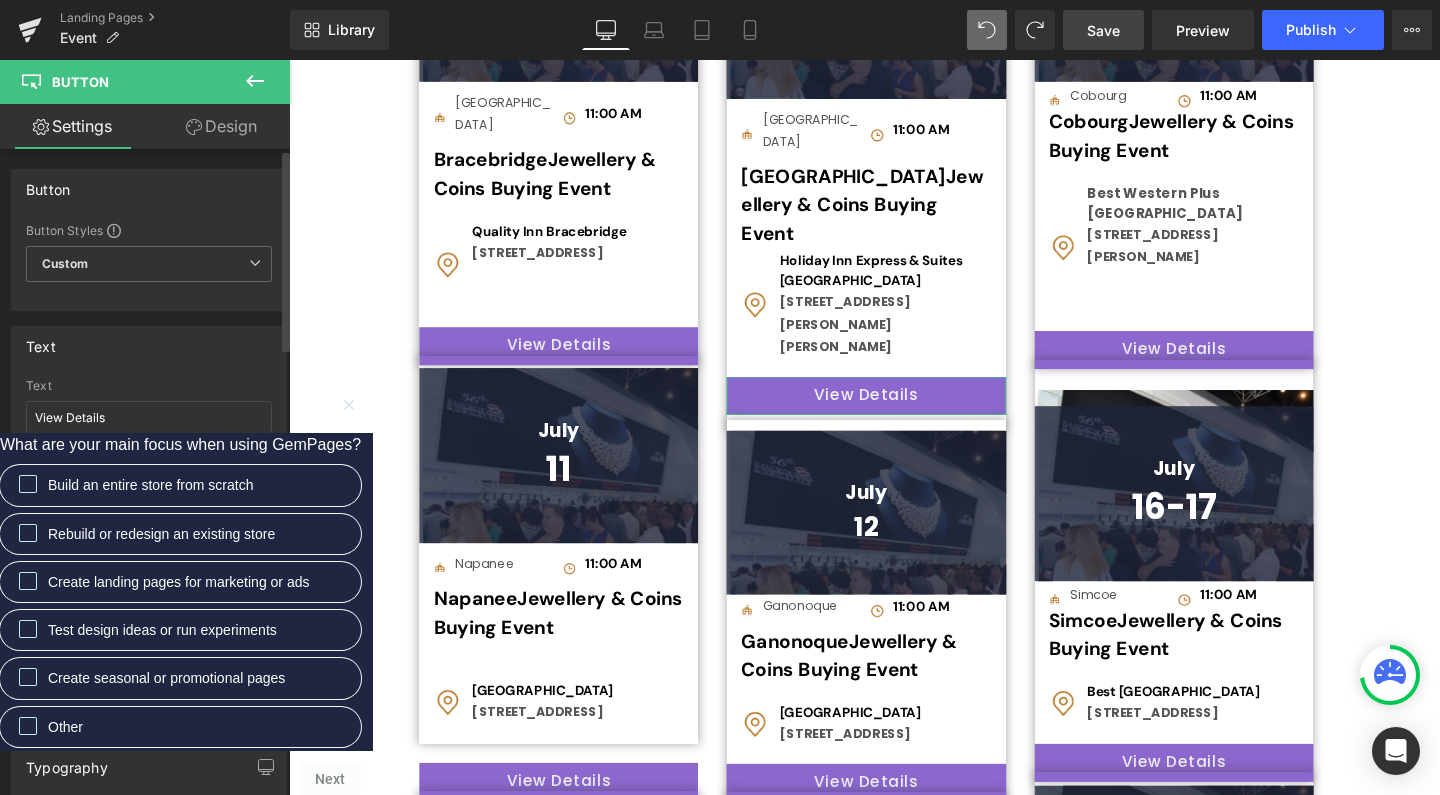 paste on "[URL][DOMAIN_NAME]" 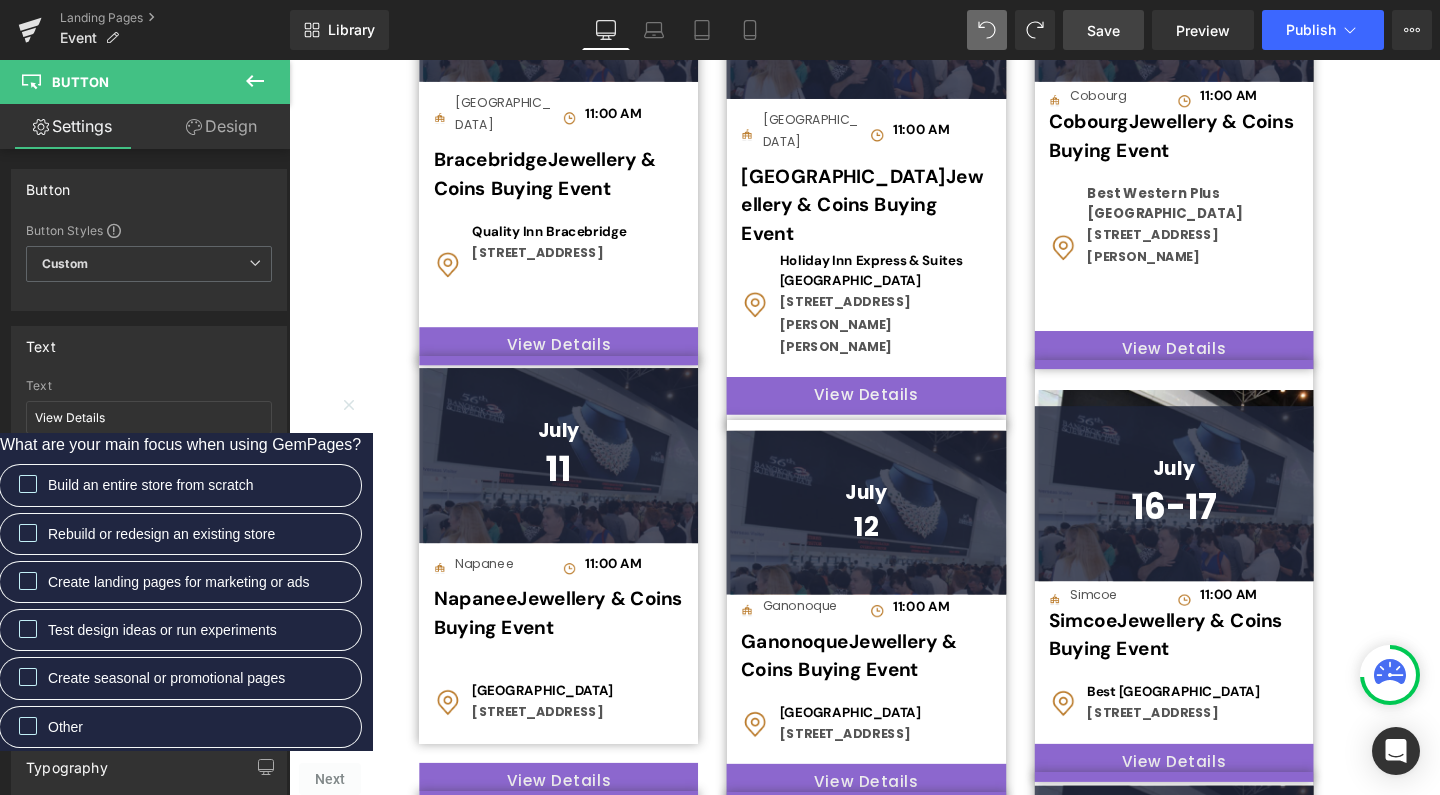 type on "[URL][DOMAIN_NAME]" 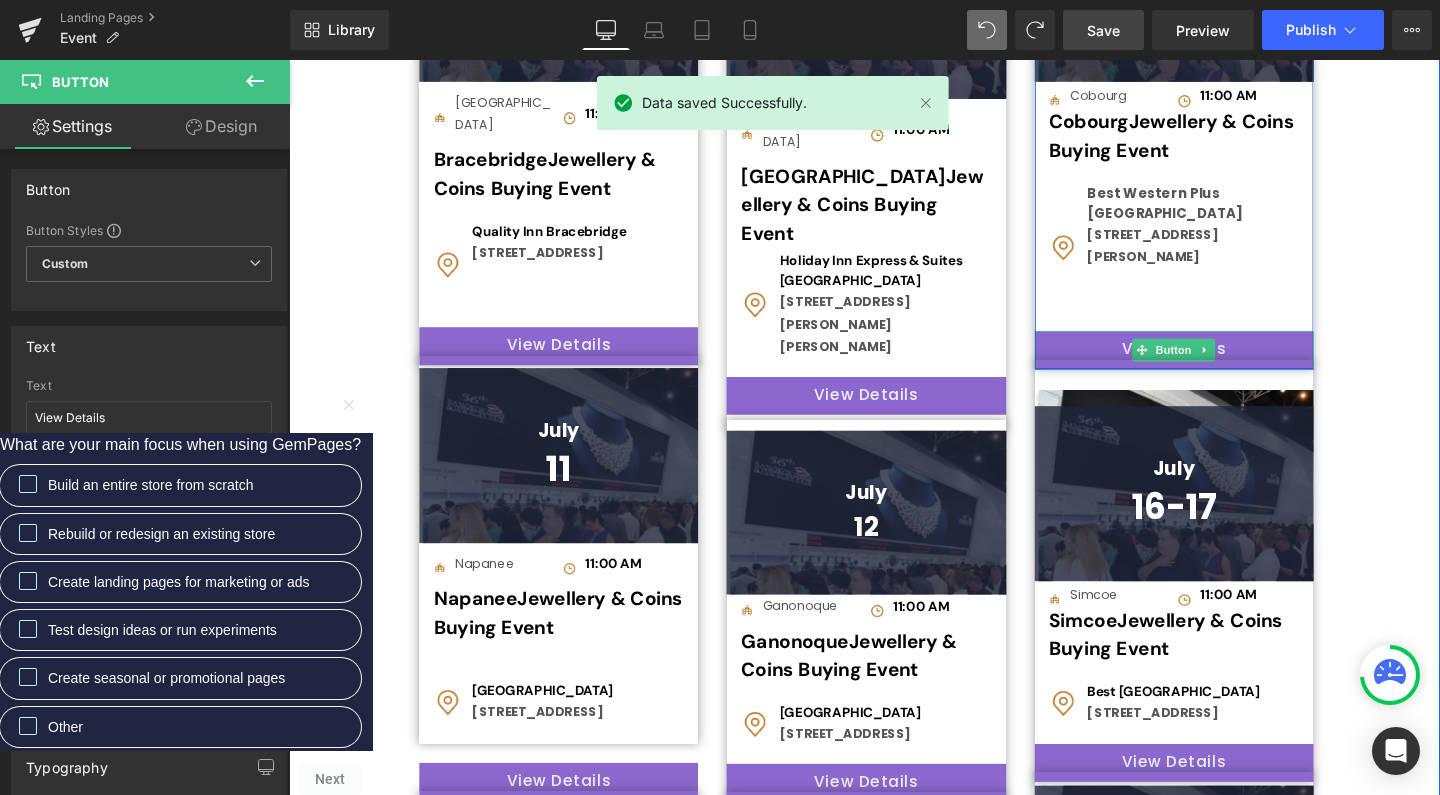 click on "Button" at bounding box center (1220, 365) 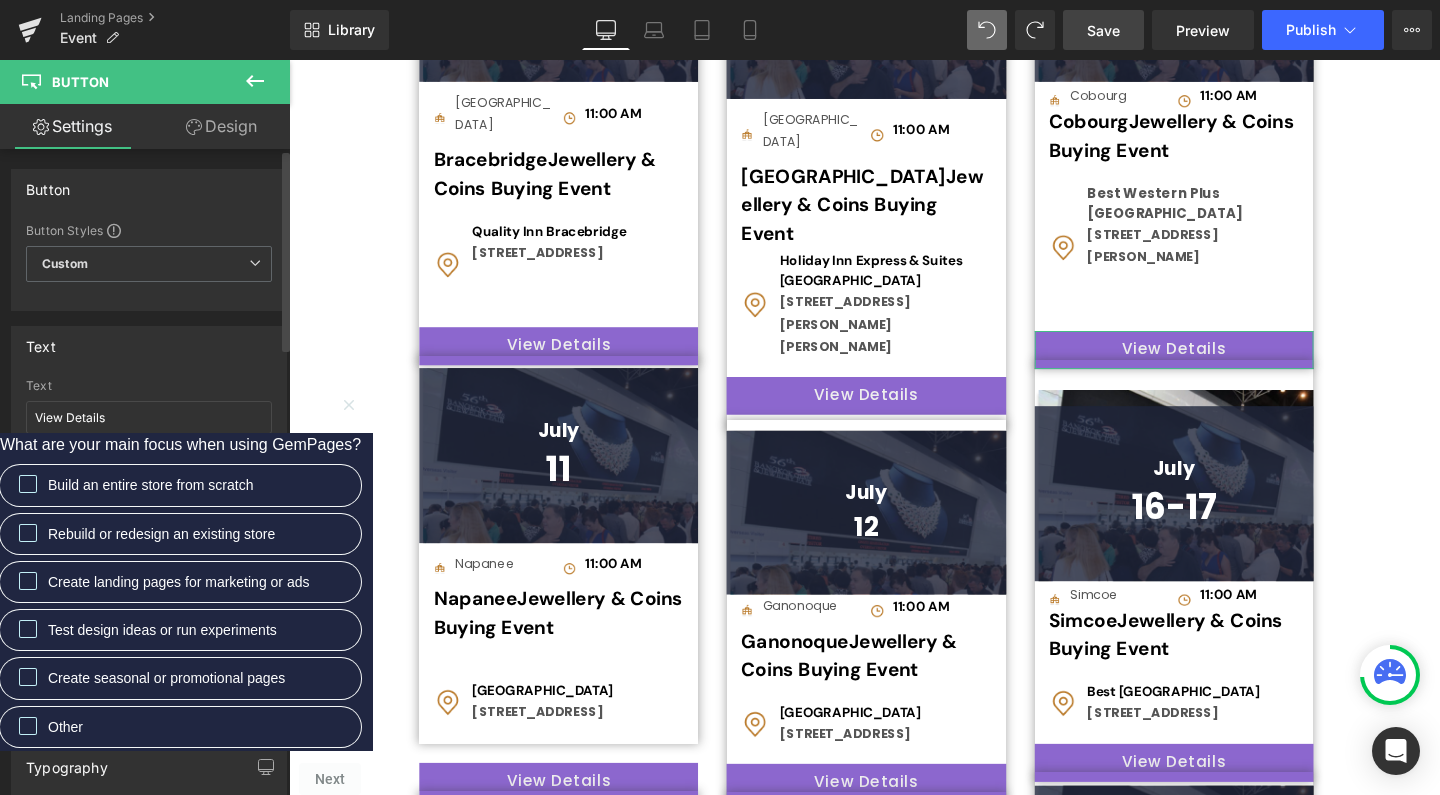 drag, startPoint x: 33, startPoint y: 563, endPoint x: 276, endPoint y: 566, distance: 243.01852 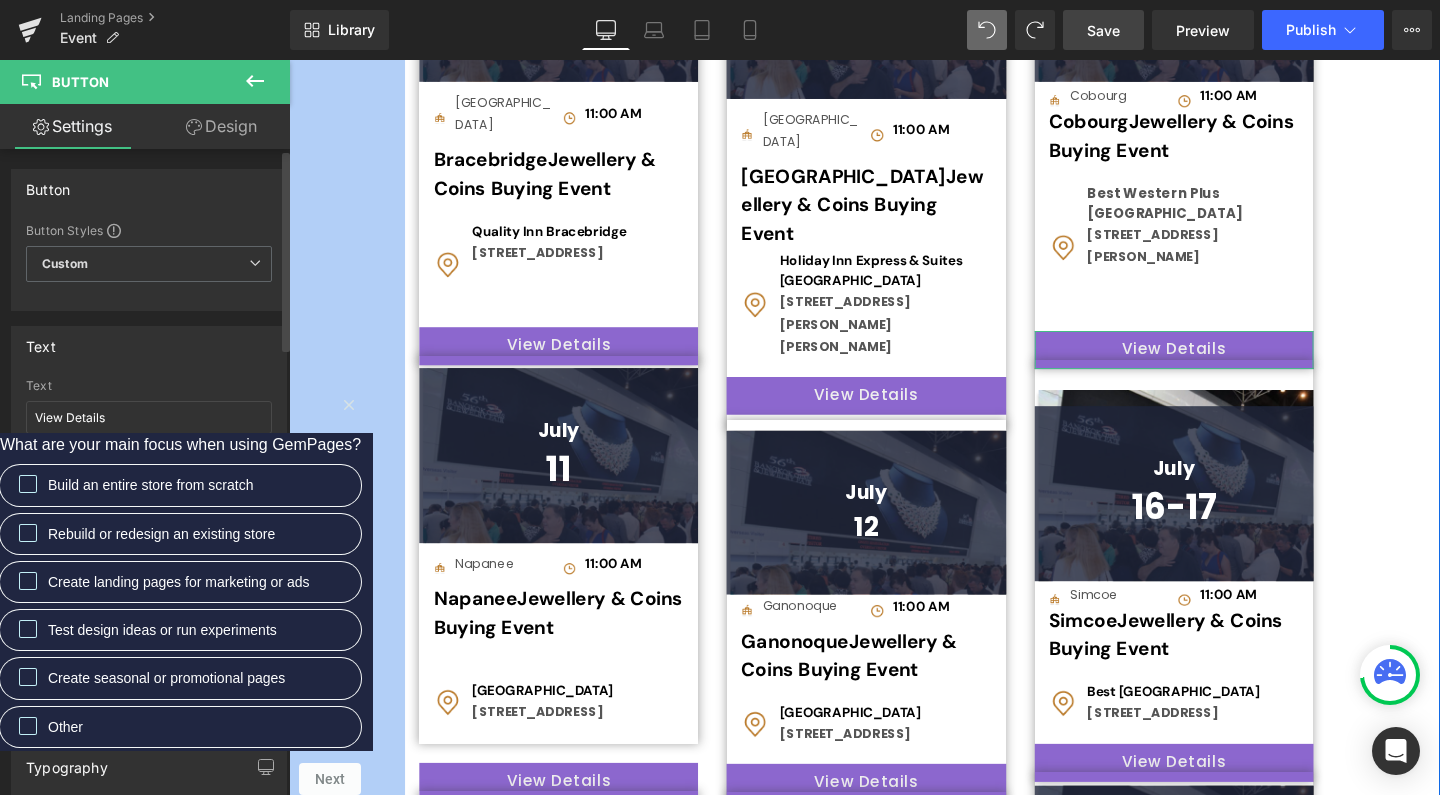 paste on "[URL][DOMAIN_NAME][DATE]" 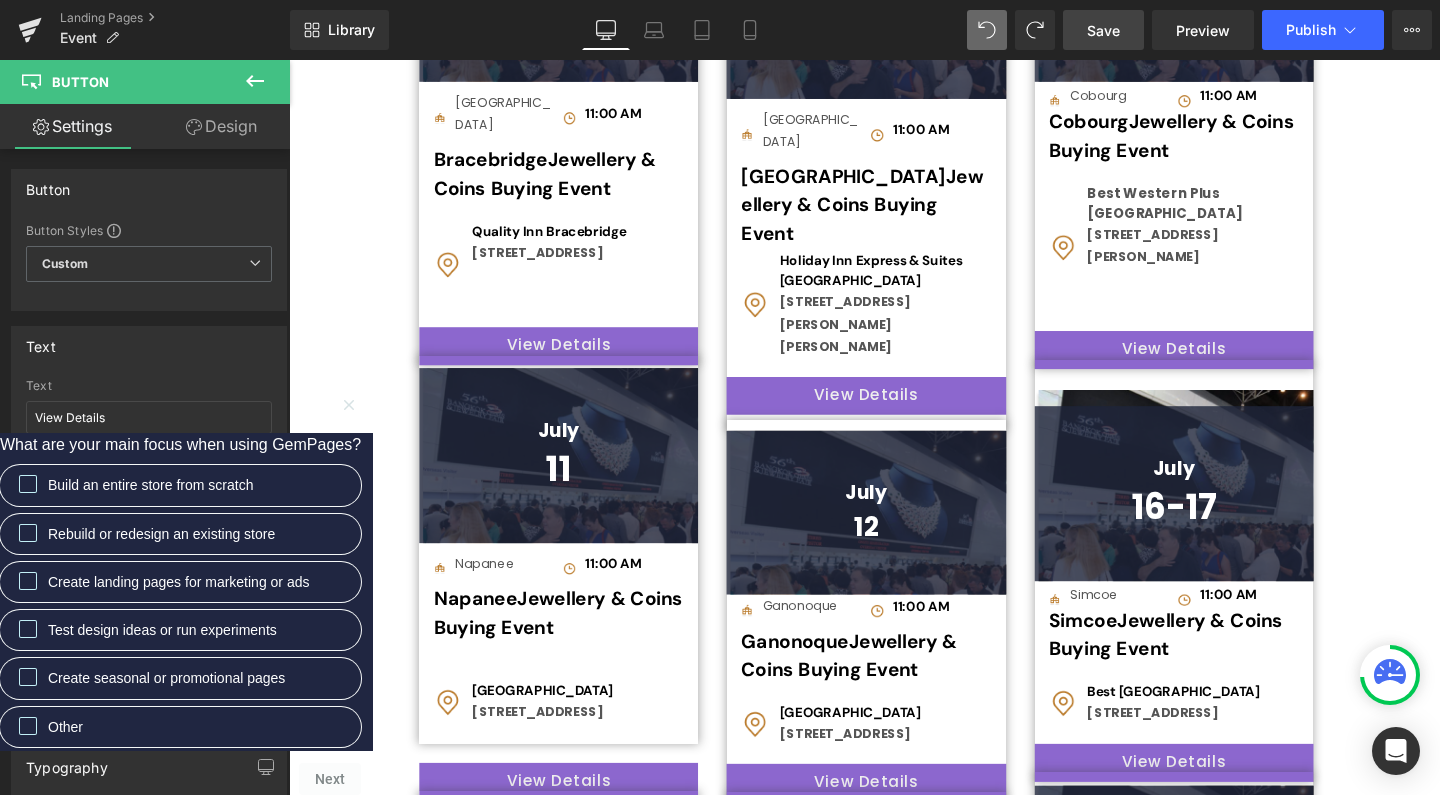 type on "[URL][DOMAIN_NAME][DATE]" 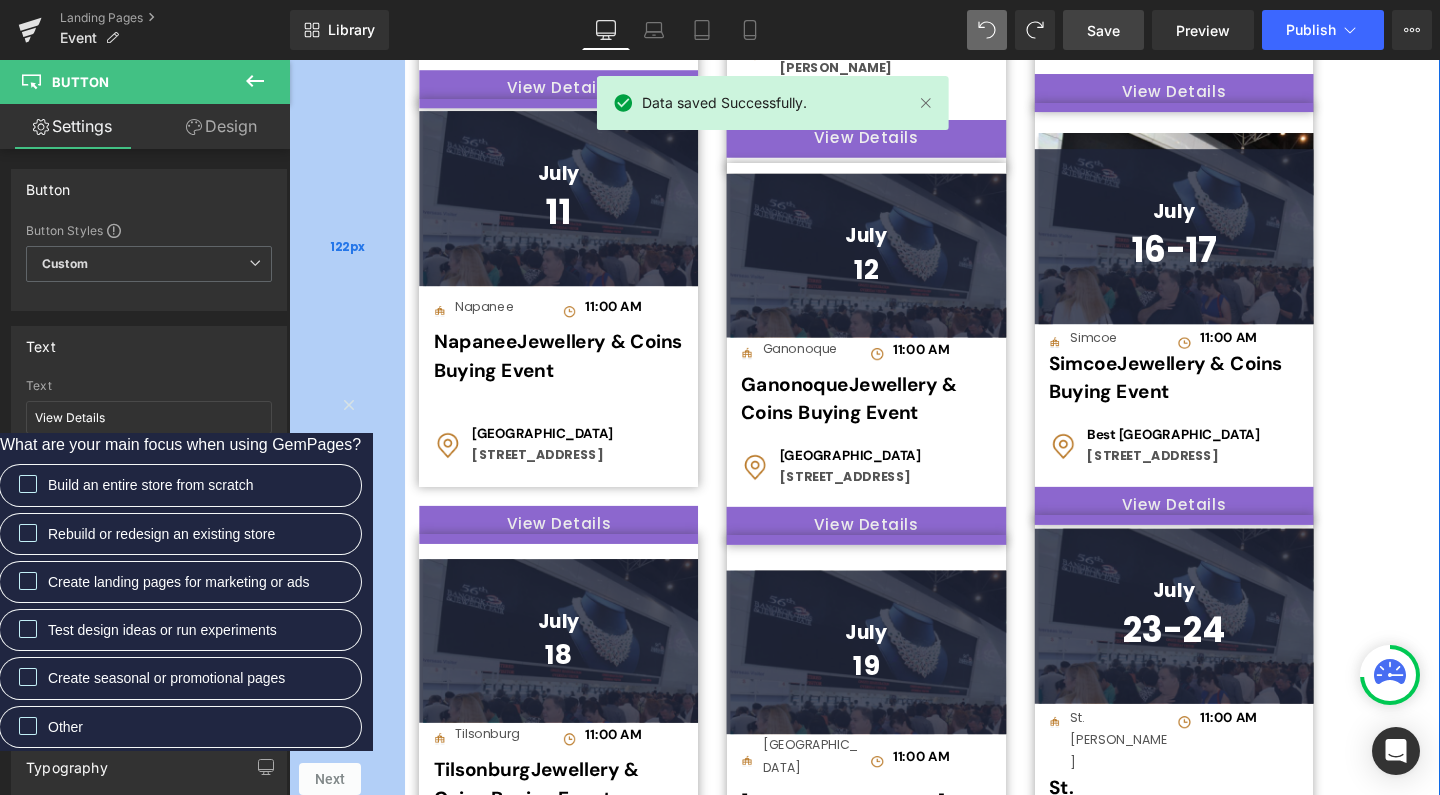 scroll, scrollTop: 1216, scrollLeft: 0, axis: vertical 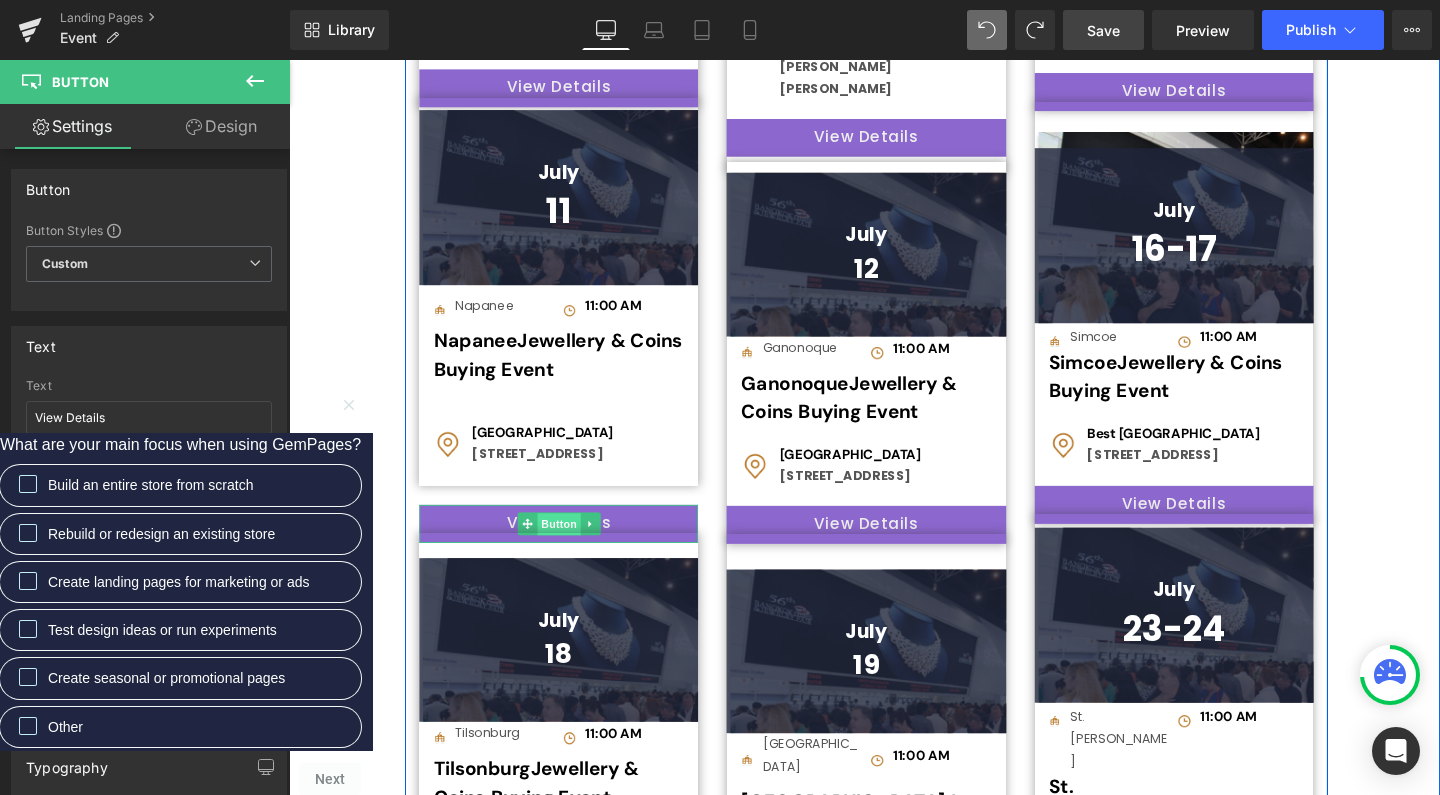 click on "Button" at bounding box center (573, 549) 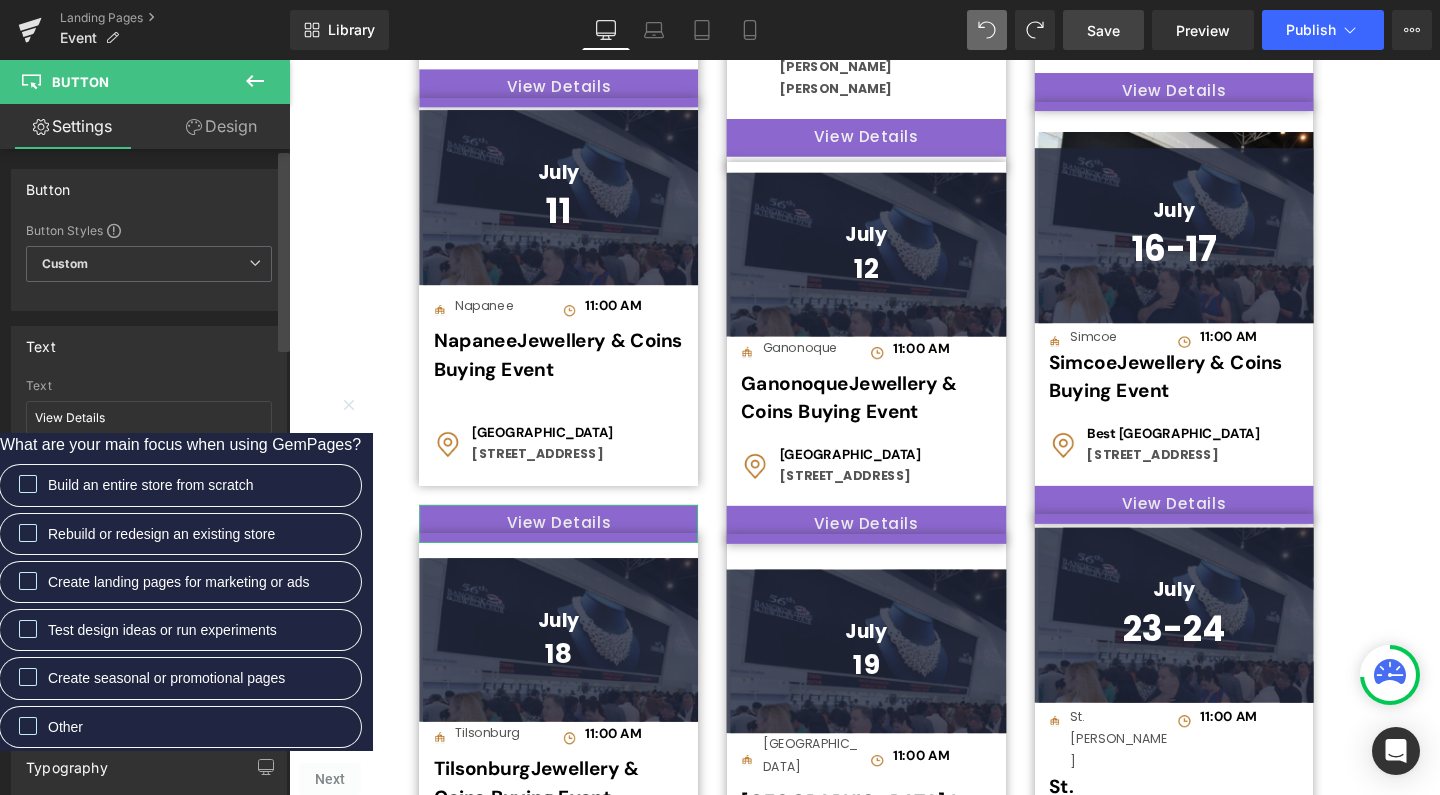 drag, startPoint x: 32, startPoint y: 564, endPoint x: 283, endPoint y: 564, distance: 251 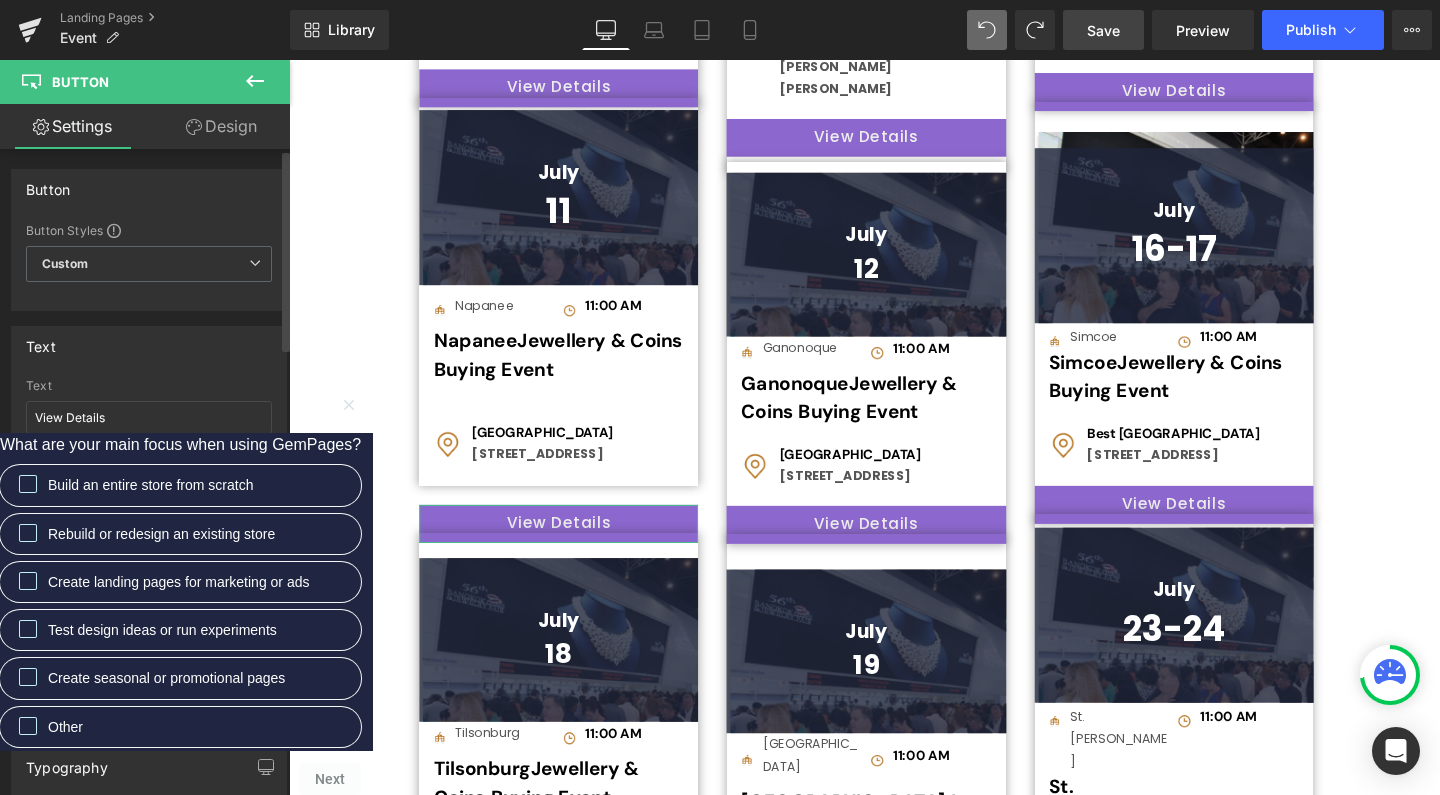paste on "[URL][DOMAIN_NAME]" 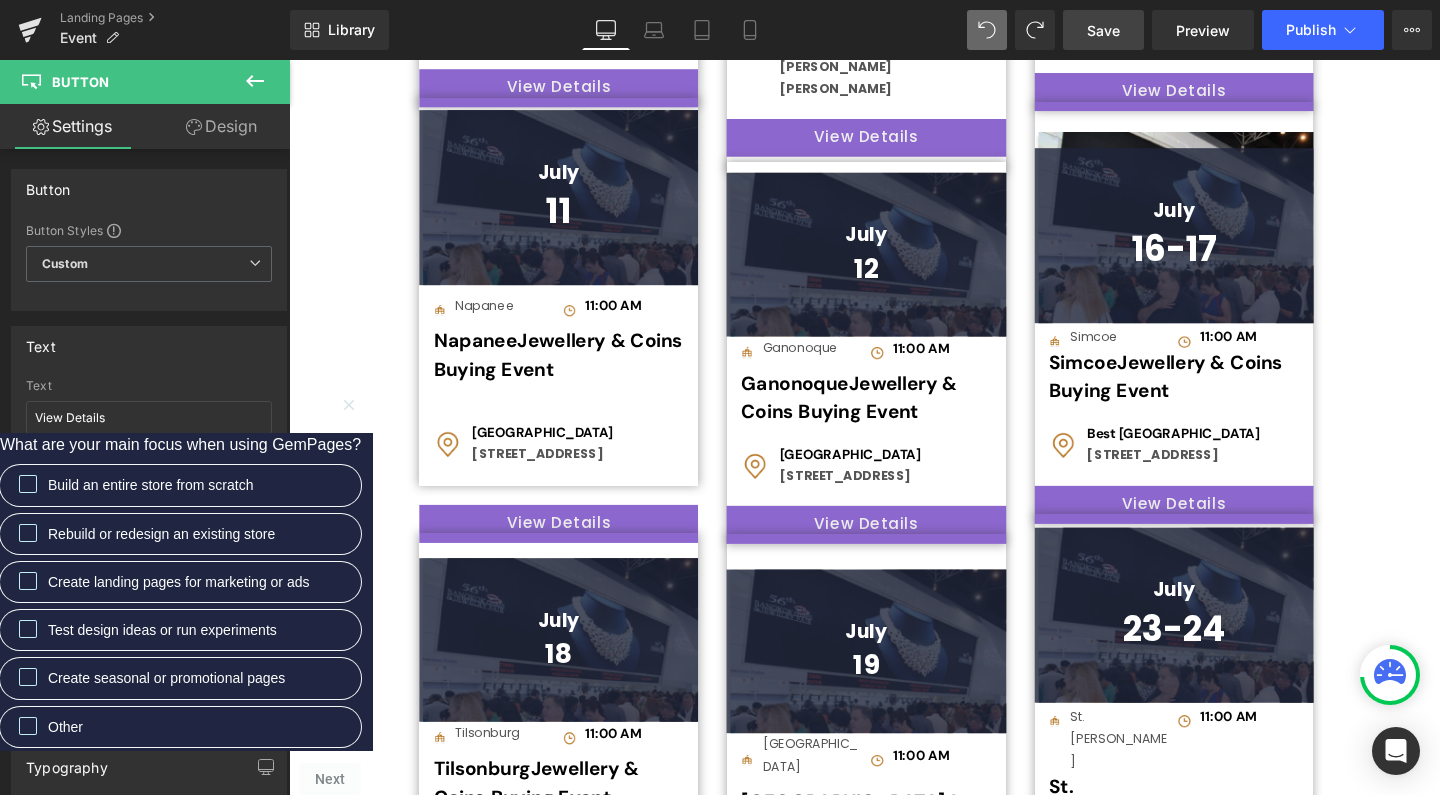 type on "[URL][DOMAIN_NAME]" 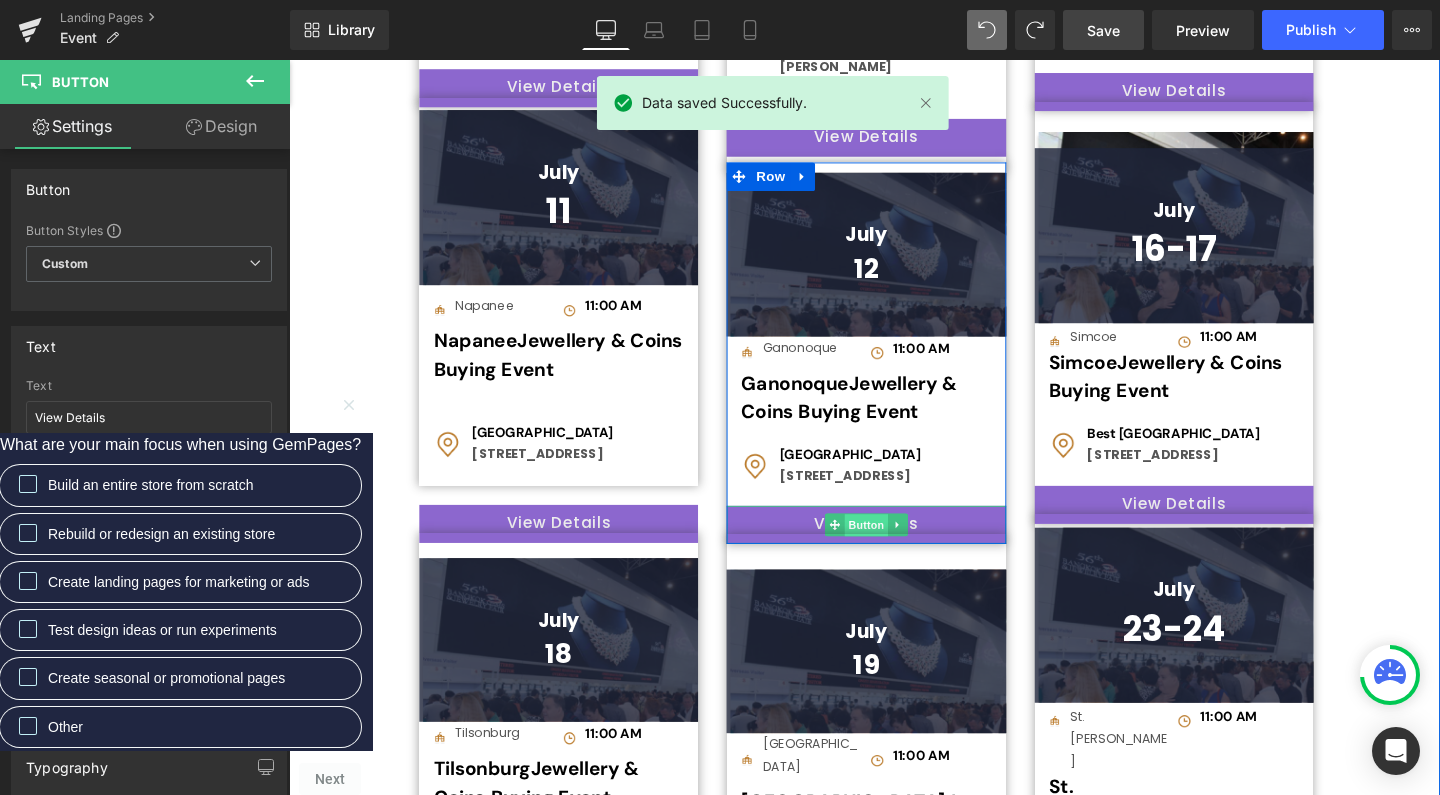 click on "Button" at bounding box center (896, 550) 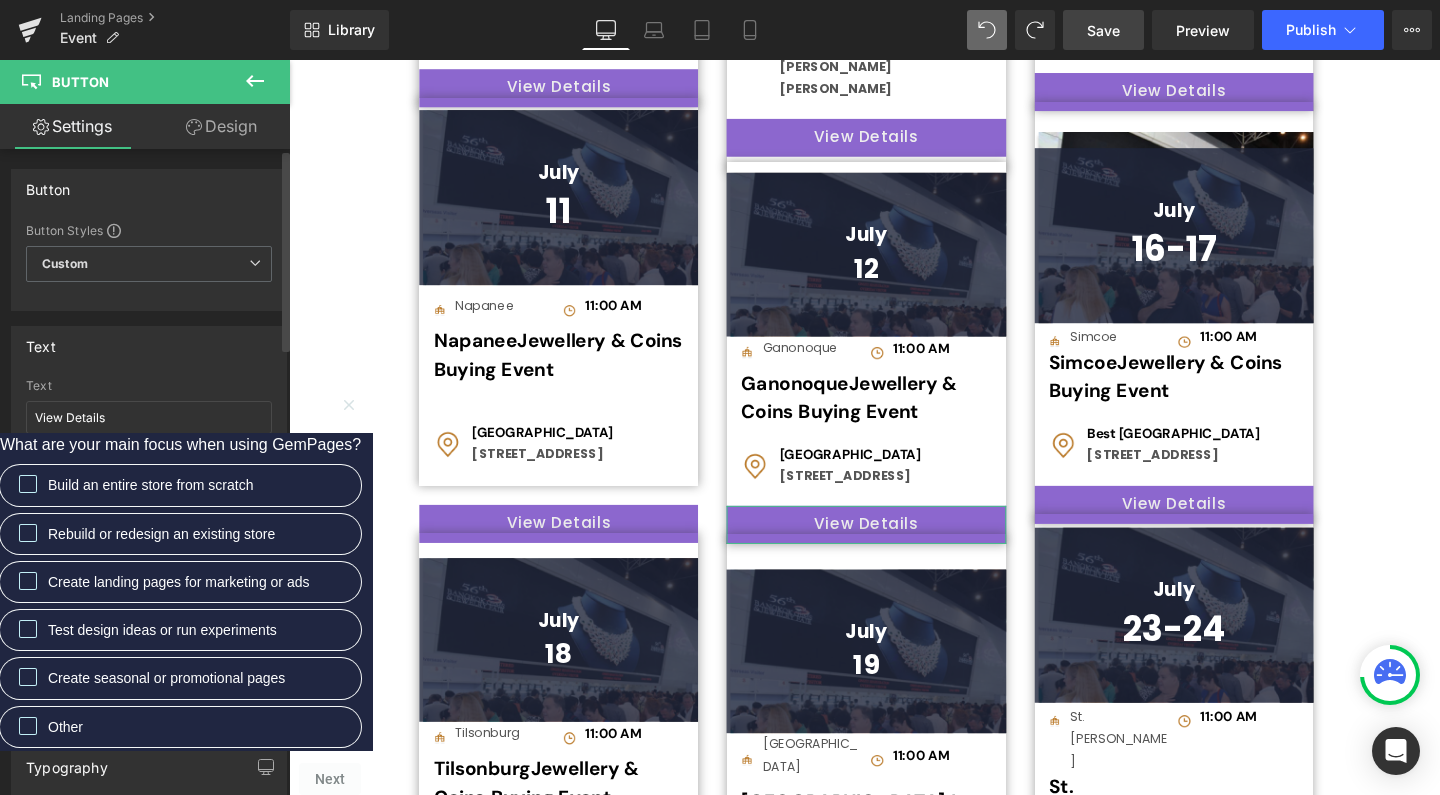 drag, startPoint x: 32, startPoint y: 565, endPoint x: 275, endPoint y: 565, distance: 243 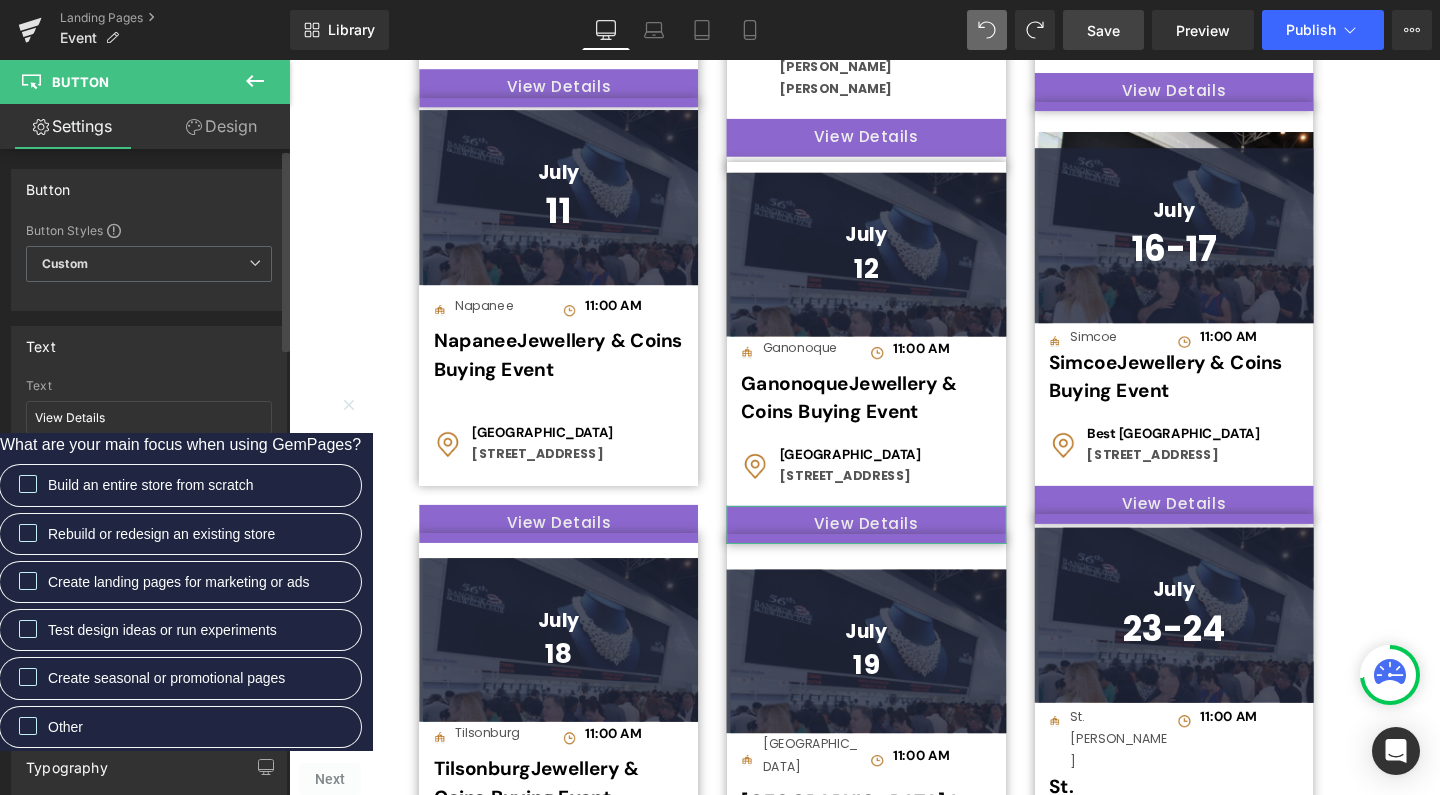 paste on "[URL][DOMAIN_NAME]" 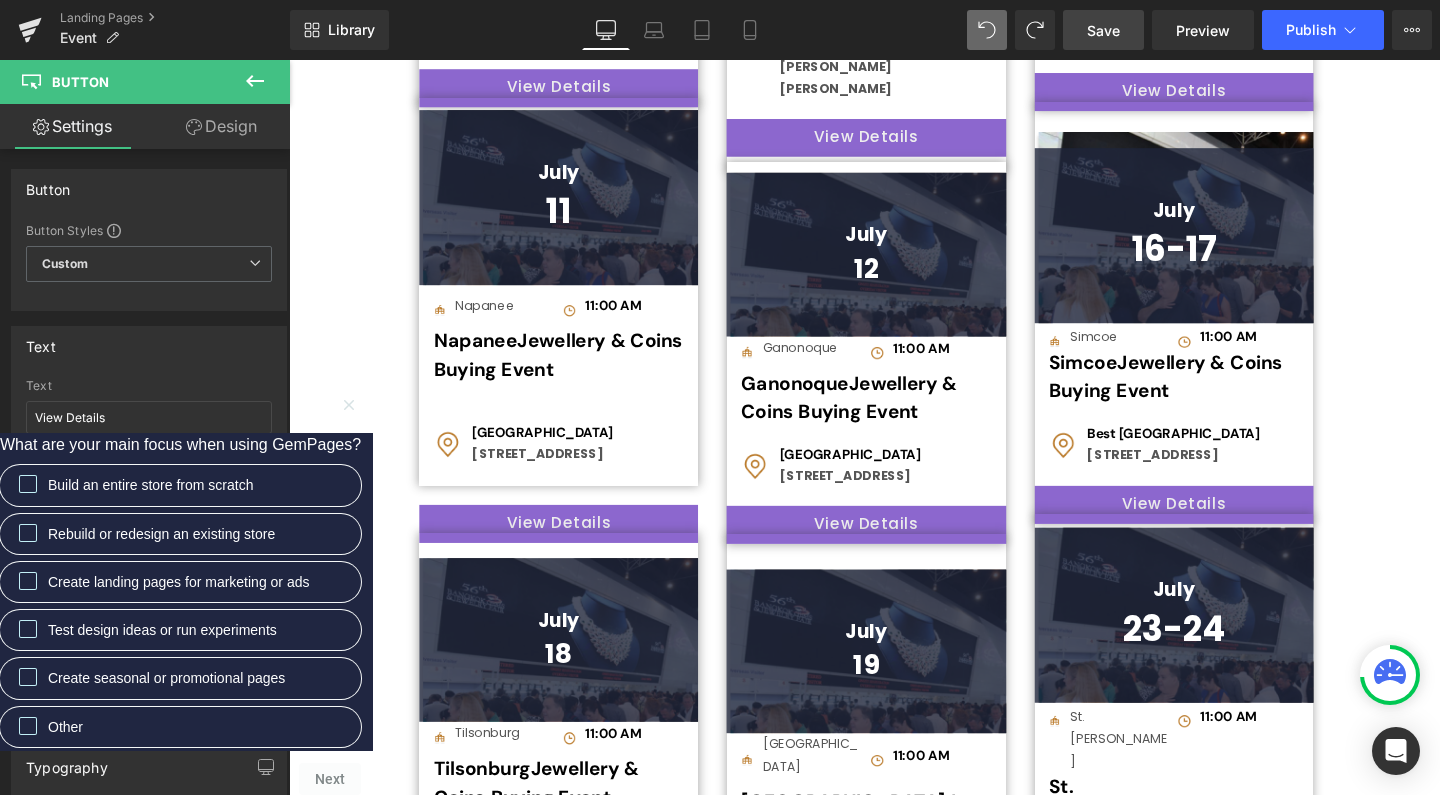type on "[URL][DOMAIN_NAME]" 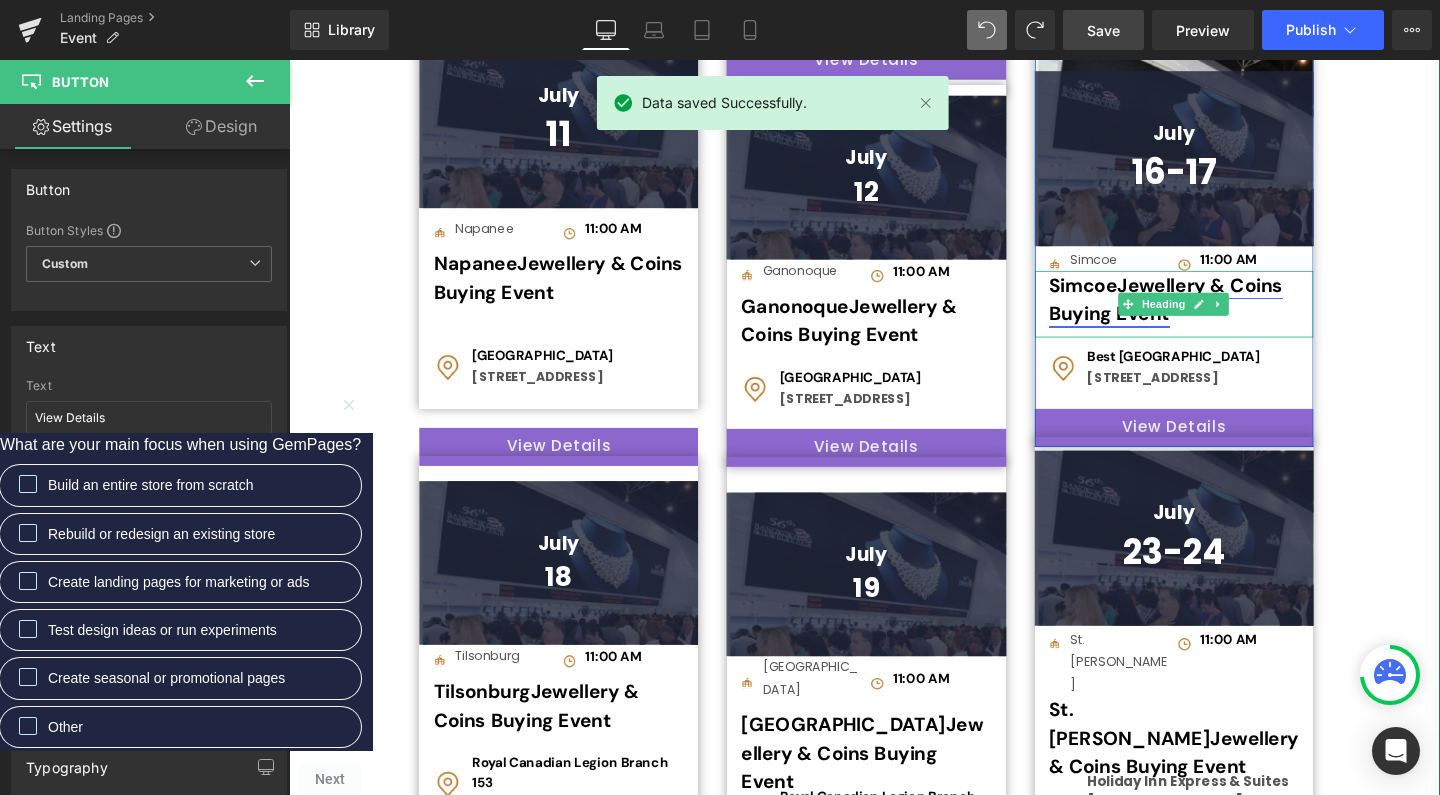 scroll, scrollTop: 1302, scrollLeft: 0, axis: vertical 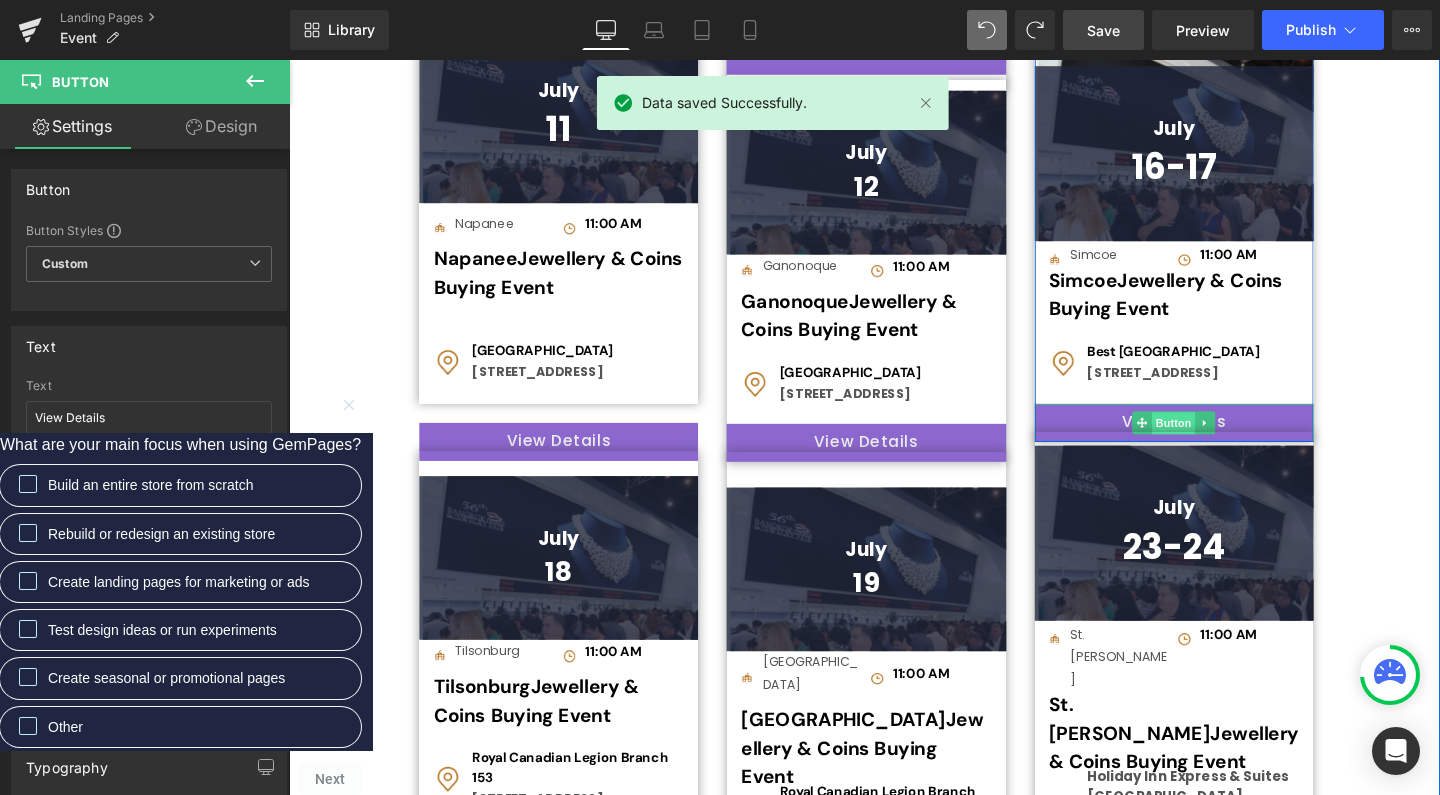 click on "Button" at bounding box center [1220, 443] 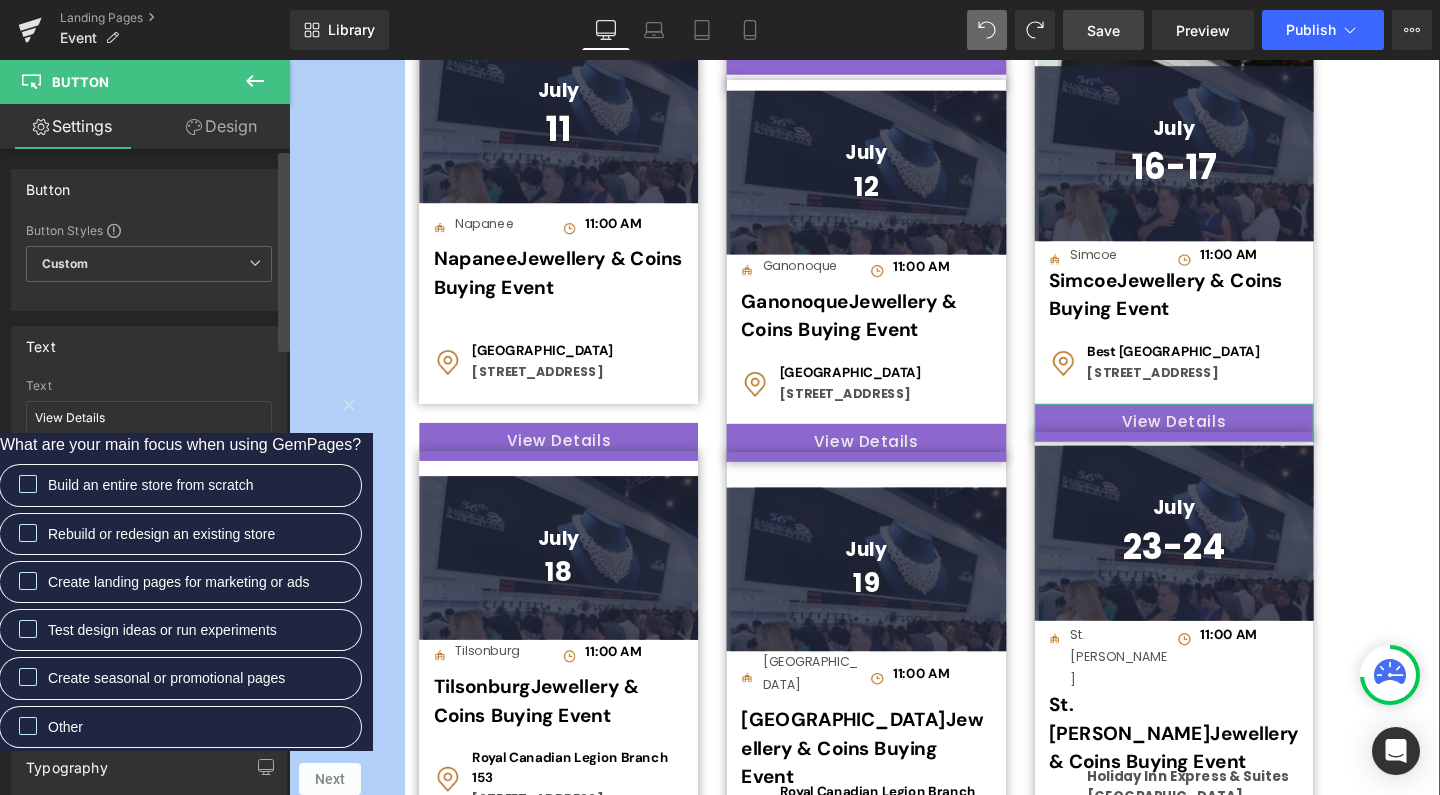 drag, startPoint x: 31, startPoint y: 566, endPoint x: 286, endPoint y: 560, distance: 255.07057 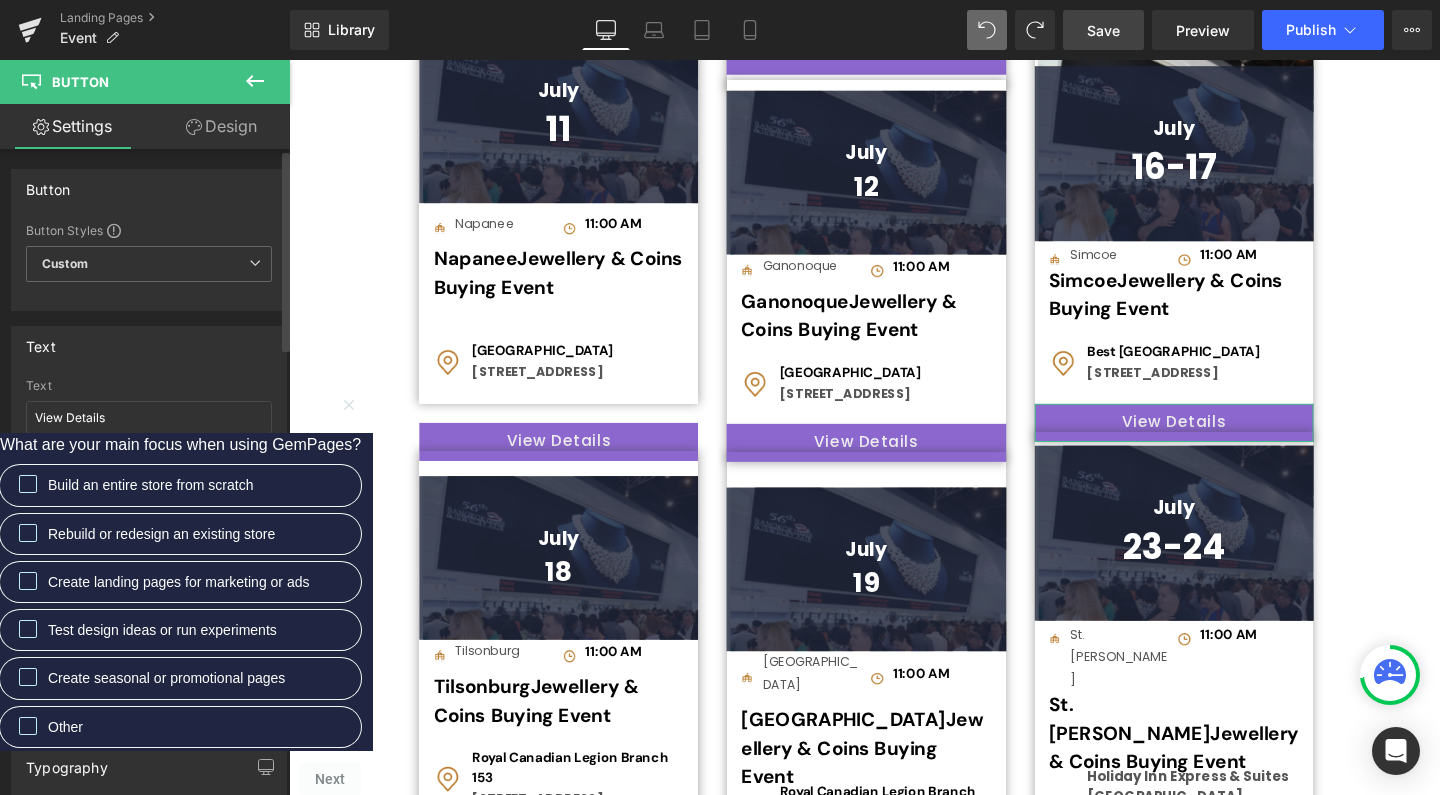 paste on "[URL][DOMAIN_NAME][DATE]" 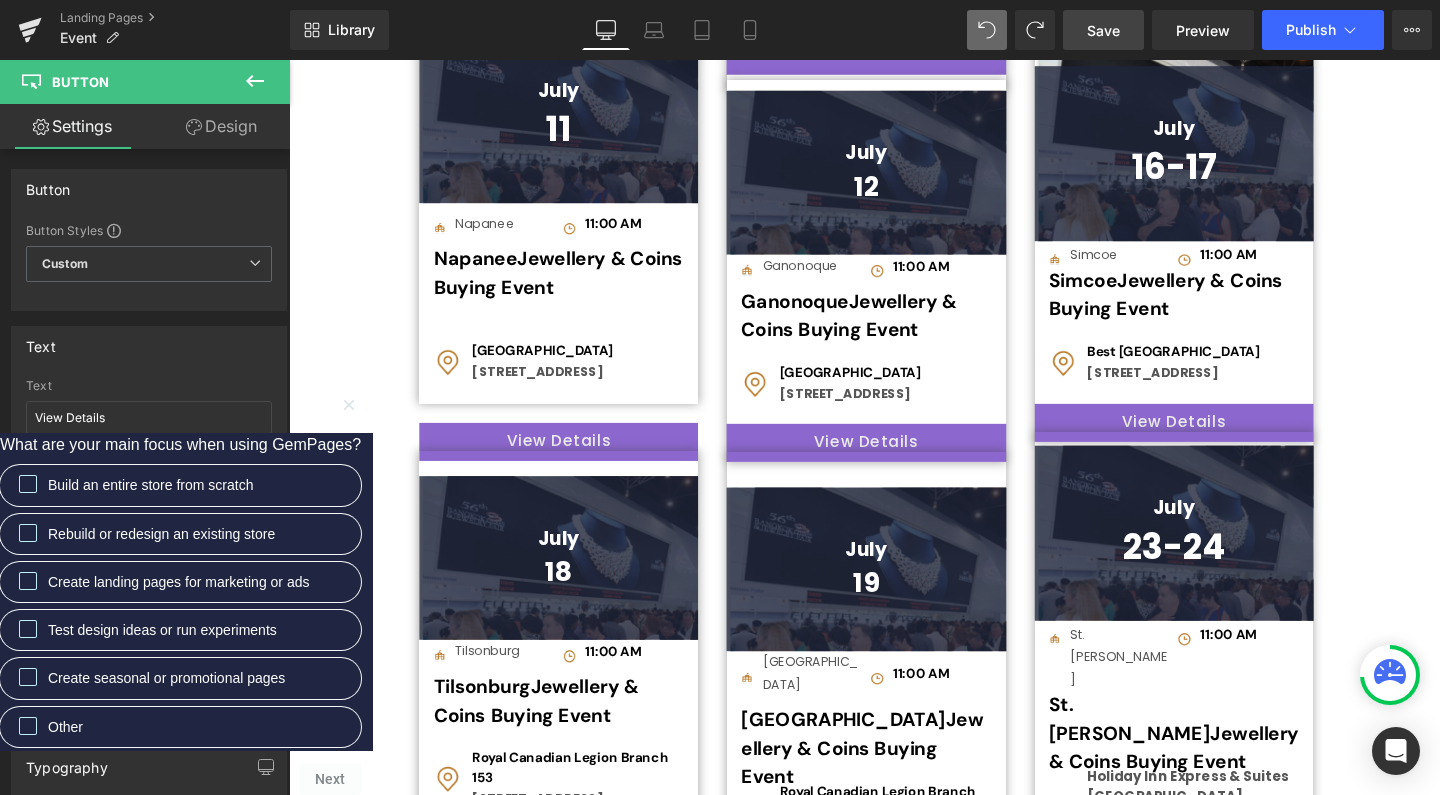 type on "[URL][DOMAIN_NAME][DATE]" 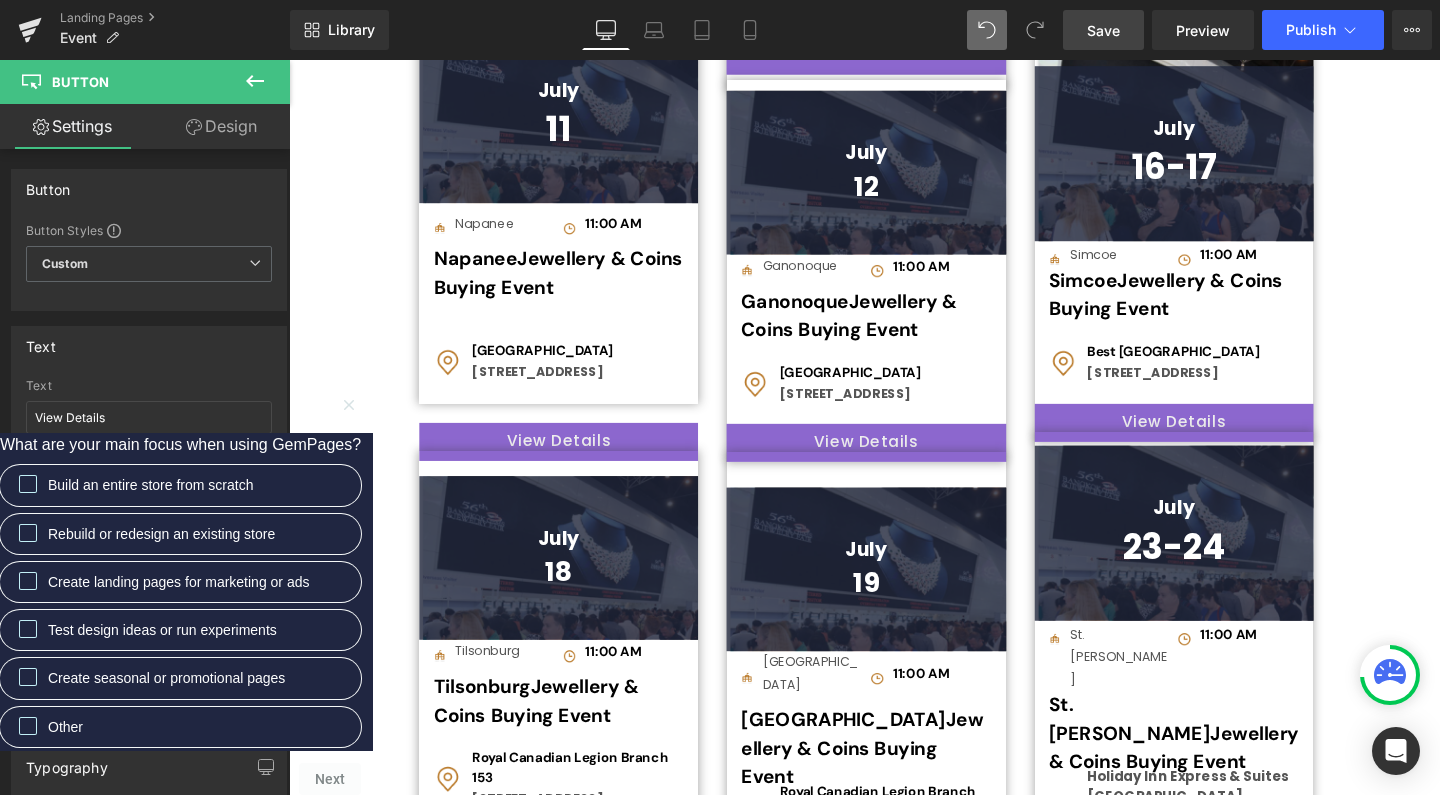 click on "Save" at bounding box center [1103, 30] 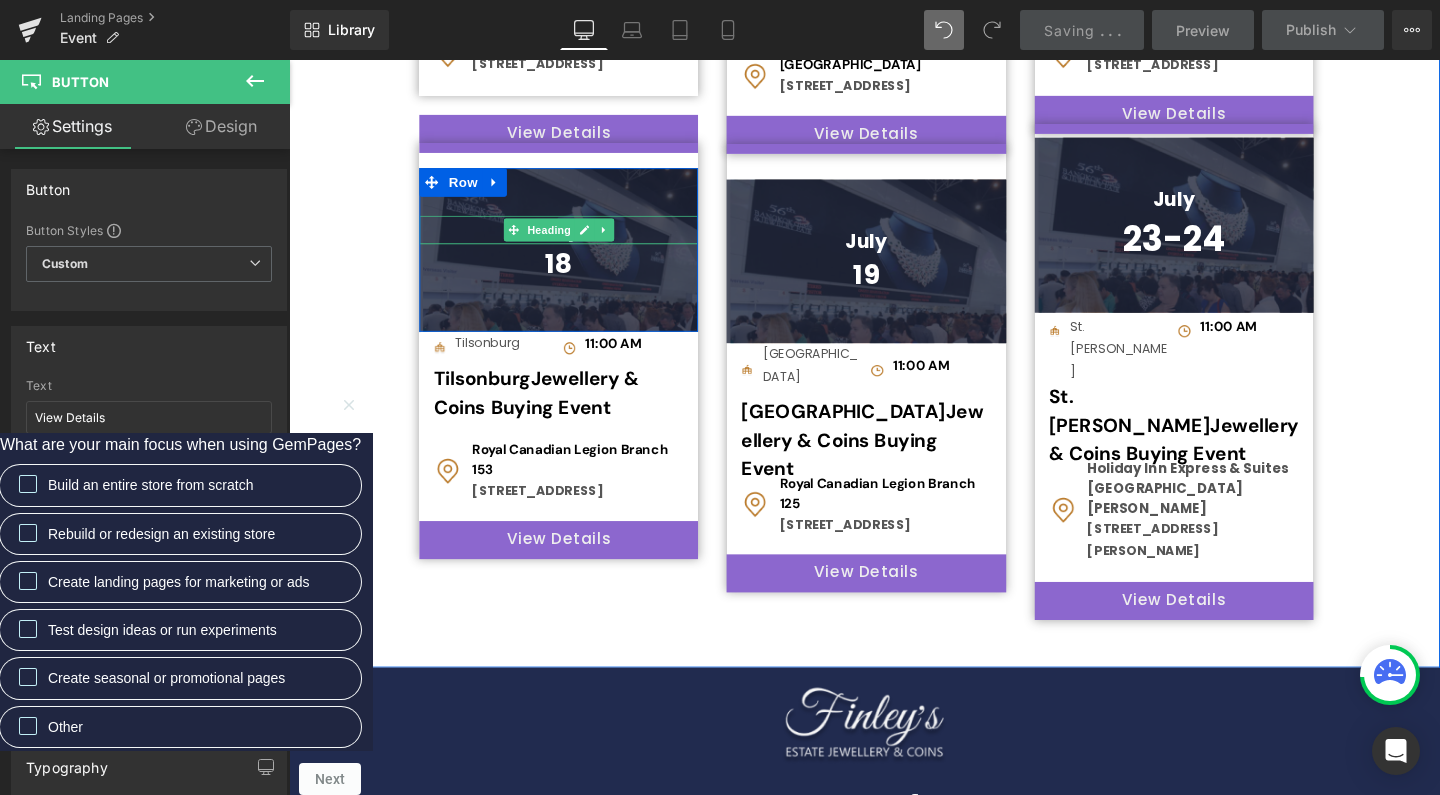 scroll, scrollTop: 1627, scrollLeft: 0, axis: vertical 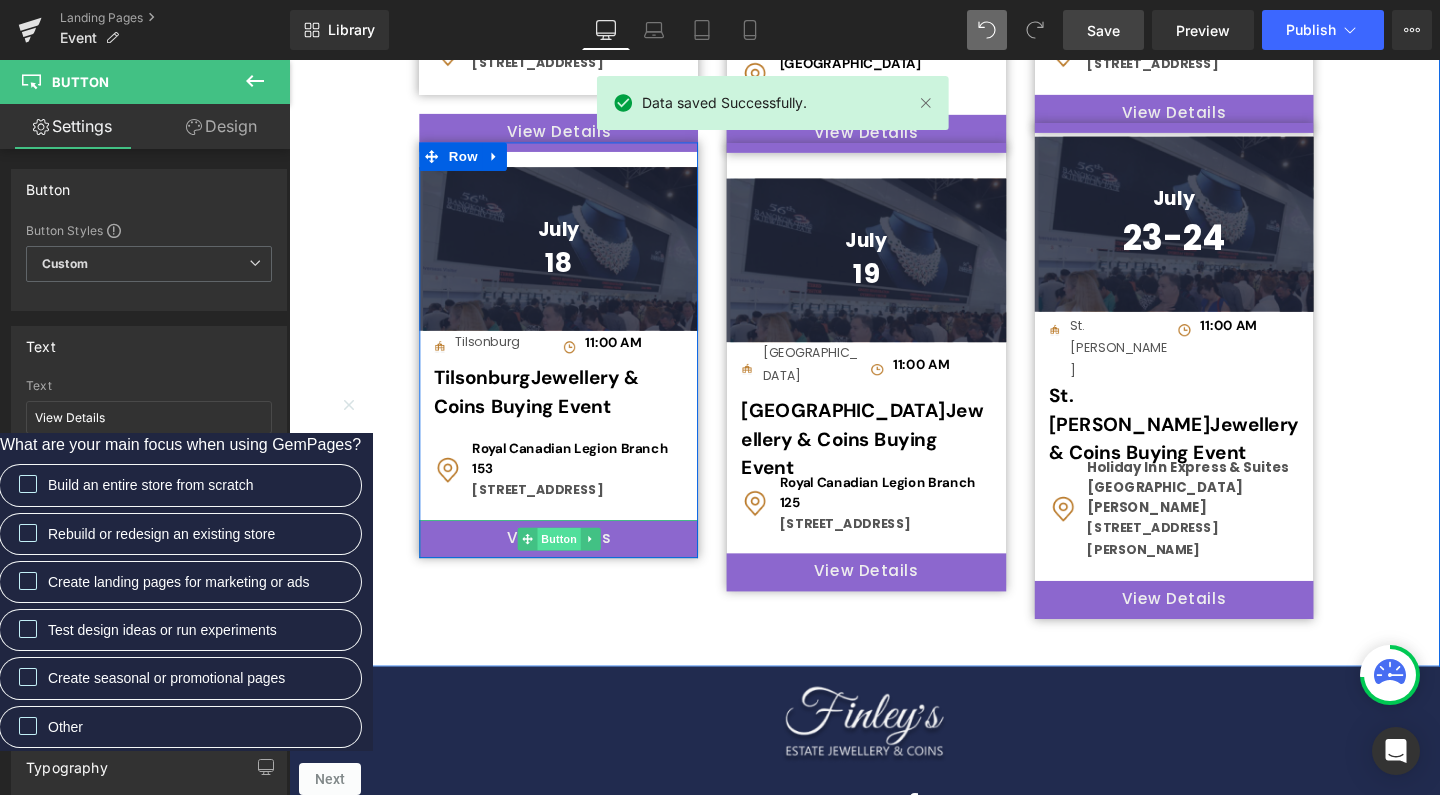 click on "Button" at bounding box center (573, 564) 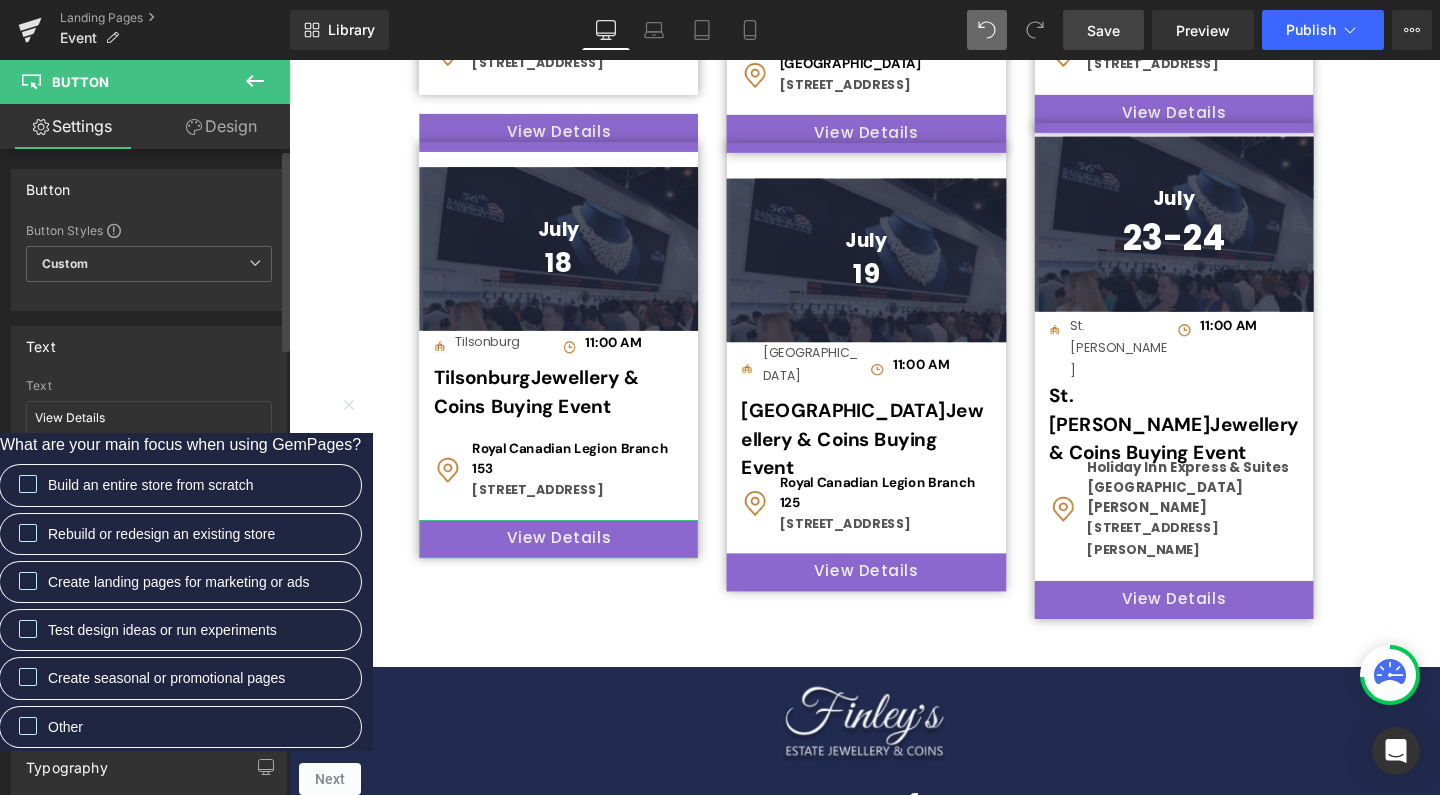 drag, startPoint x: 35, startPoint y: 565, endPoint x: 266, endPoint y: 569, distance: 231.03462 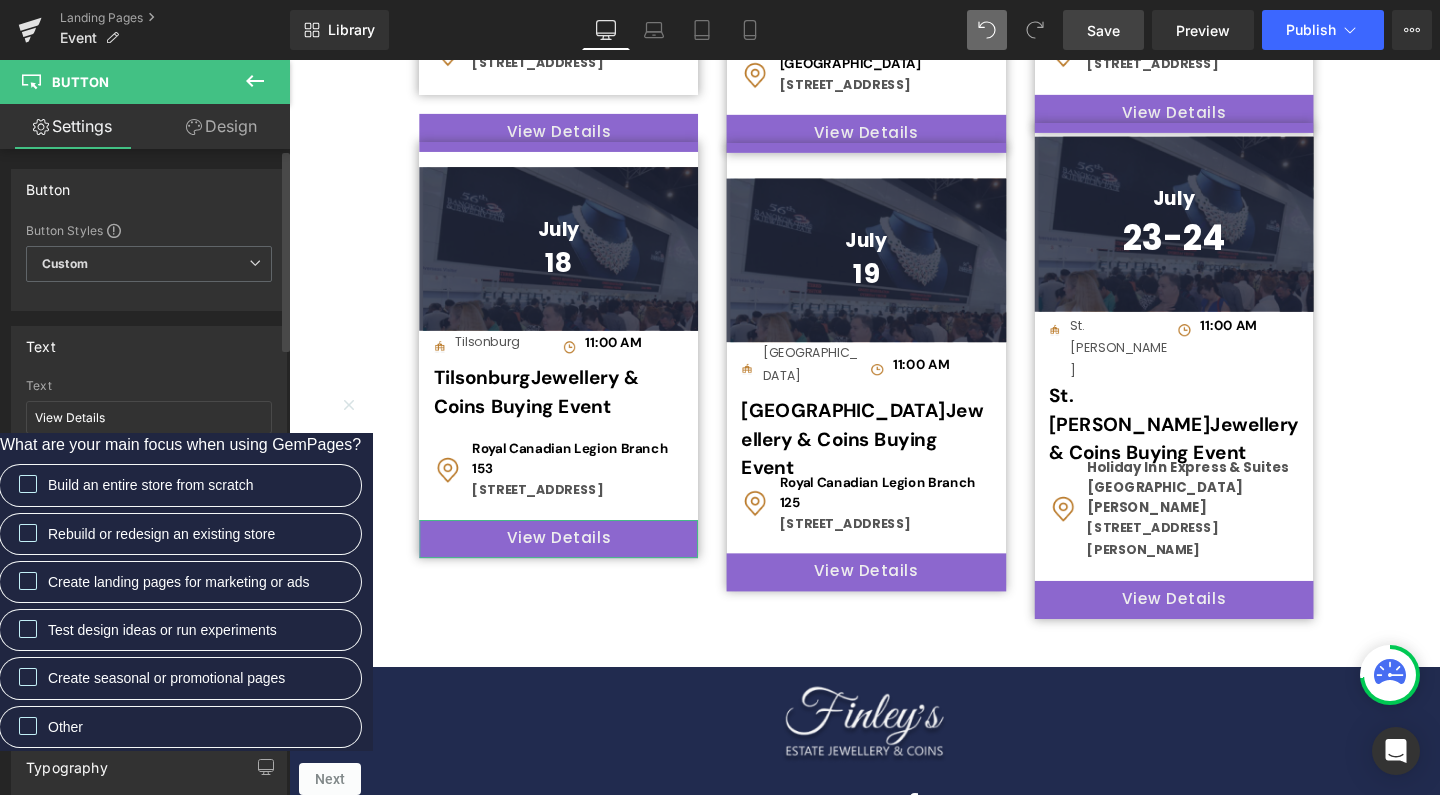 paste on "[URL][DOMAIN_NAME]" 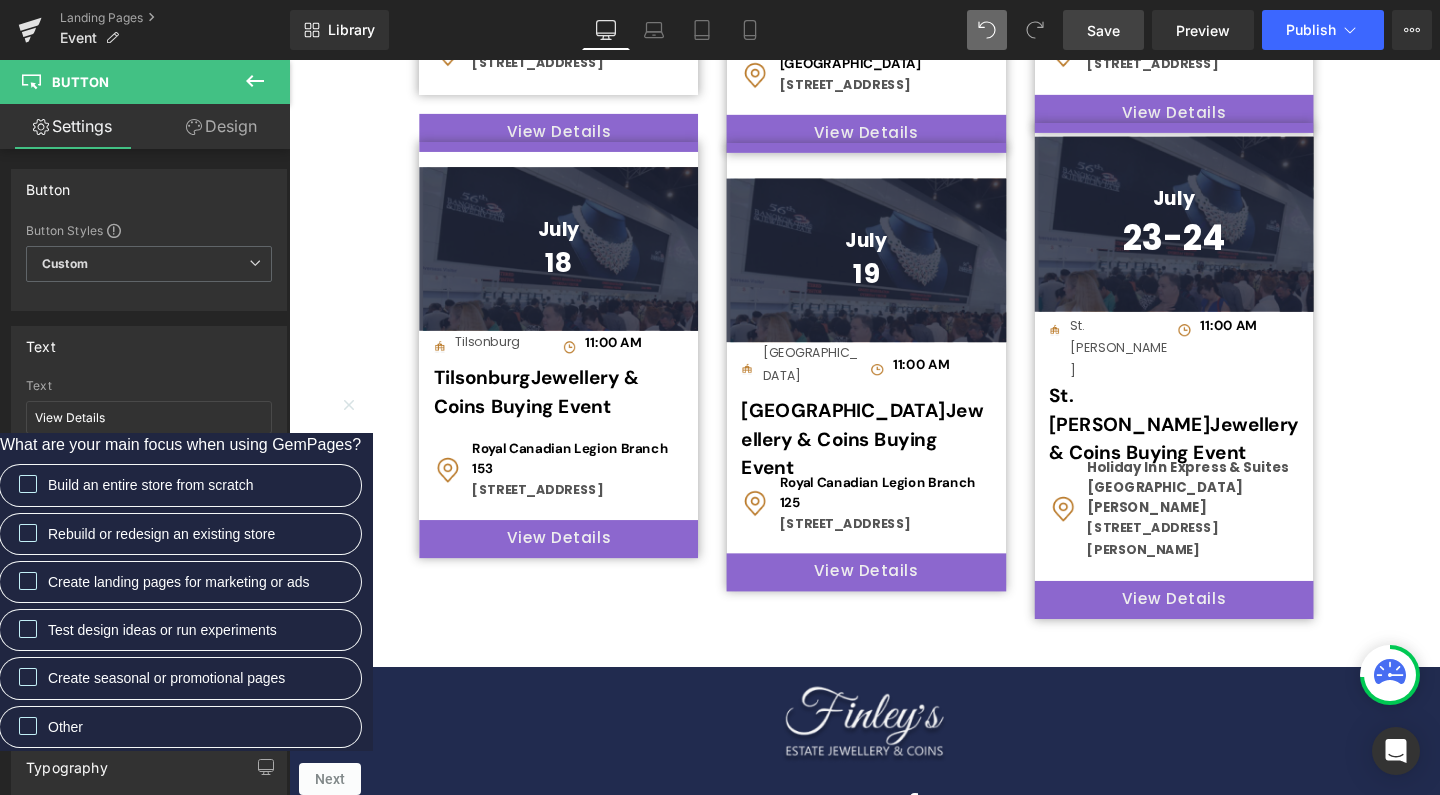 type on "[URL][DOMAIN_NAME]" 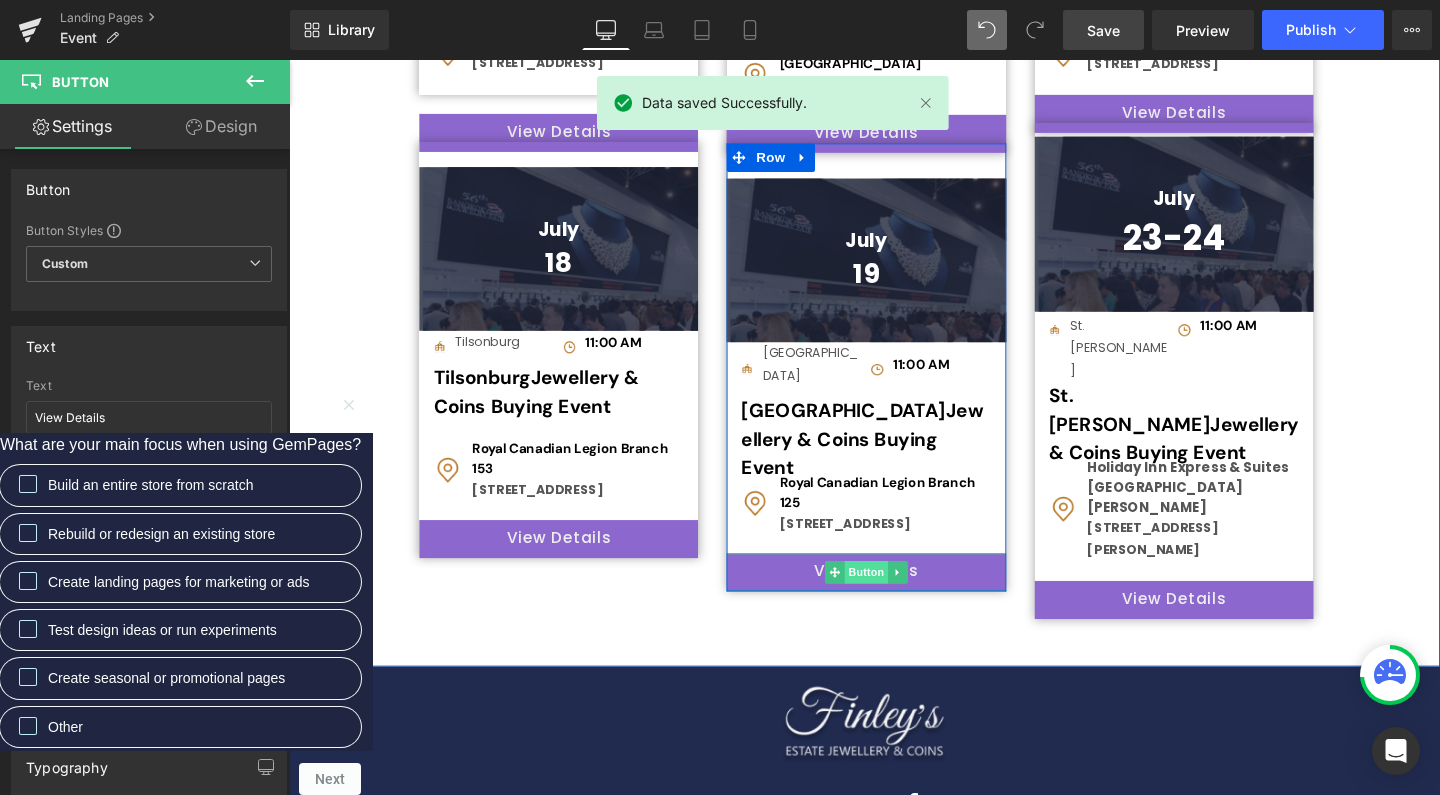 click on "Button" at bounding box center (896, 599) 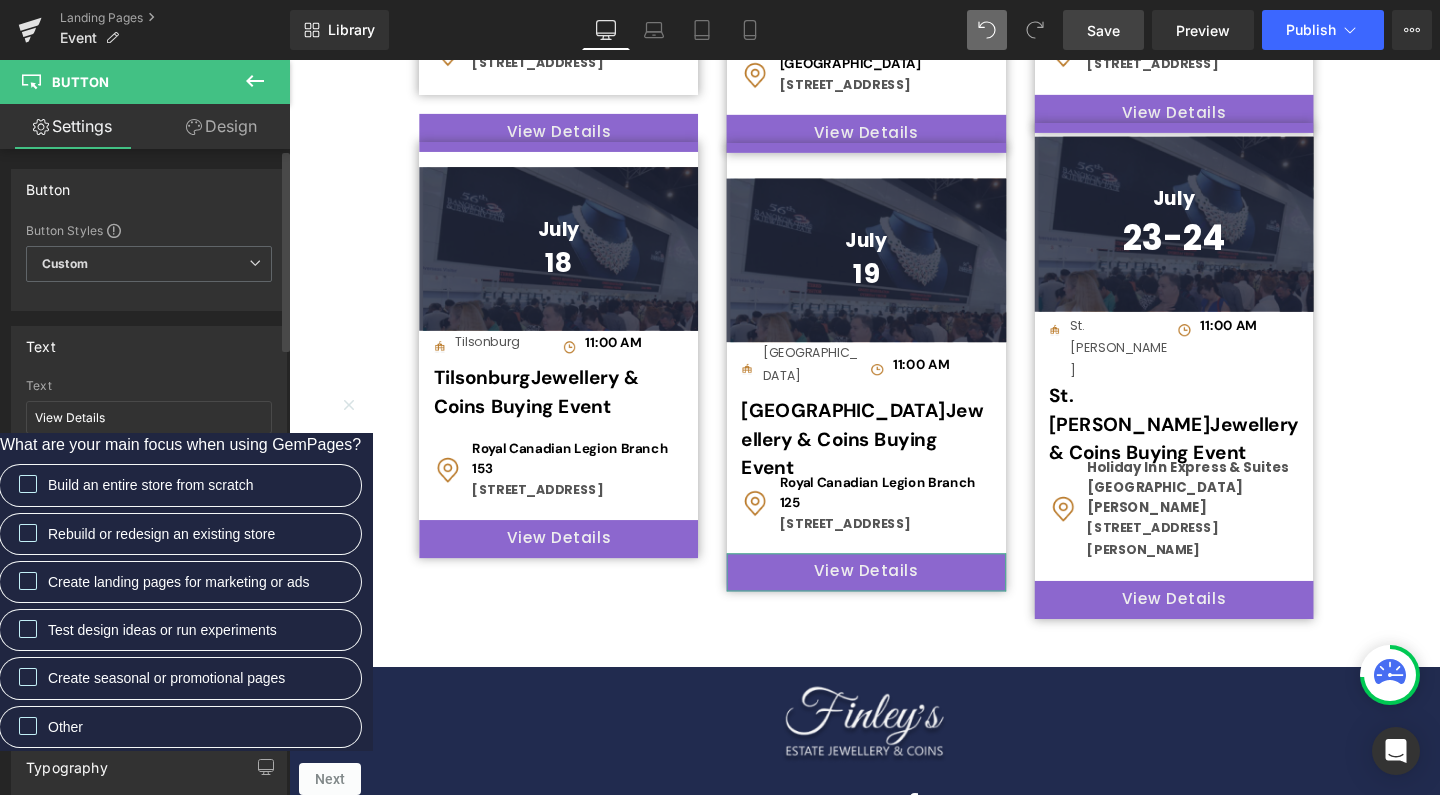 drag, startPoint x: 32, startPoint y: 569, endPoint x: 265, endPoint y: 573, distance: 233.03433 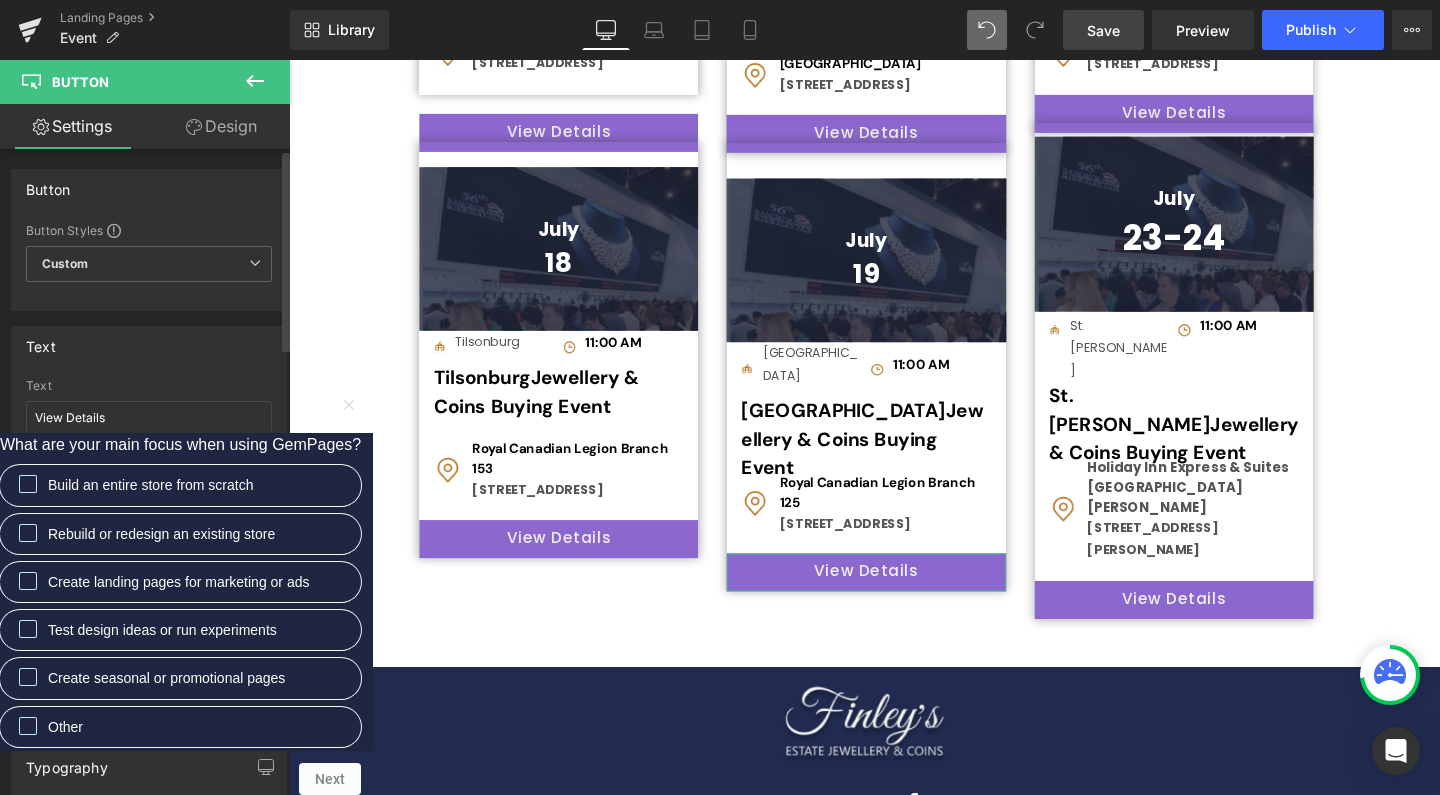 paste on "[URL][DOMAIN_NAME]" 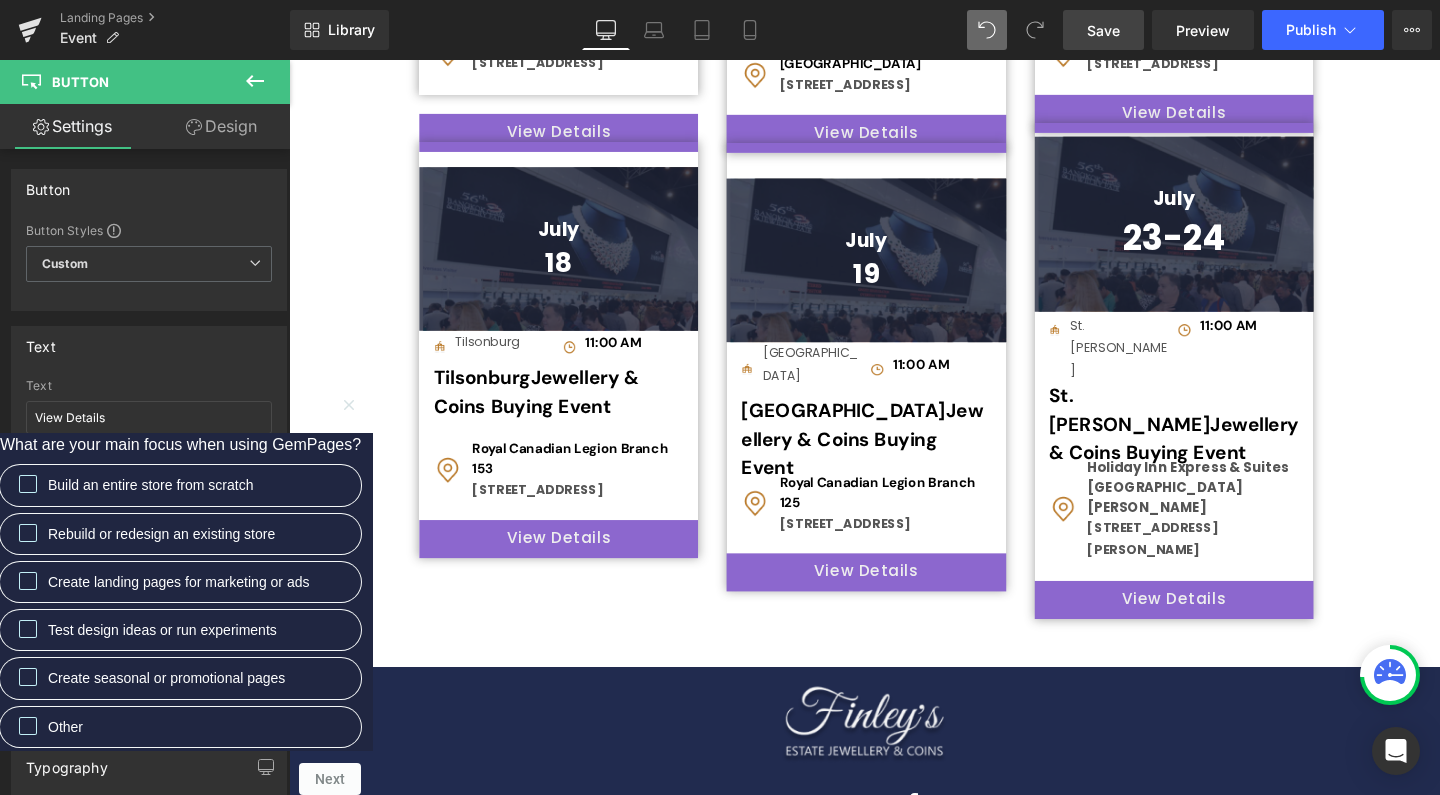 type on "[URL][DOMAIN_NAME]" 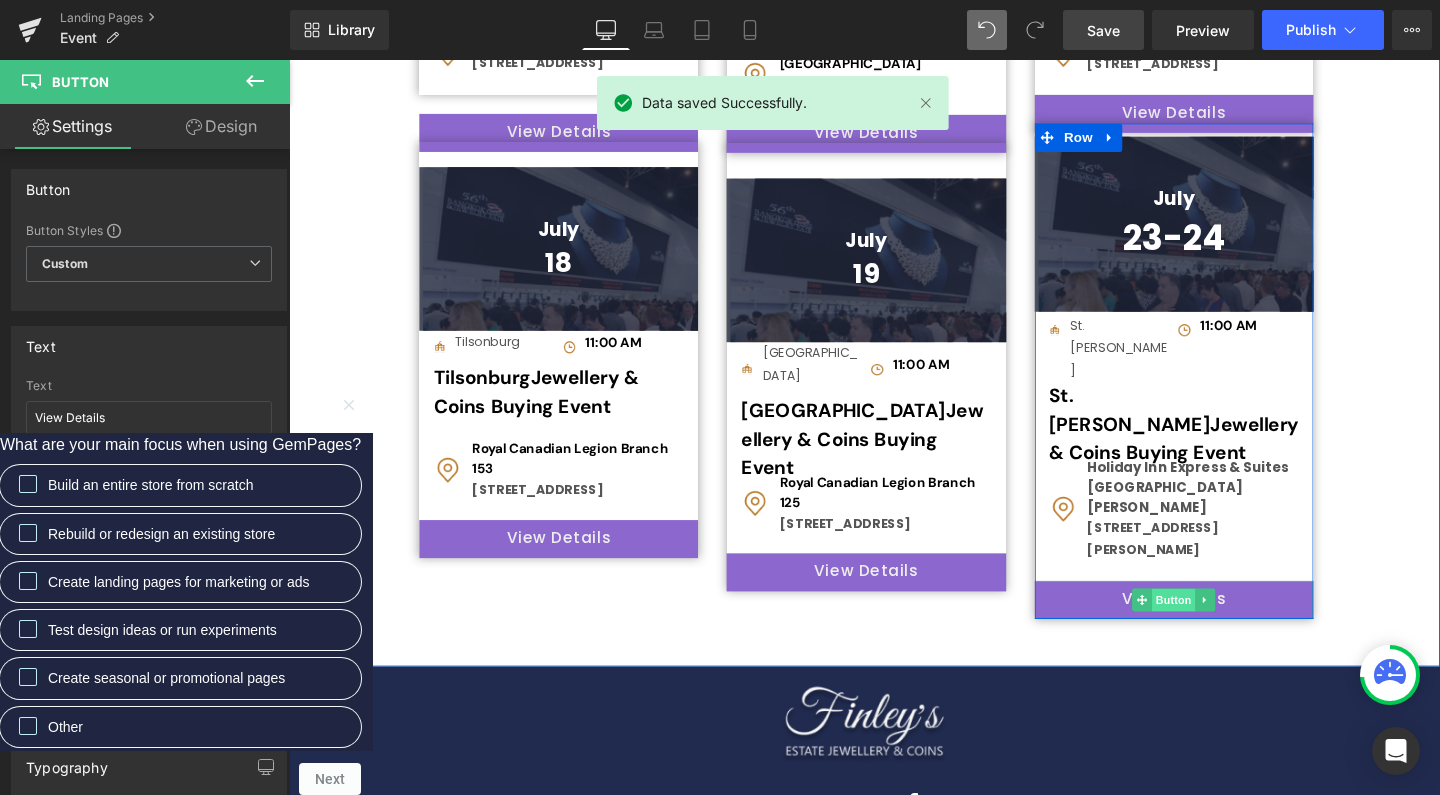 click on "Button" at bounding box center (1220, 628) 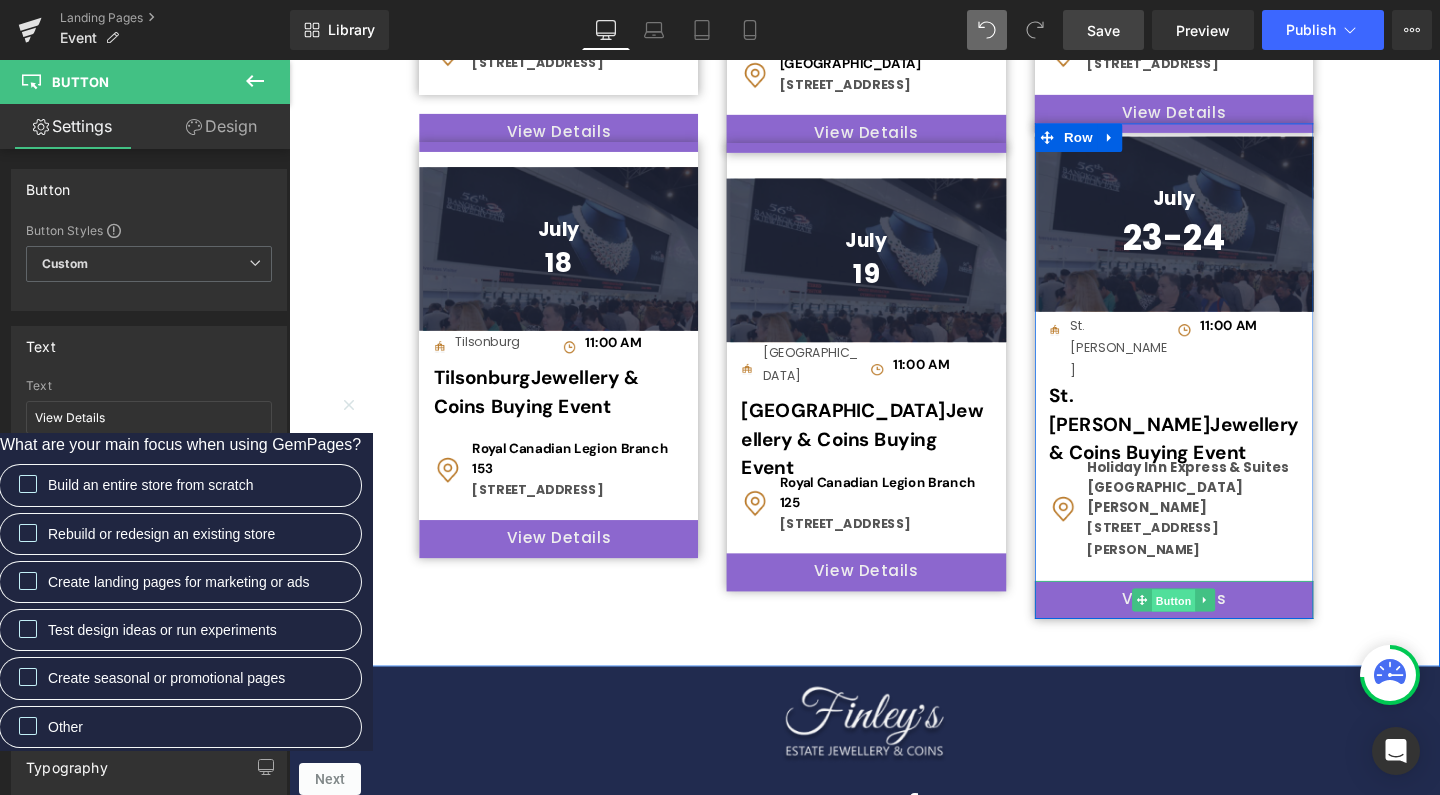 click on "Button" at bounding box center [1220, 629] 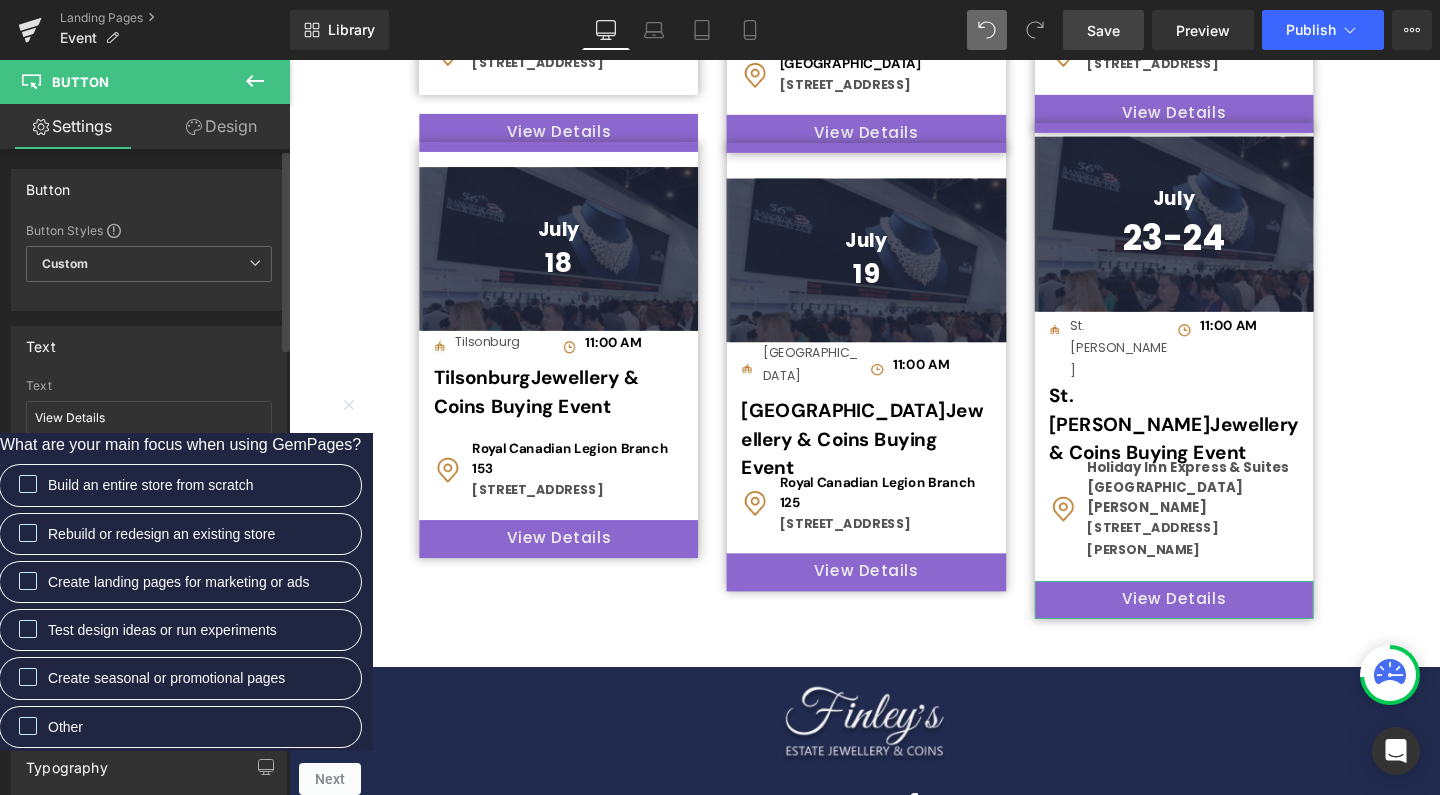 click at bounding box center (149, 564) 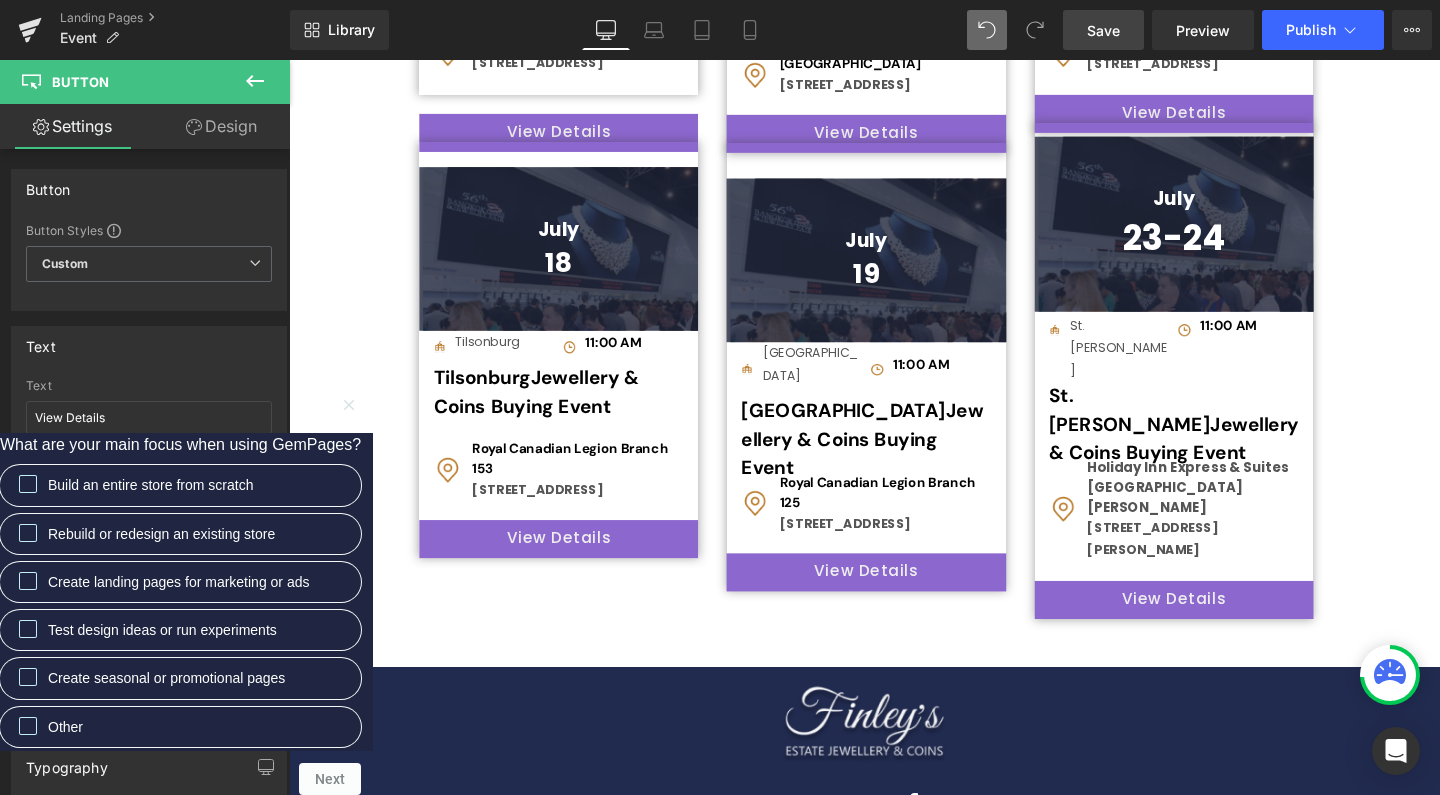 type on "[URL][DOMAIN_NAME][PERSON_NAME][DATE]" 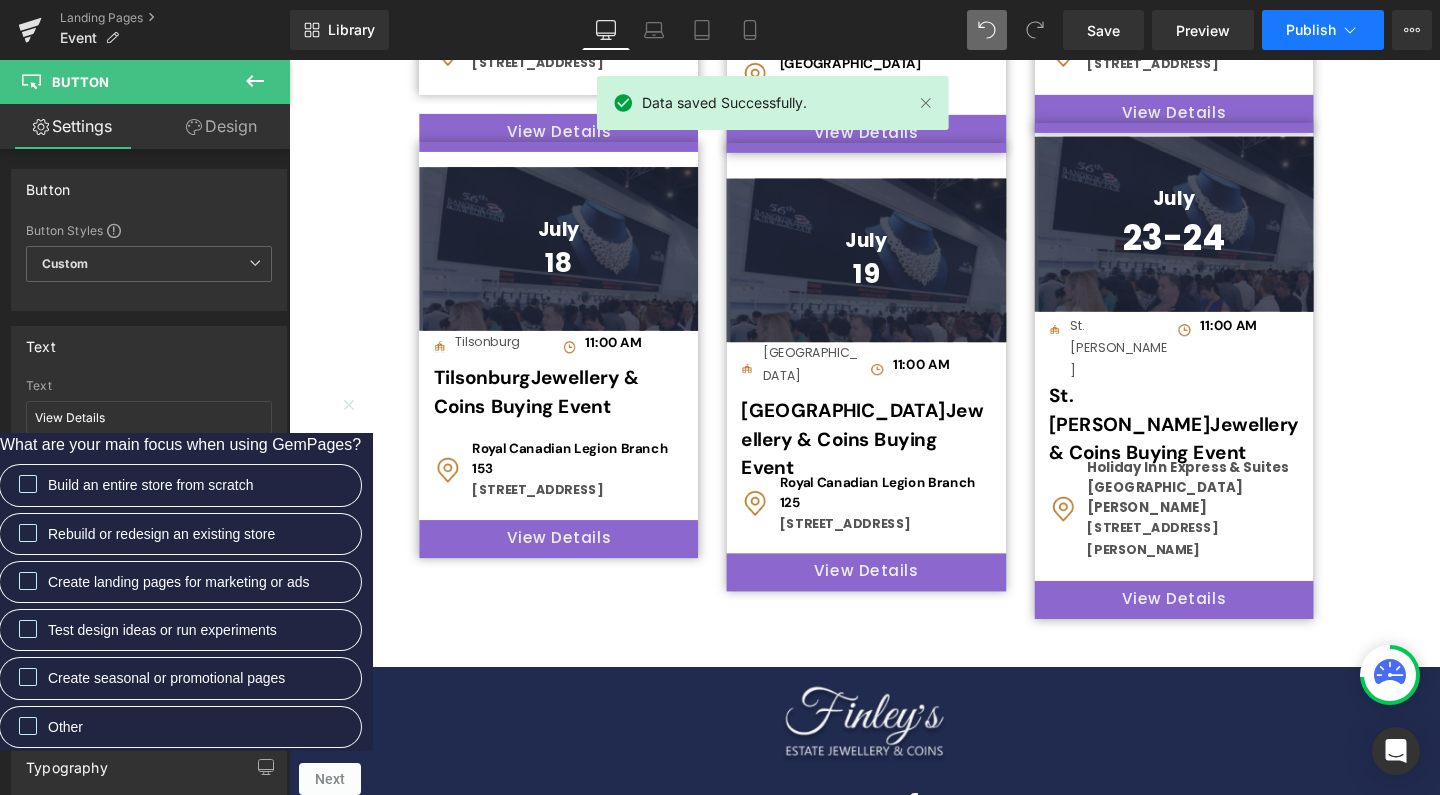 click on "Publish" at bounding box center [1311, 30] 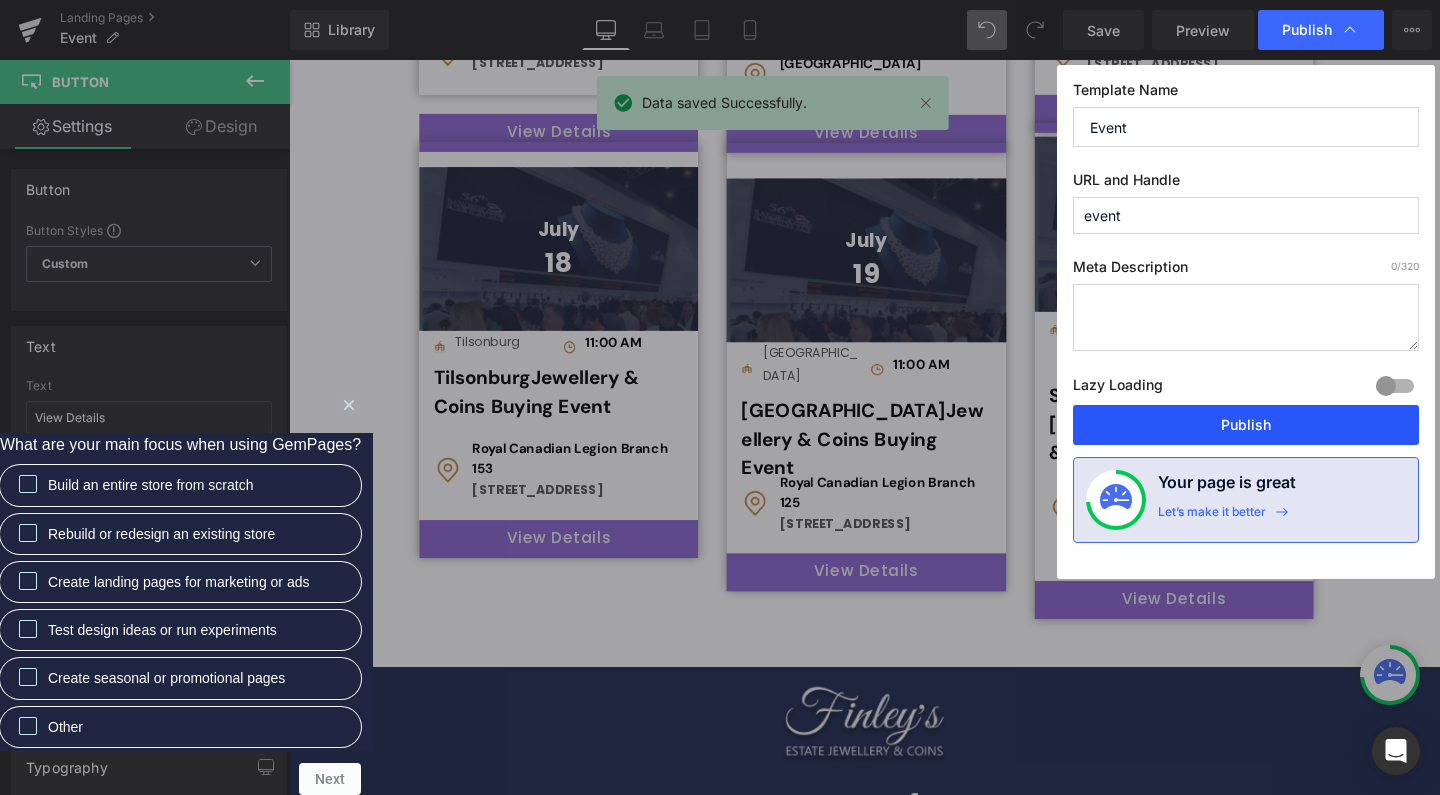 click on "Publish" at bounding box center [1246, 425] 